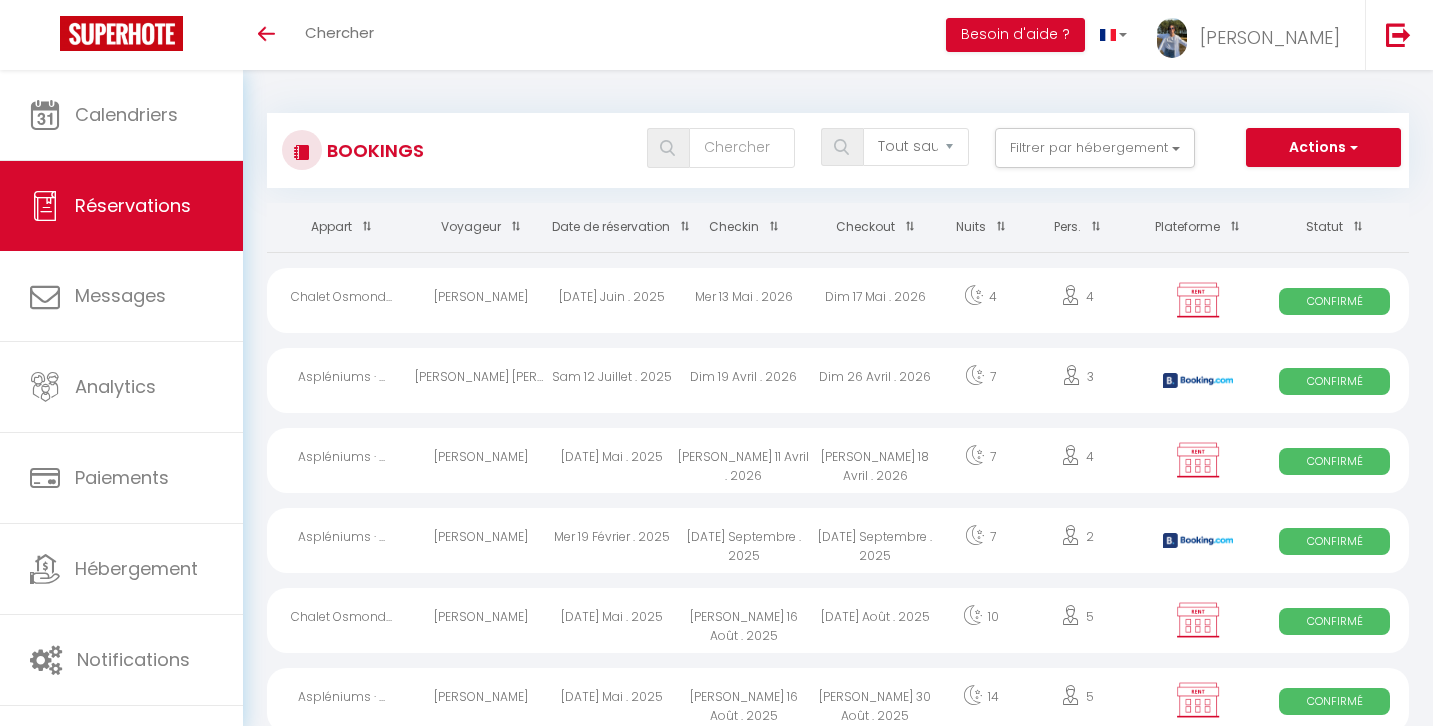 select on "not_cancelled" 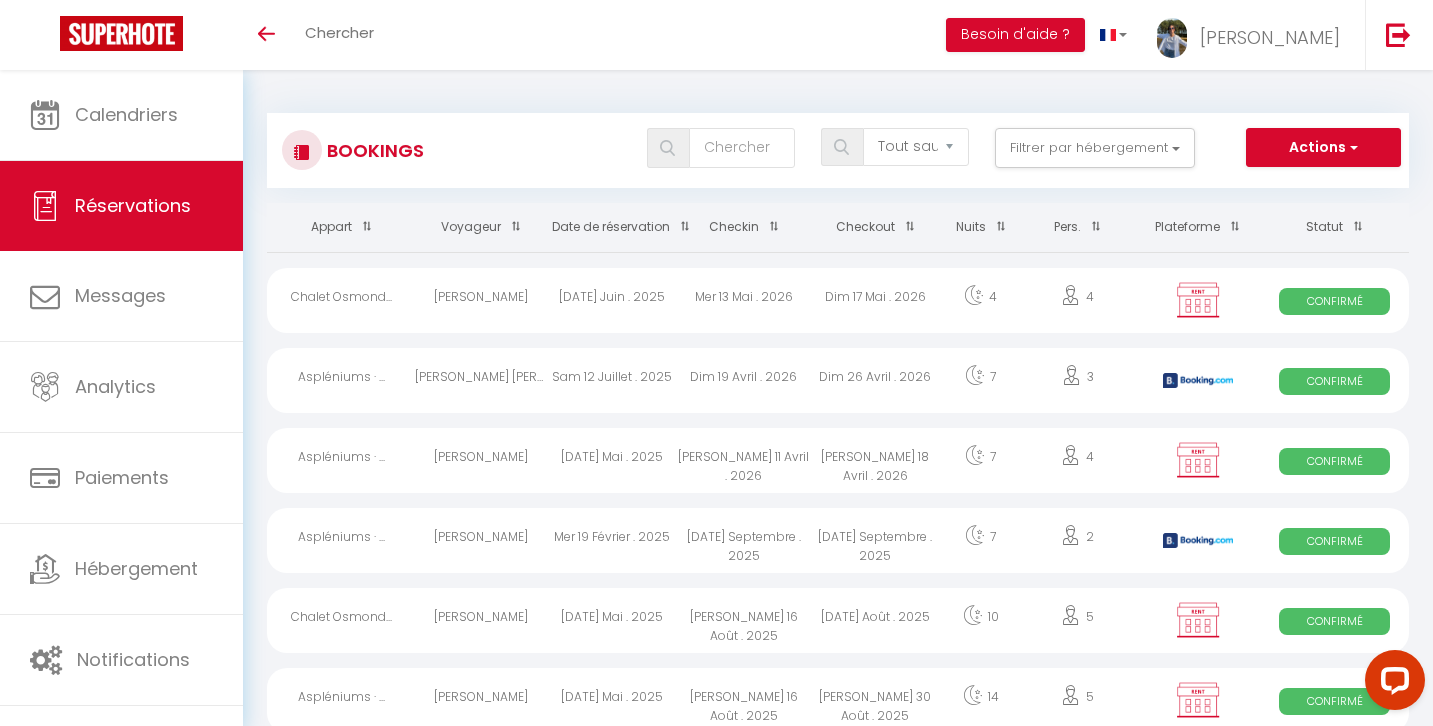 scroll, scrollTop: 0, scrollLeft: 0, axis: both 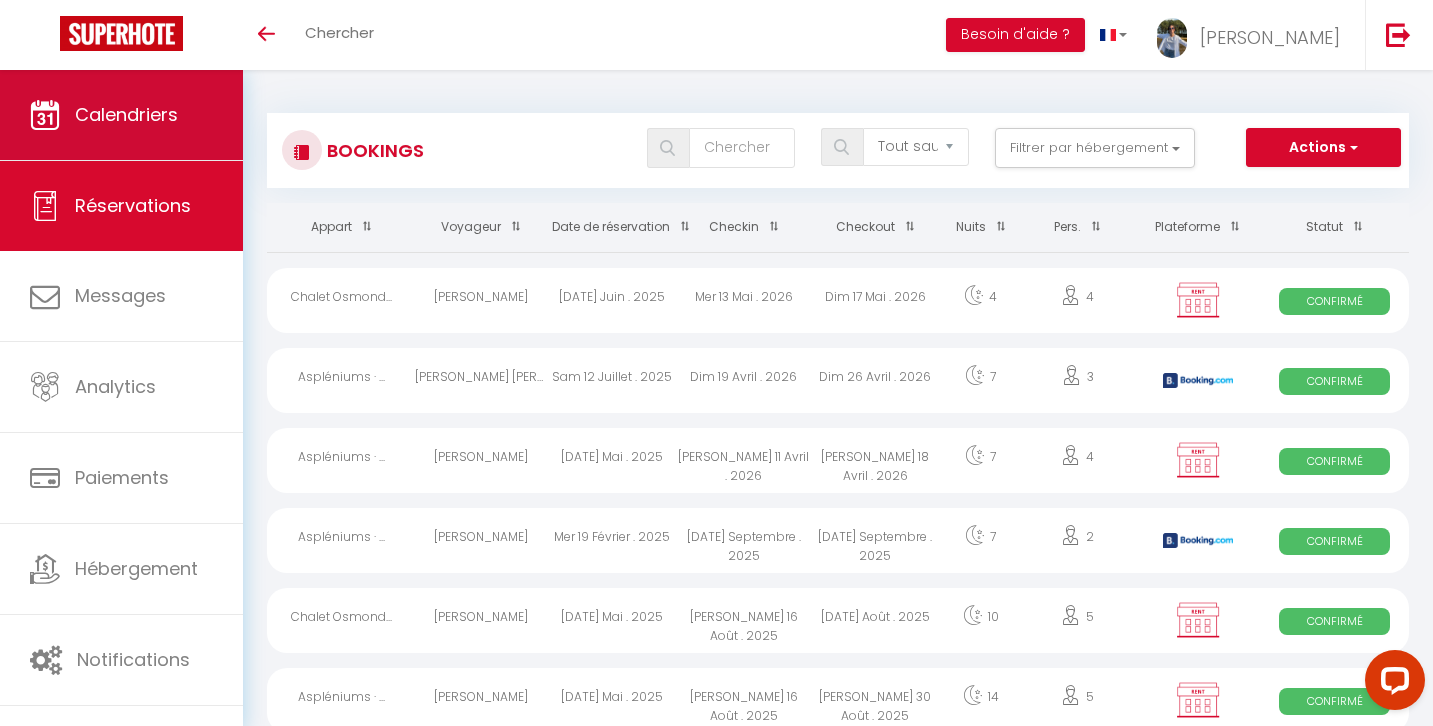 click on "Calendriers" at bounding box center [121, 115] 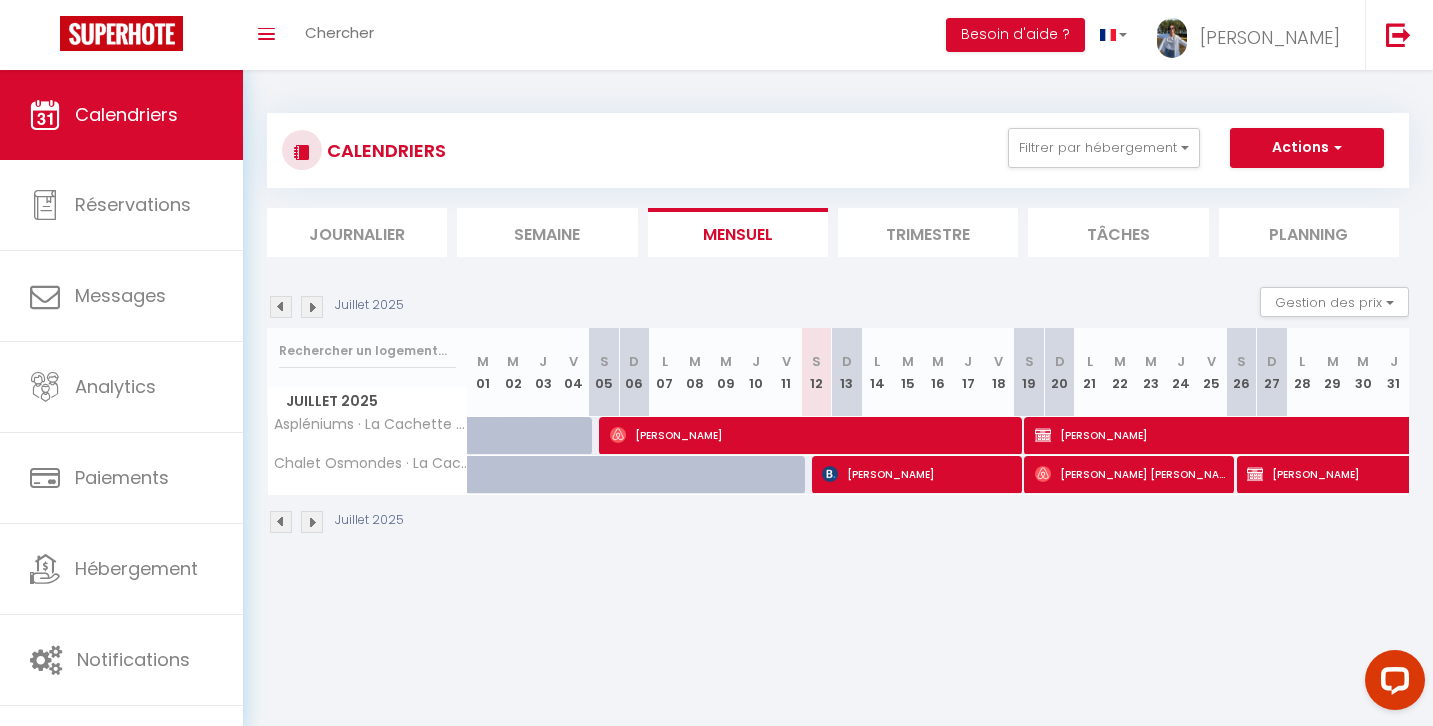 click at bounding box center (312, 307) 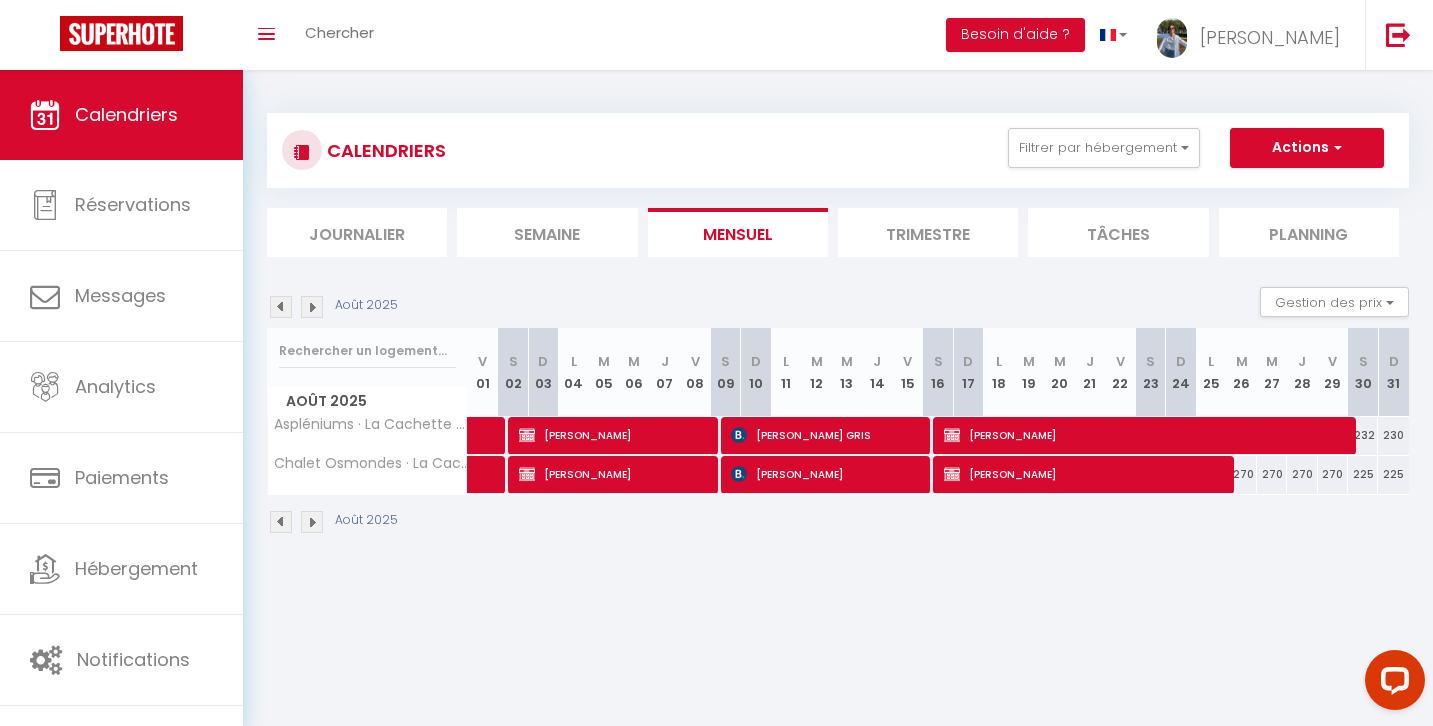 click at bounding box center [312, 307] 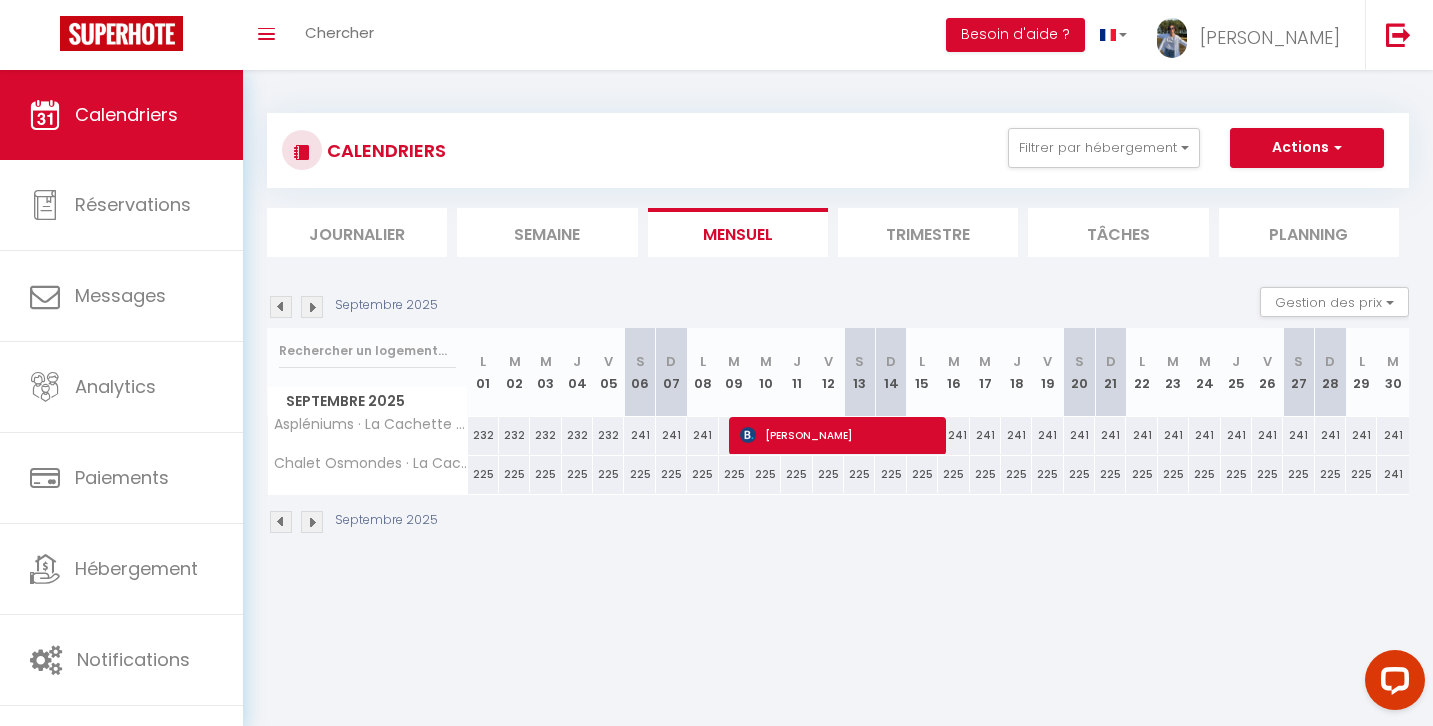 click at bounding box center [312, 307] 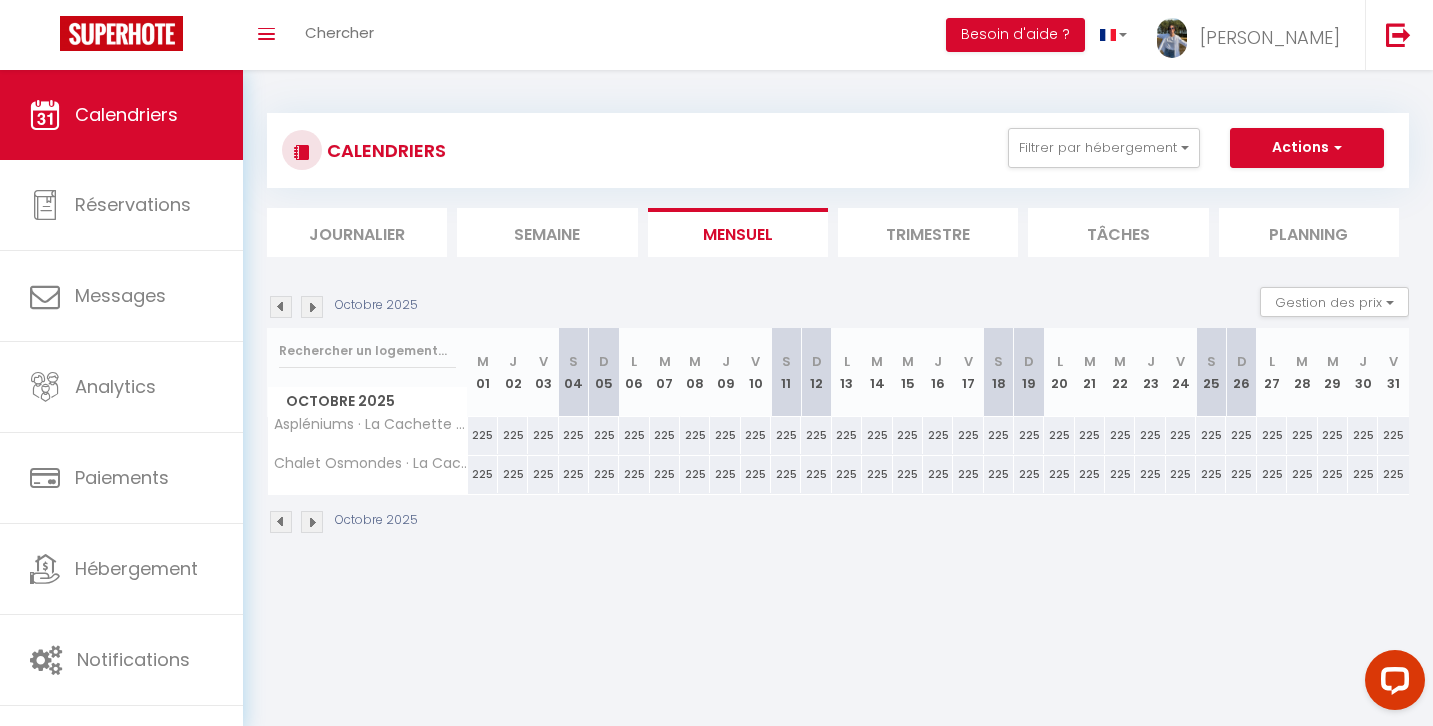 click at bounding box center (312, 307) 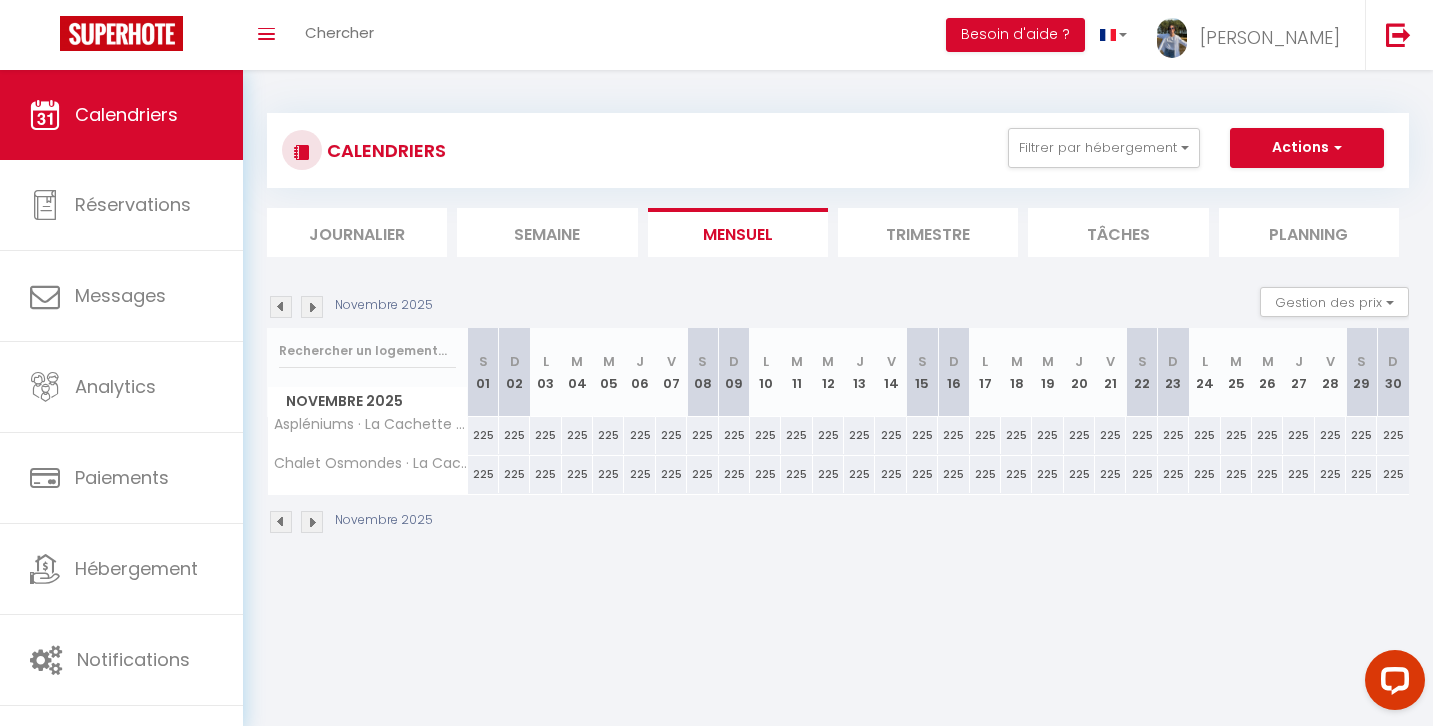 click at bounding box center [312, 307] 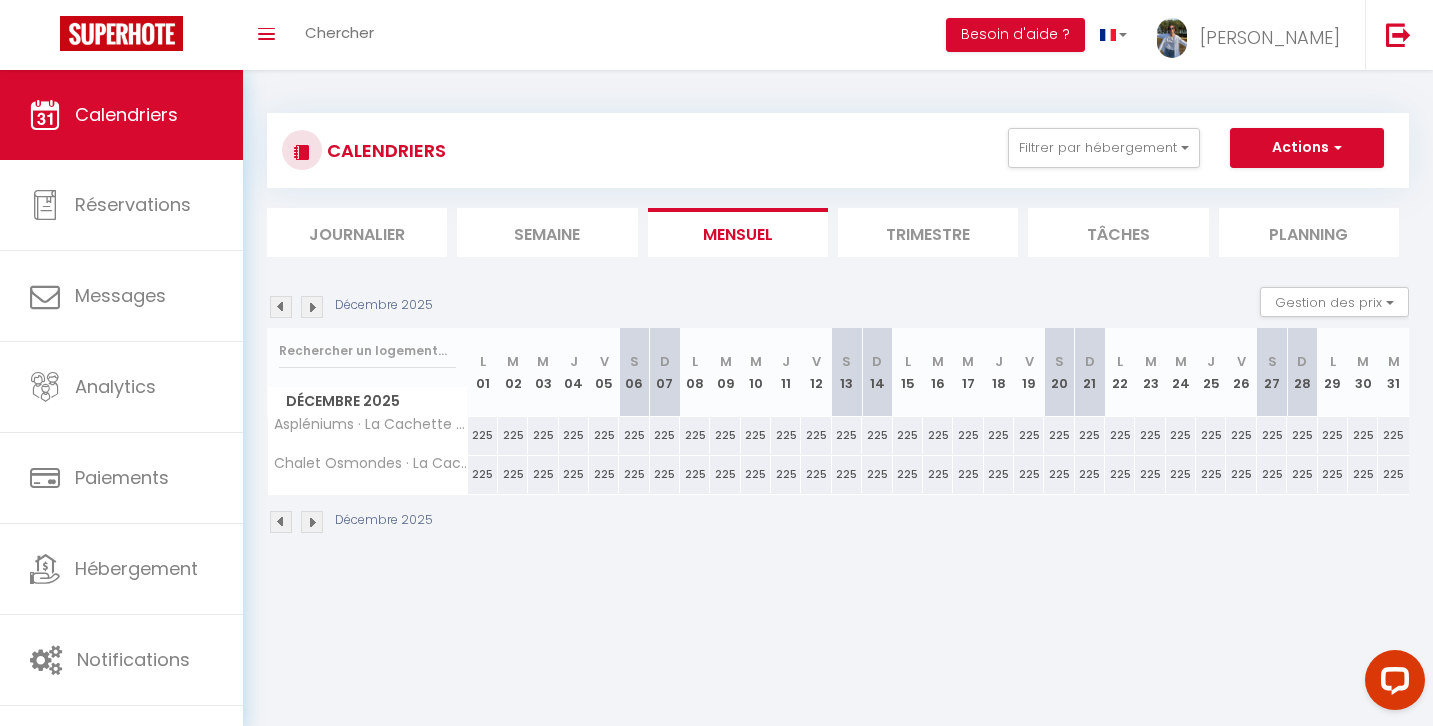 click at bounding box center (312, 307) 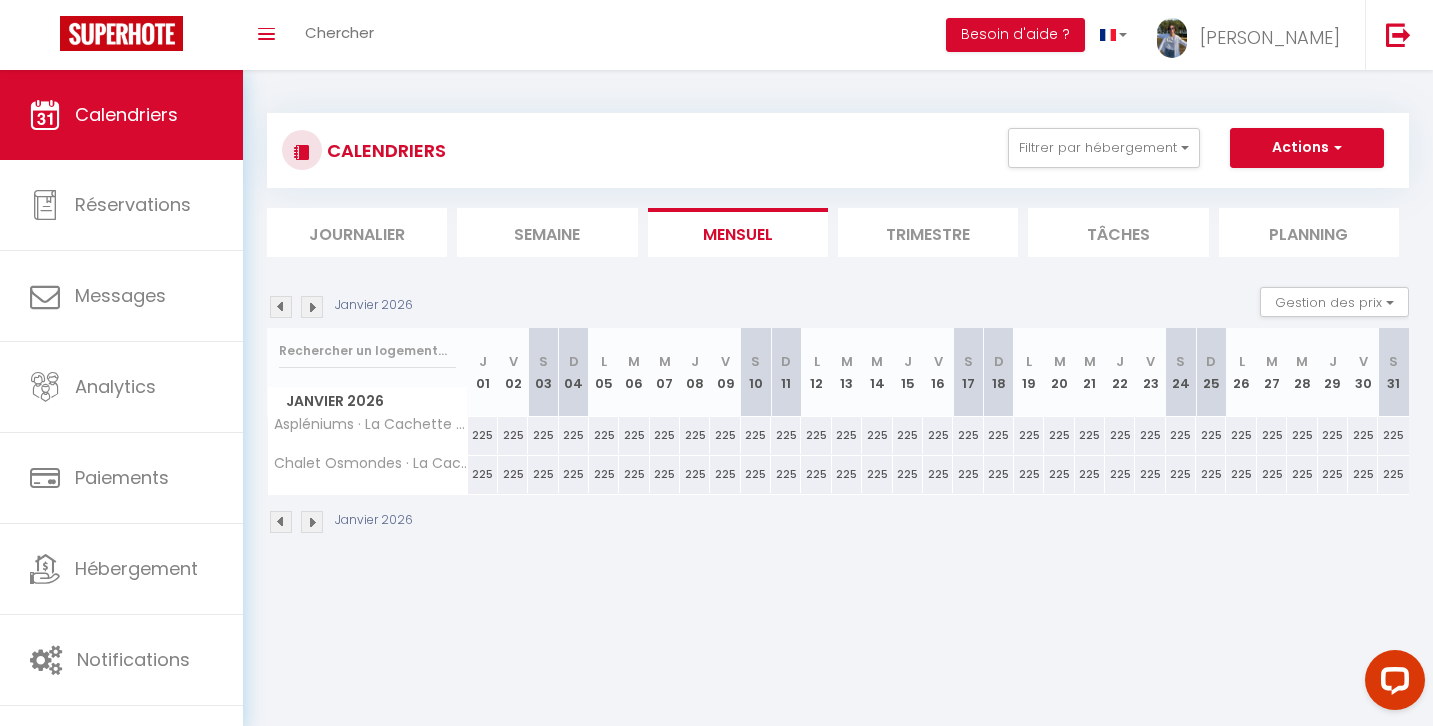 click at bounding box center [312, 307] 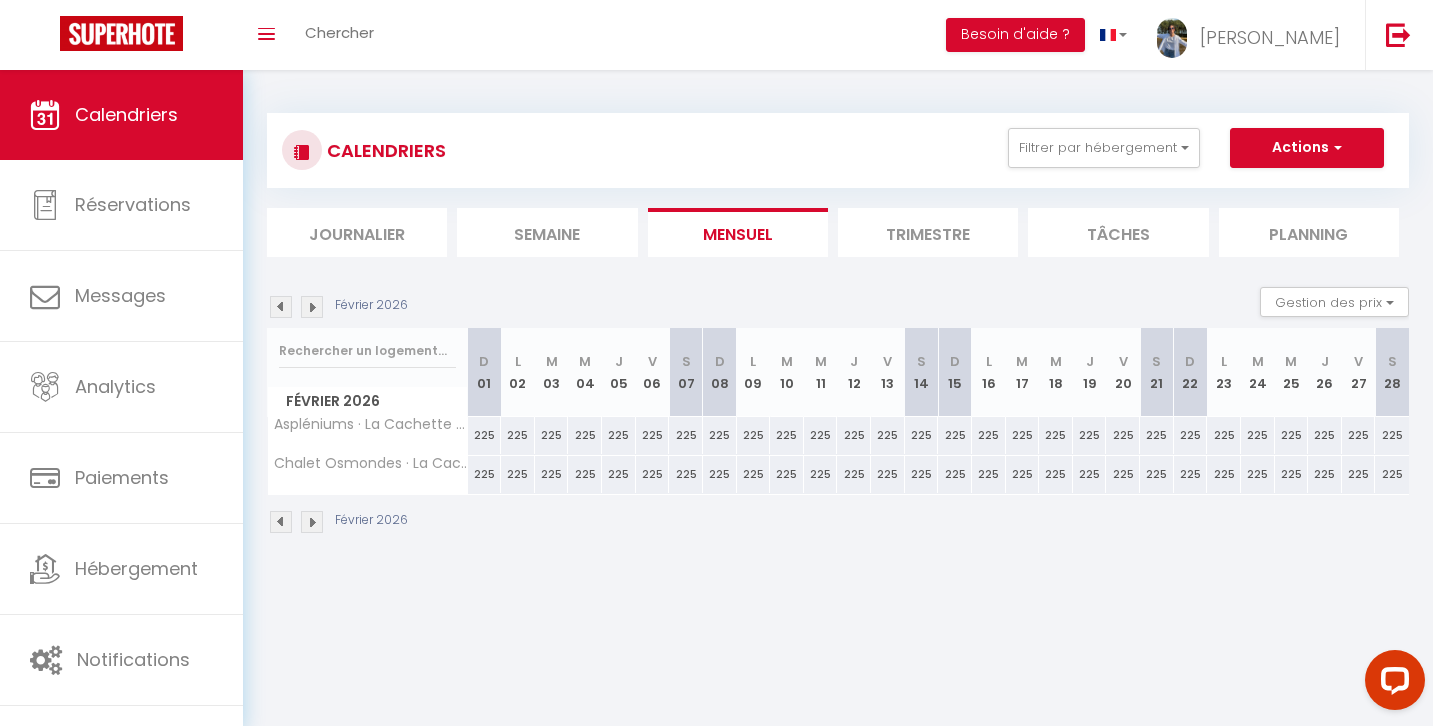 click at bounding box center (312, 307) 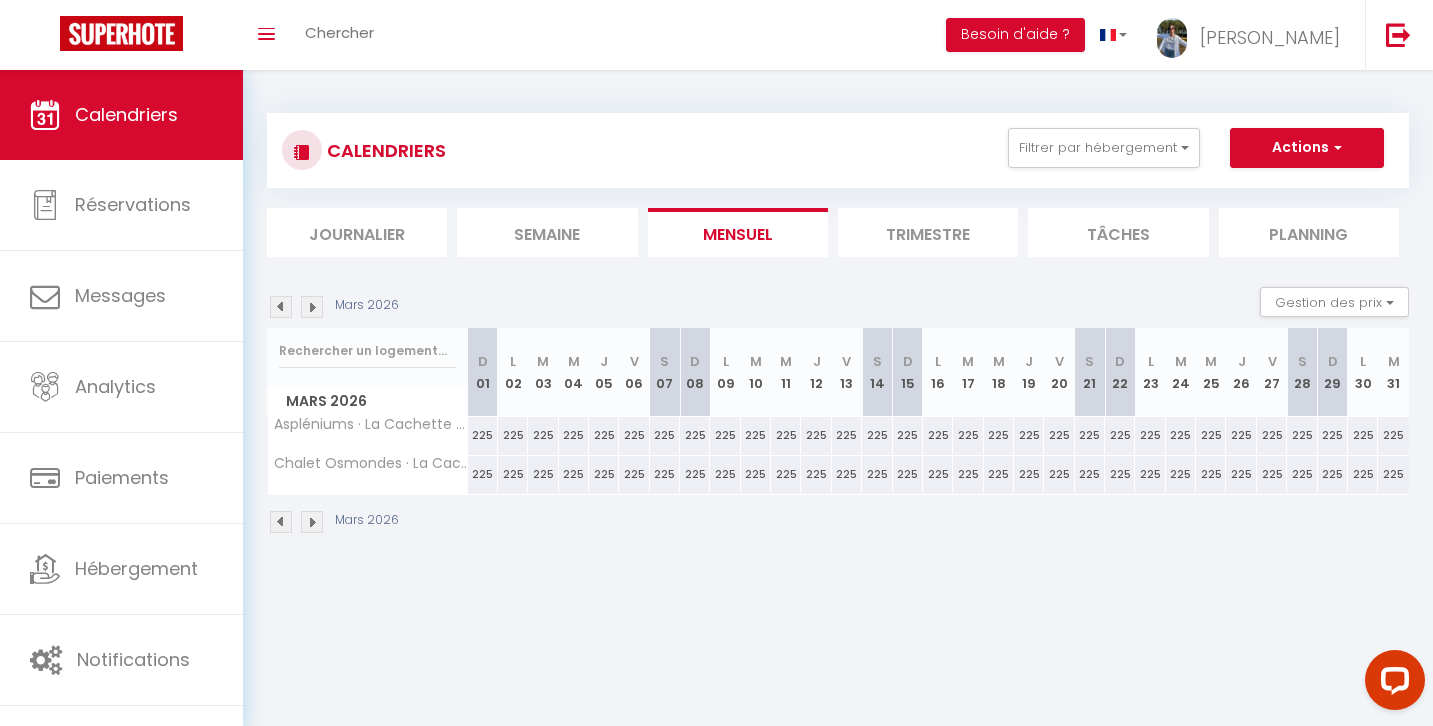 click at bounding box center [312, 307] 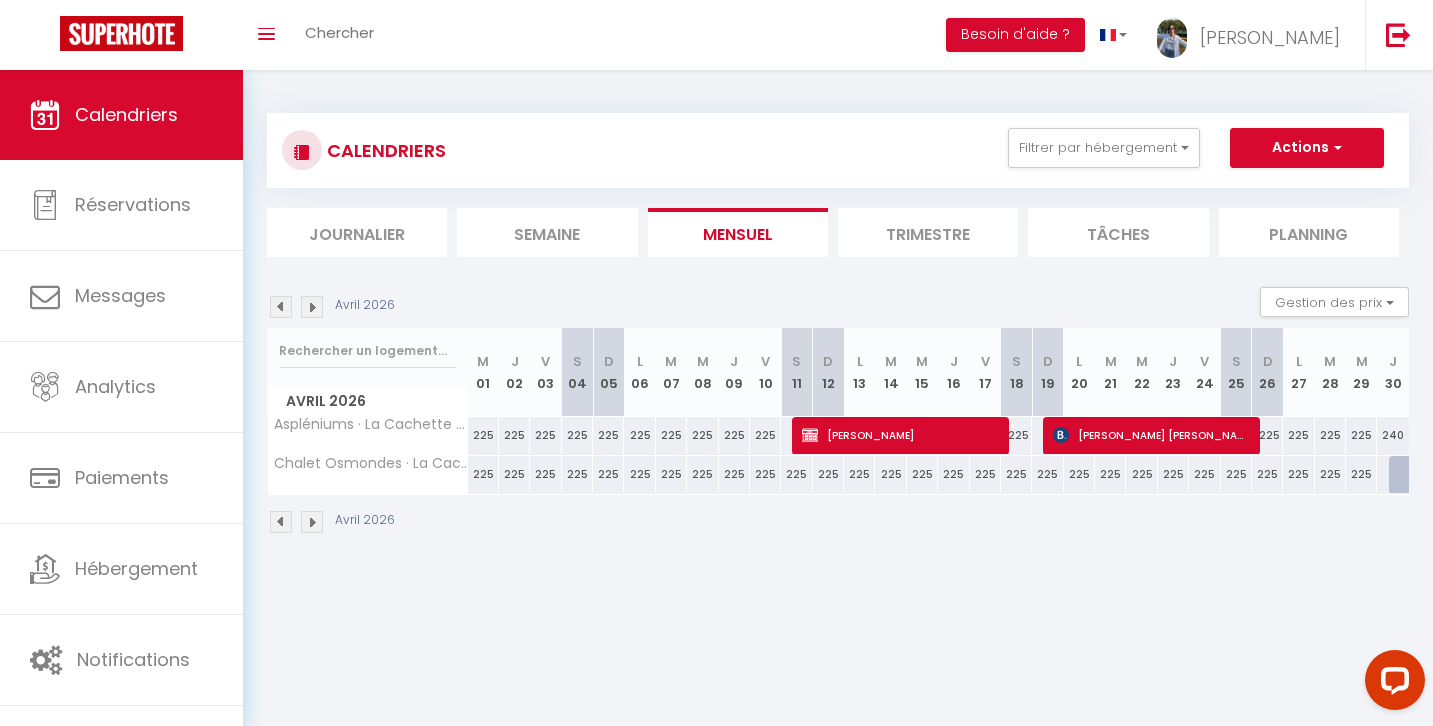 click at bounding box center [312, 307] 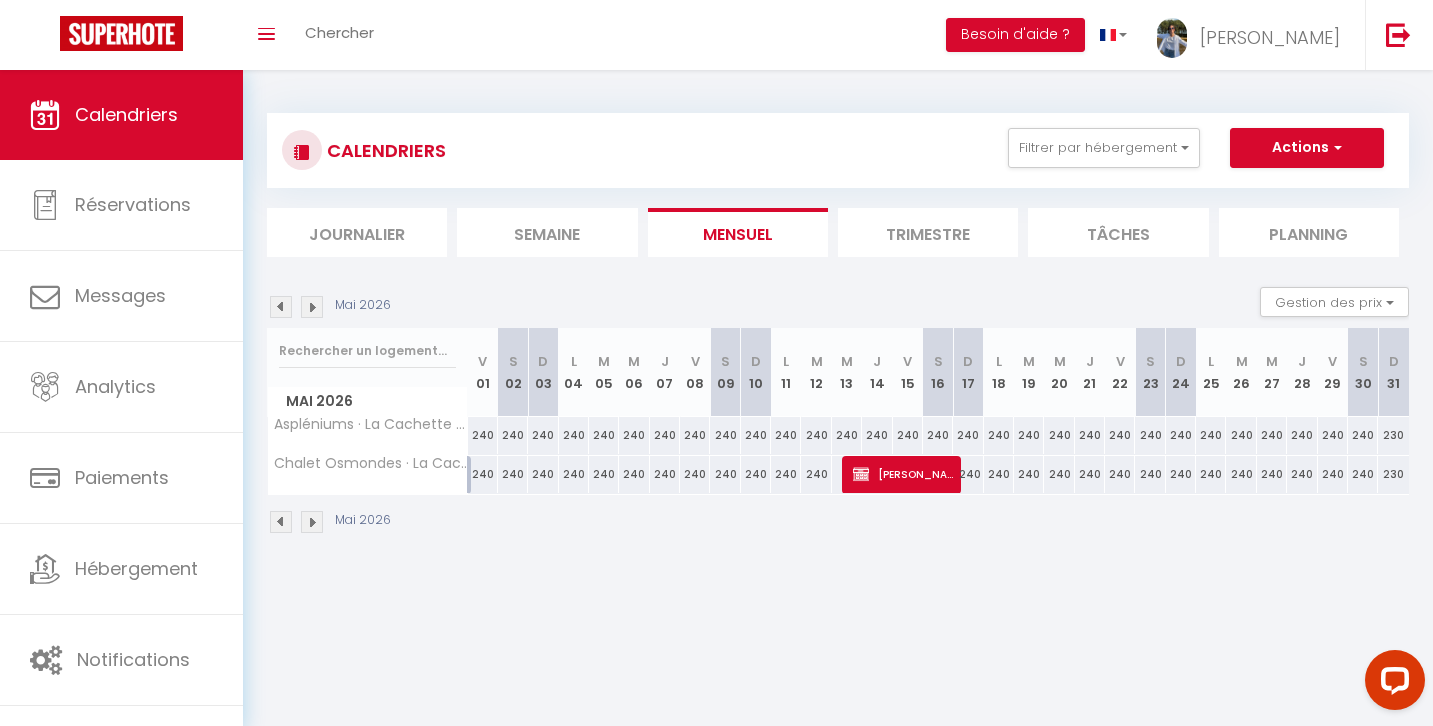 click at bounding box center (312, 307) 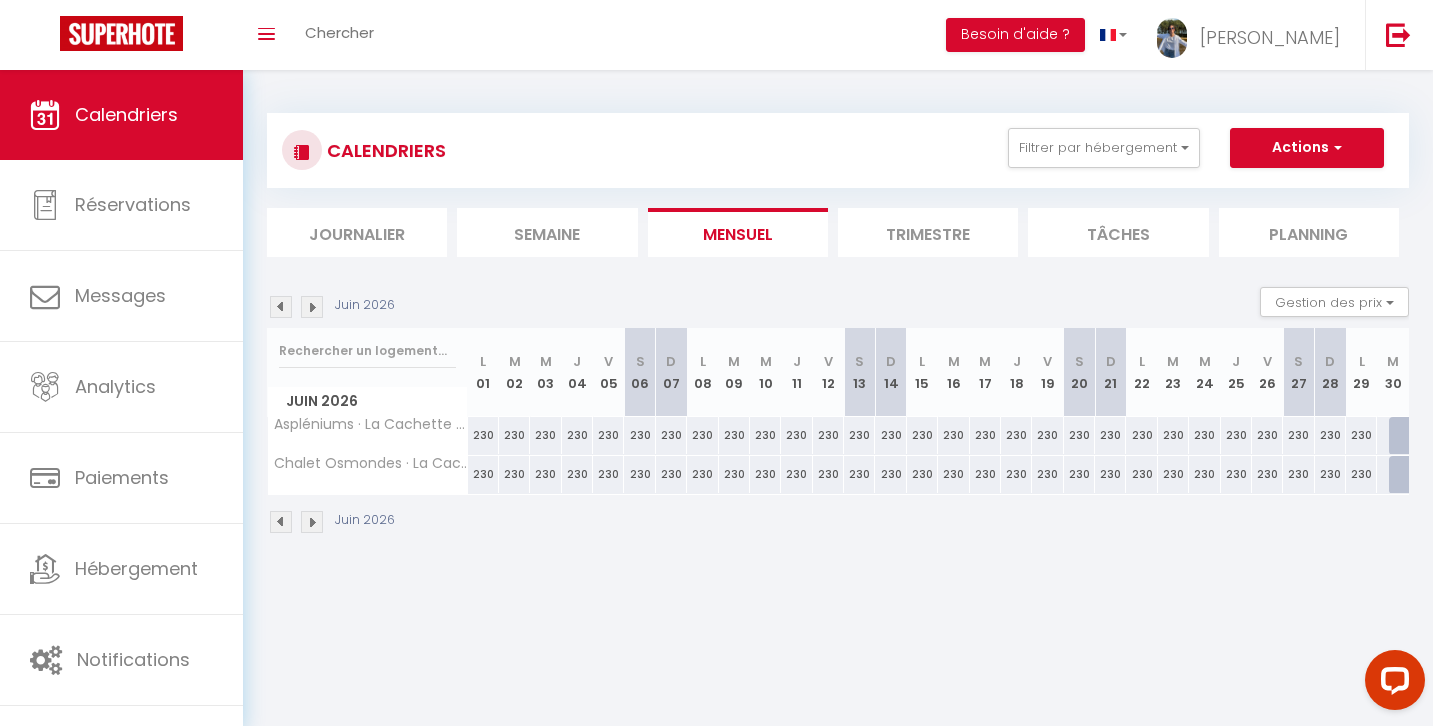 click at bounding box center [312, 307] 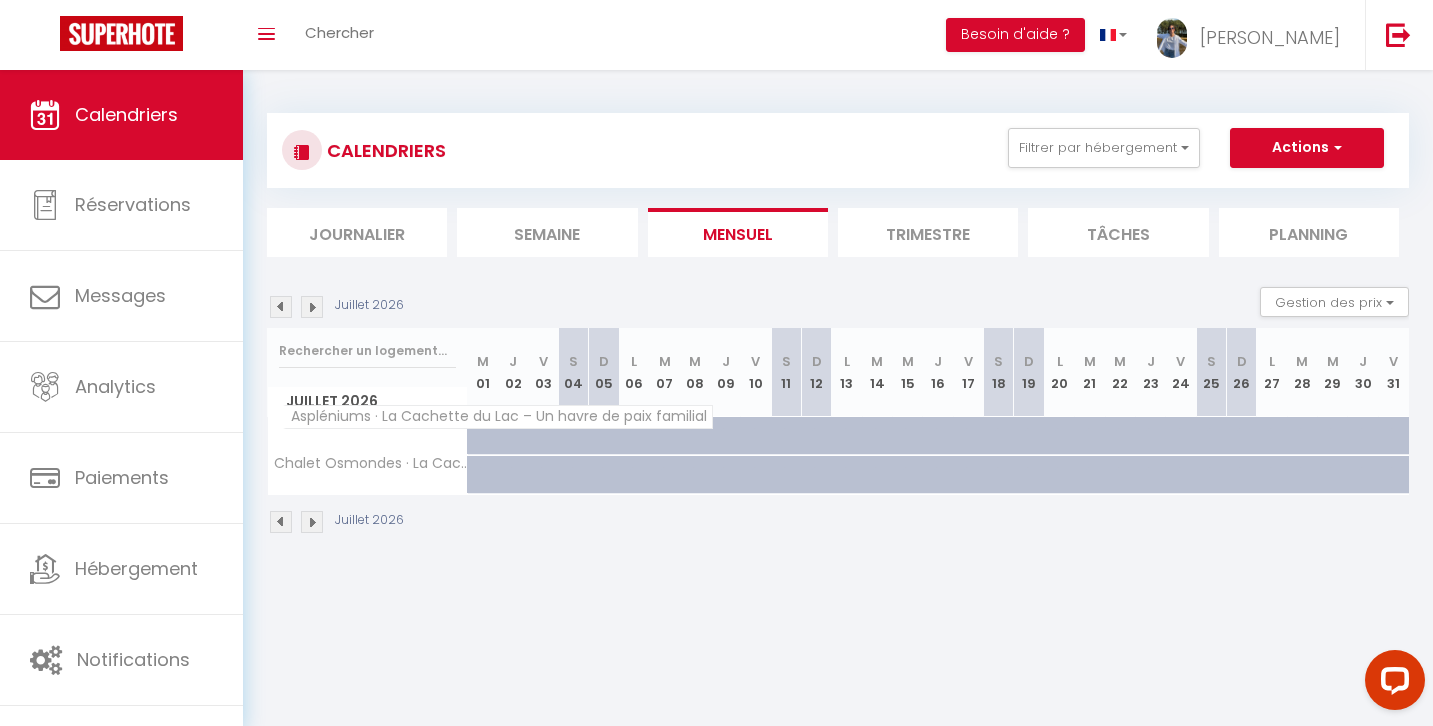 click on "Aspléniums · La Cachette du Lac – Un havre de paix familial" at bounding box center (498, 417) 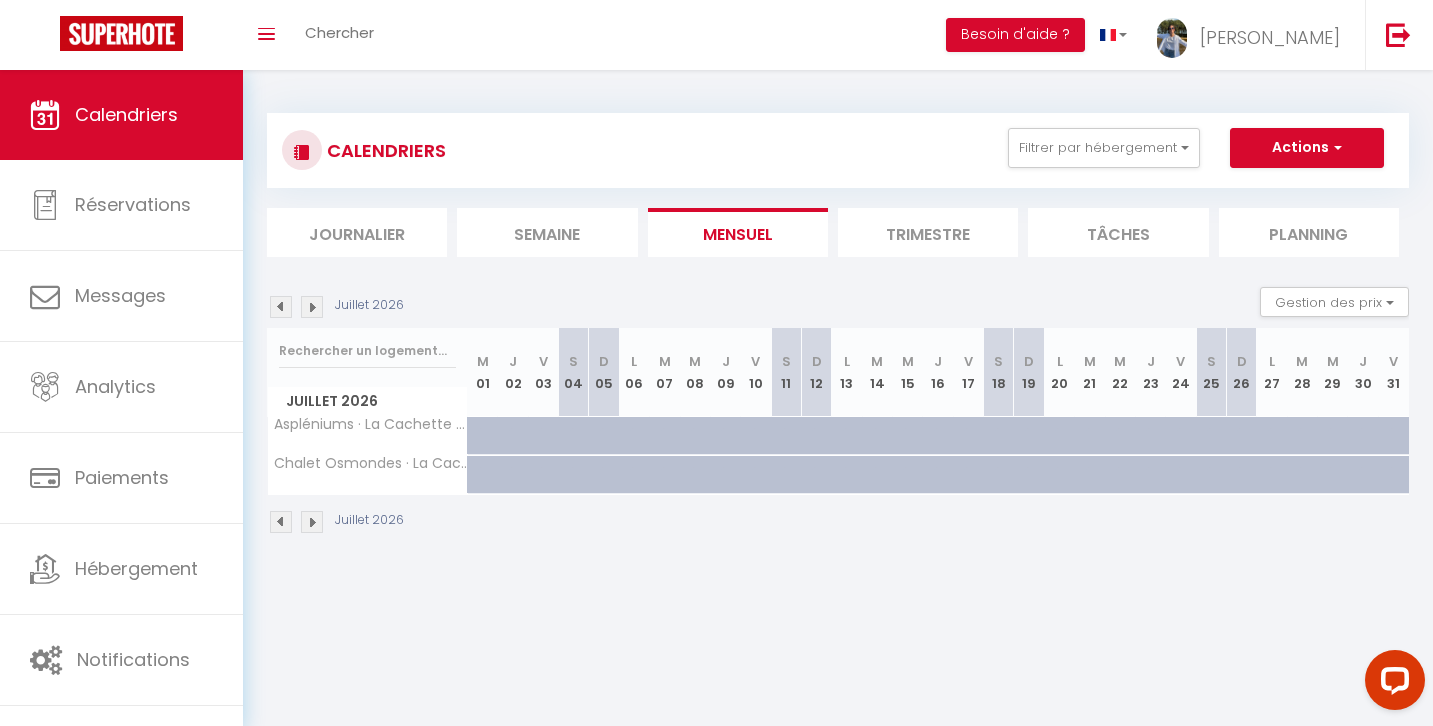 click at bounding box center (493, 447) 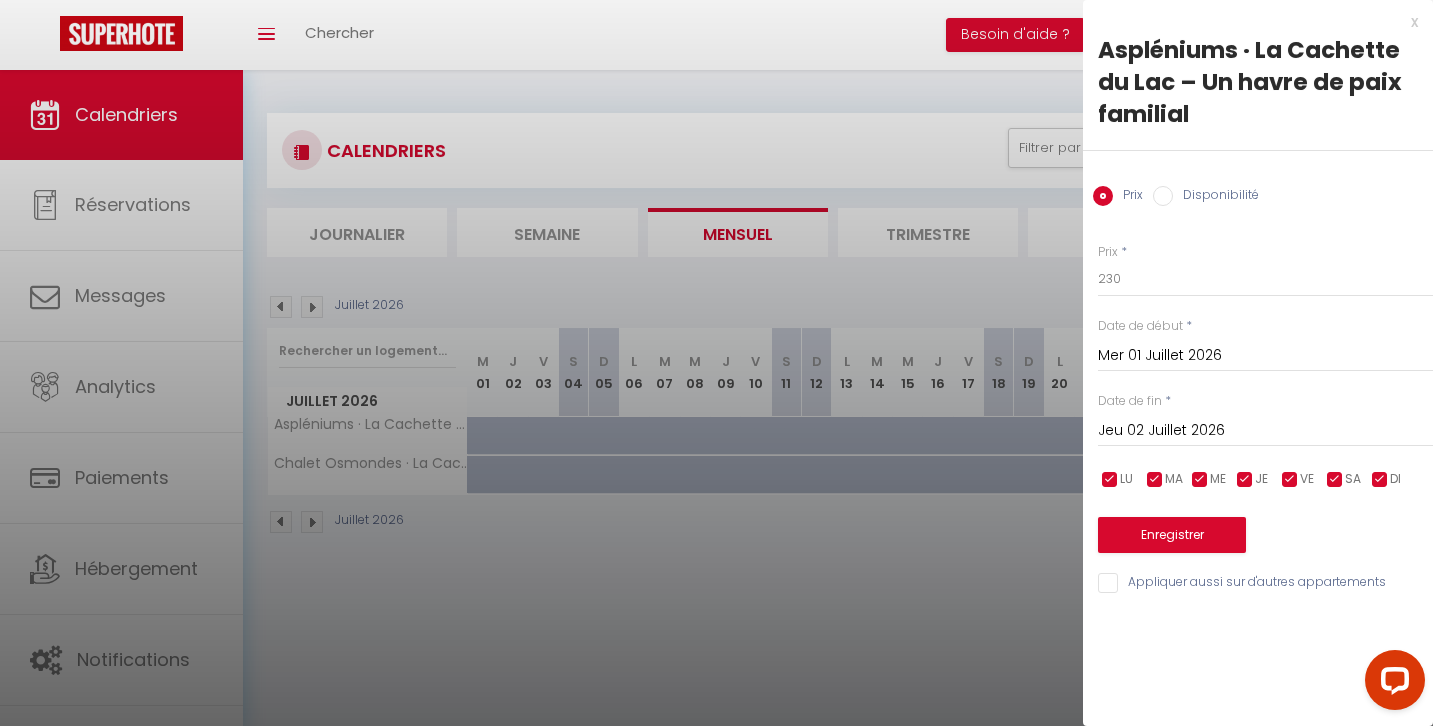 click on "Mer 01 Juillet 2026" at bounding box center (1265, 356) 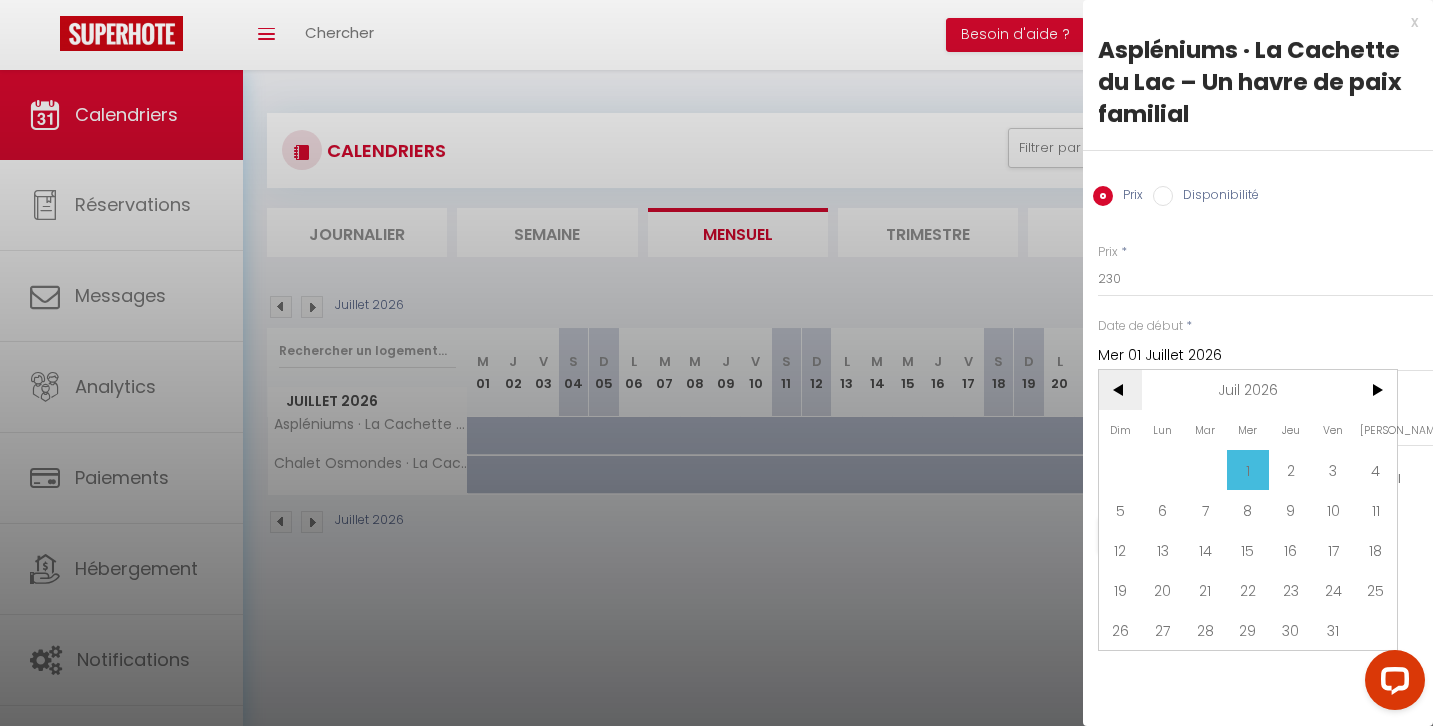 click on "<" at bounding box center (1120, 390) 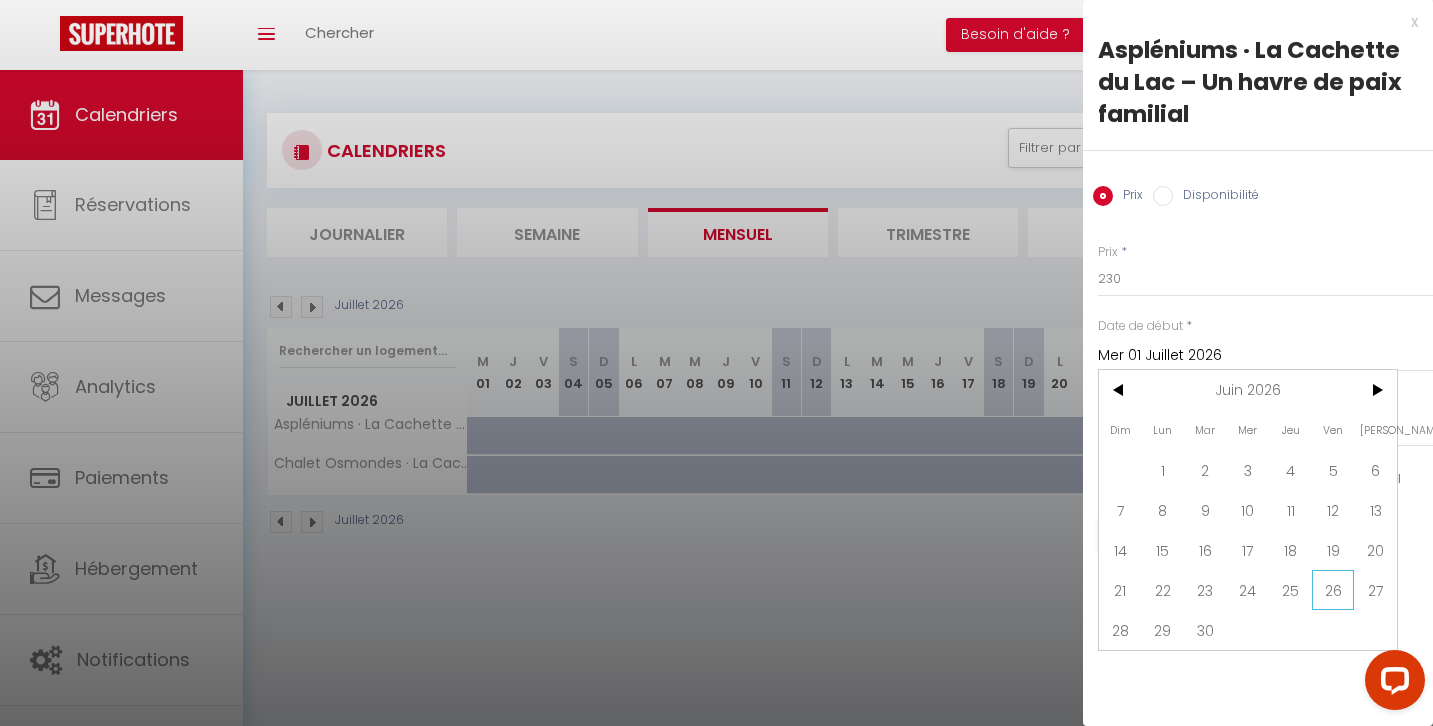 click on "26" at bounding box center [1333, 590] 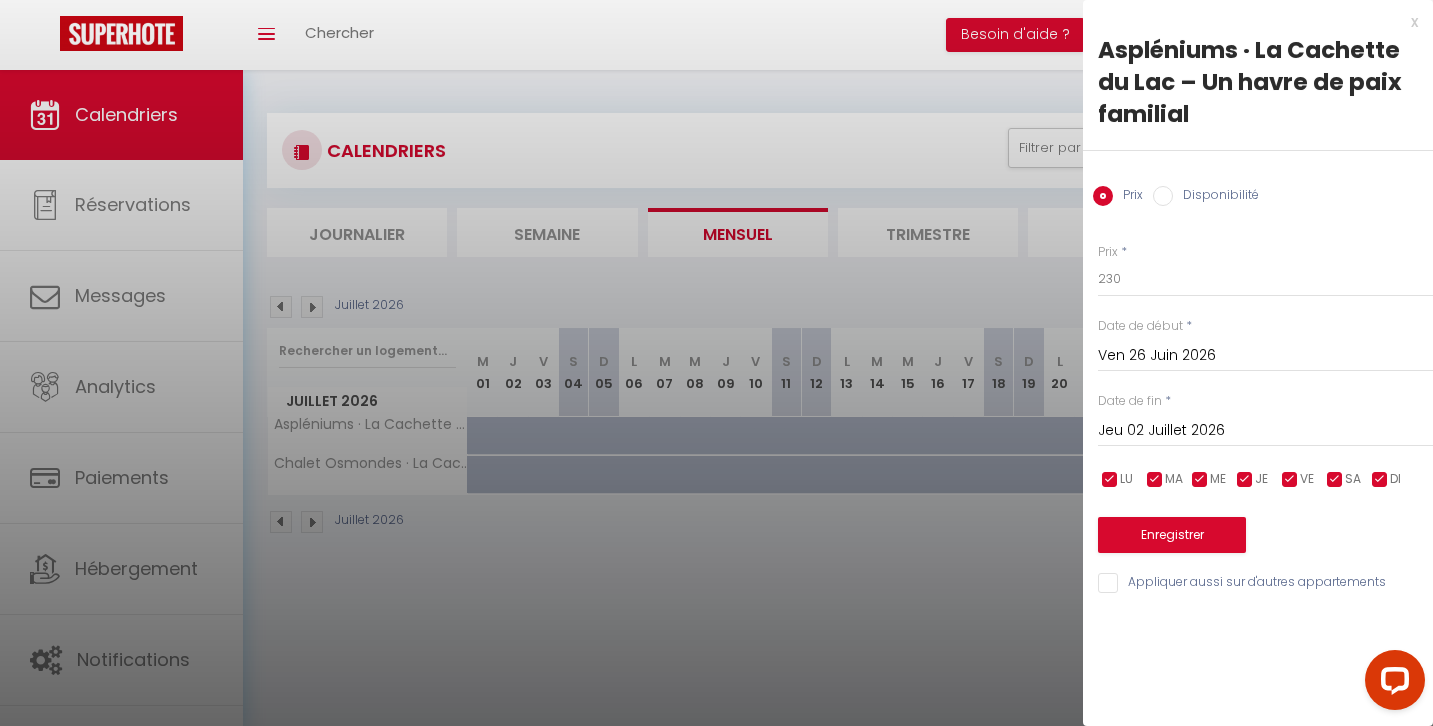 click on "Jeu 02 Juillet 2026" at bounding box center [1265, 431] 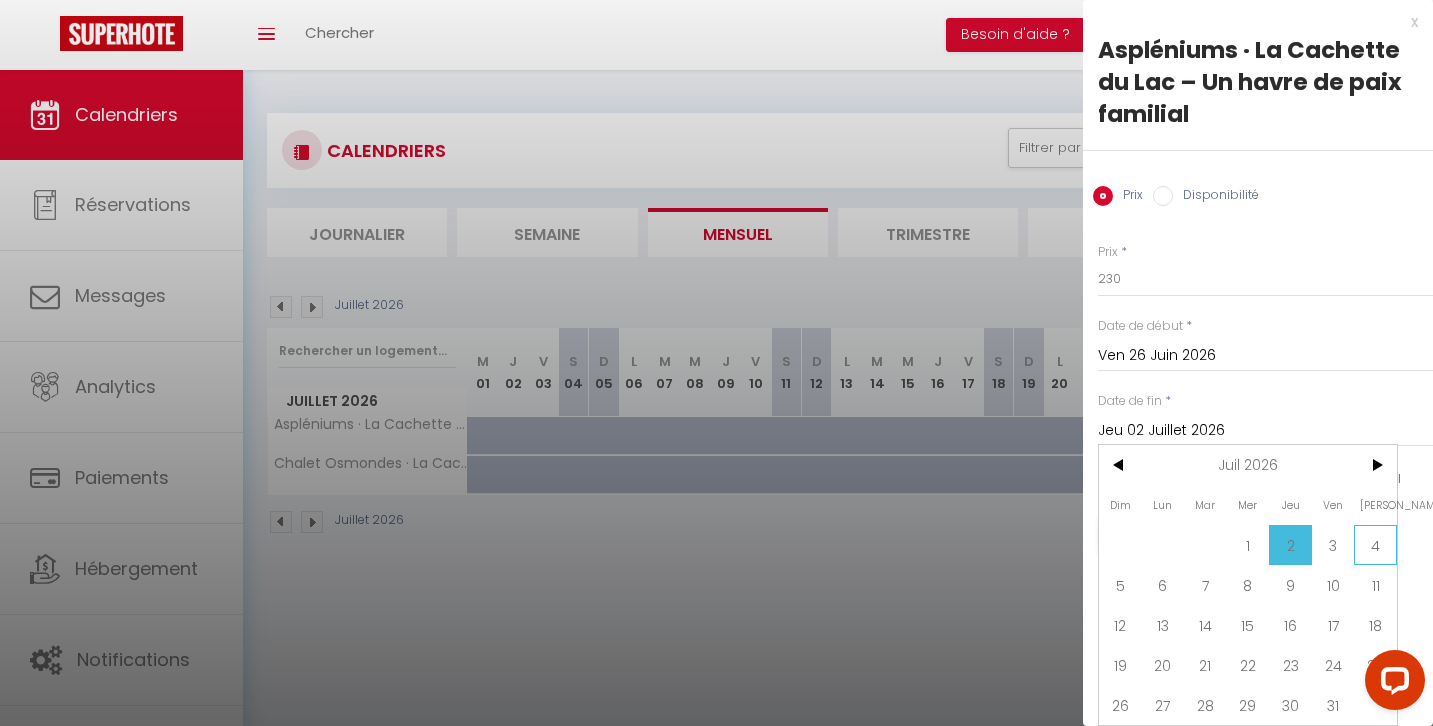 click on "4" at bounding box center [1375, 545] 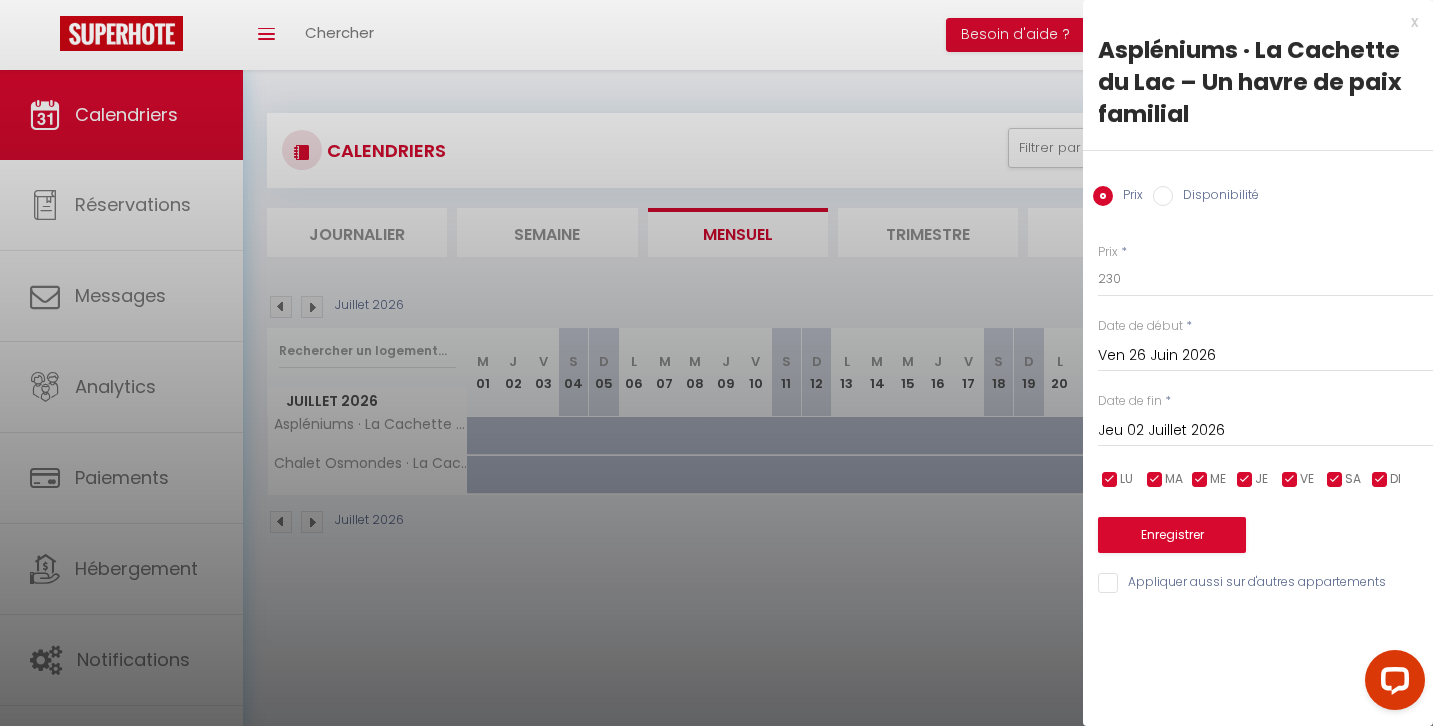 type on "[PERSON_NAME] 04 Juillet 2026" 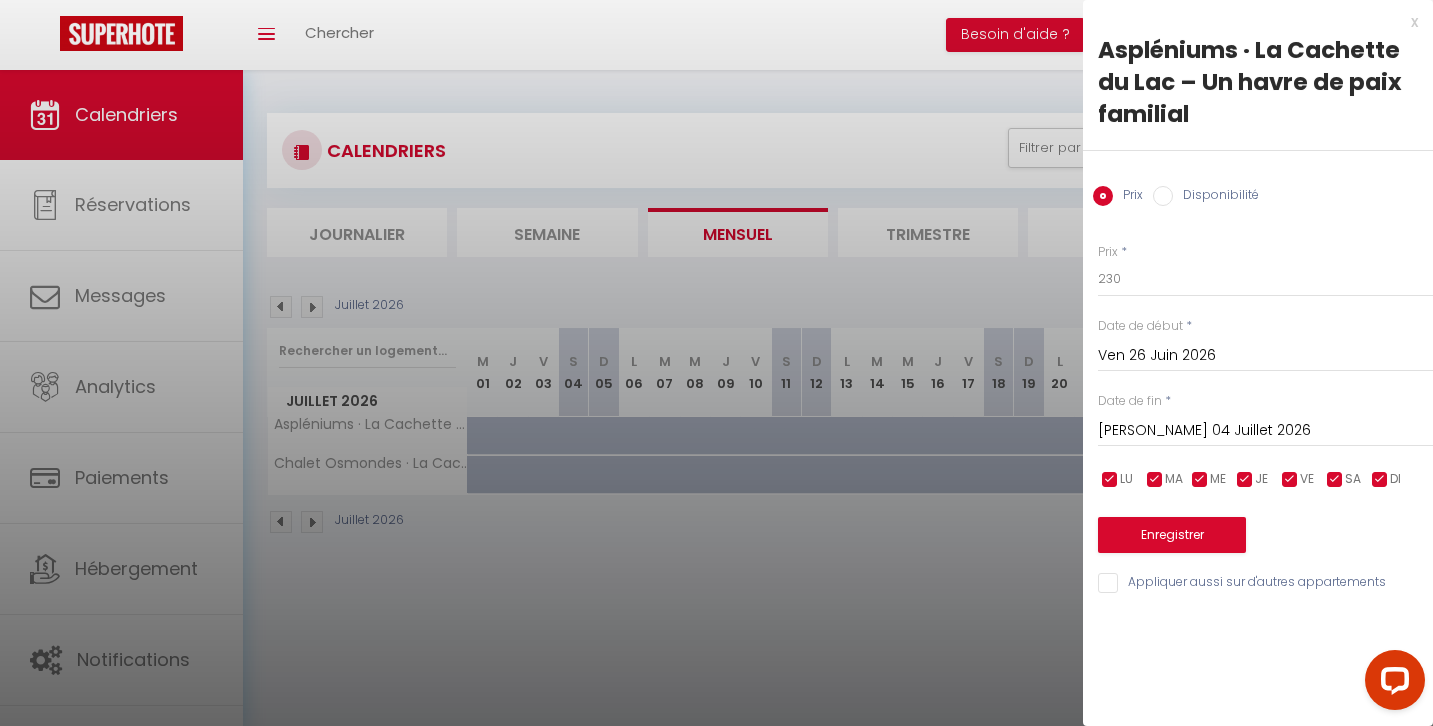 click on "Disponibilité" at bounding box center (1163, 196) 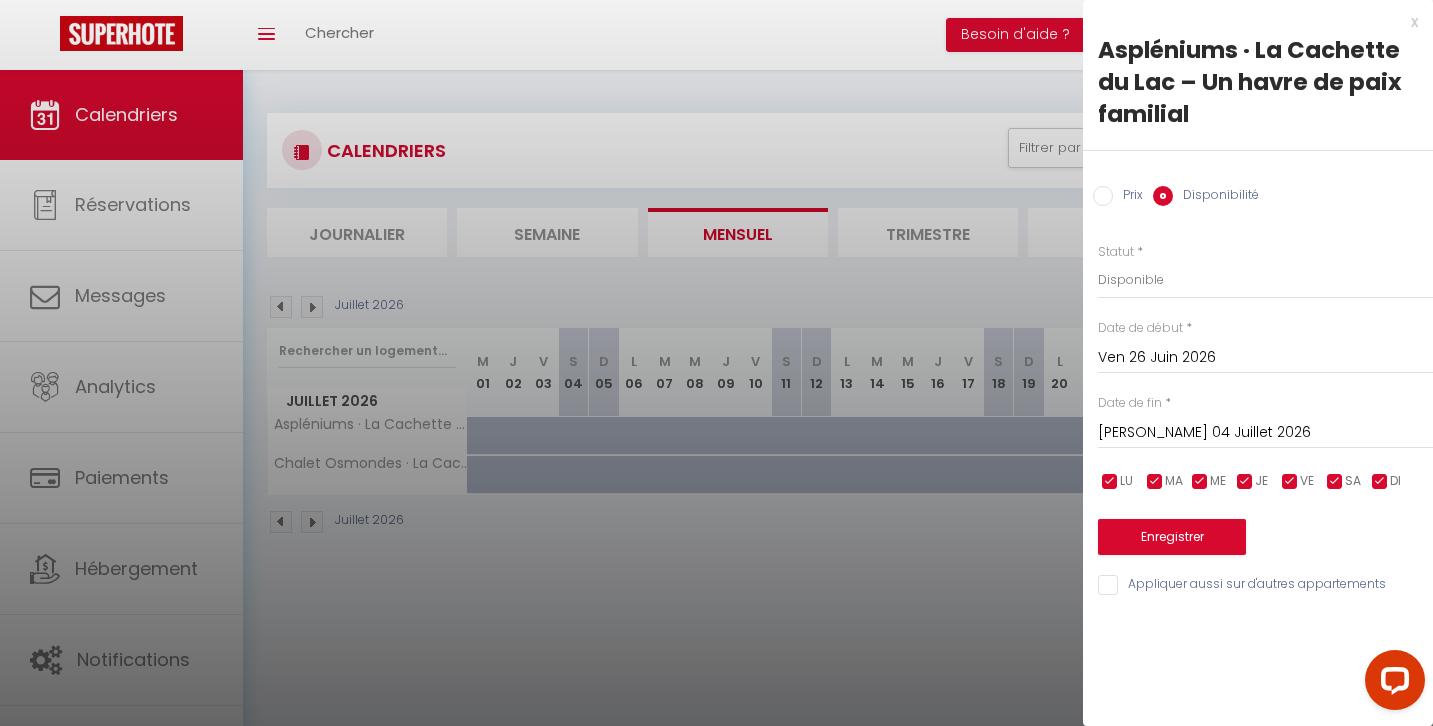 click on "Prix" at bounding box center (1103, 196) 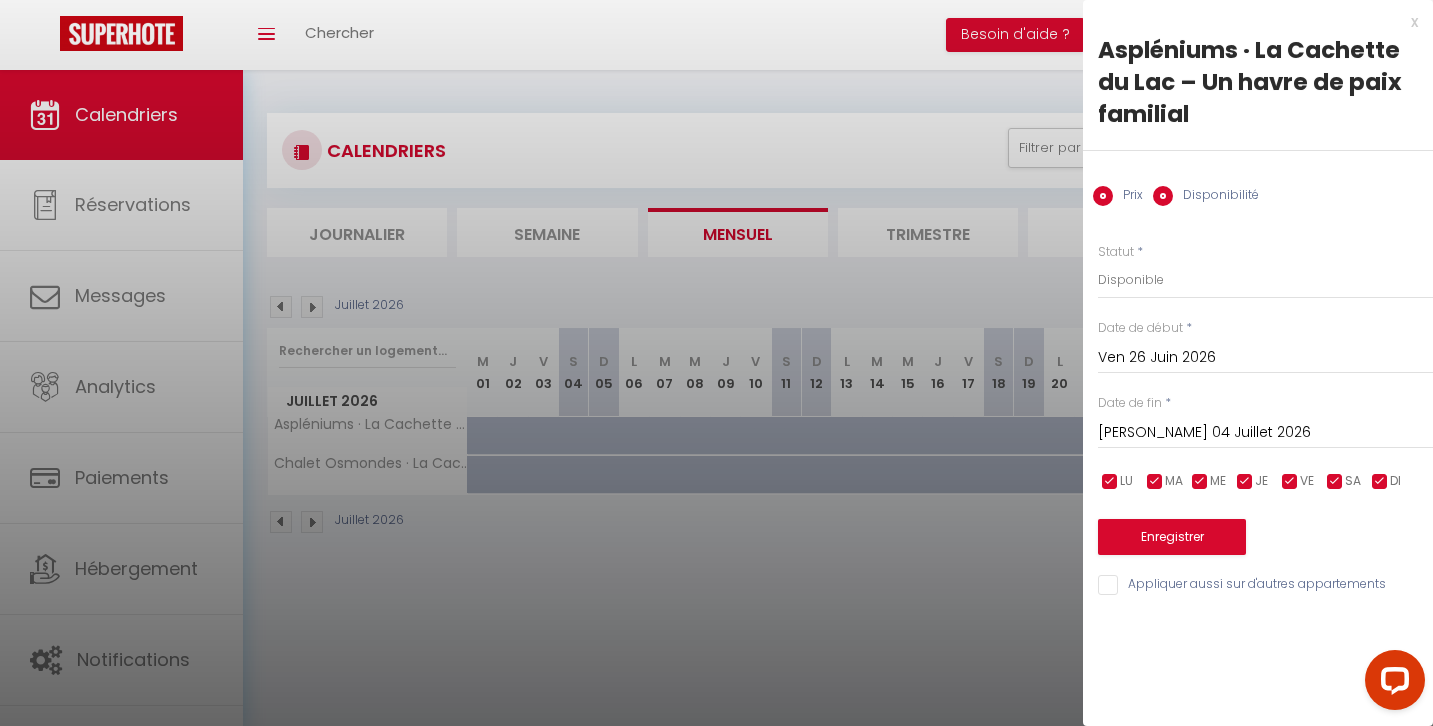 radio on "false" 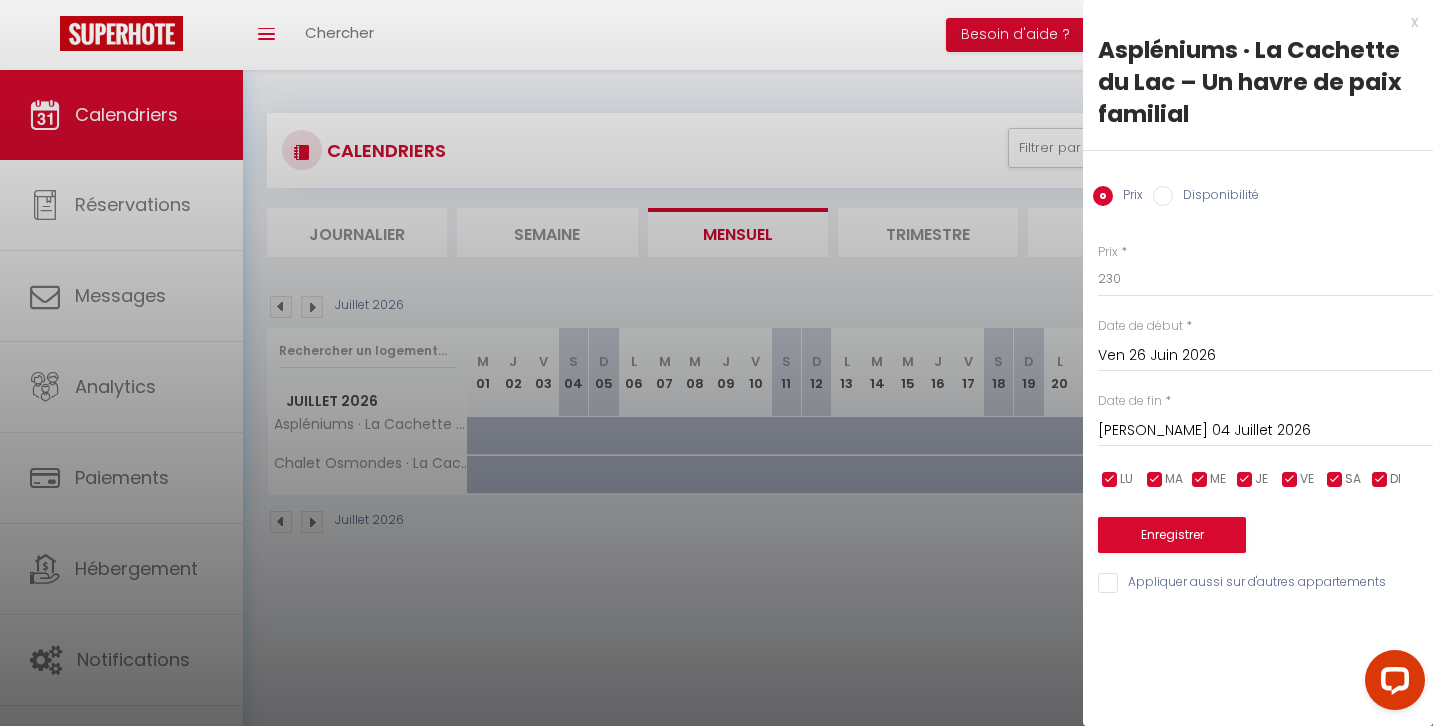 click on "Appliquer aussi sur d'autres appartements" at bounding box center [1265, 583] 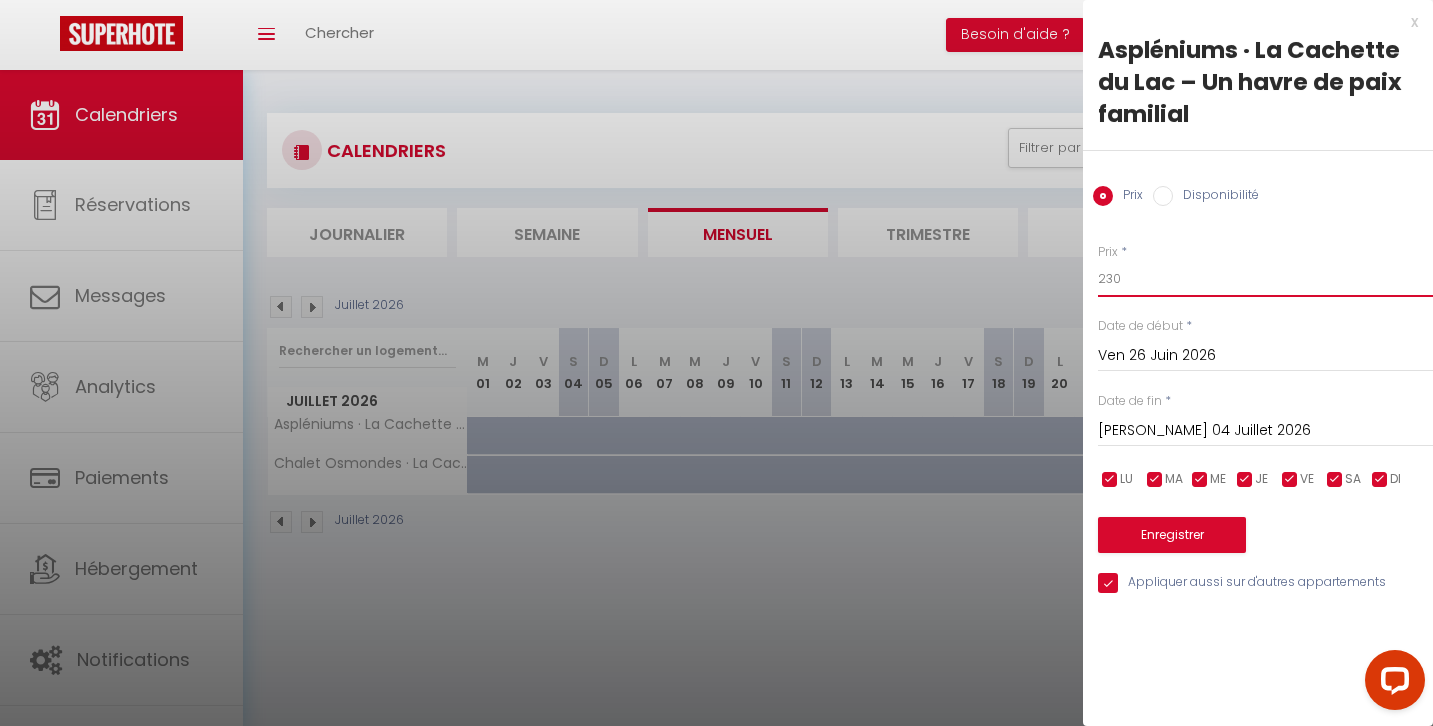 click on "230" at bounding box center (1265, 279) 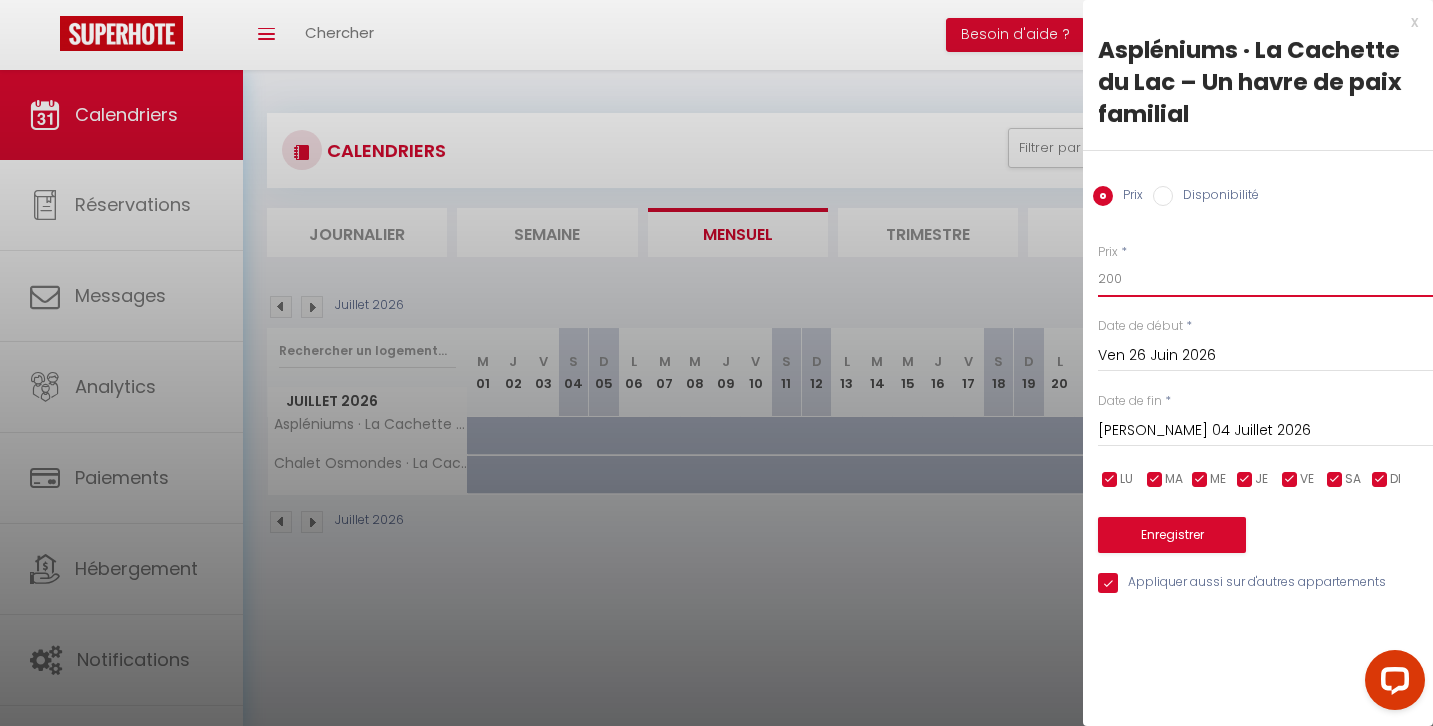 type on "200" 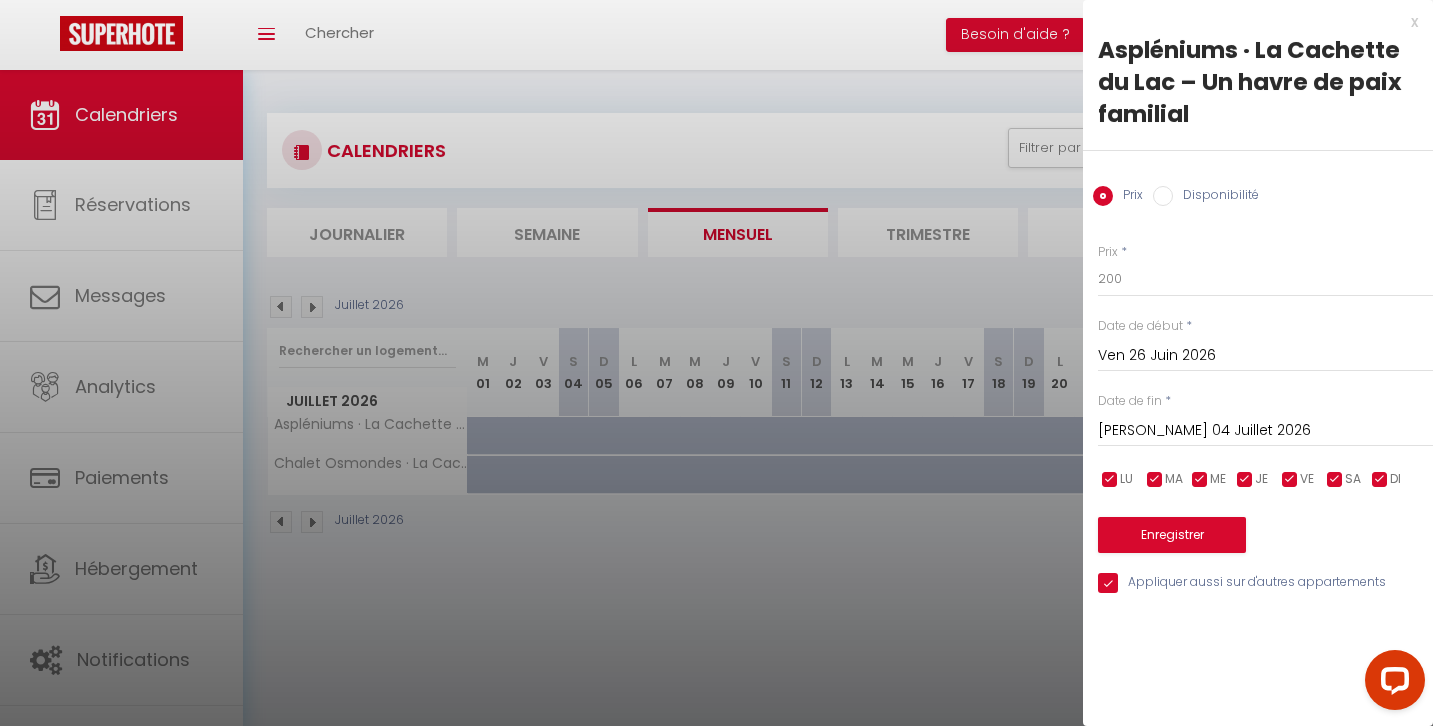 click on "Enregistrer" at bounding box center (1172, 535) 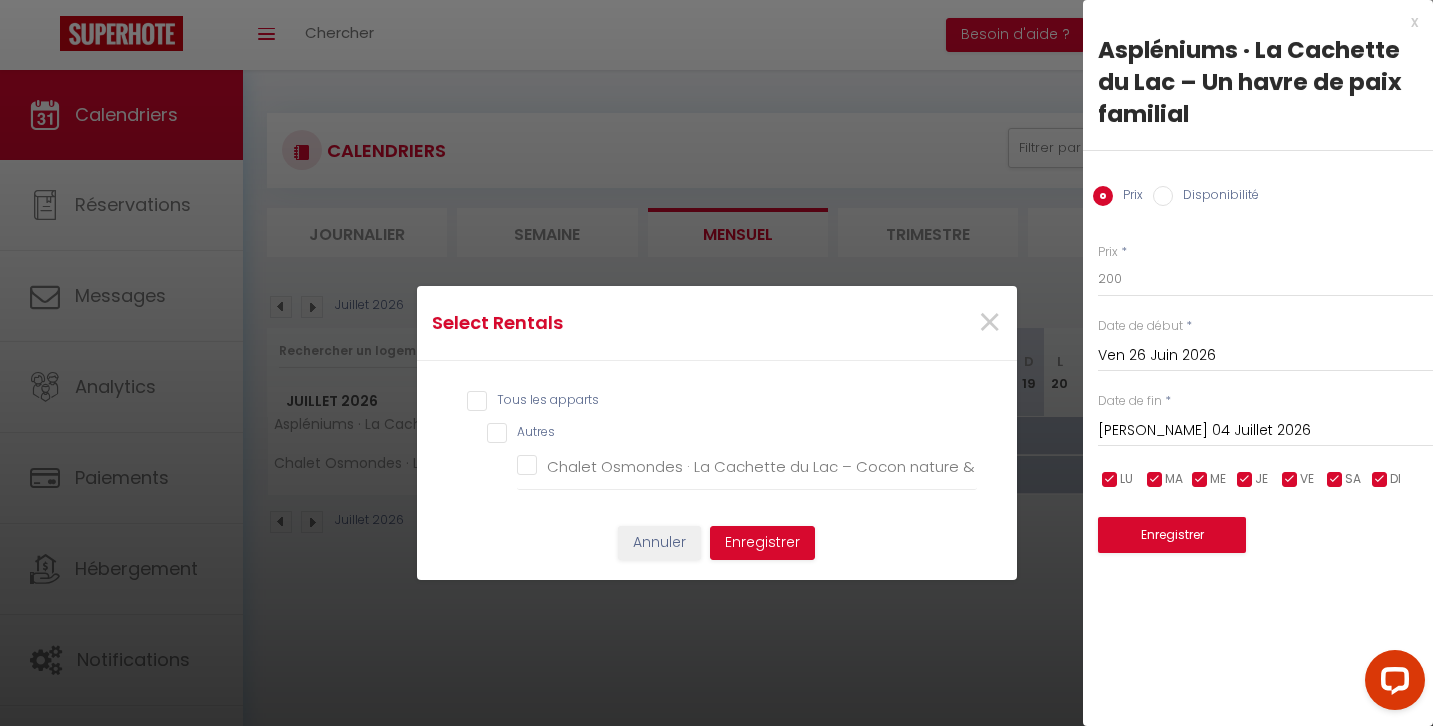 click on "Tous les apparts" at bounding box center (722, 401) 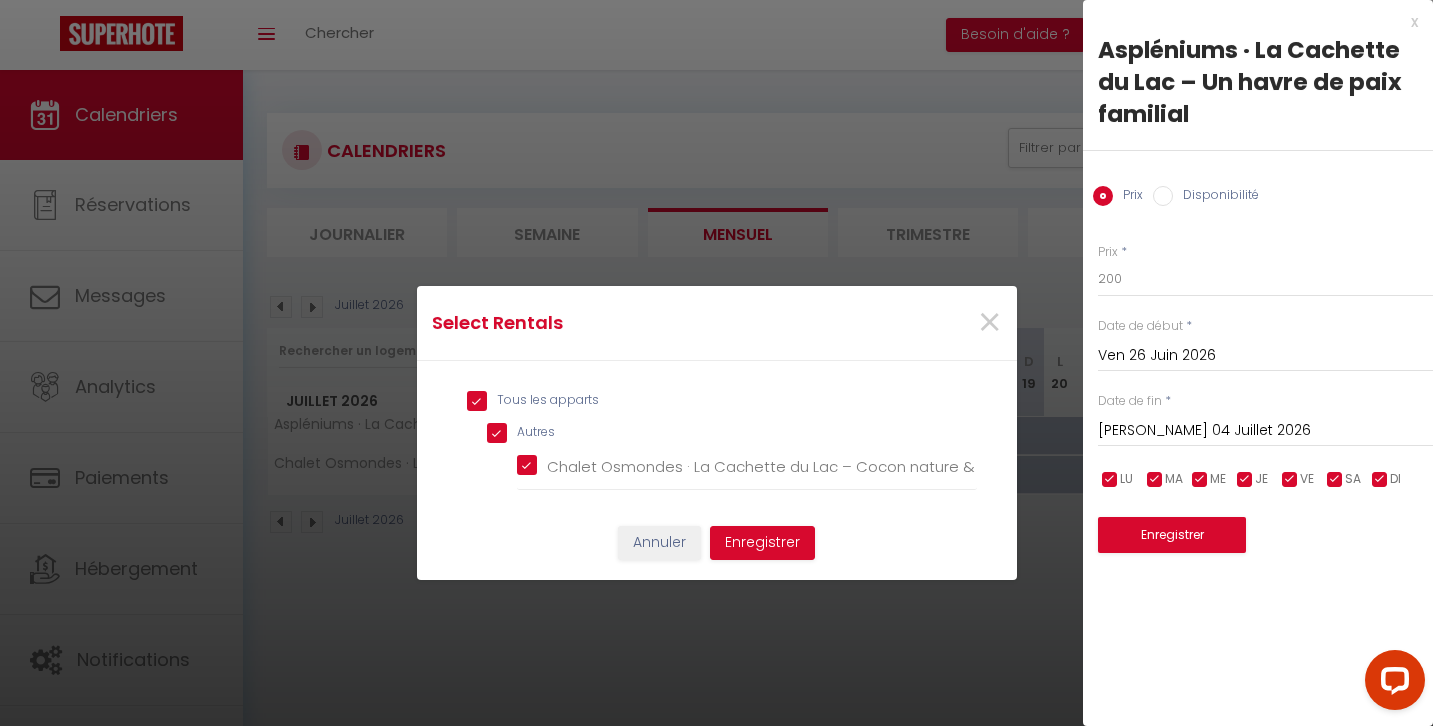 checkbox on "true" 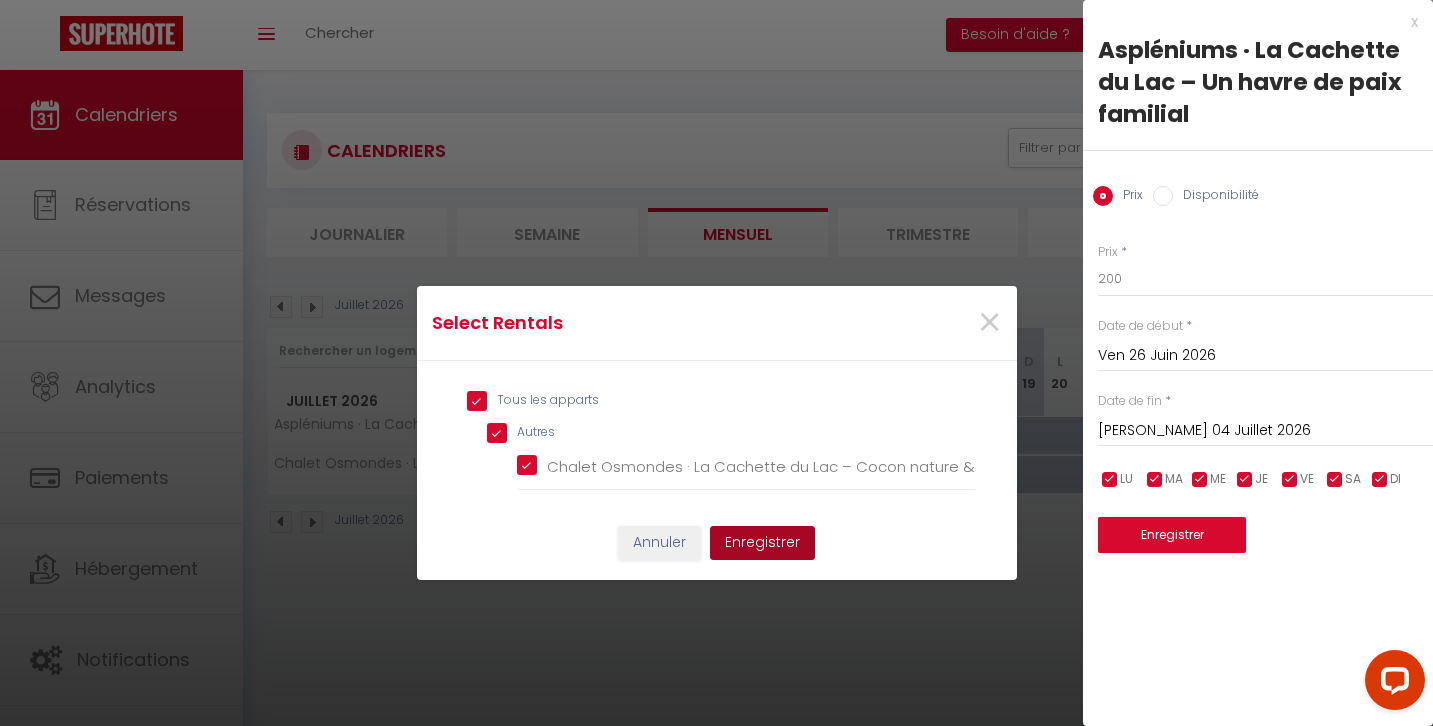 click on "Enregistrer" at bounding box center (762, 543) 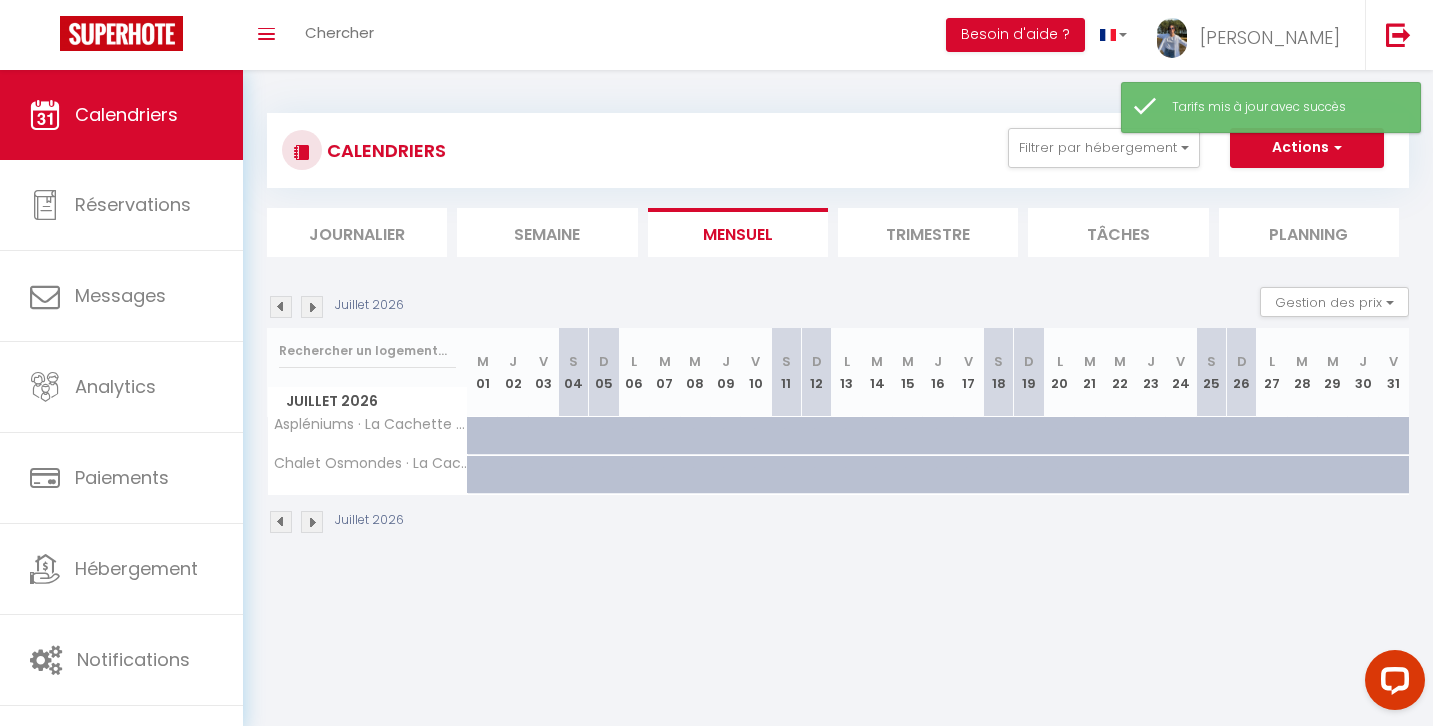 click at bounding box center (513, 436) 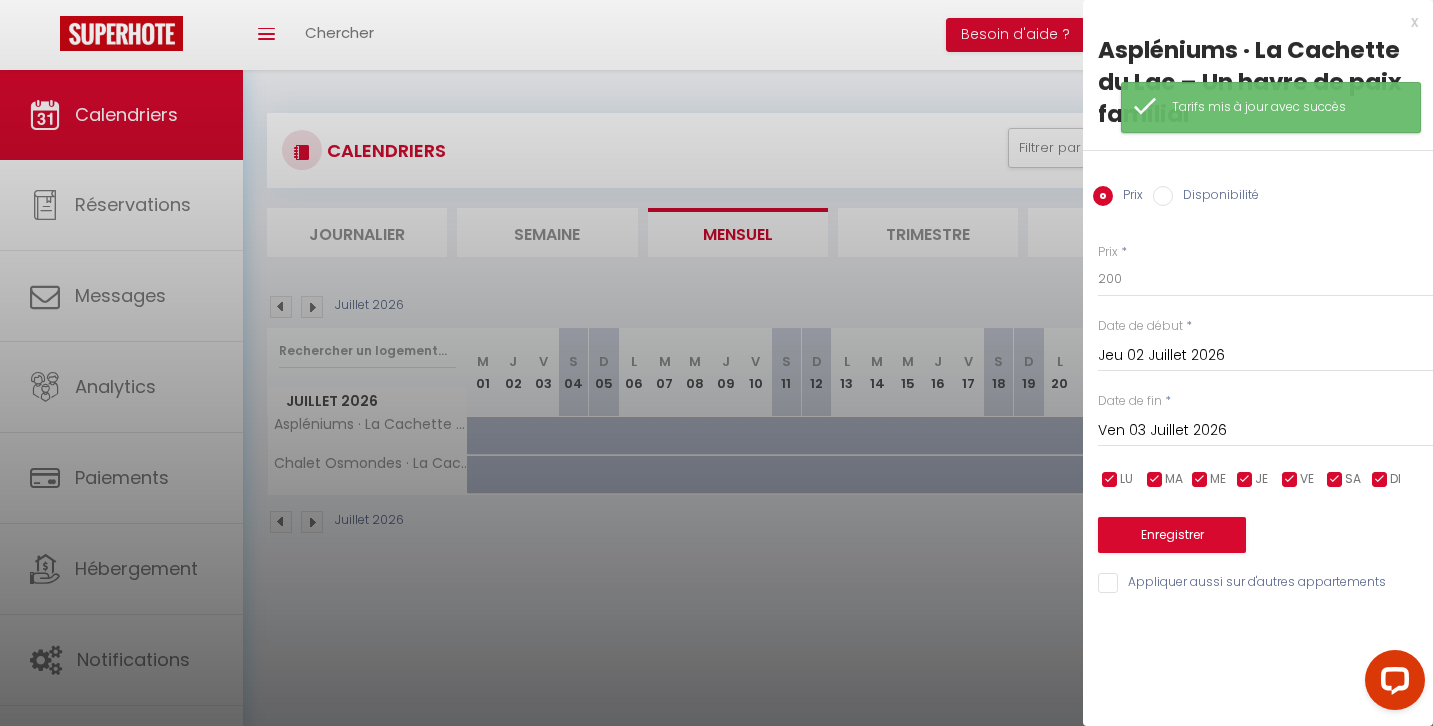 click on "Disponibilité" at bounding box center [1163, 196] 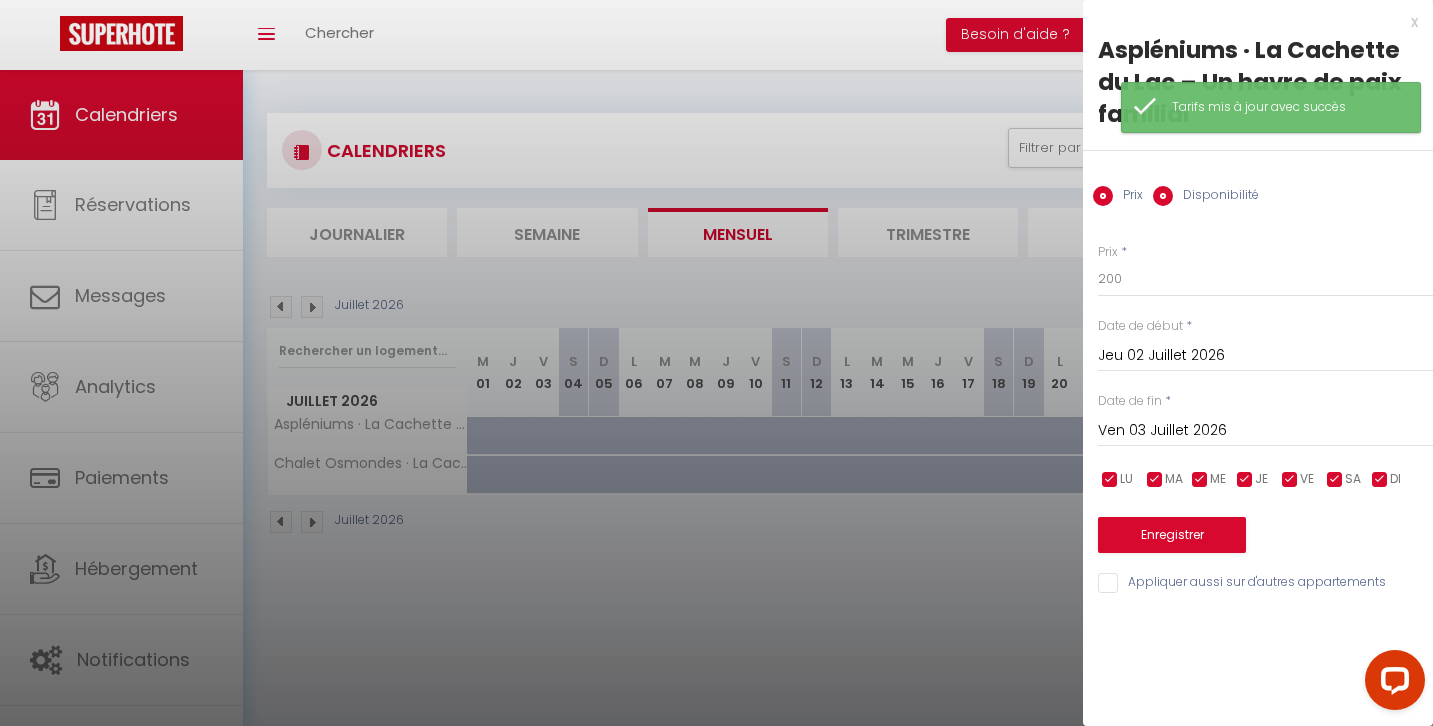 radio on "false" 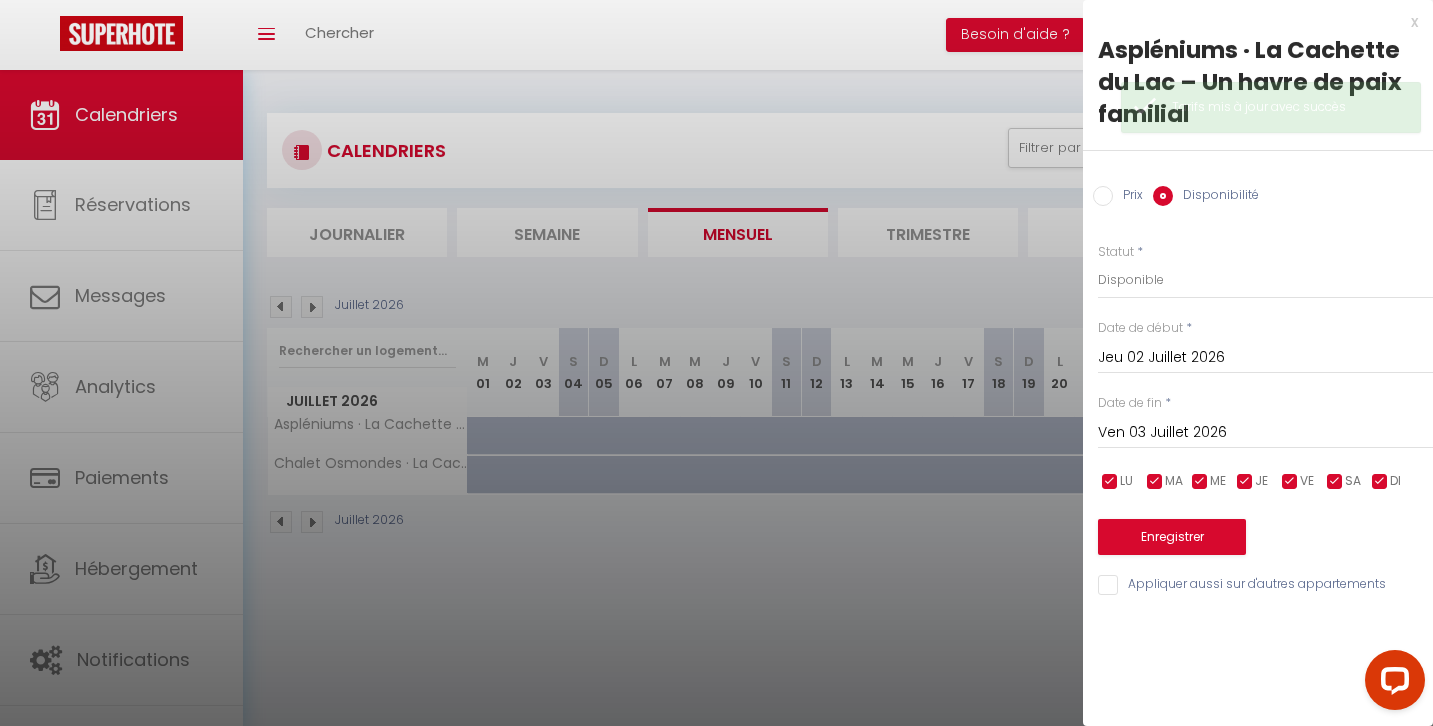 click on "Jeu 02 Juillet 2026" at bounding box center [1265, 358] 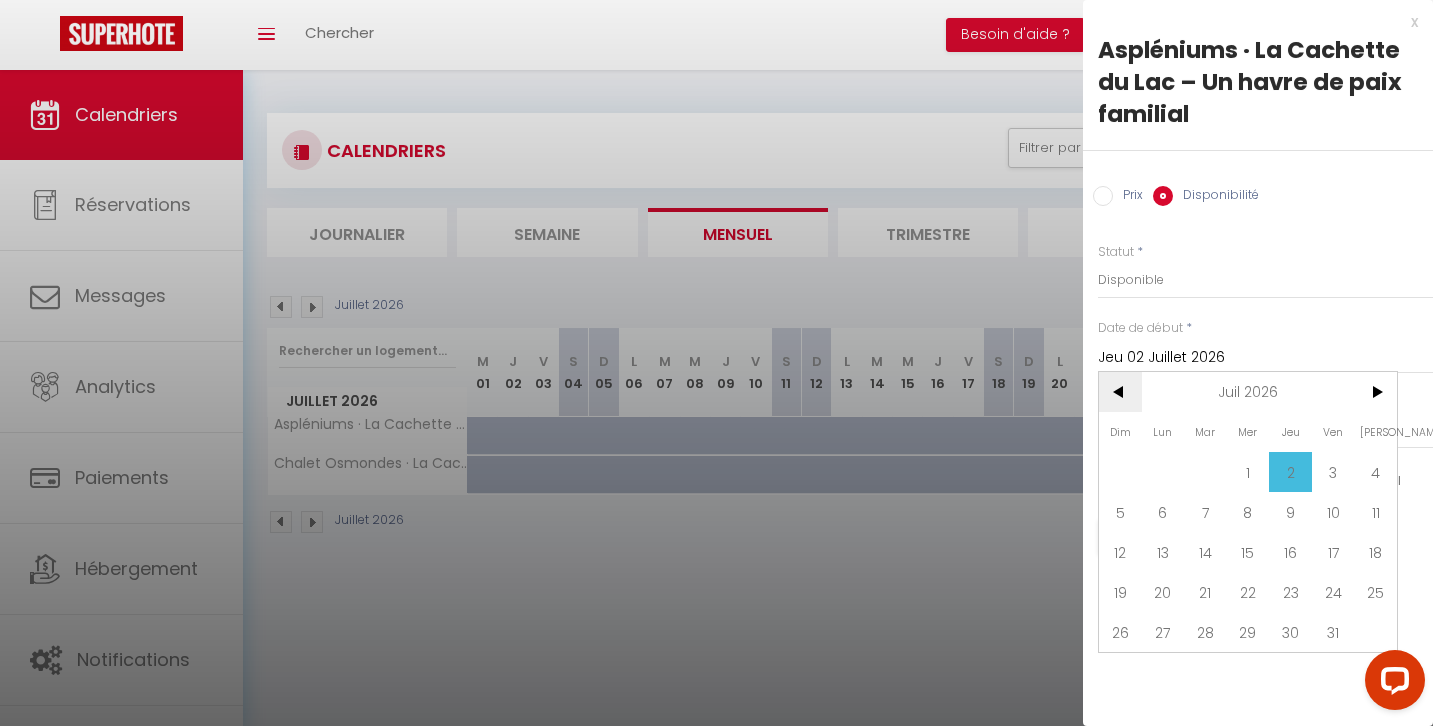 click on "<" at bounding box center [1120, 392] 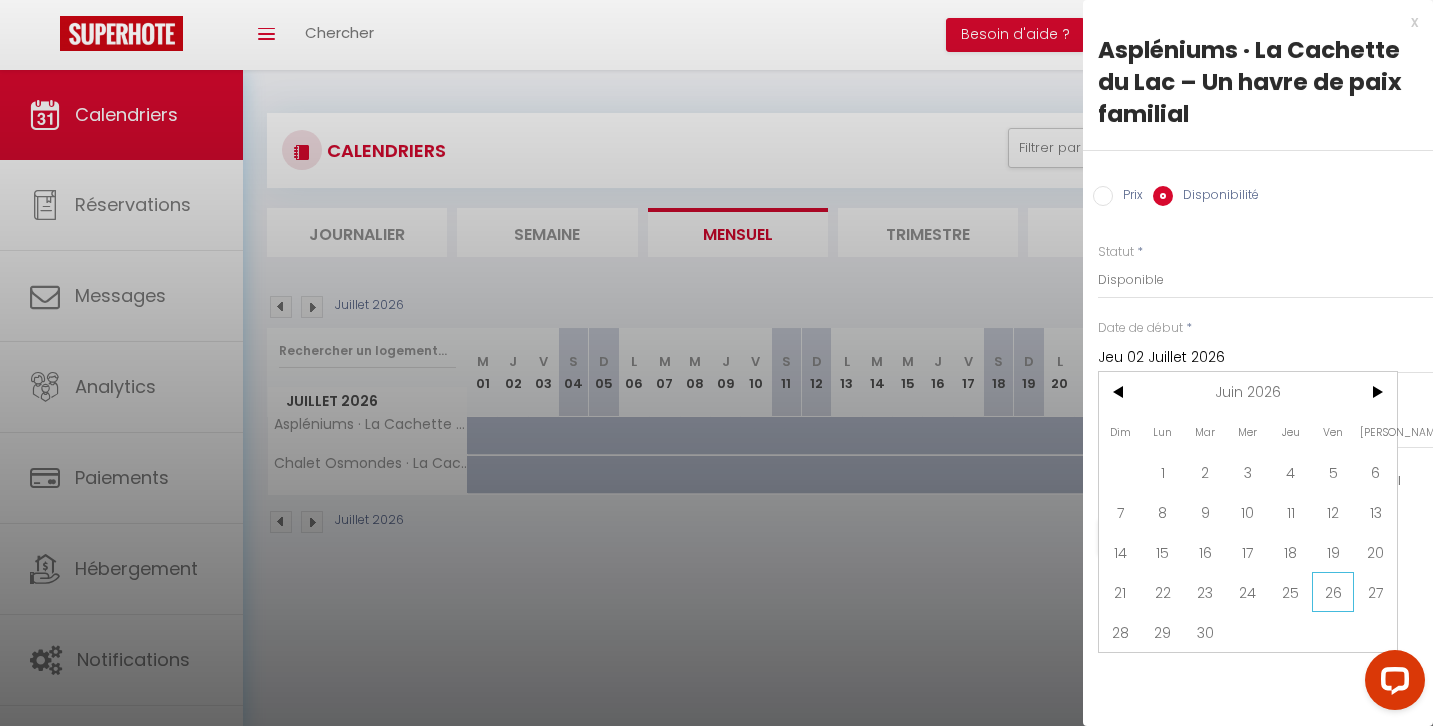 click on "26" at bounding box center (1333, 592) 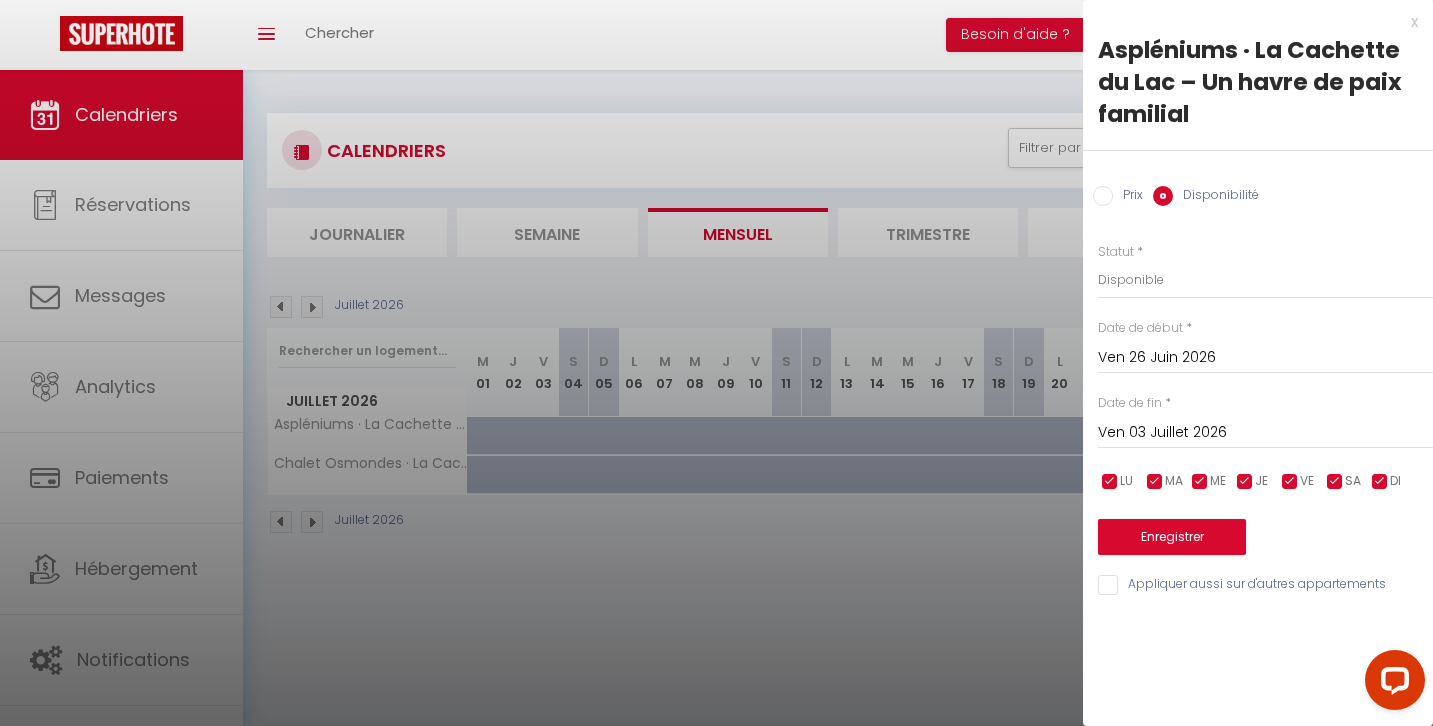 click on "Ven 03 Juillet 2026" at bounding box center [1265, 433] 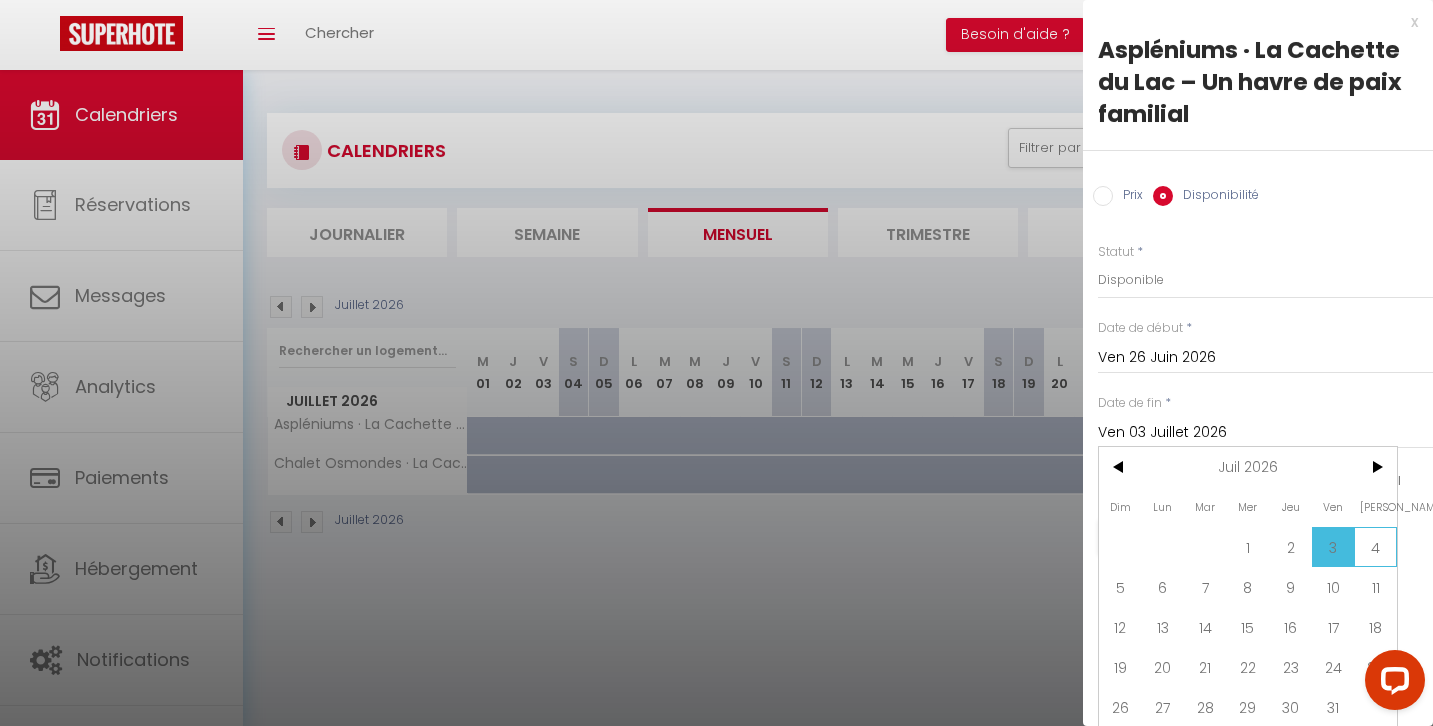 click on "4" at bounding box center [1375, 547] 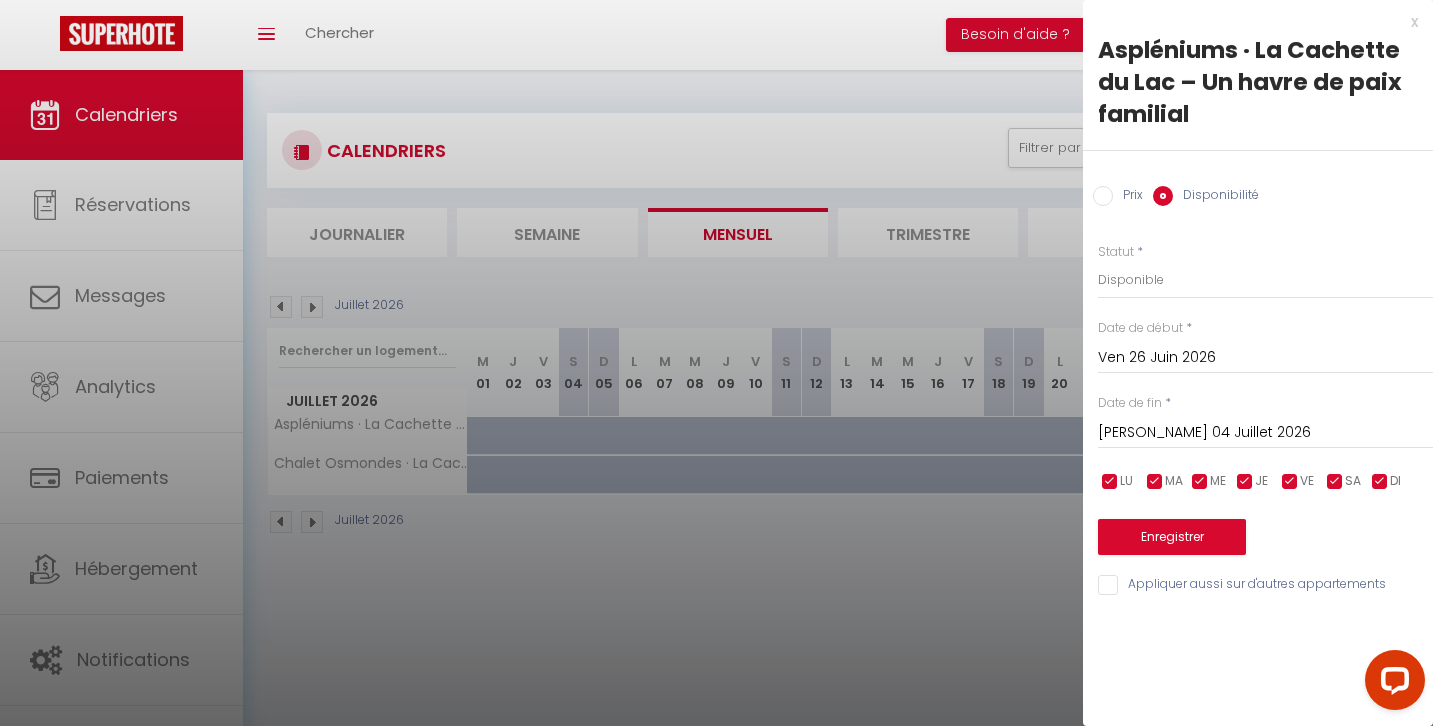 click on "Appliquer aussi sur d'autres appartements" at bounding box center (1265, 585) 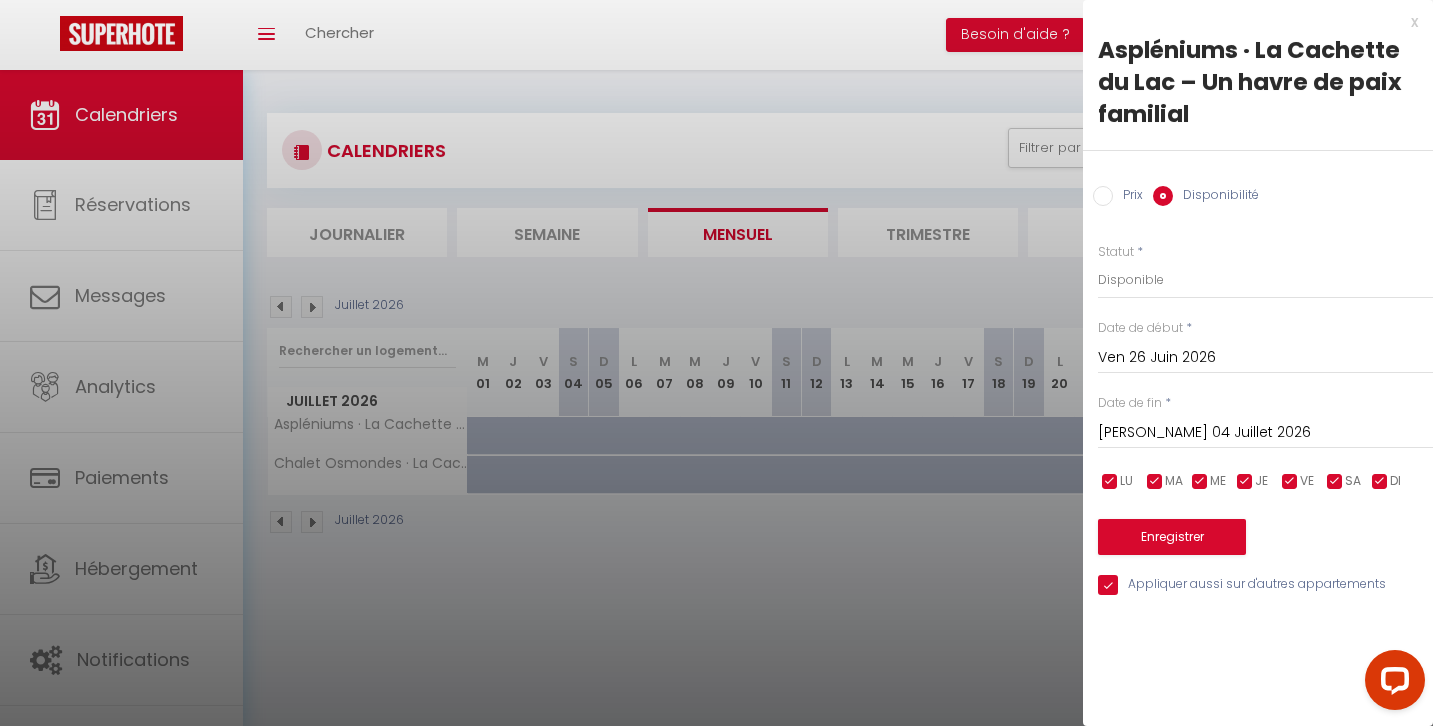 click on "Enregistrer" at bounding box center (1172, 537) 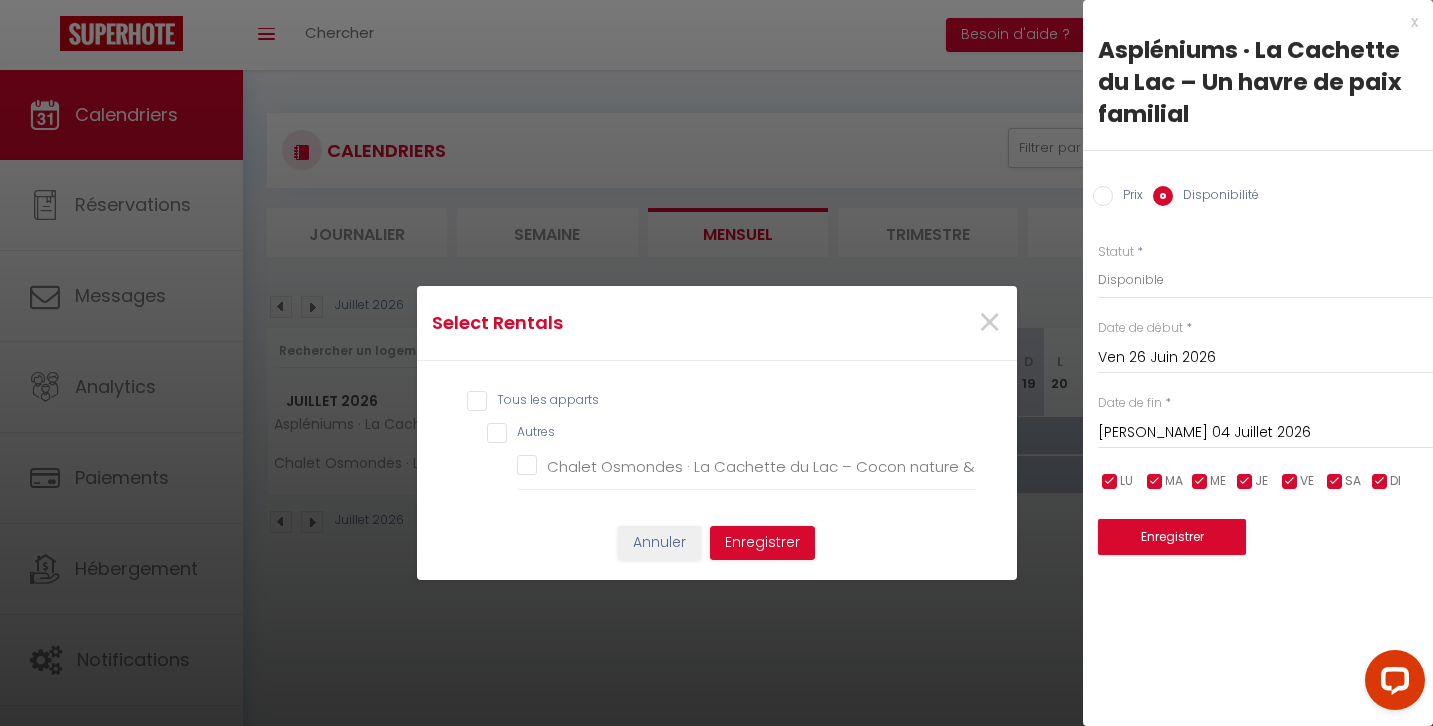 click on "Tous les apparts" at bounding box center [722, 401] 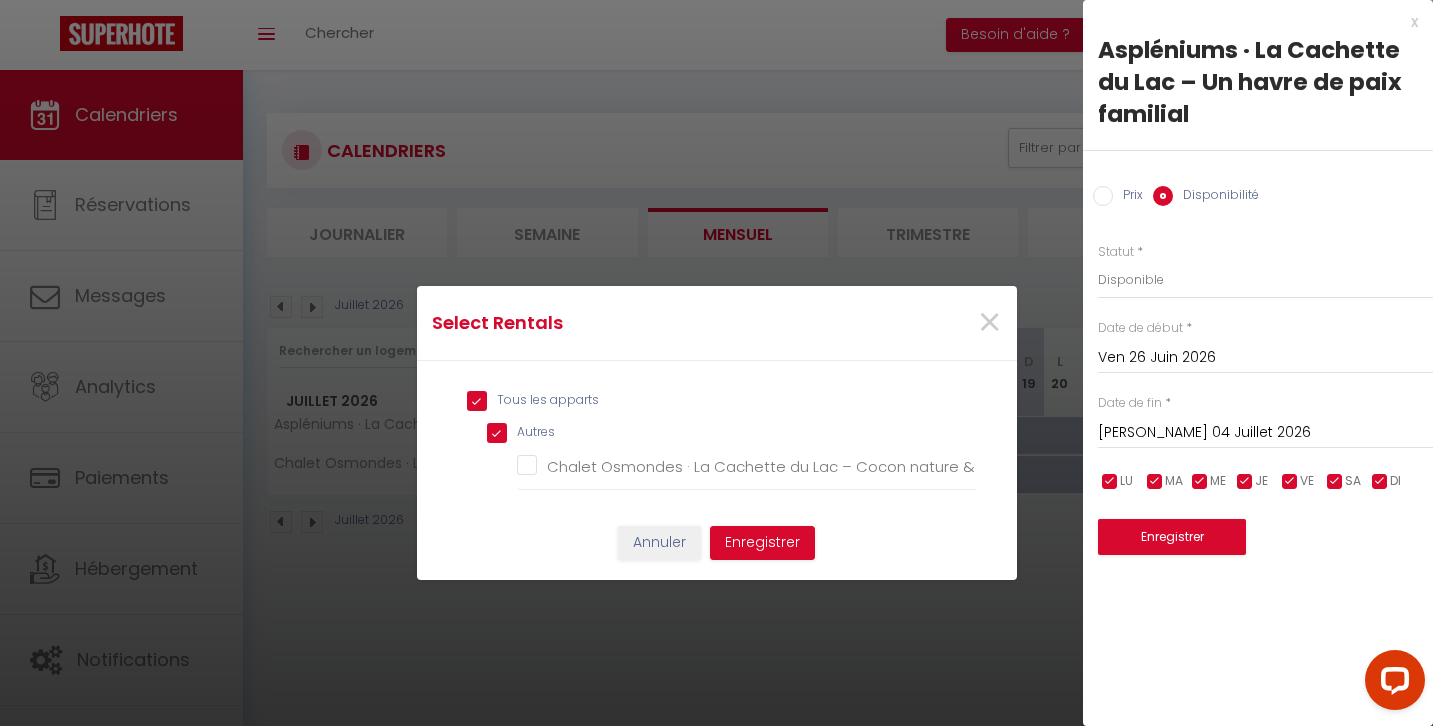checkbox on "true" 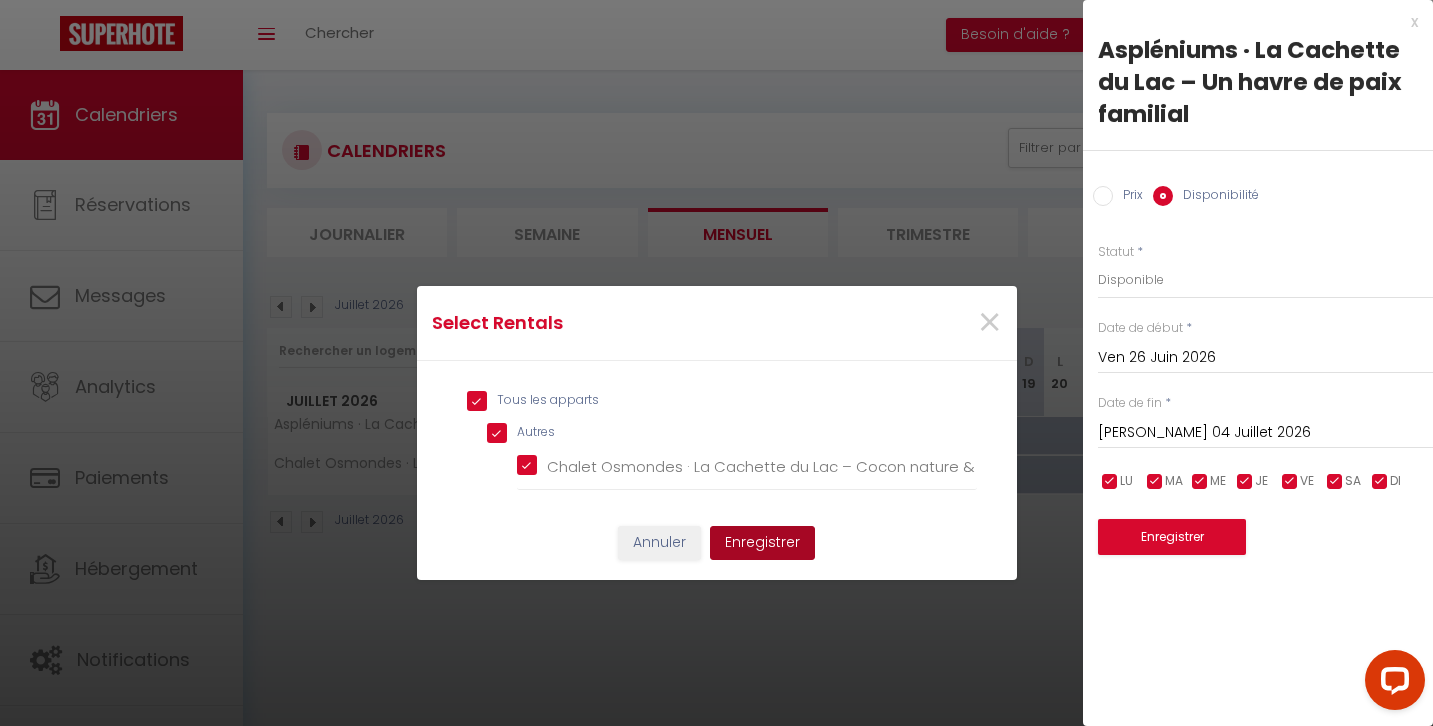 click on "Enregistrer" at bounding box center (762, 543) 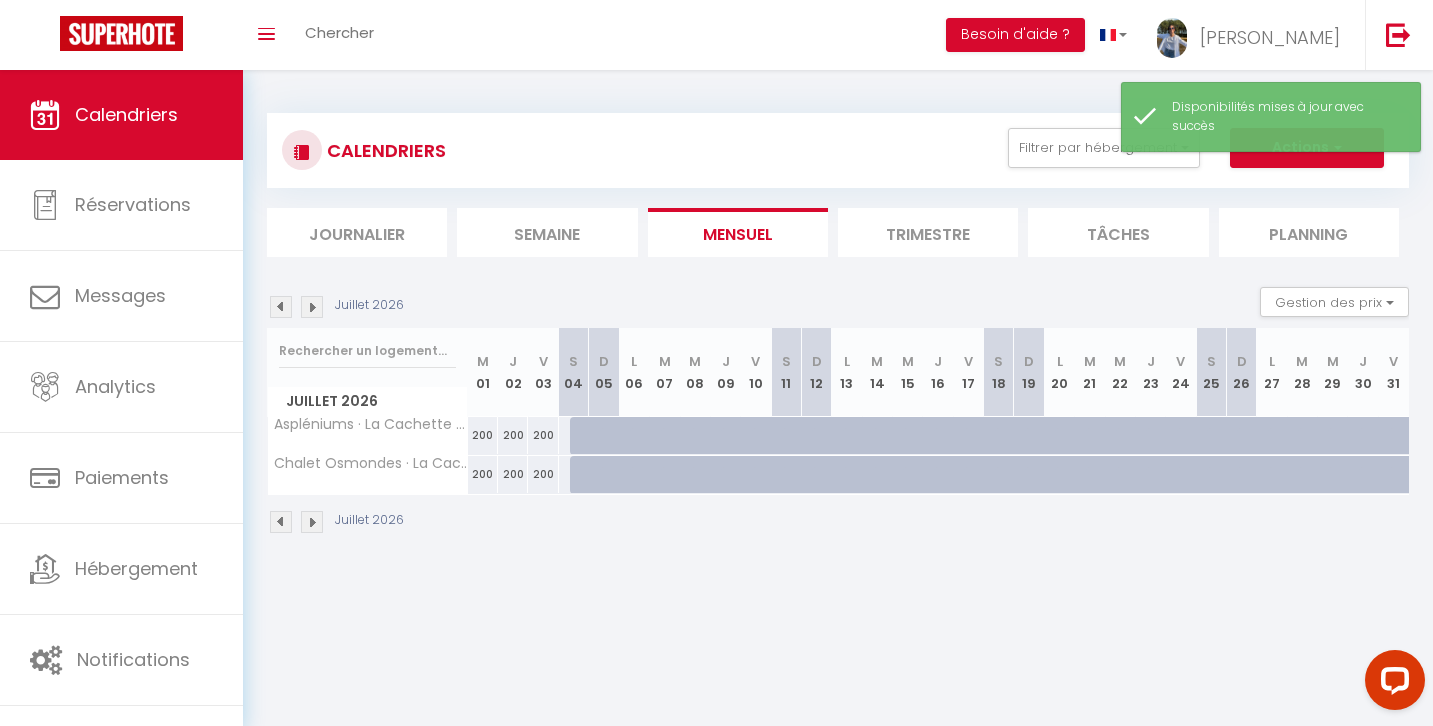 click at bounding box center (585, 436) 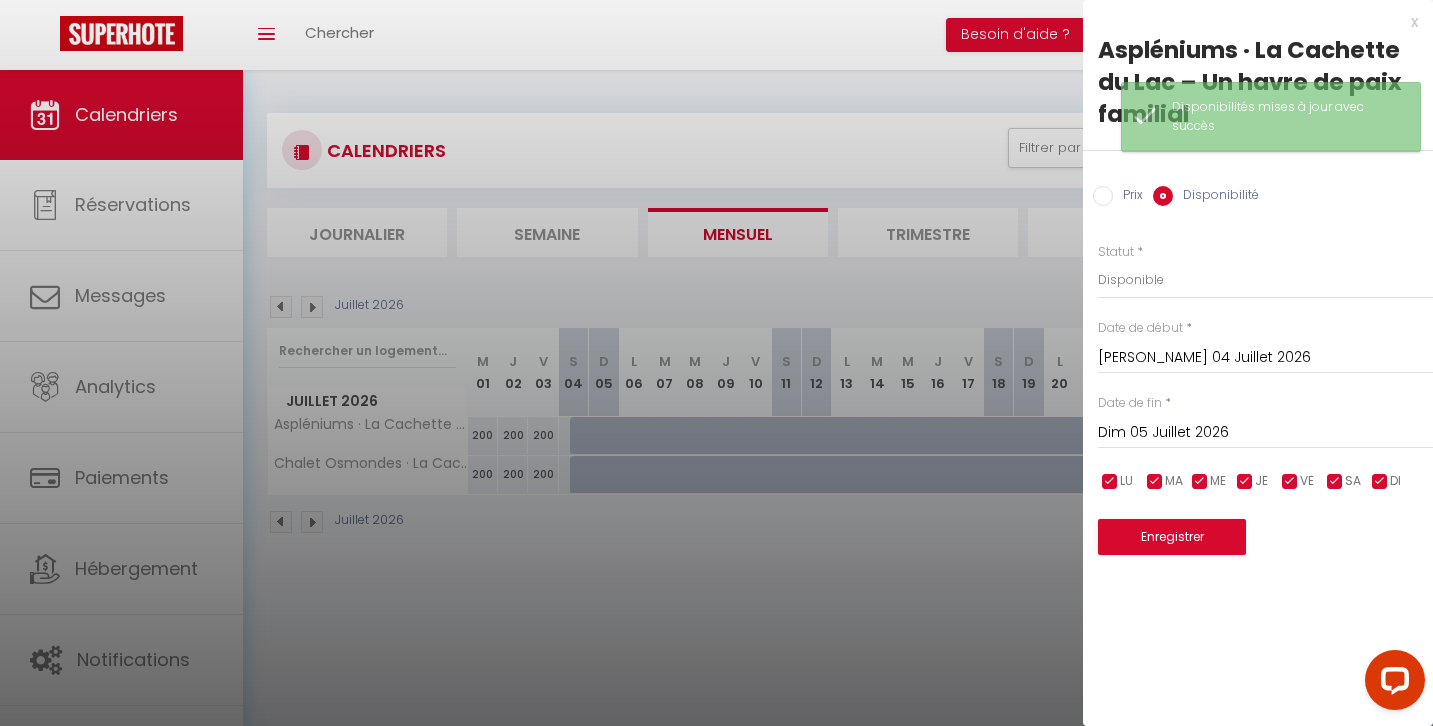 click on "Prix" at bounding box center (1103, 196) 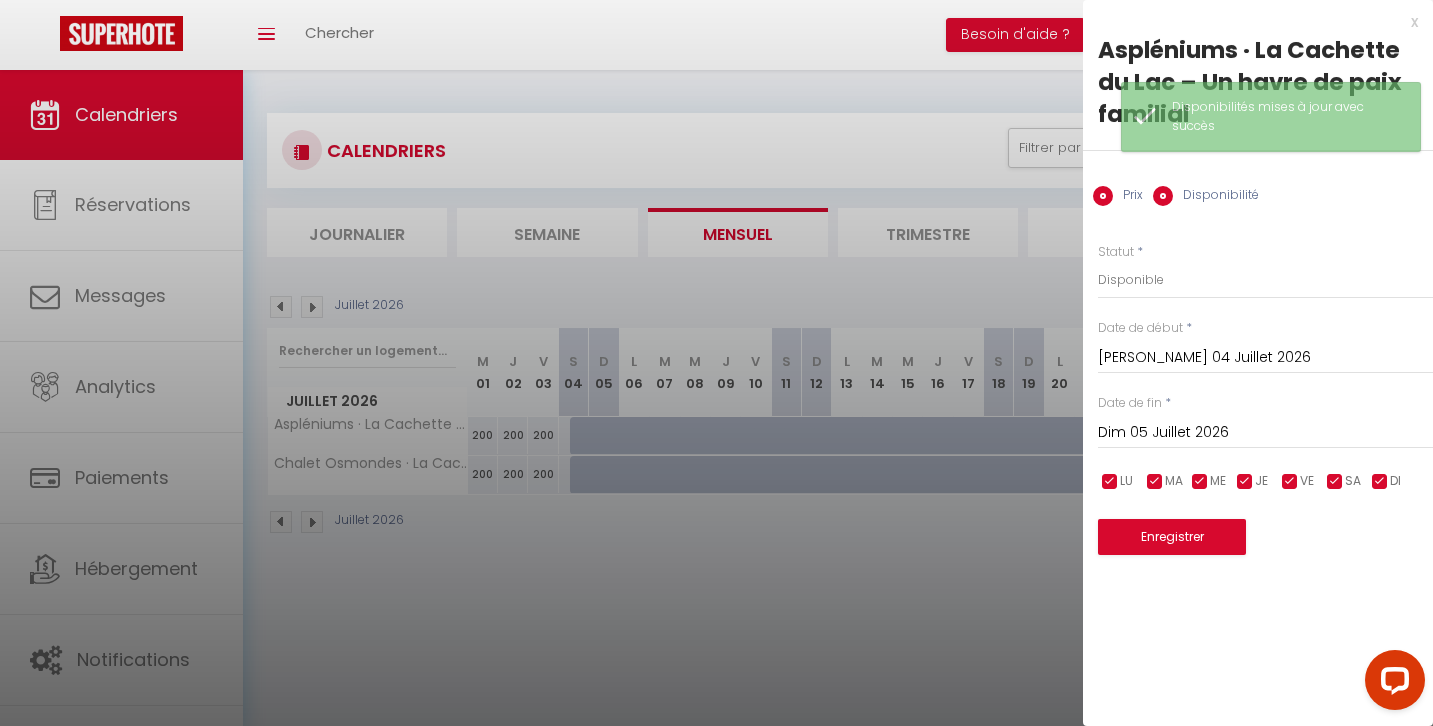 radio on "false" 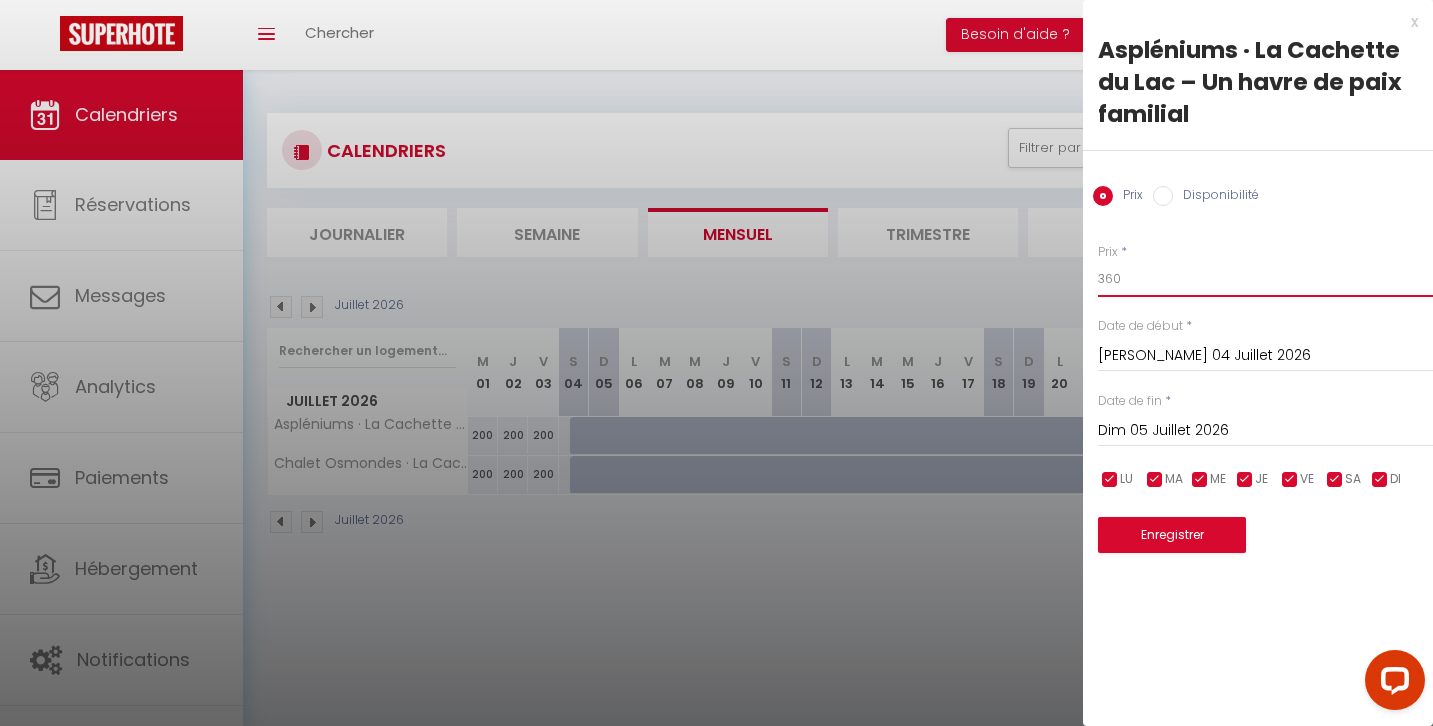 click on "360" at bounding box center (1265, 279) 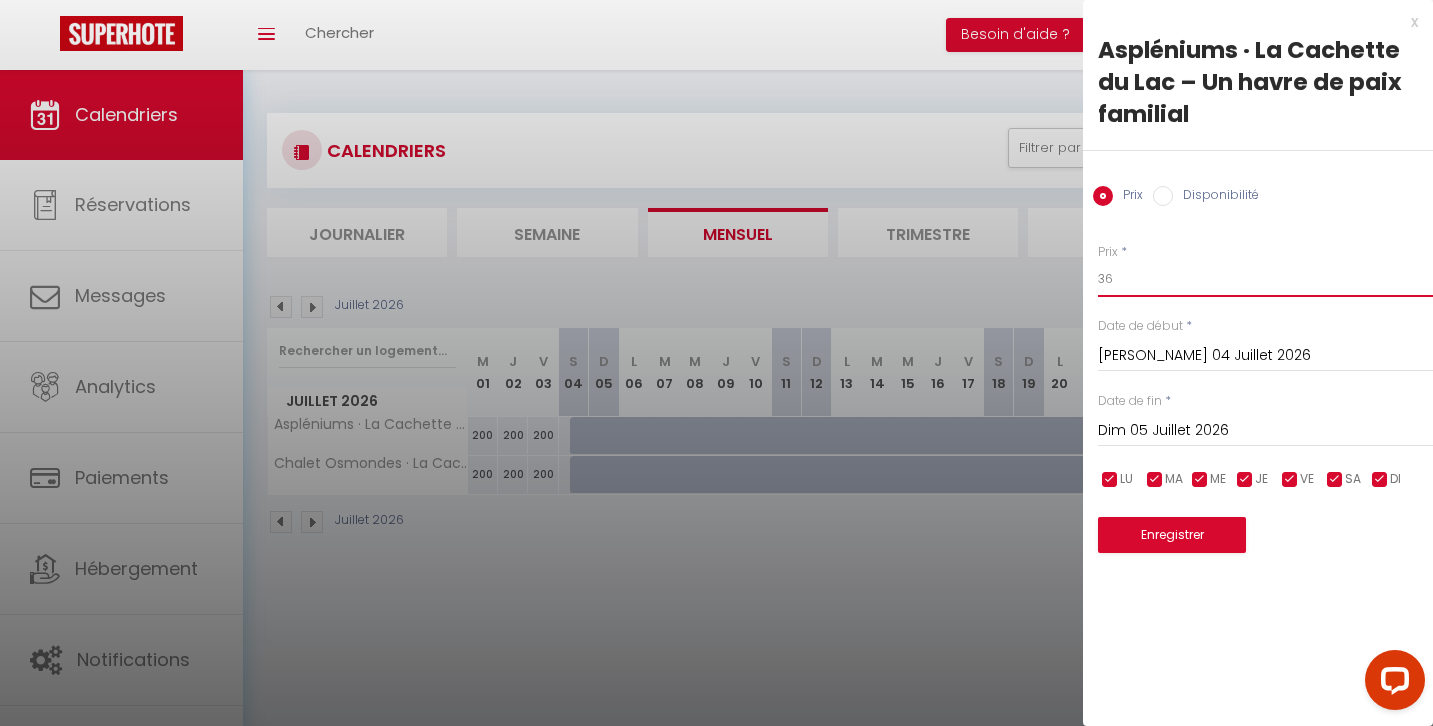 type on "3" 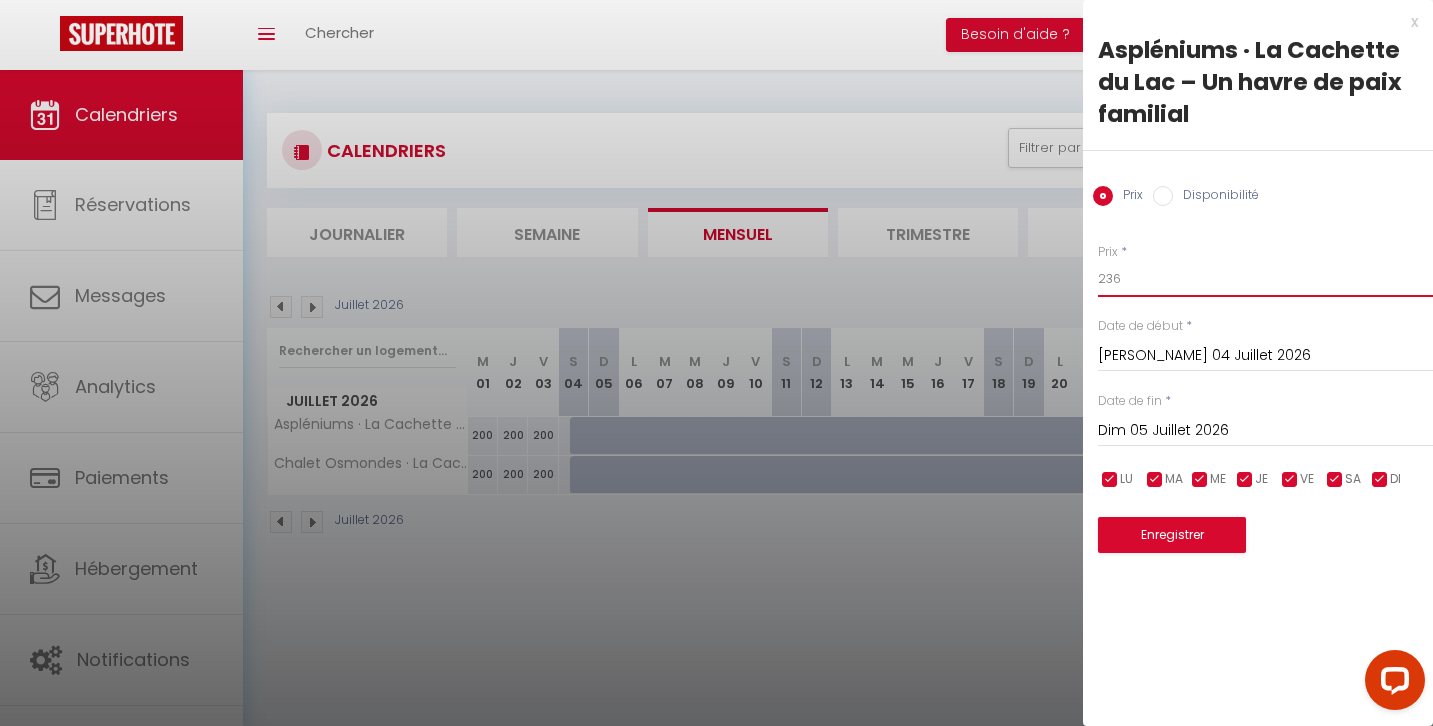 type on "236" 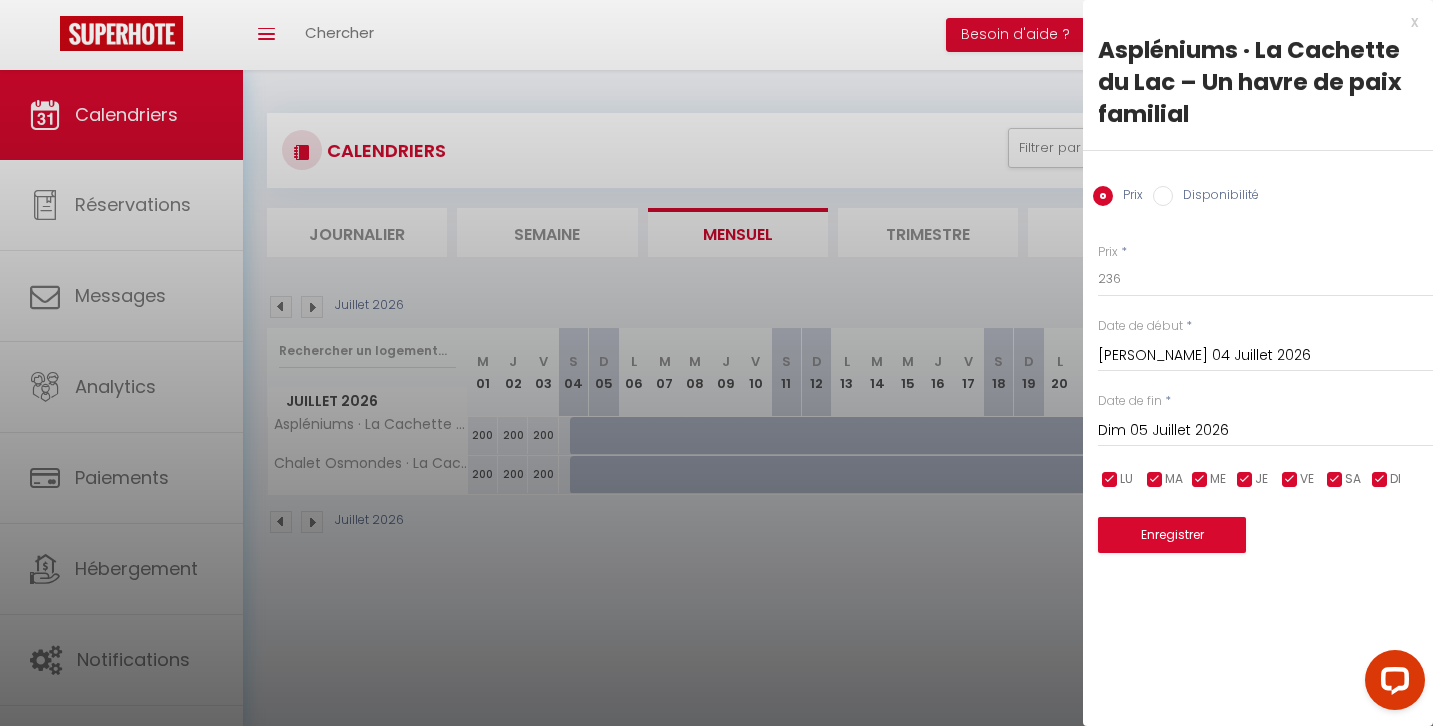 click on "Dim 05 Juillet 2026" at bounding box center [1265, 431] 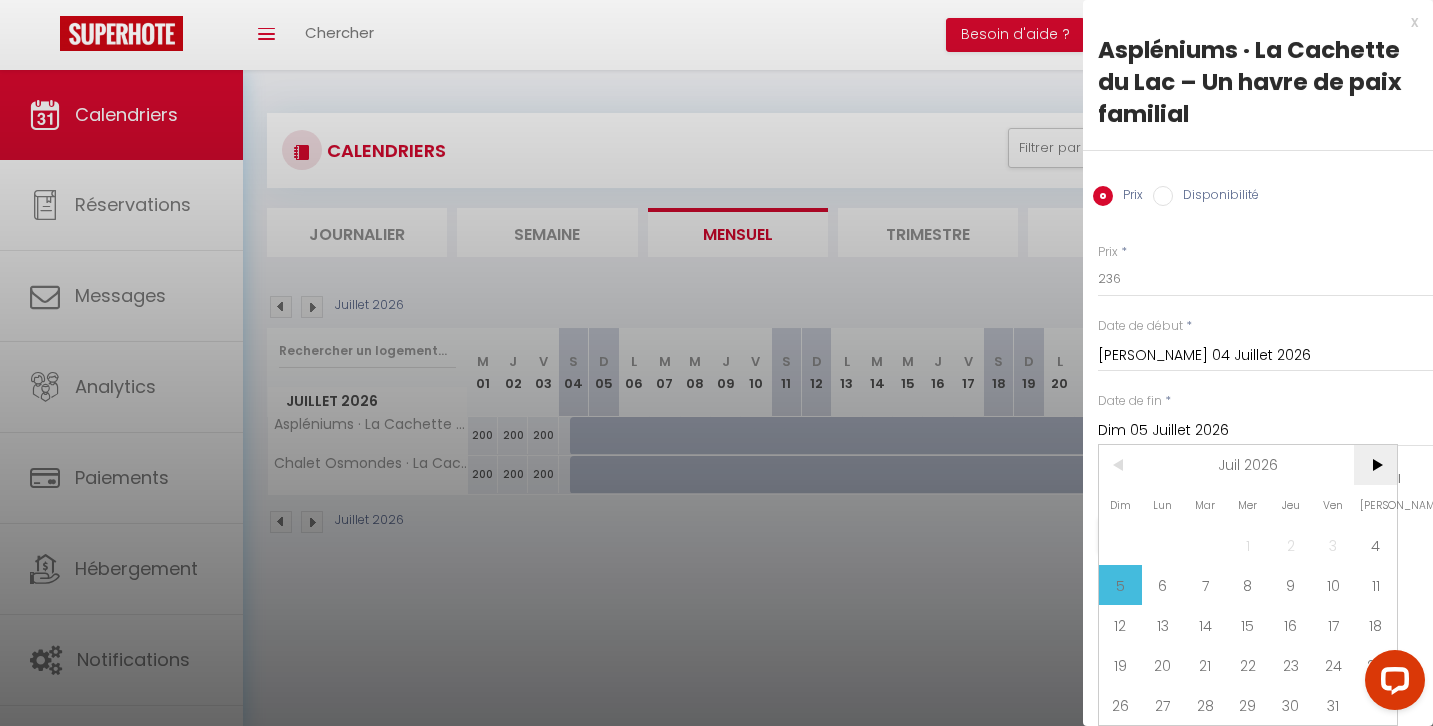 click on ">" at bounding box center (1375, 465) 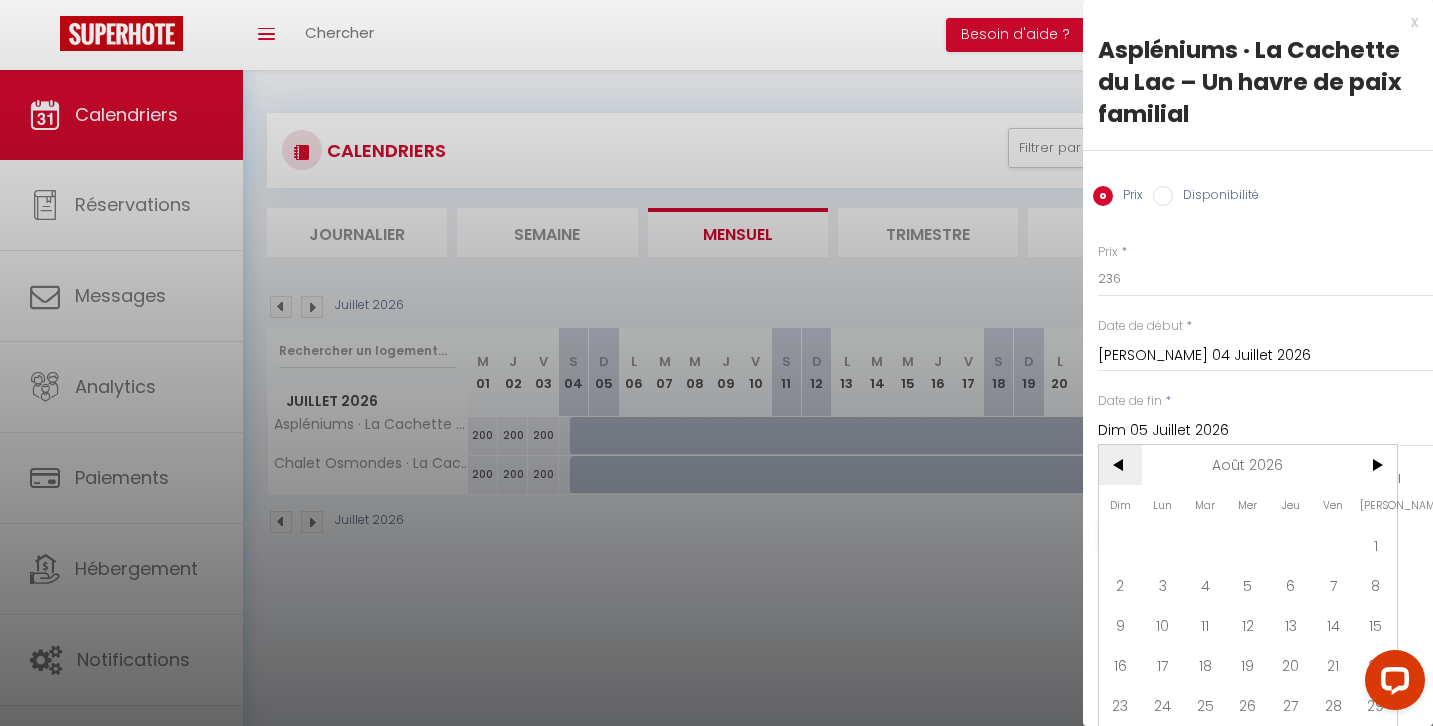 click on "<" at bounding box center (1120, 465) 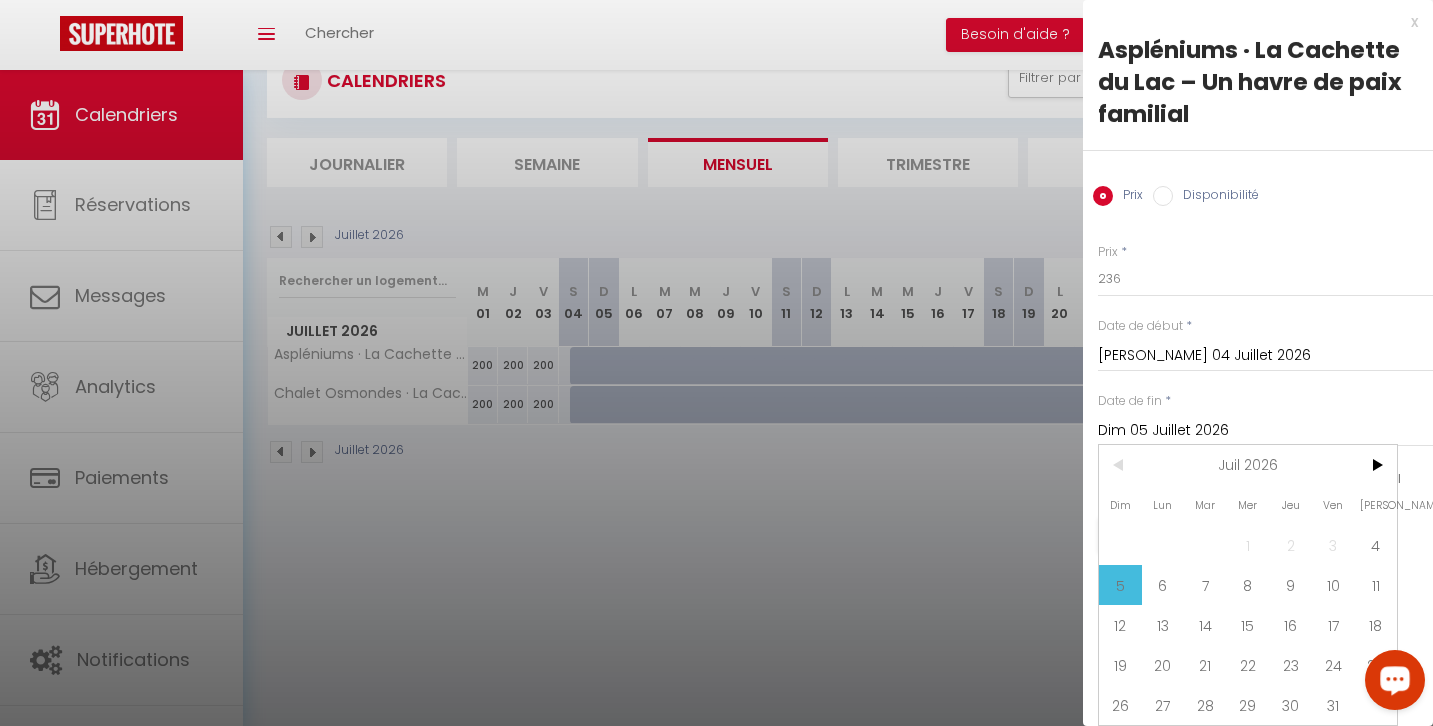 scroll, scrollTop: 70, scrollLeft: 0, axis: vertical 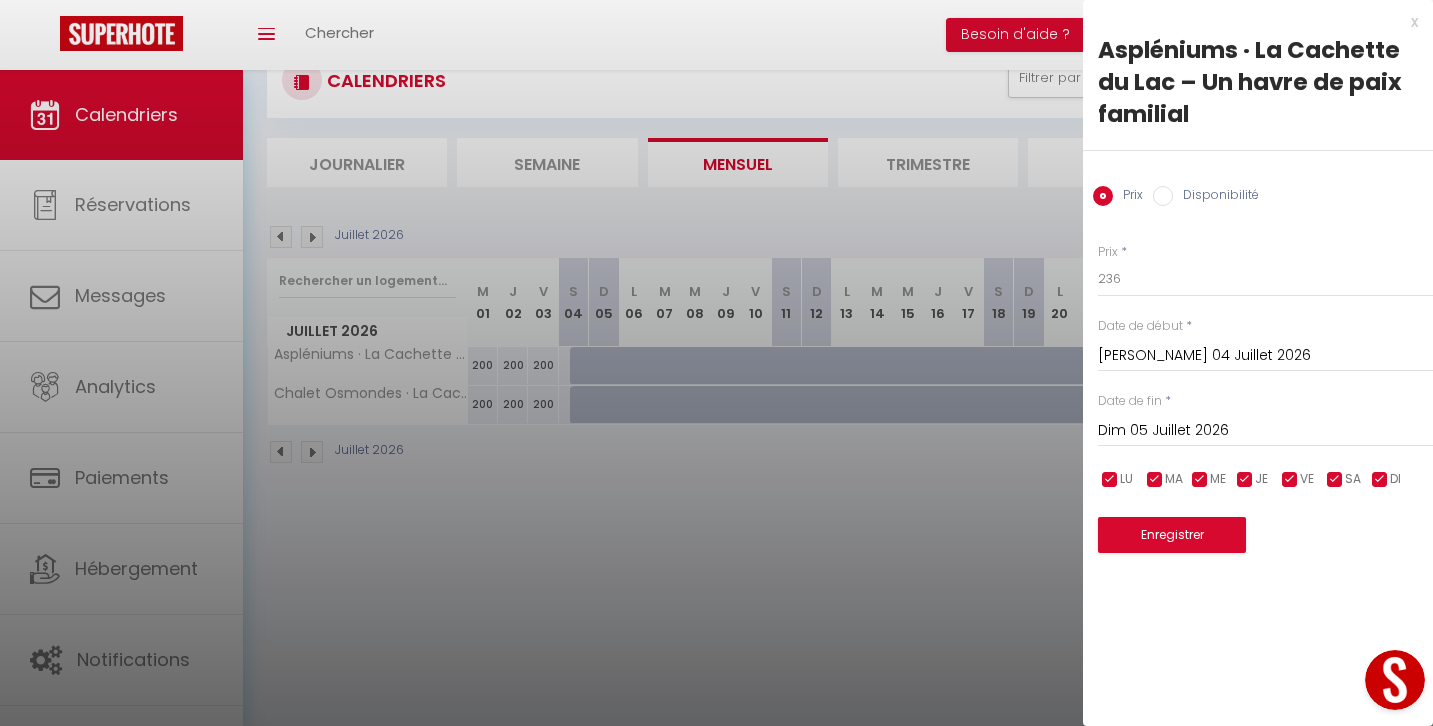 click on "Dim 05 Juillet 2026" at bounding box center (1265, 431) 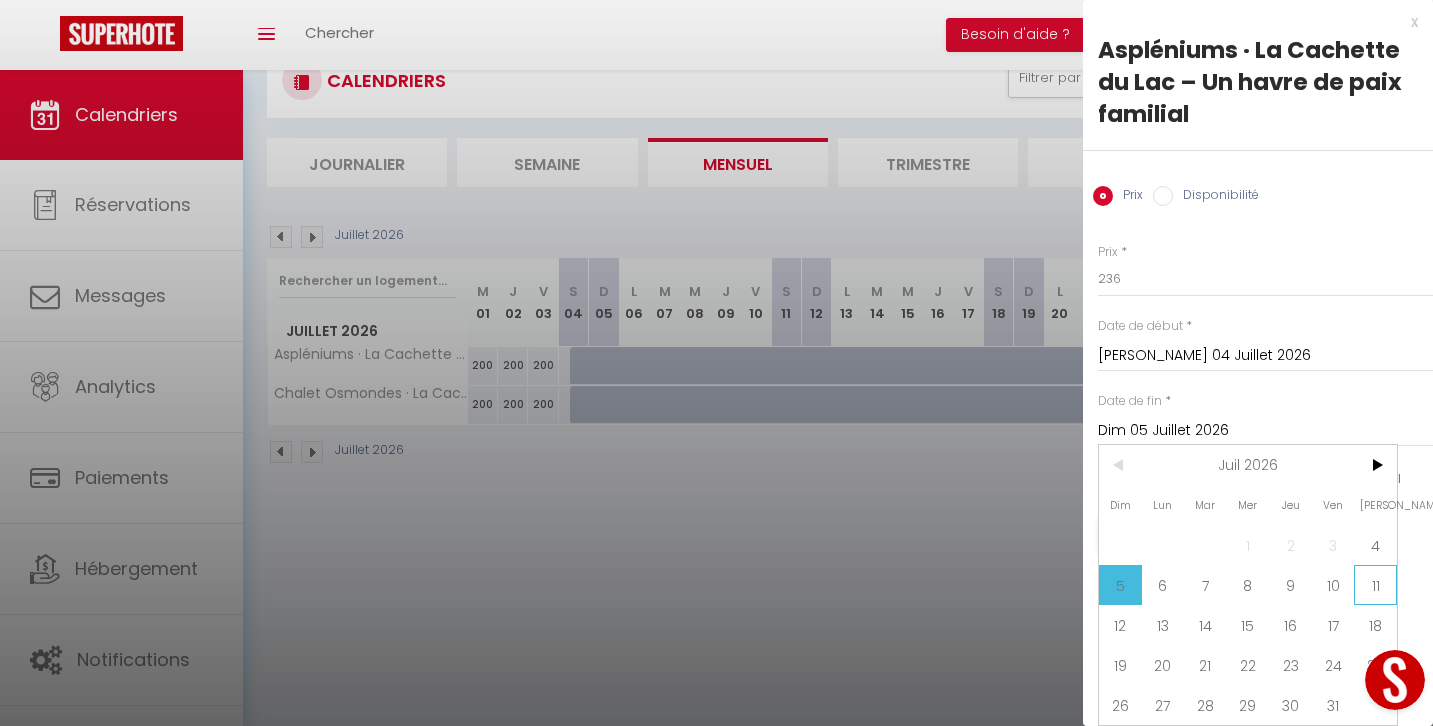 scroll, scrollTop: 70, scrollLeft: 0, axis: vertical 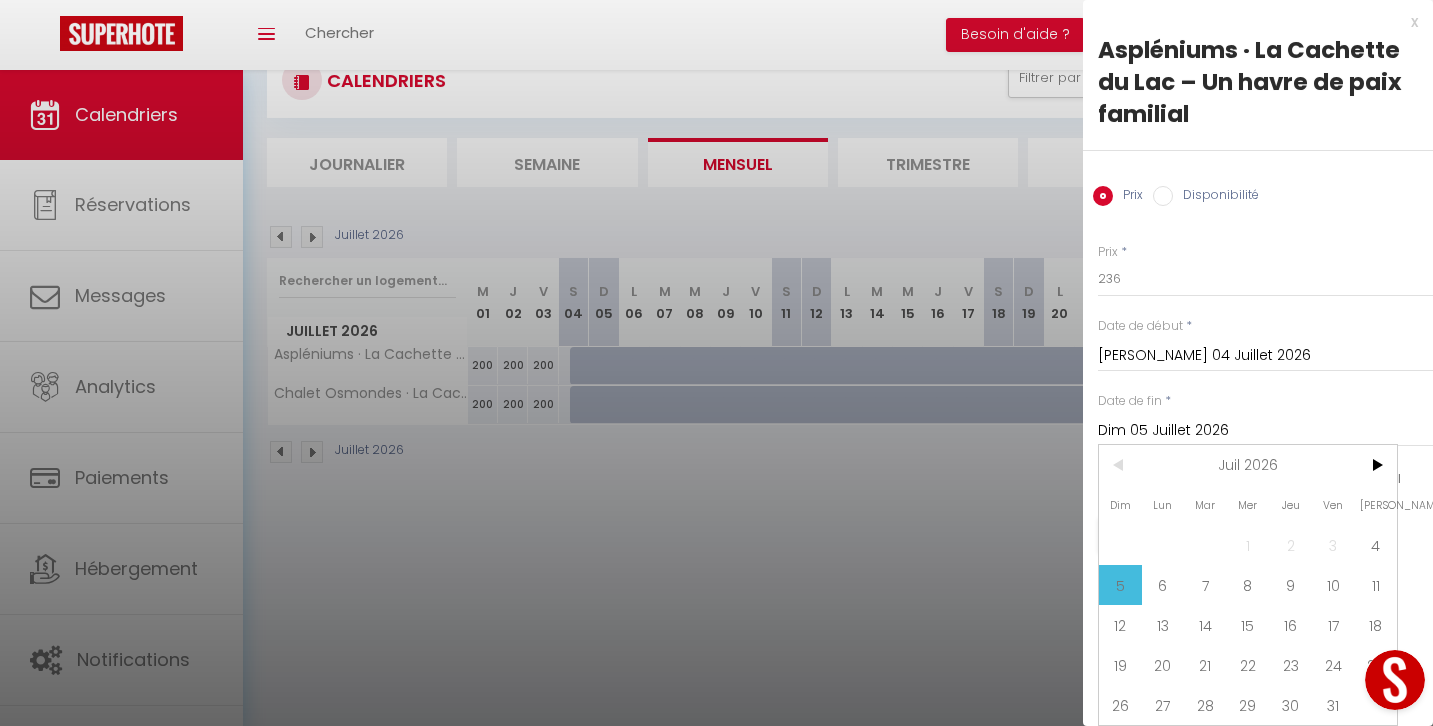 click at bounding box center (1395, 680) 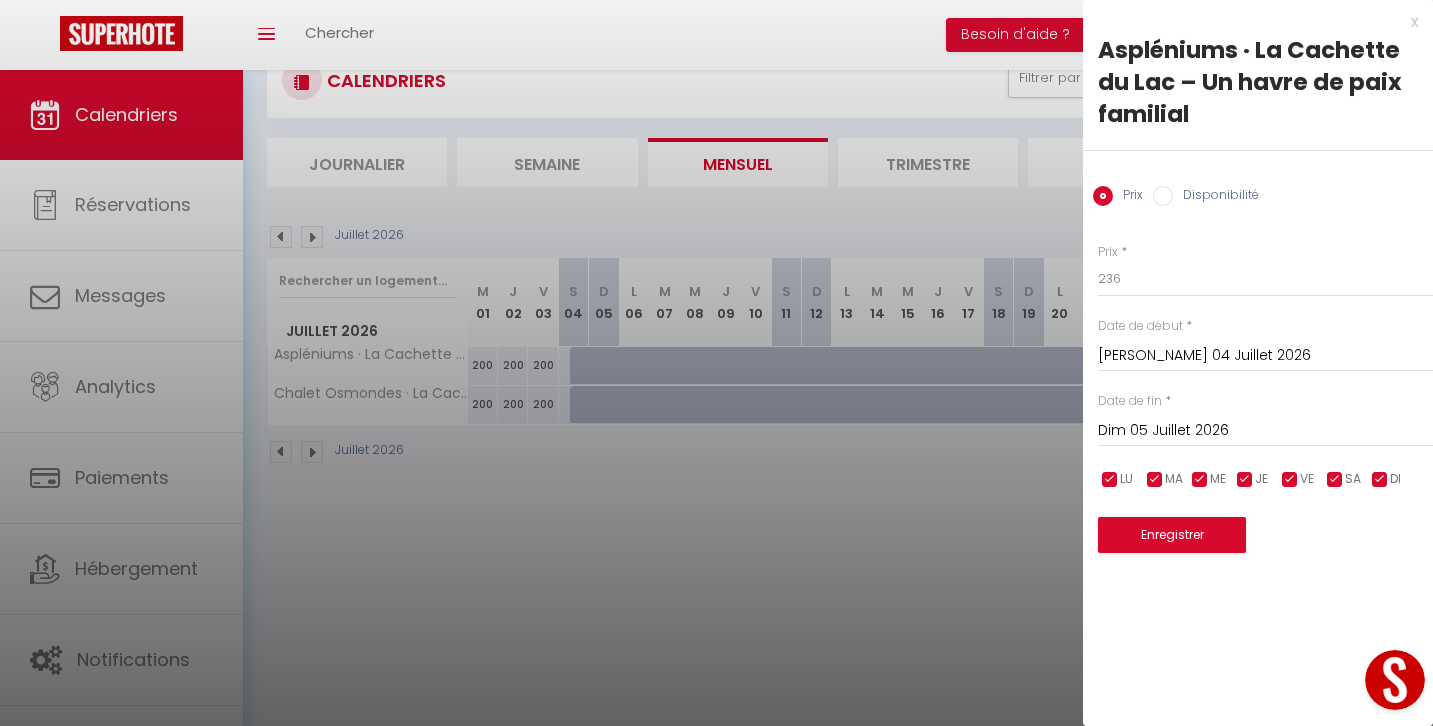 scroll, scrollTop: 70, scrollLeft: 0, axis: vertical 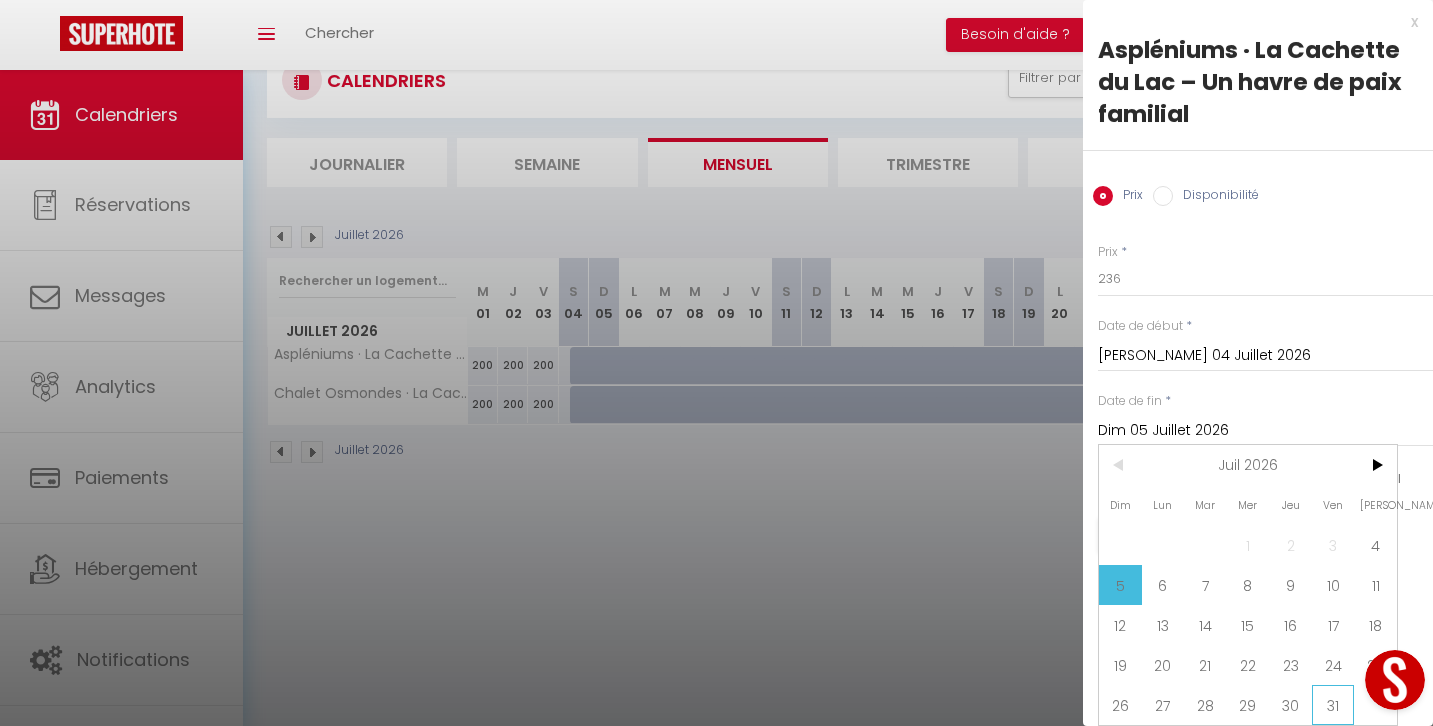 click on "31" at bounding box center [1333, 705] 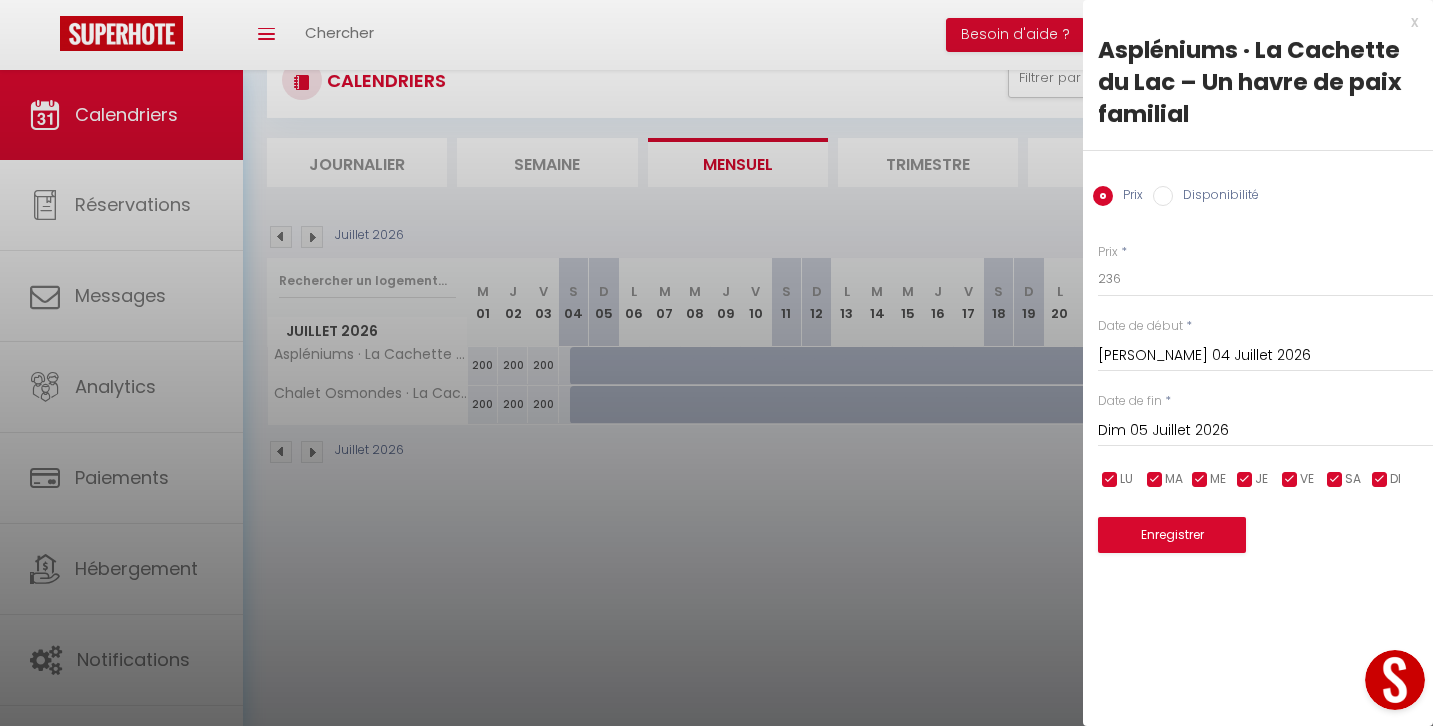type on "Ven 31 Juillet 2026" 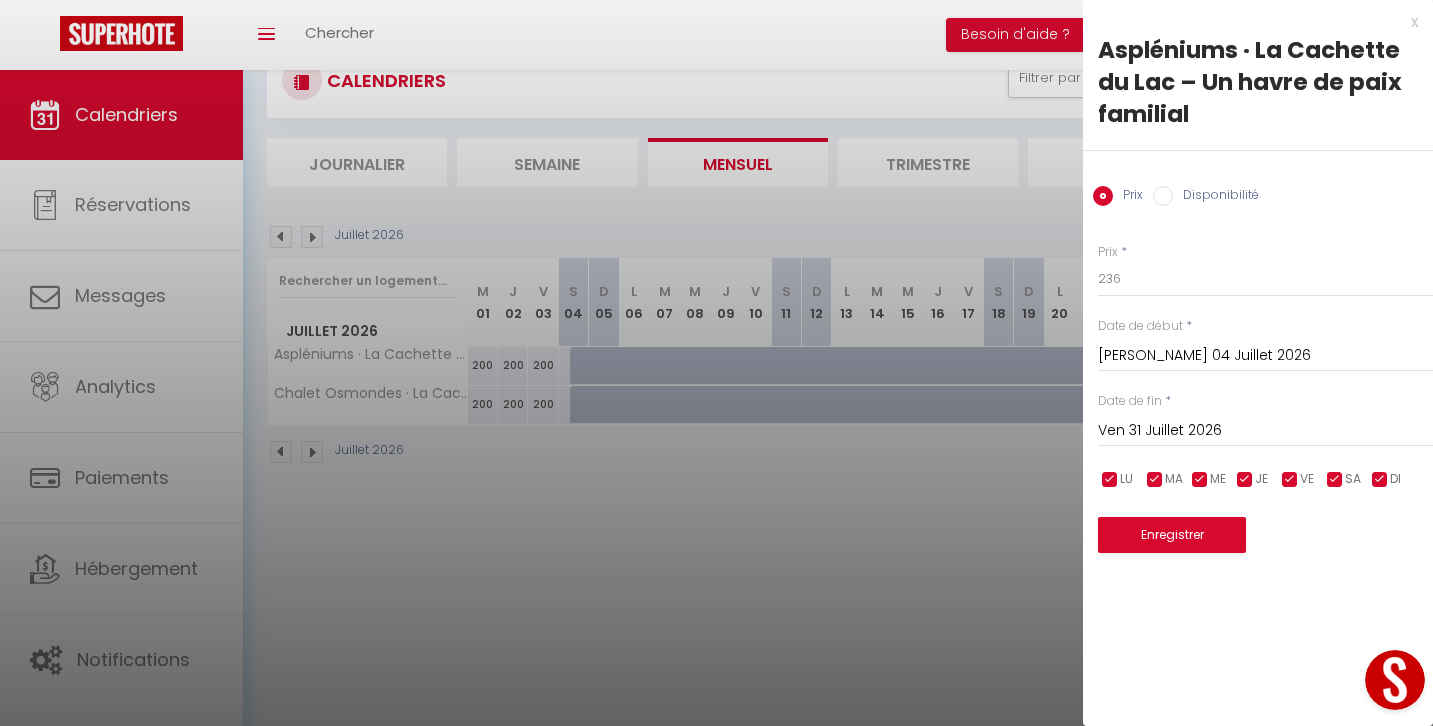 click on "Enregistrer" at bounding box center (1172, 535) 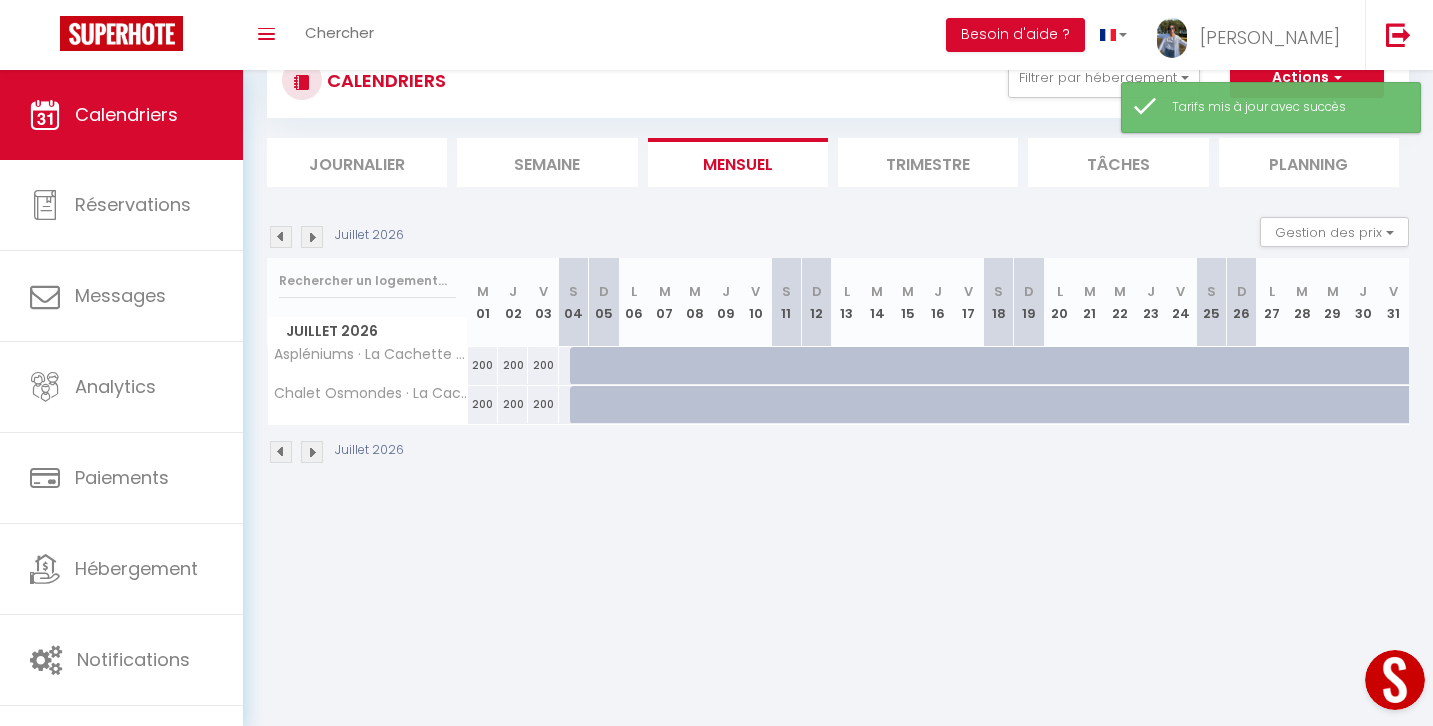 click at bounding box center [585, 366] 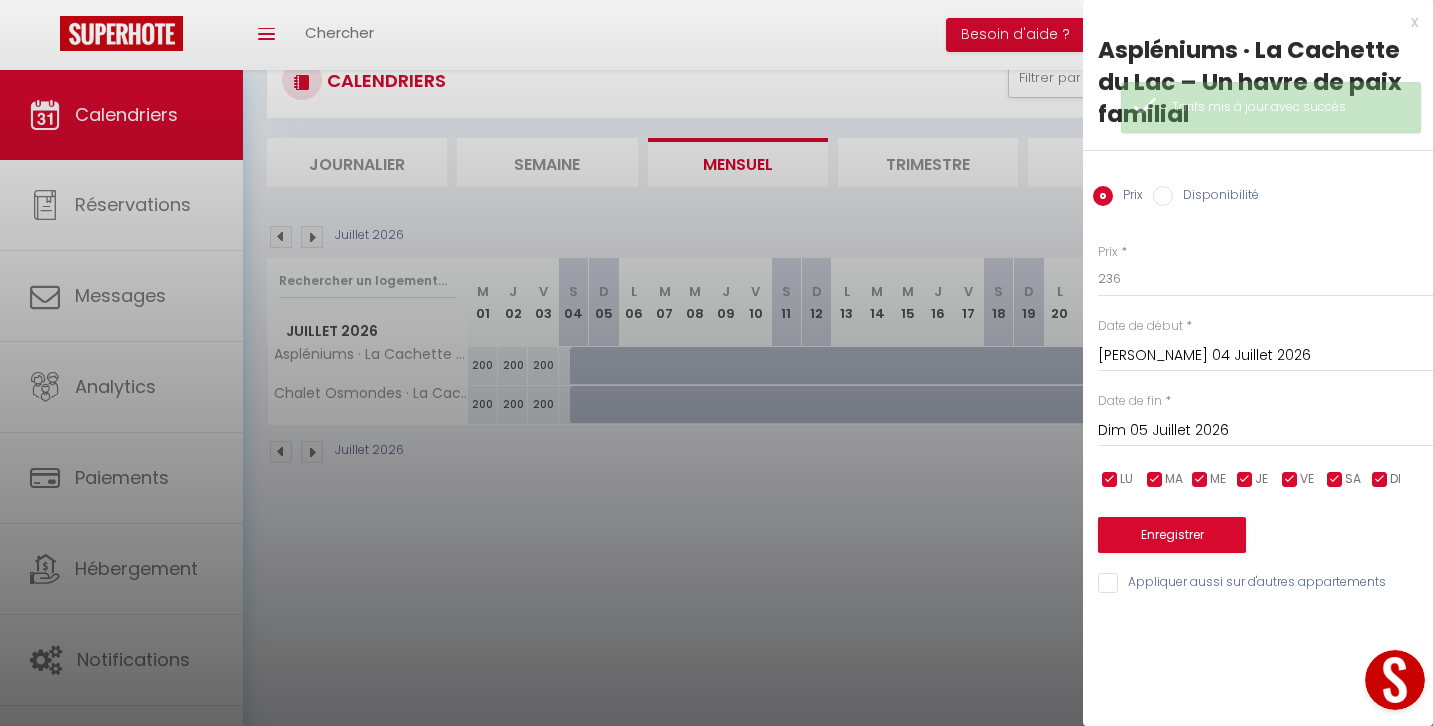 click on "Disponibilité" at bounding box center (1163, 196) 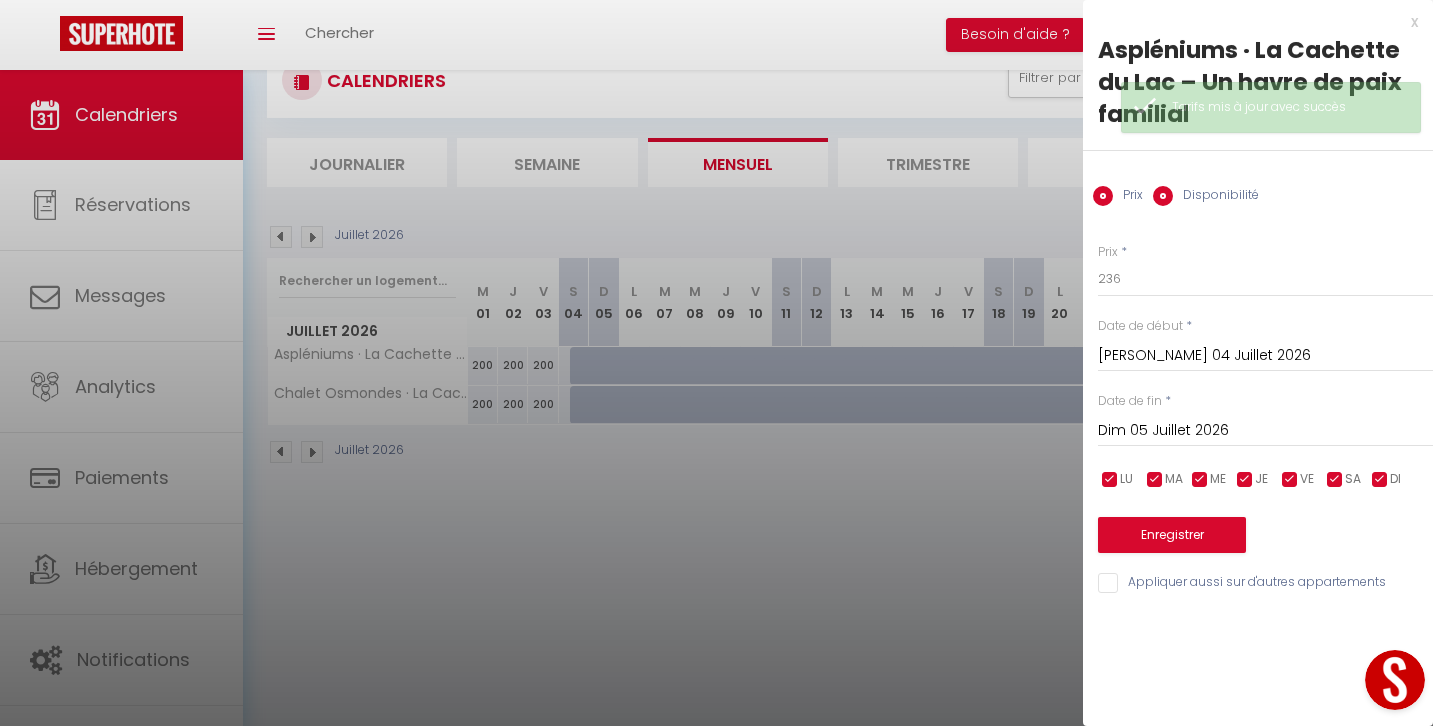 radio on "false" 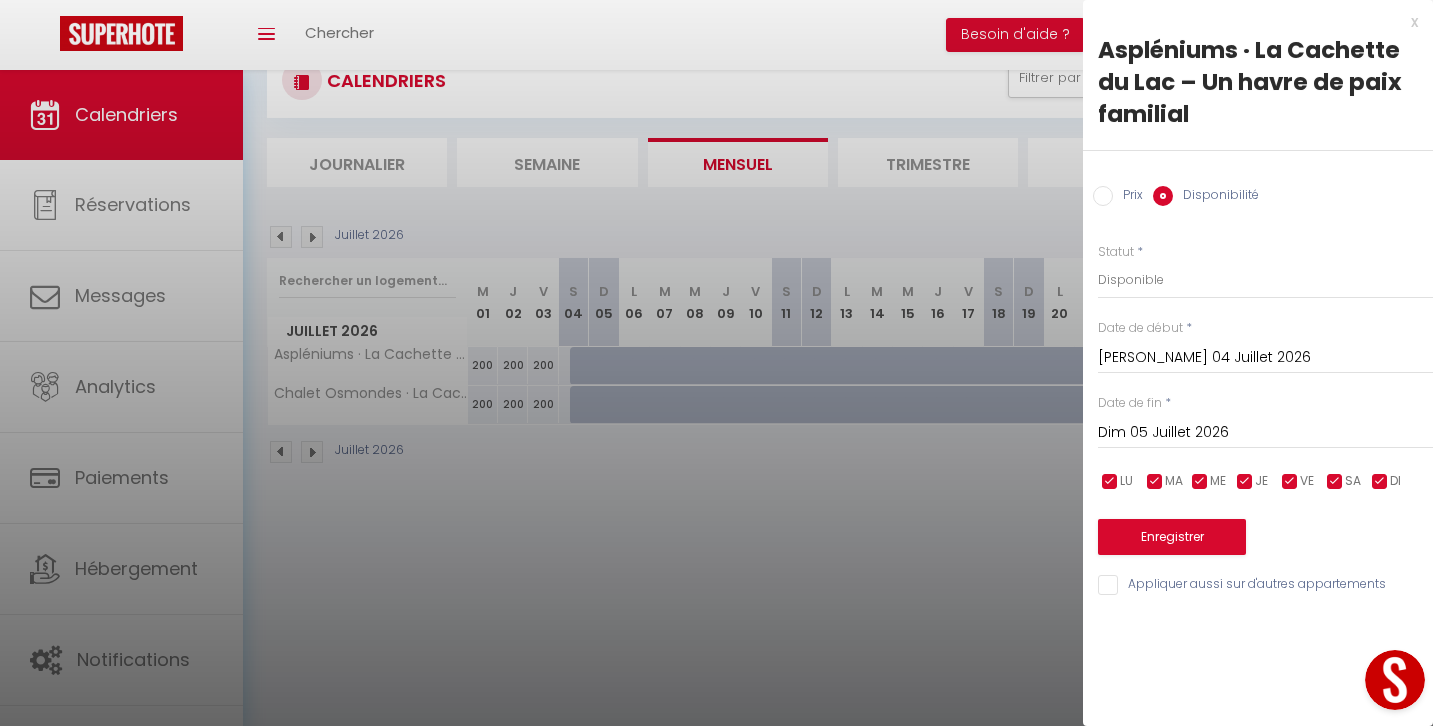 click on "Dim 05 Juillet 2026" at bounding box center [1265, 433] 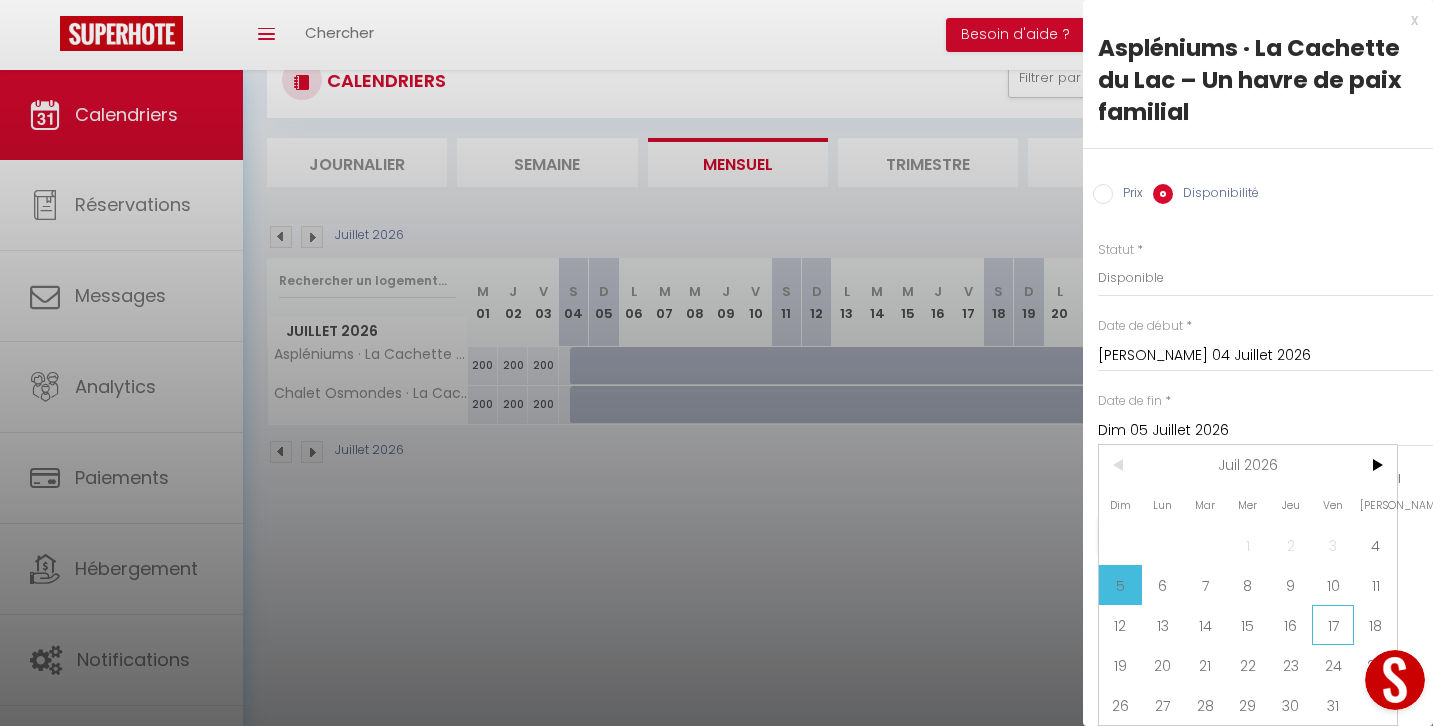 scroll, scrollTop: 2, scrollLeft: 0, axis: vertical 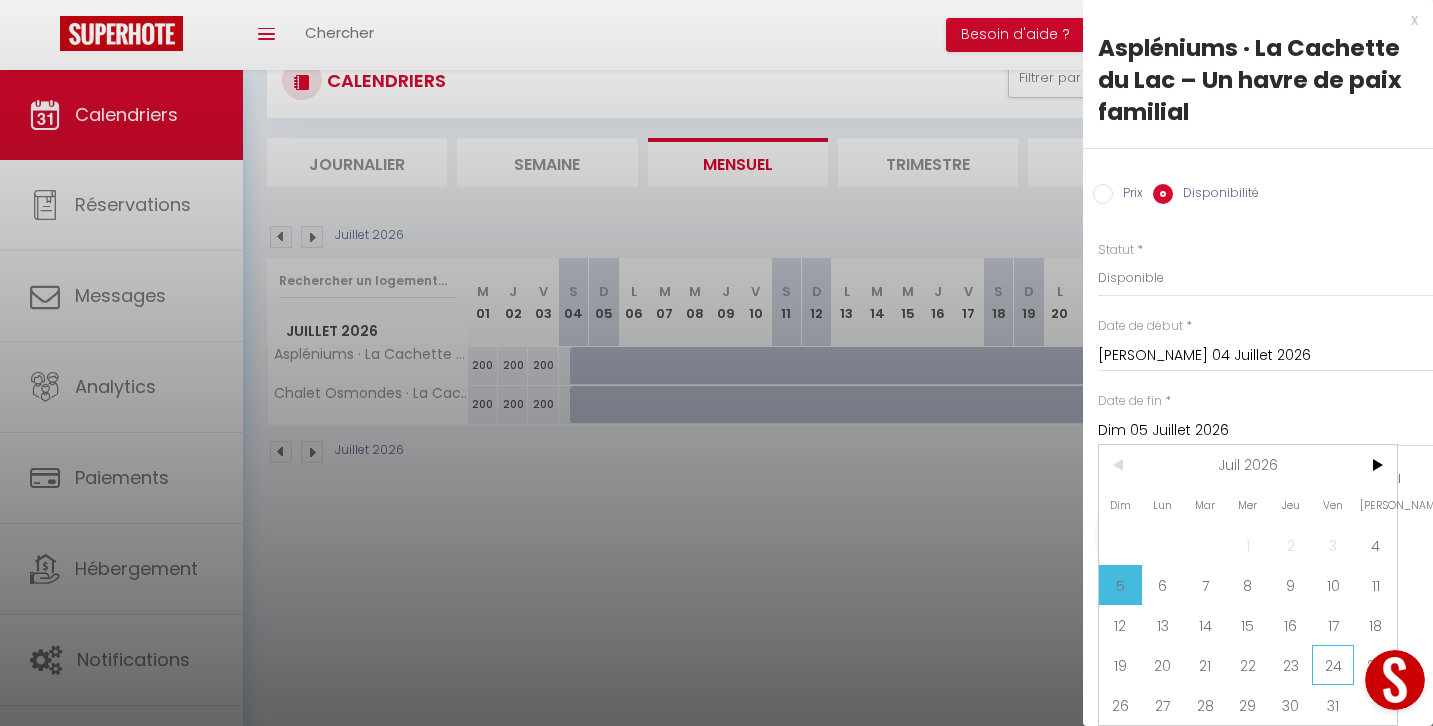 click on "24" at bounding box center (1333, 665) 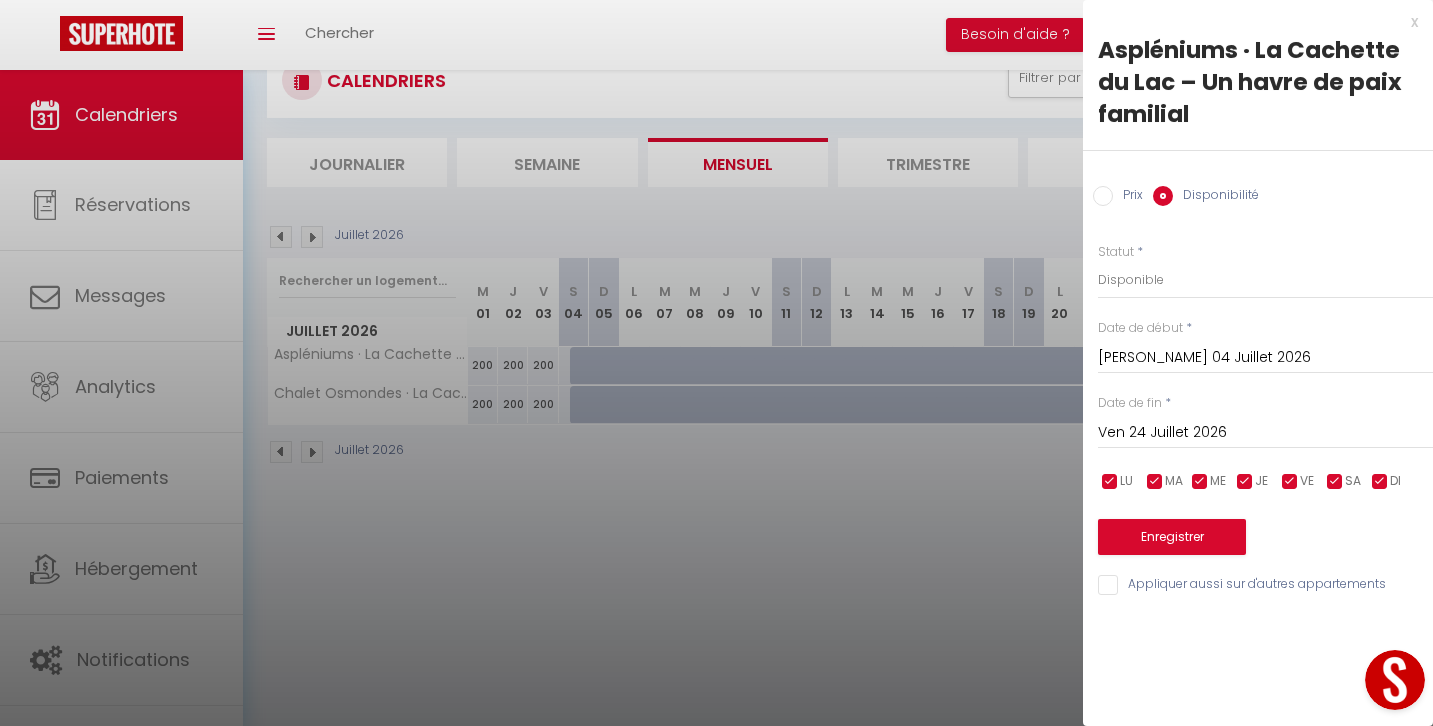 scroll, scrollTop: 0, scrollLeft: 0, axis: both 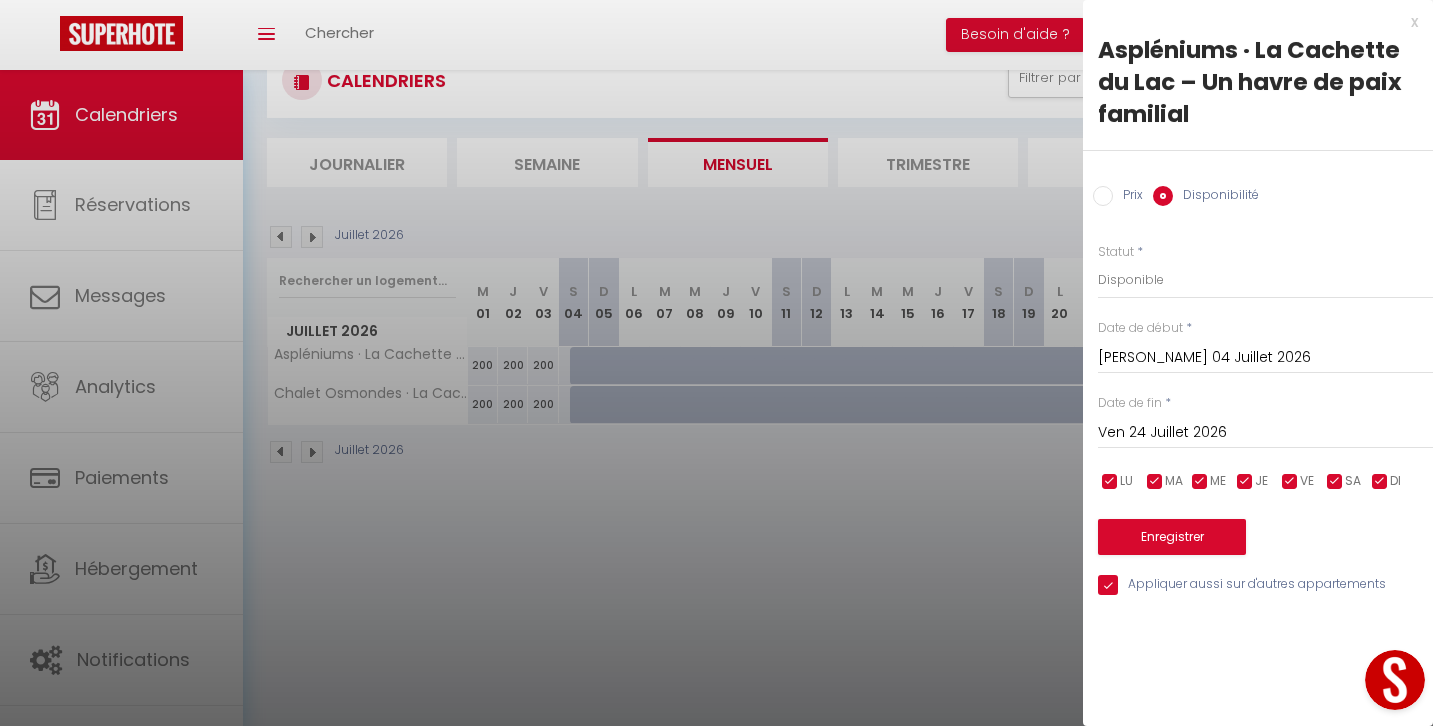 click on "Enregistrer" at bounding box center (1172, 537) 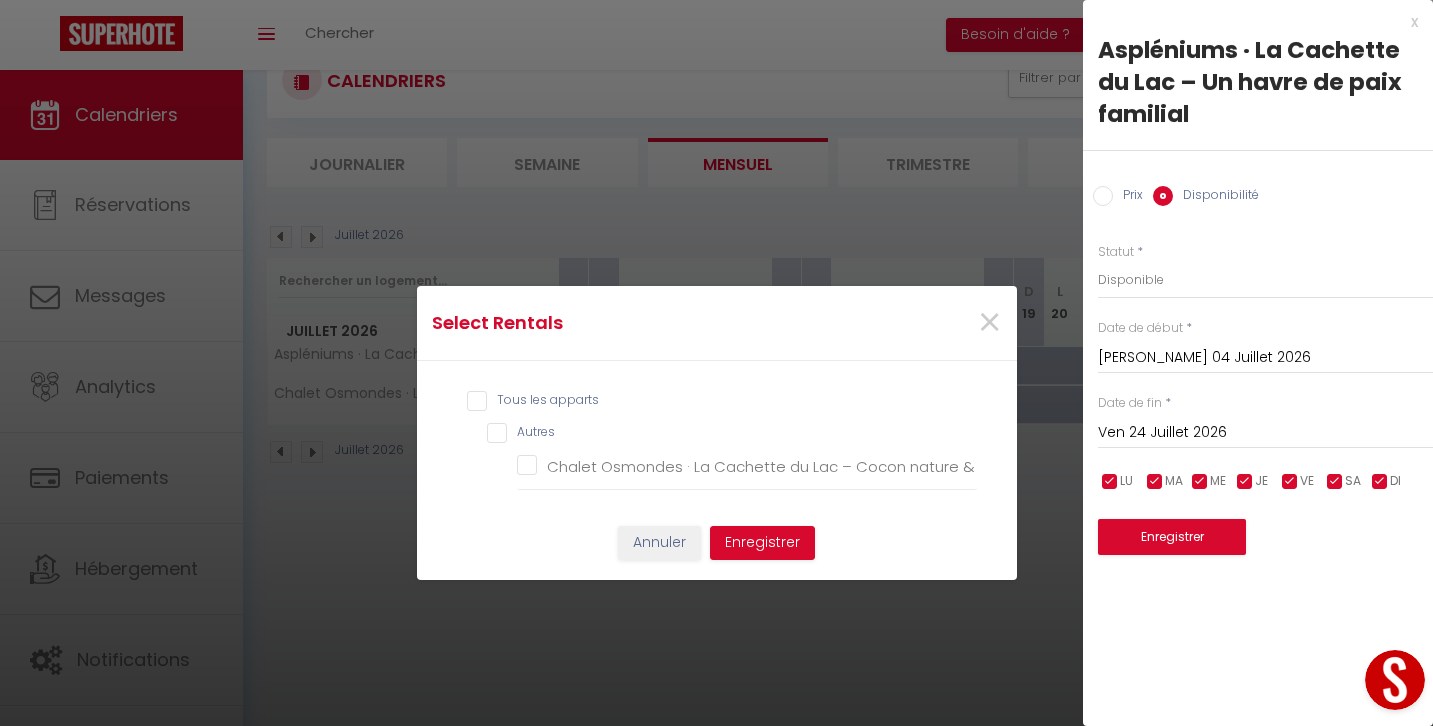 click on "Tous les apparts" at bounding box center (543, 402) 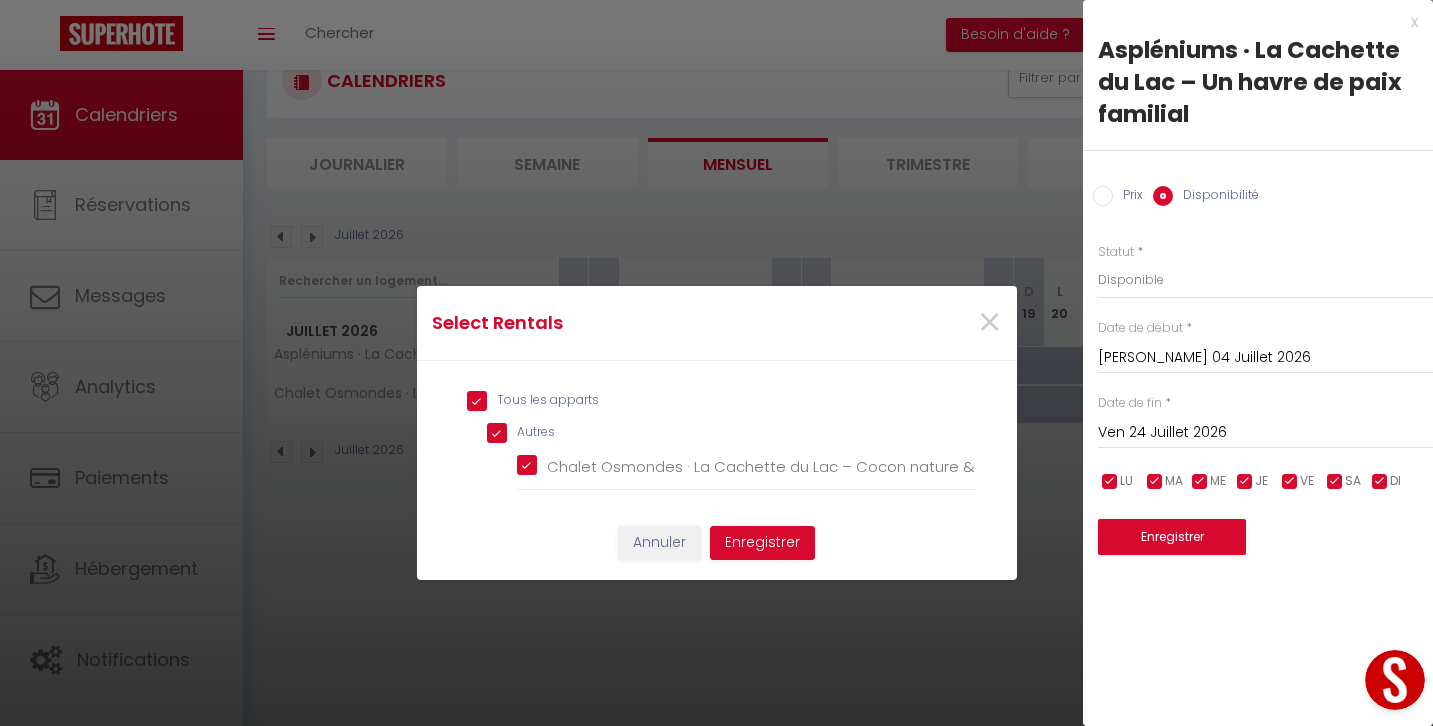 checkbox on "true" 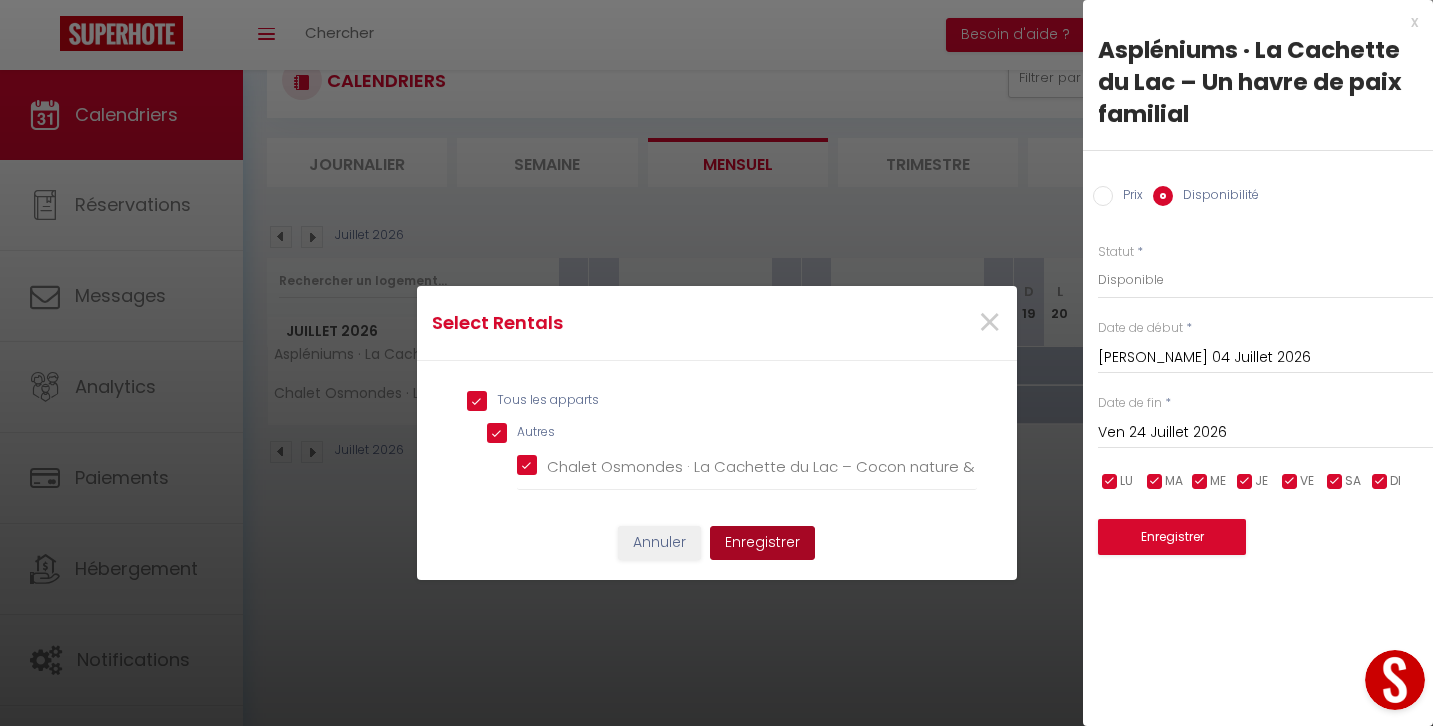 click on "Enregistrer" at bounding box center (762, 543) 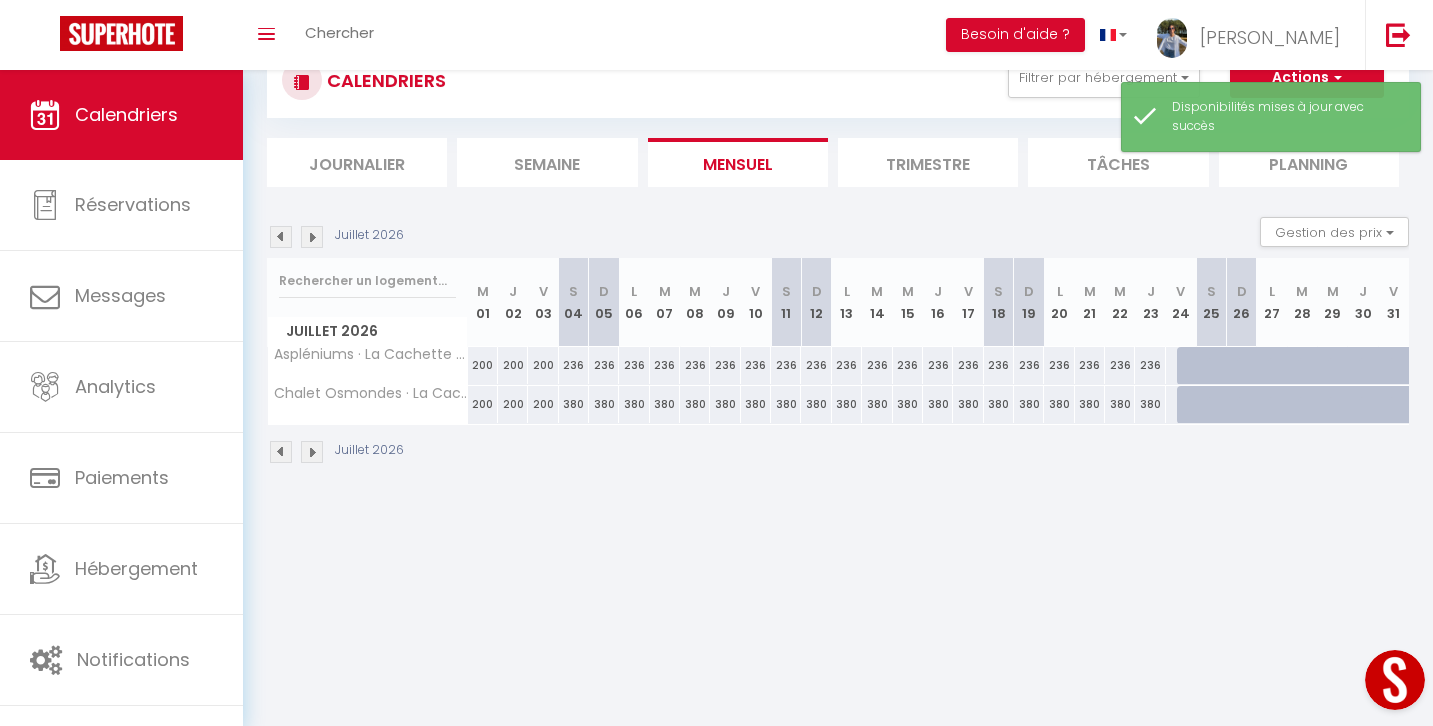 click on "380" at bounding box center (574, 404) 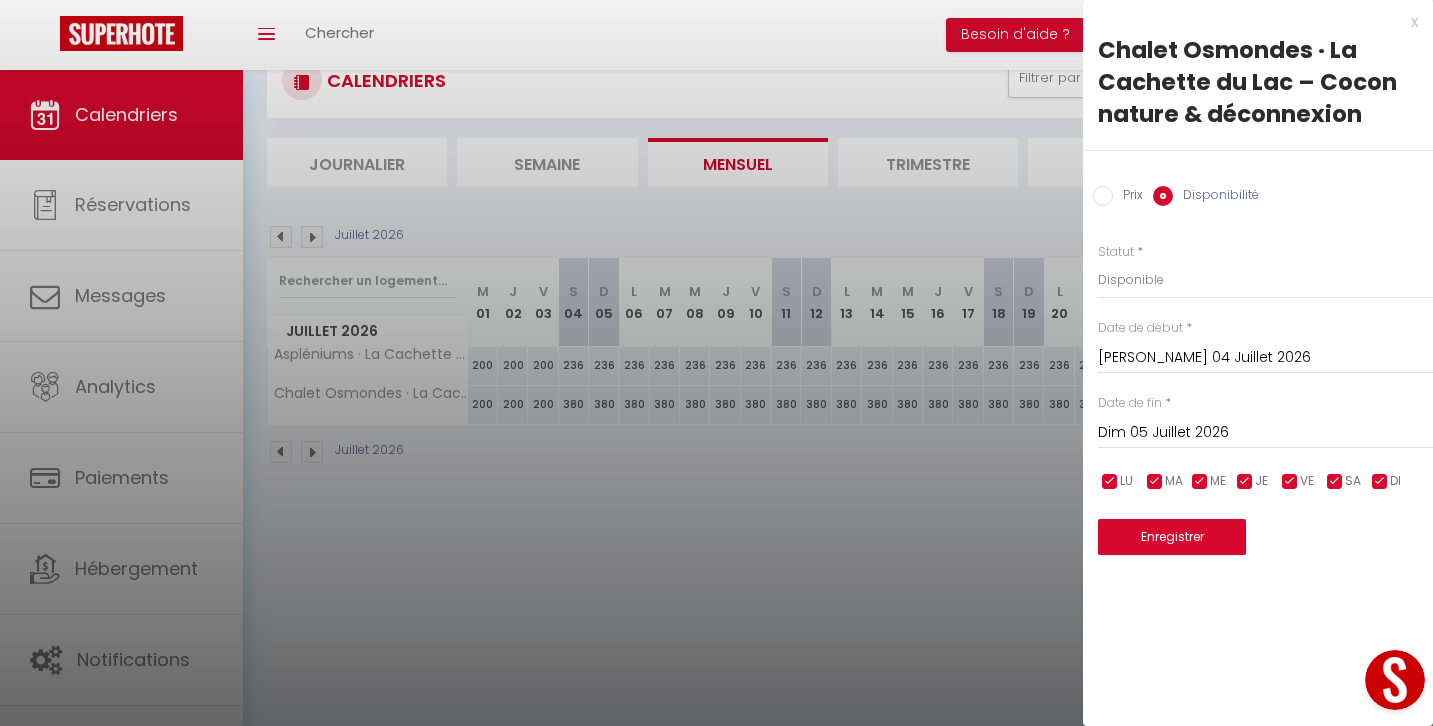 click on "Prix" at bounding box center (1103, 196) 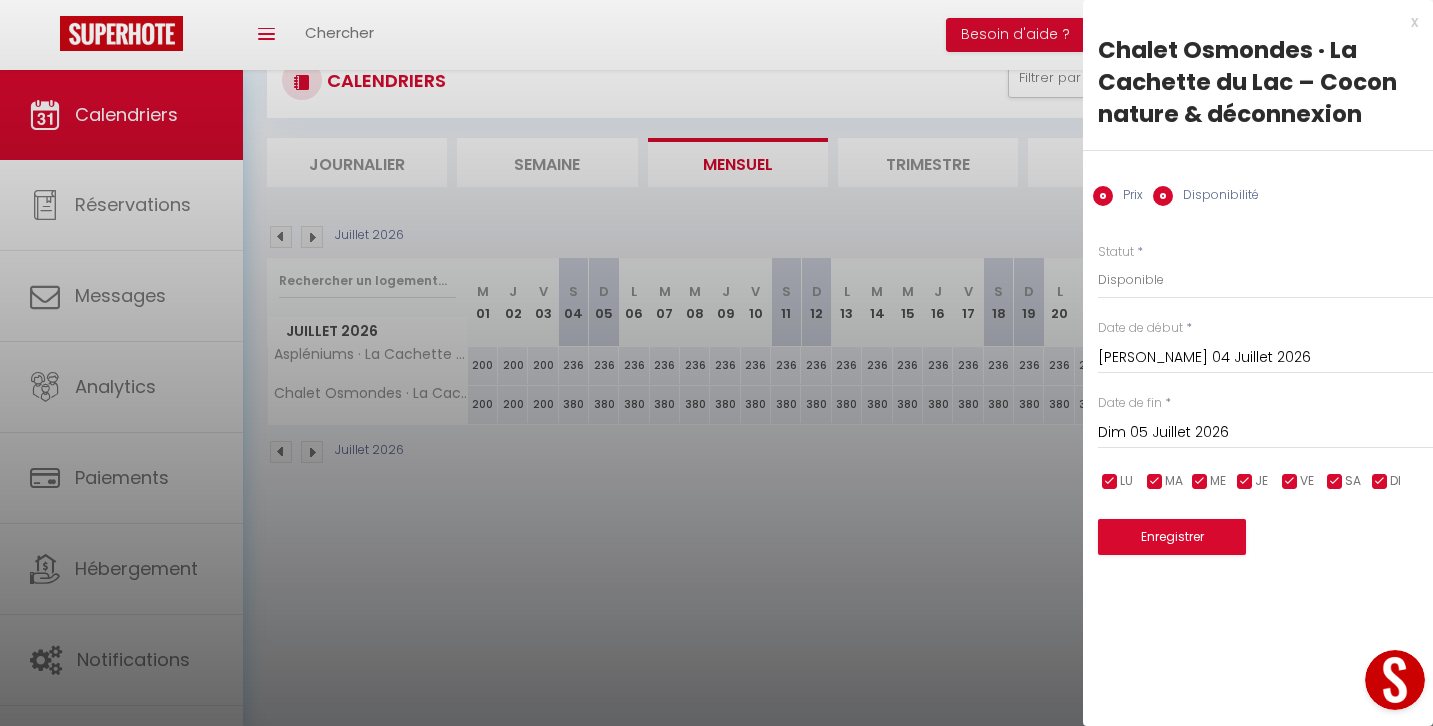radio on "false" 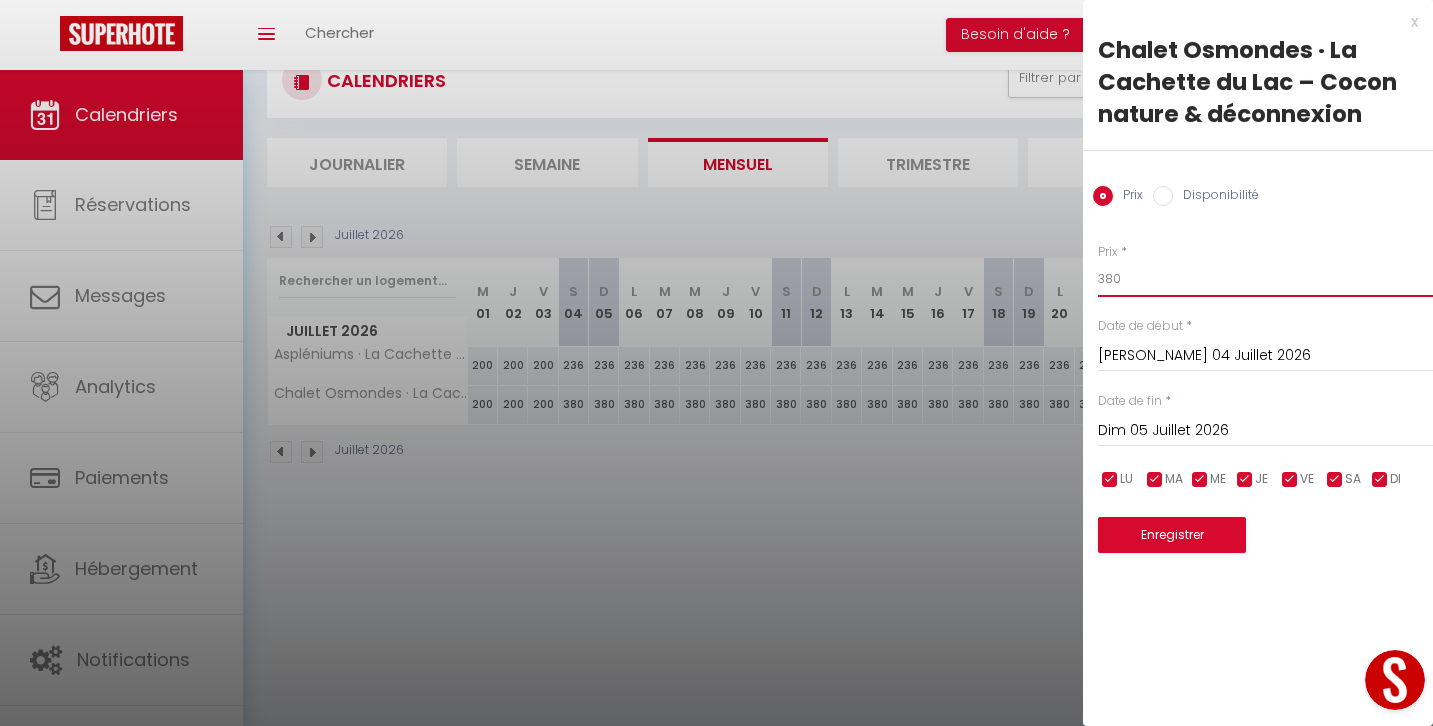 click on "380" at bounding box center (1265, 279) 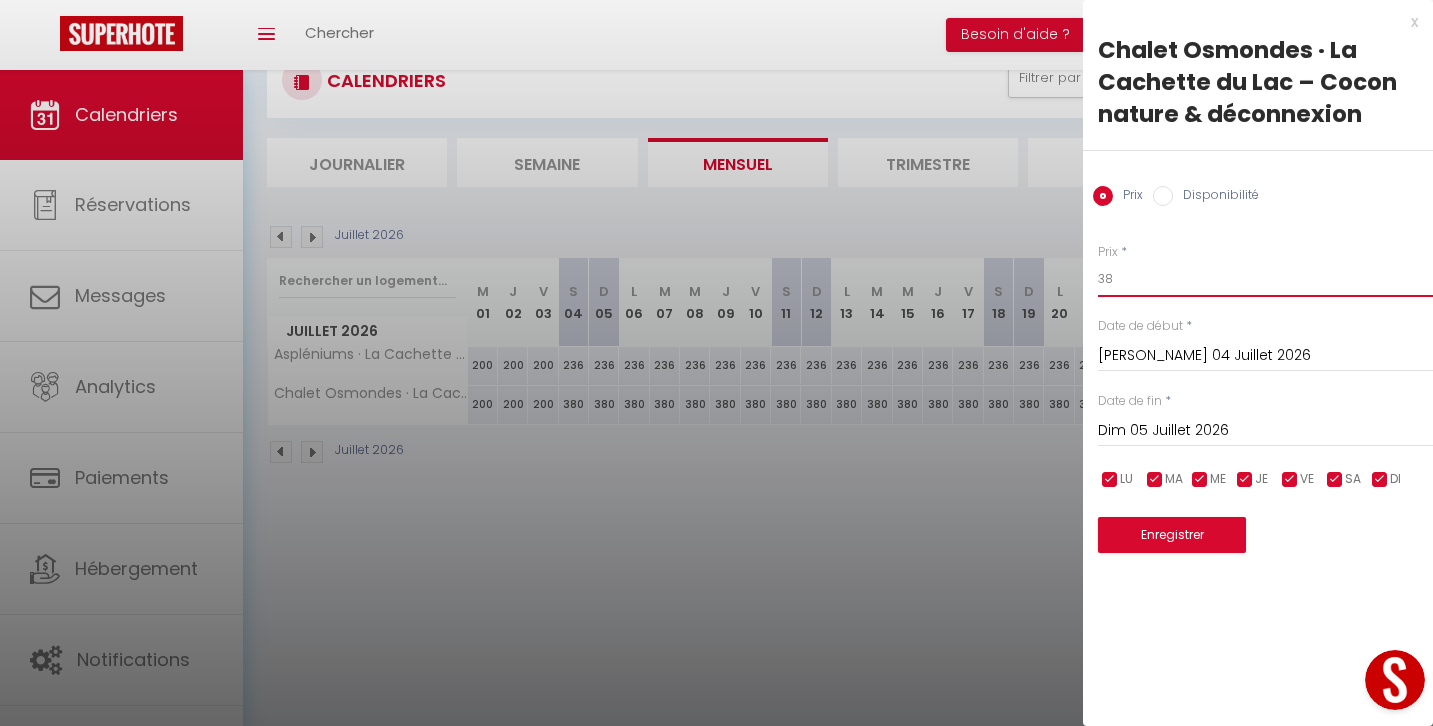 type on "3" 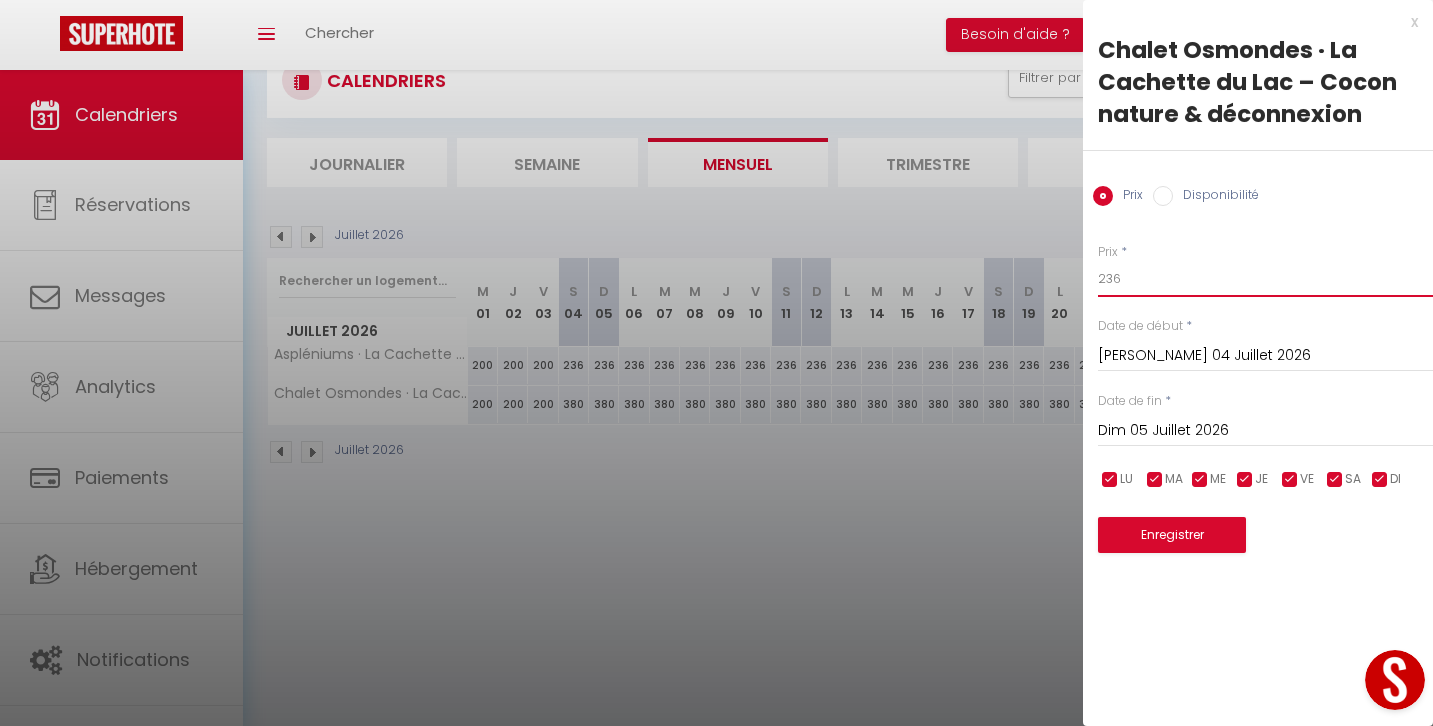 type on "236" 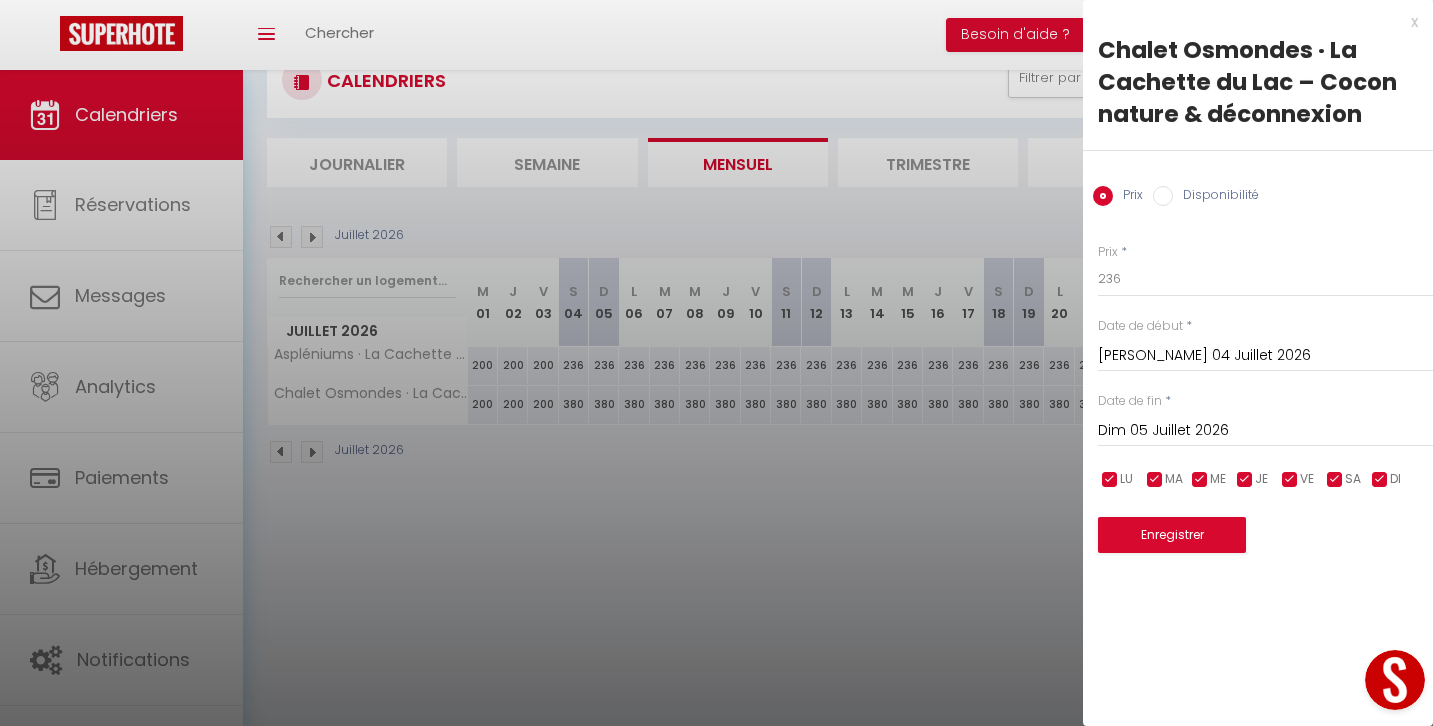 click on "Dim 05 Juillet 2026" at bounding box center [1265, 431] 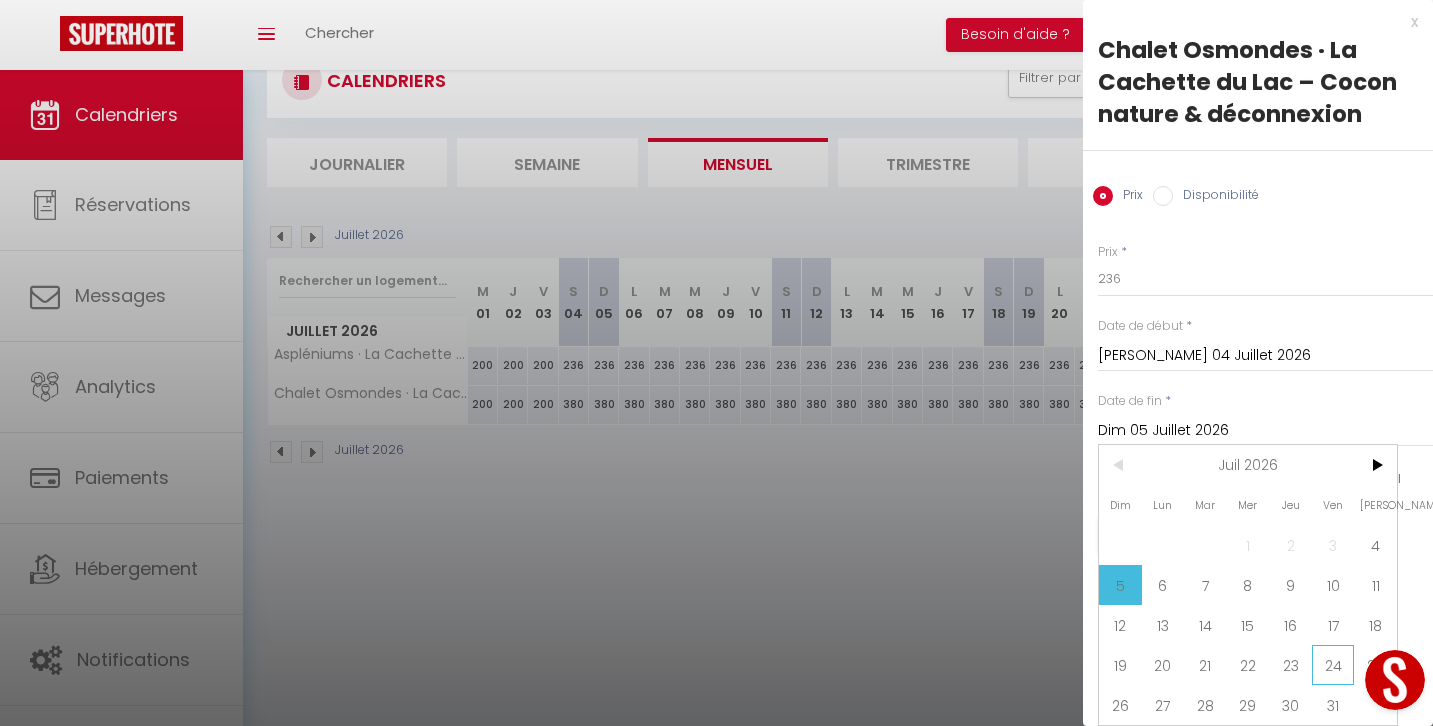 click on "24" at bounding box center [1333, 665] 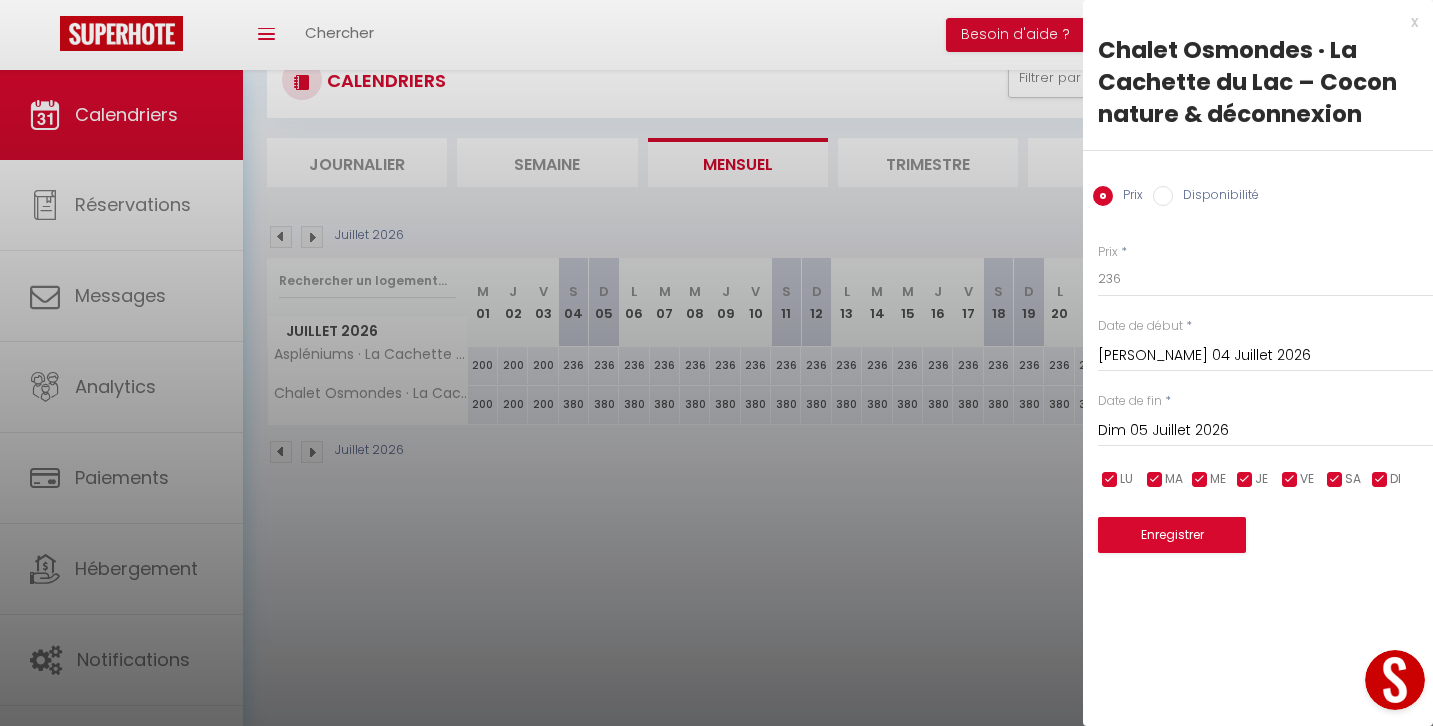 type on "Ven 24 Juillet 2026" 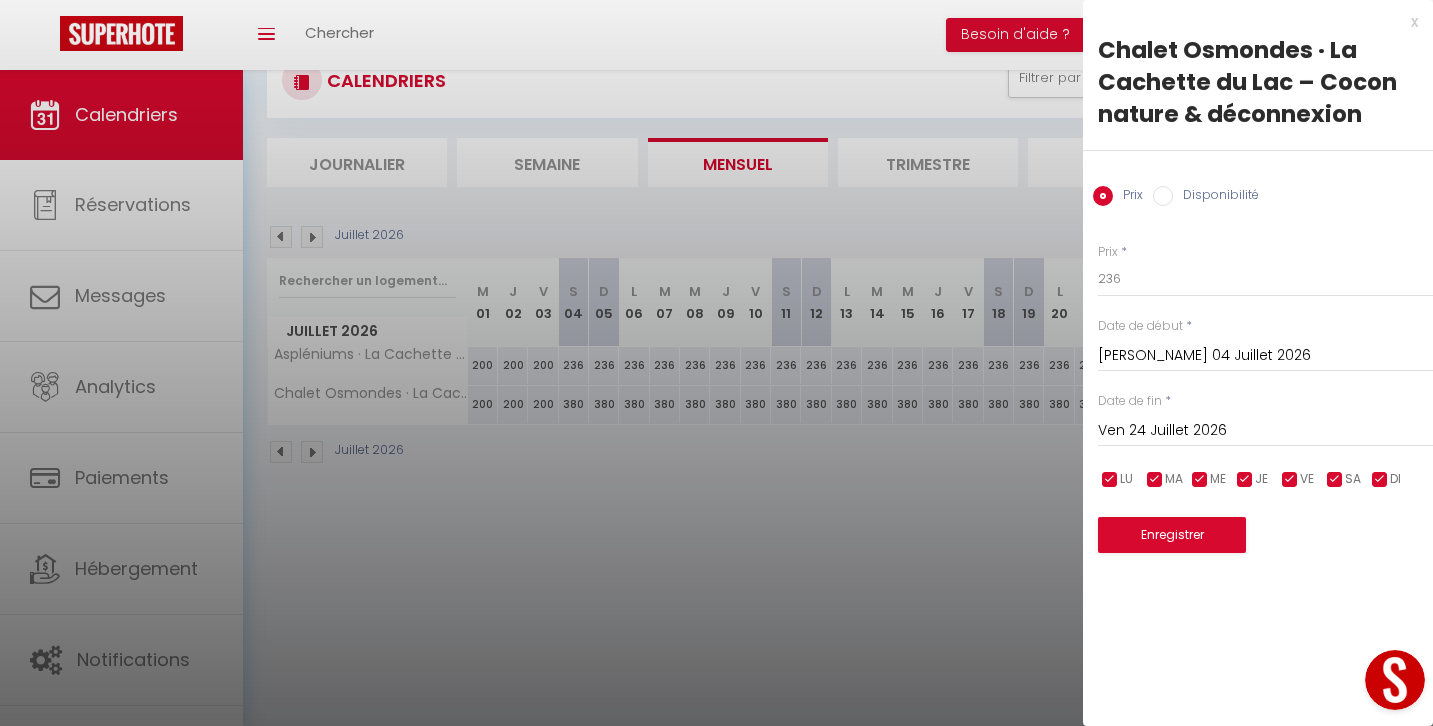 click on "Enregistrer" at bounding box center [1172, 535] 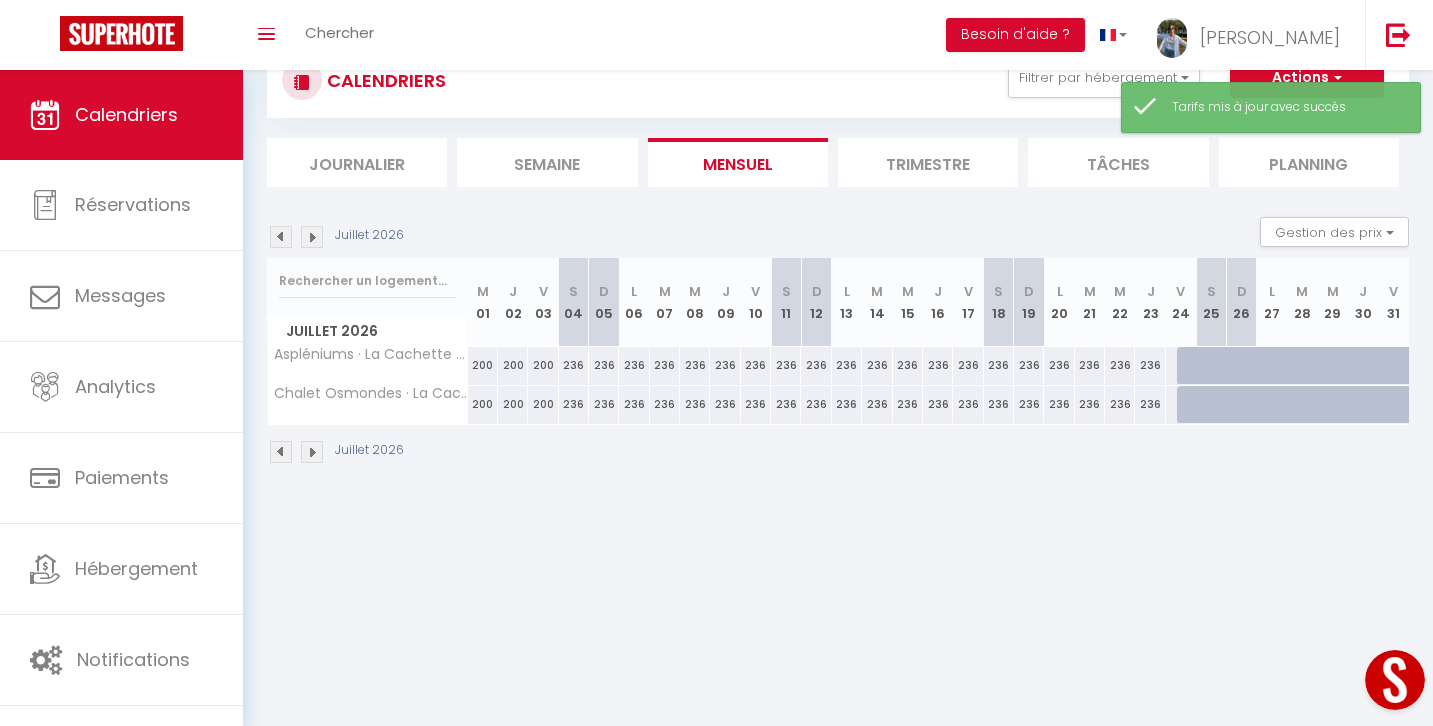 scroll, scrollTop: 70, scrollLeft: 0, axis: vertical 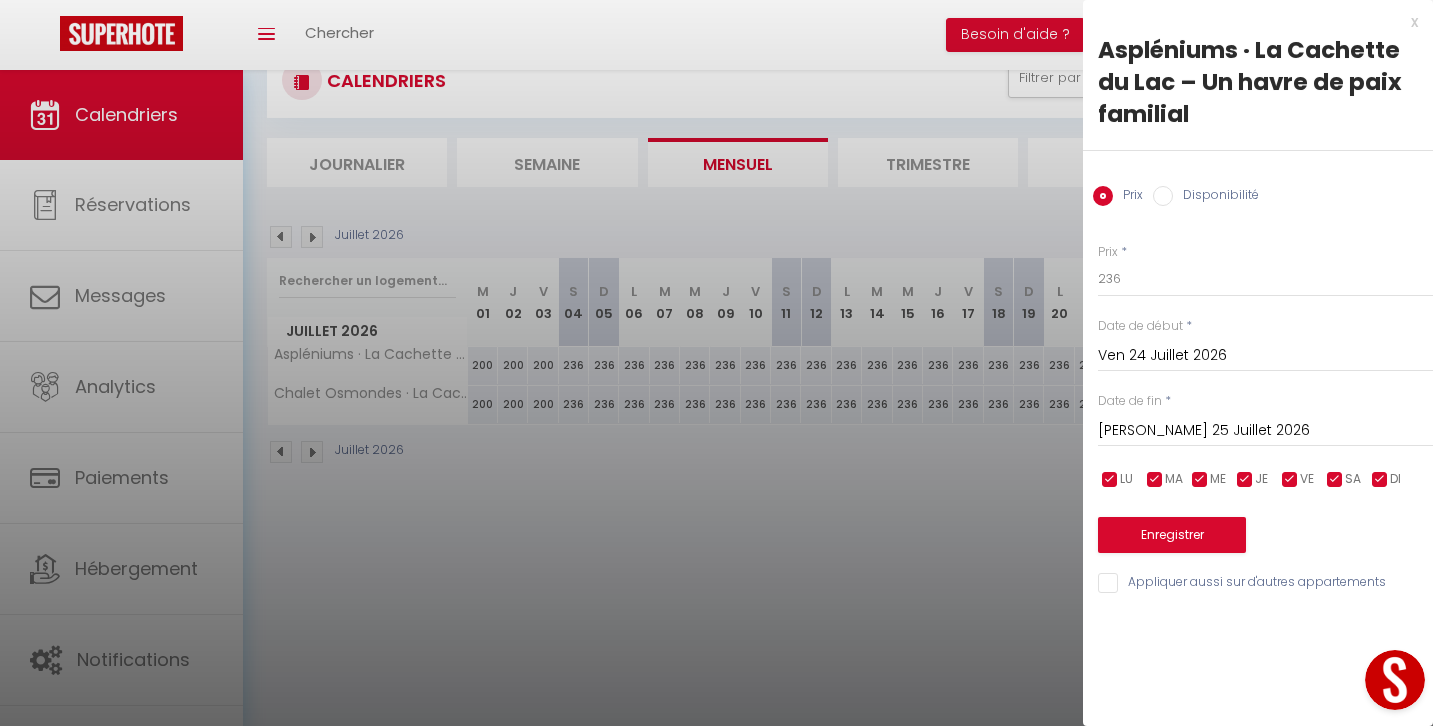 click on "Ven 24 Juillet 2026" at bounding box center (1265, 356) 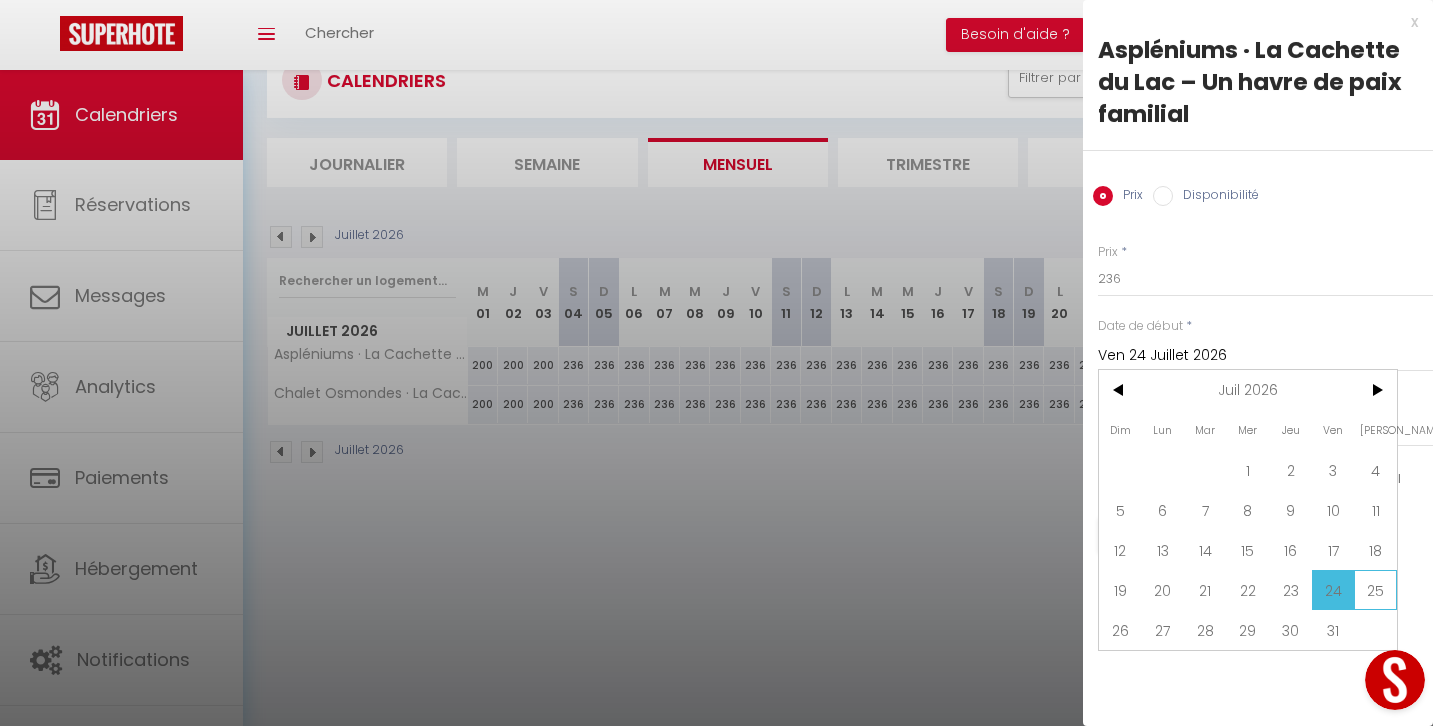click on "25" at bounding box center (1375, 590) 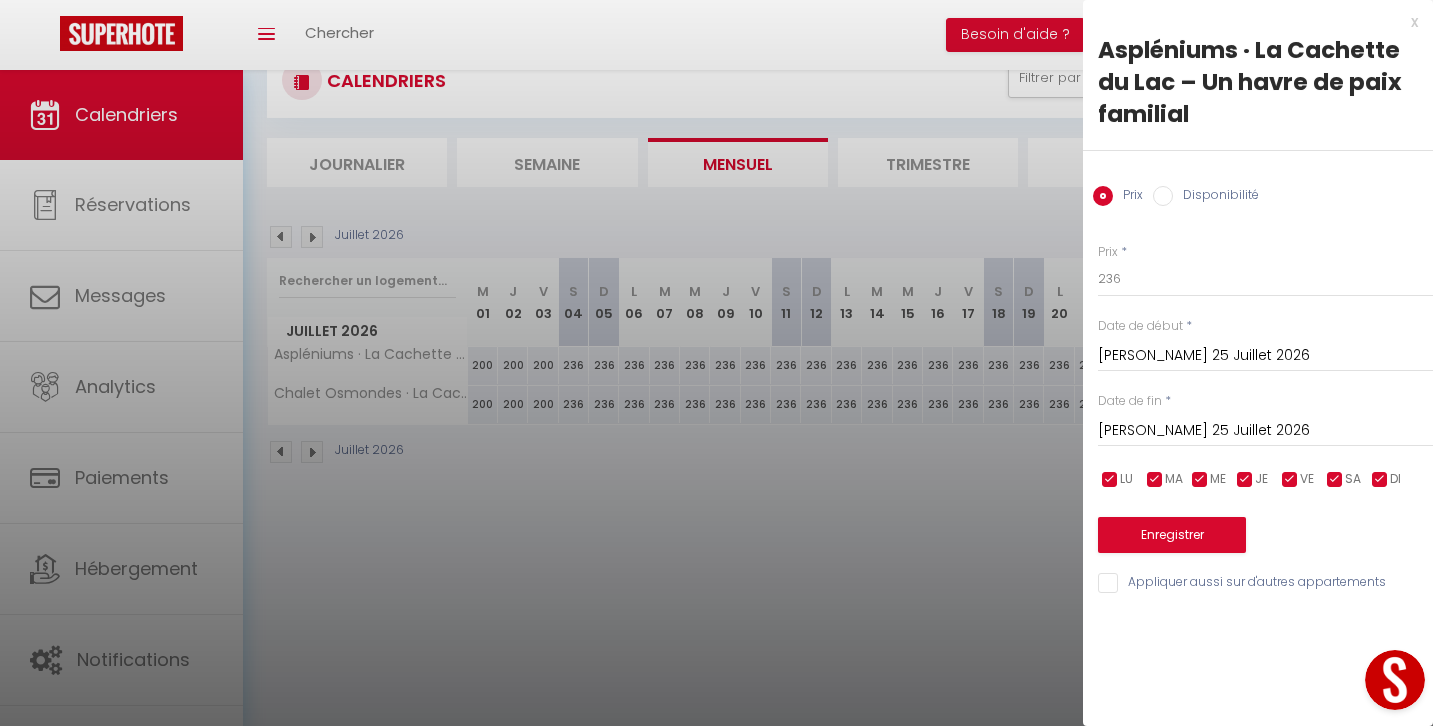 click on "[PERSON_NAME] 25 Juillet 2026" at bounding box center [1265, 431] 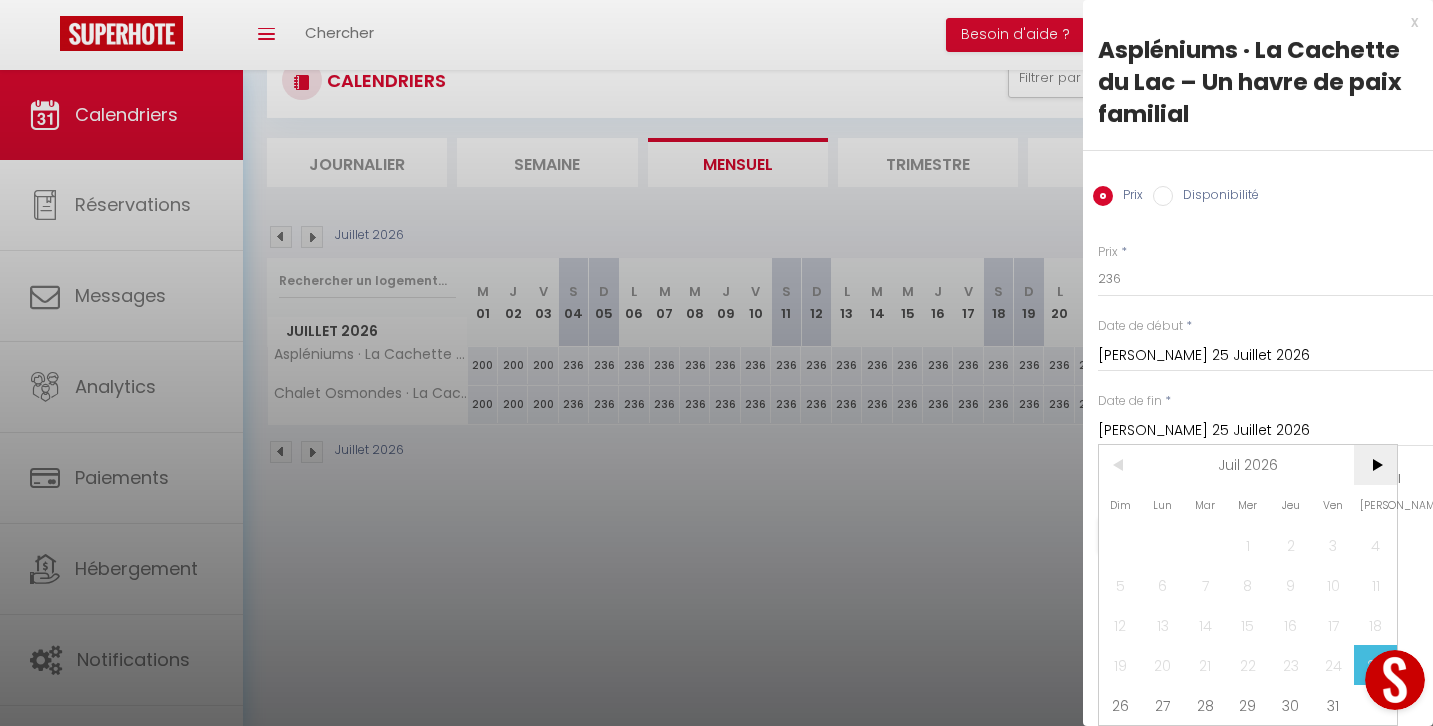 click on ">" at bounding box center (1375, 465) 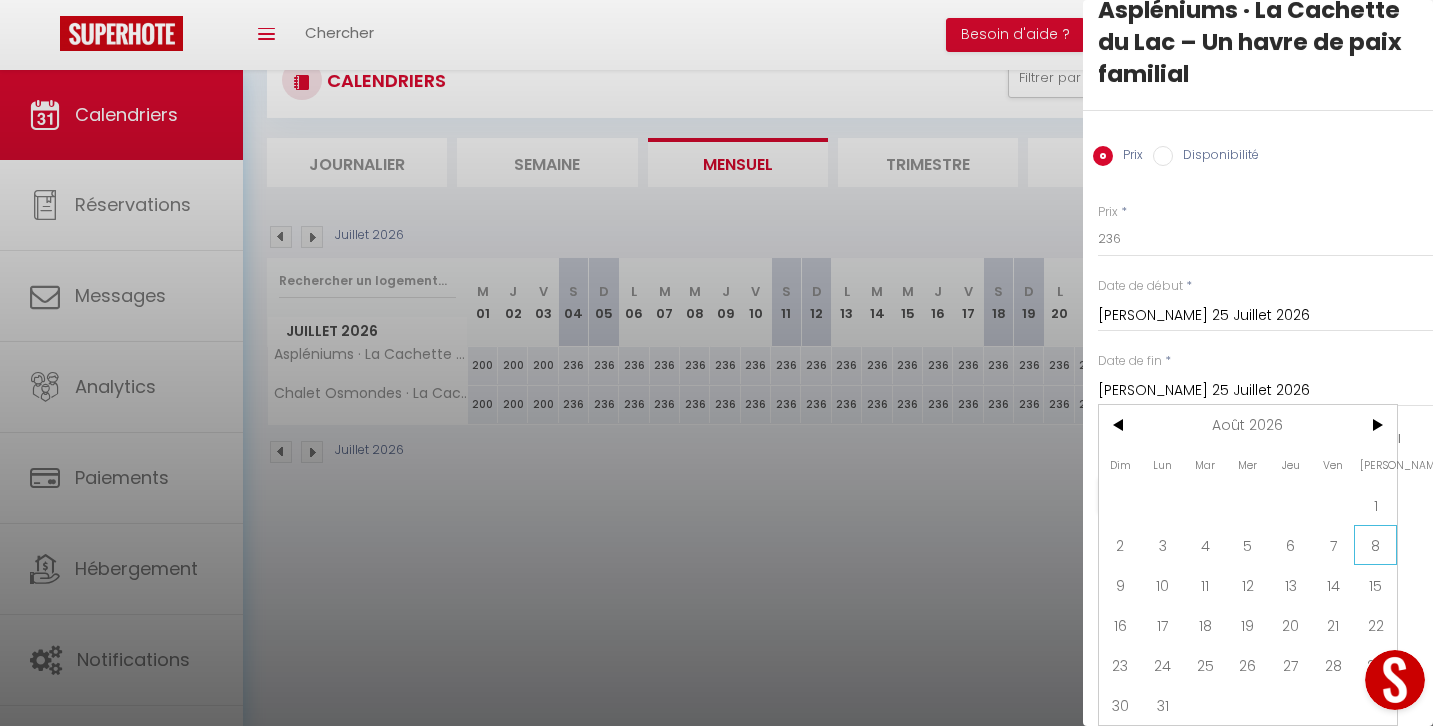 scroll, scrollTop: 40, scrollLeft: 0, axis: vertical 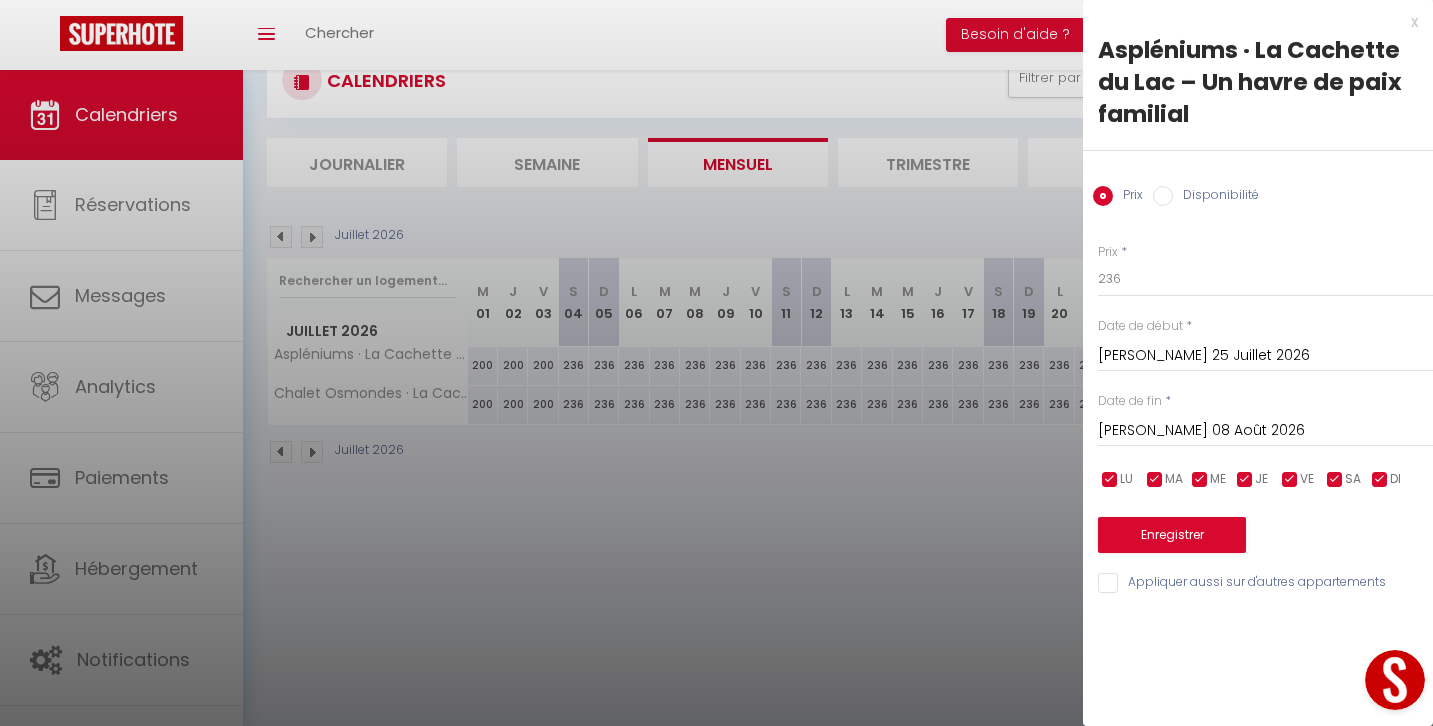 click on "Appliquer aussi sur d'autres appartements" at bounding box center (1265, 583) 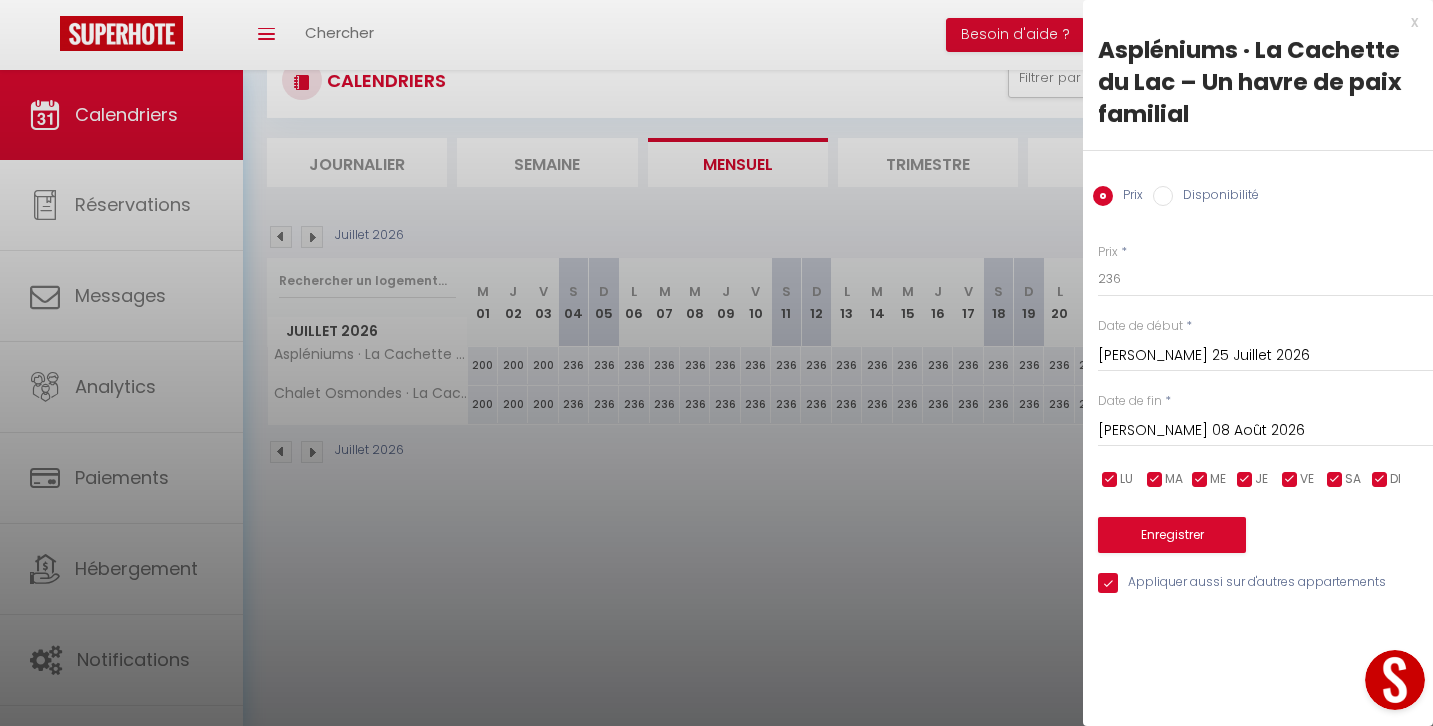 click on "Disponibilité" at bounding box center [1163, 196] 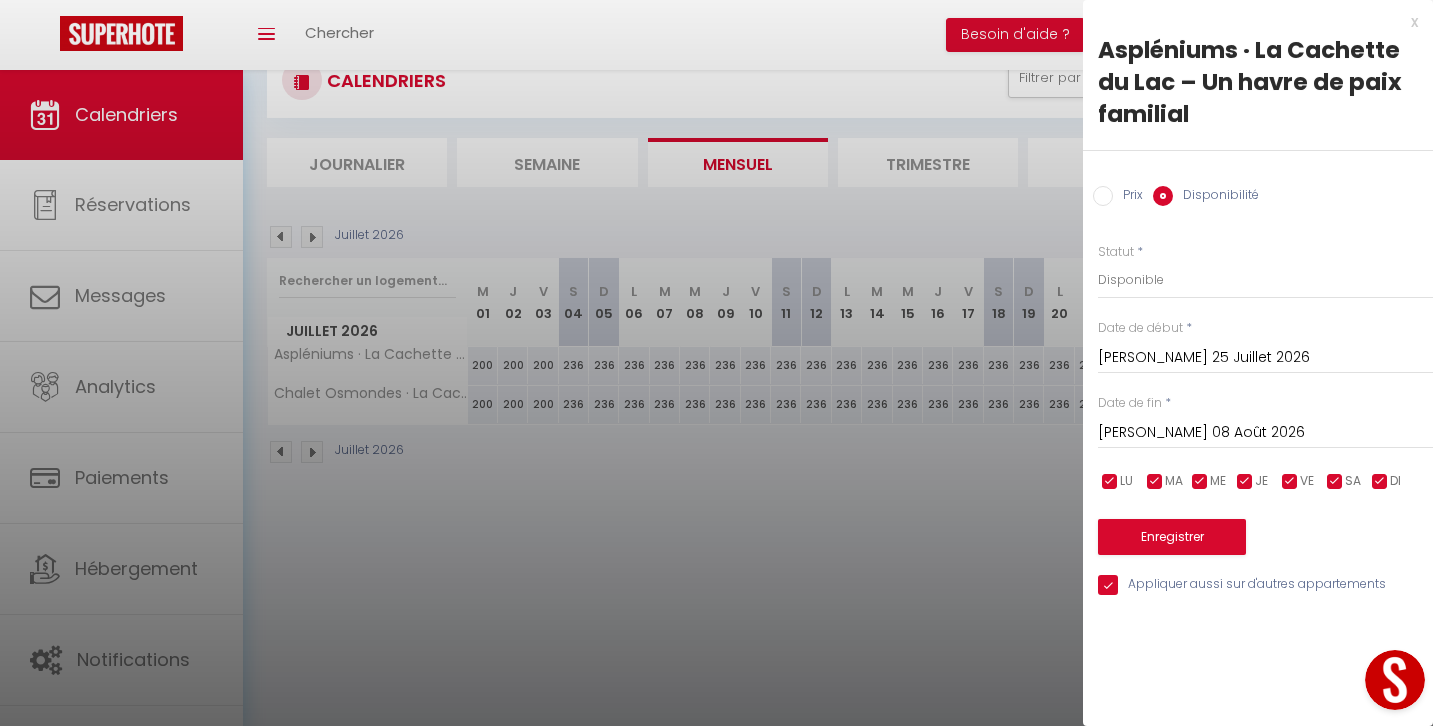 click on "Prix" at bounding box center (1103, 196) 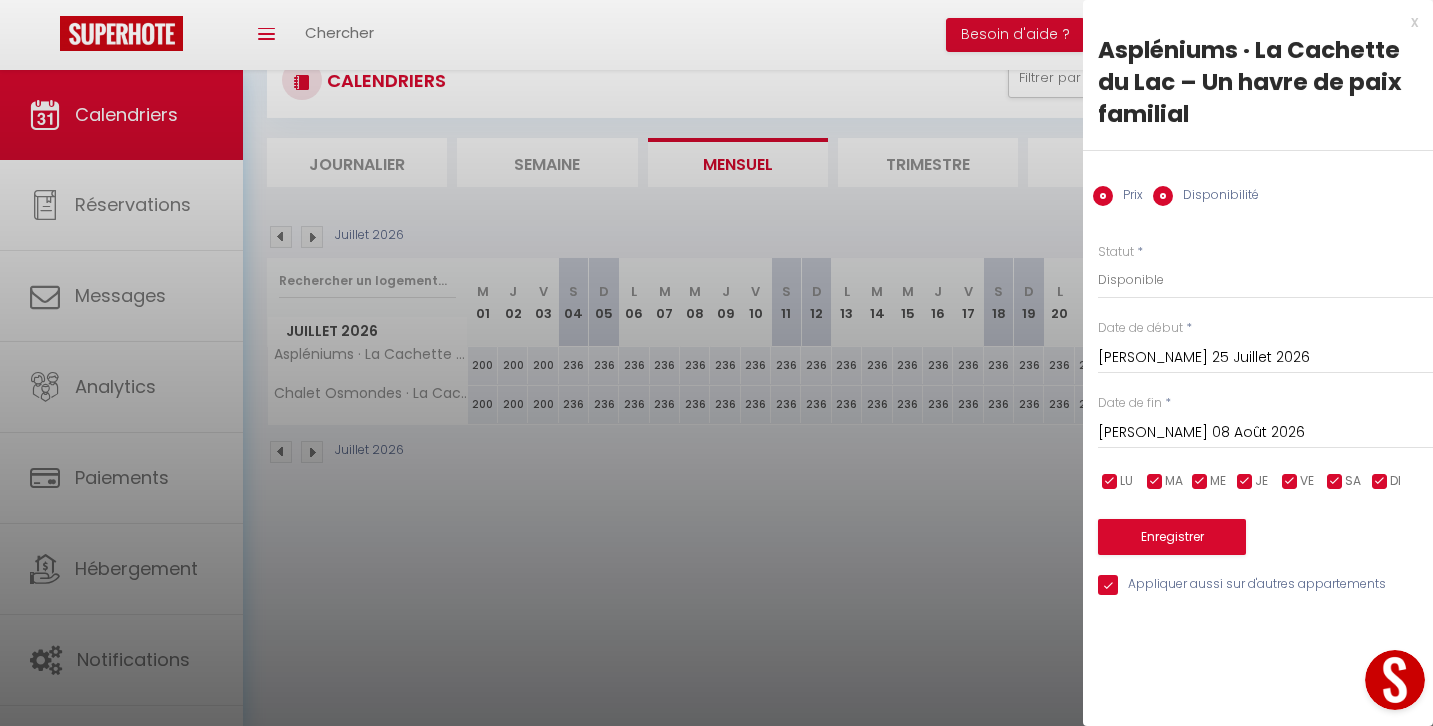 radio on "false" 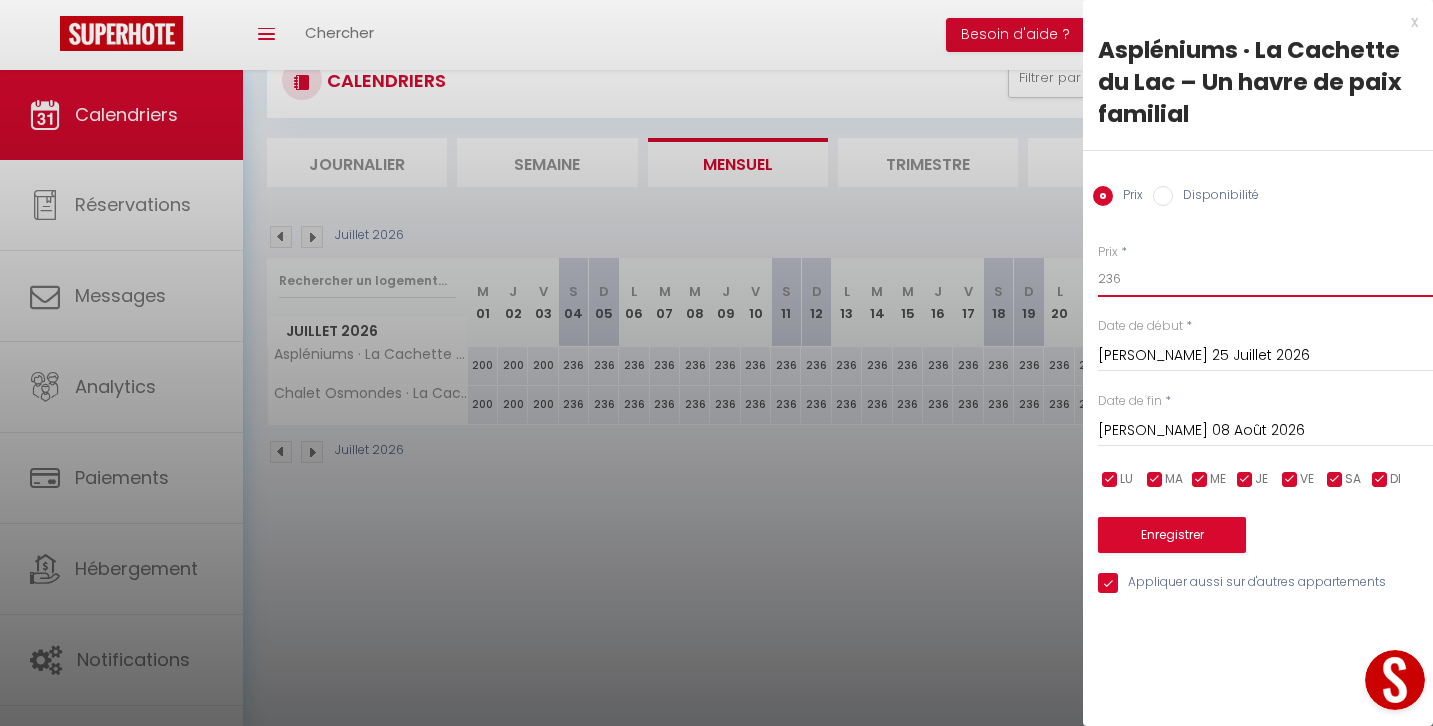 click on "236" at bounding box center [1265, 279] 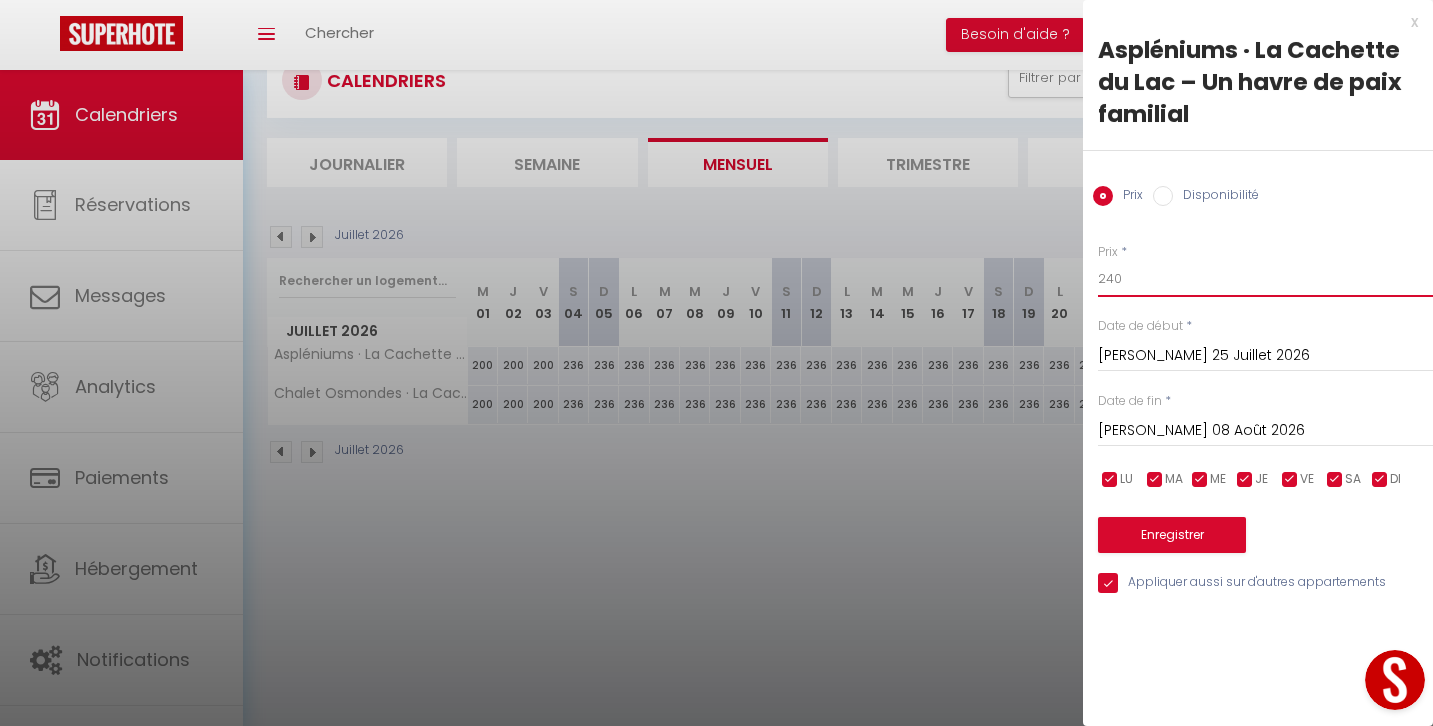 type on "240" 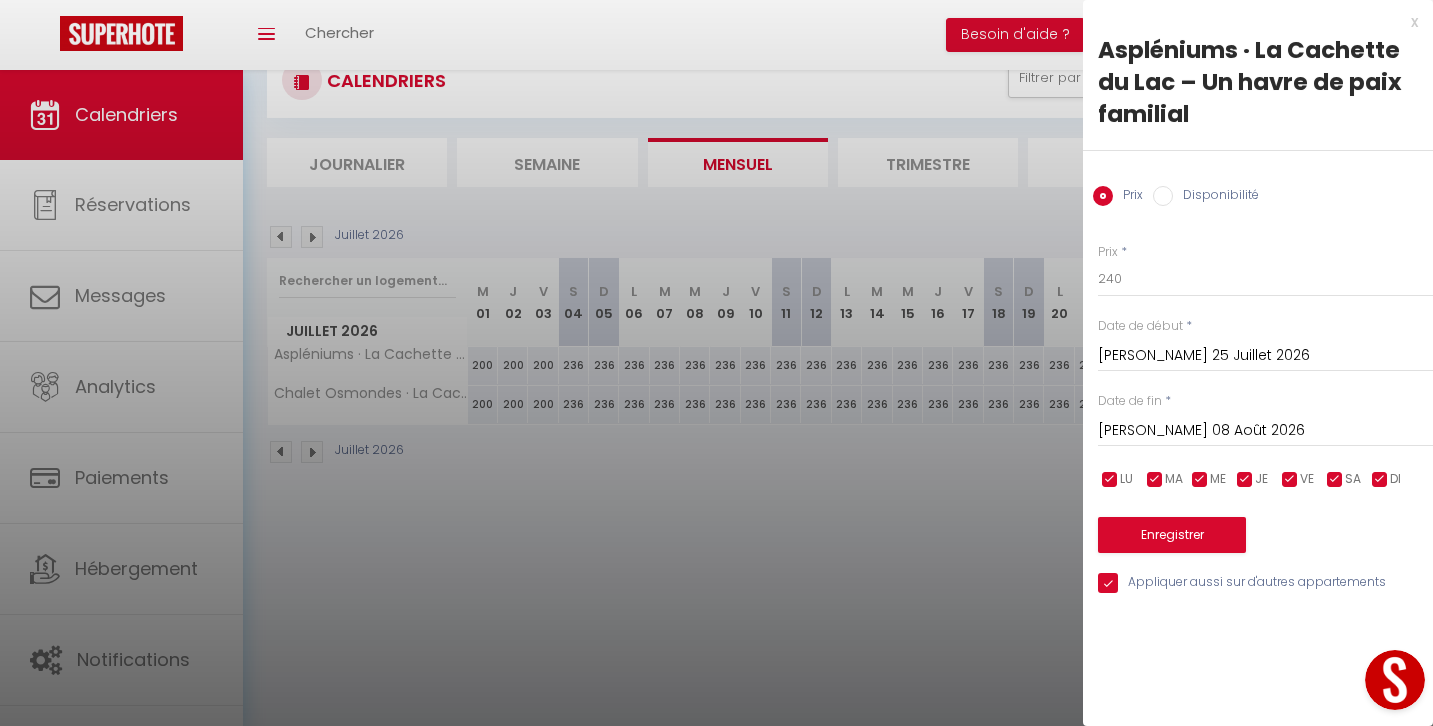 click on "Enregistrer" at bounding box center [1172, 535] 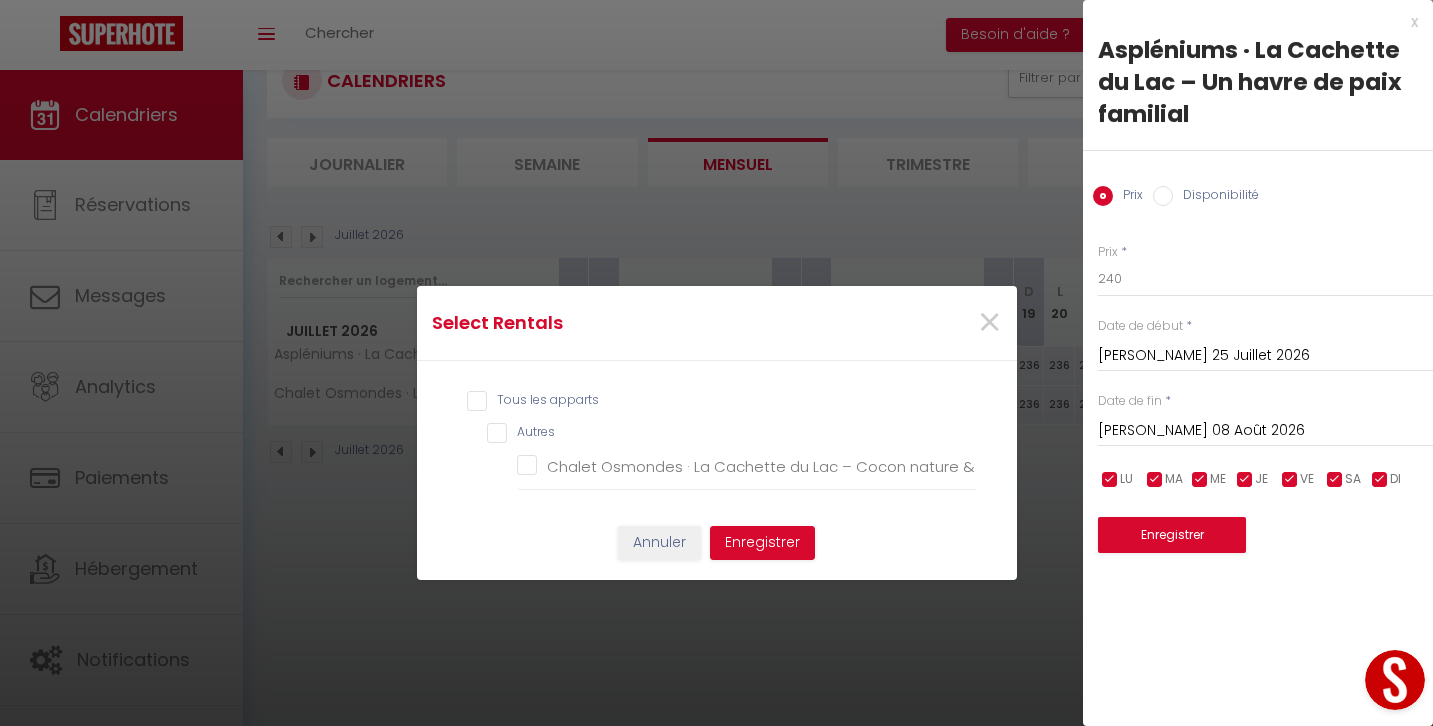 click on "Tous les apparts" at bounding box center [722, 401] 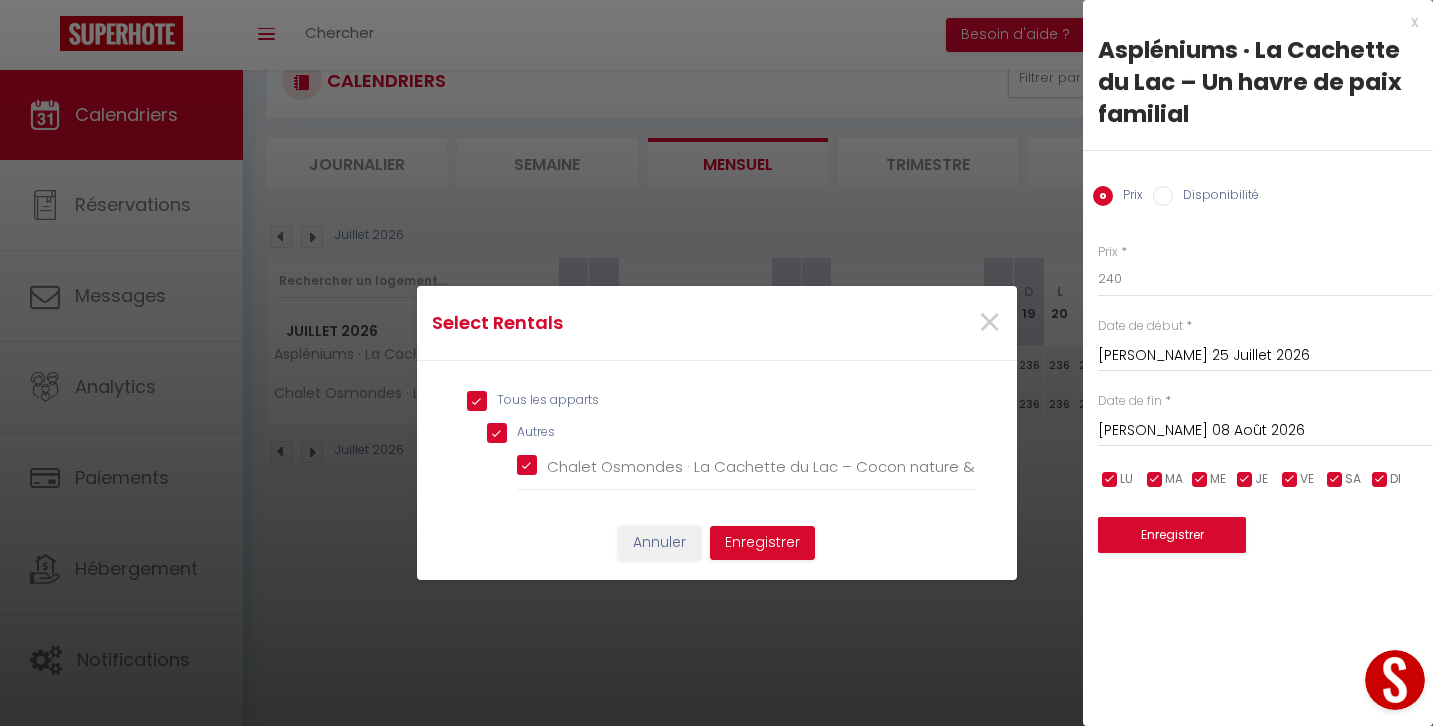 checkbox on "true" 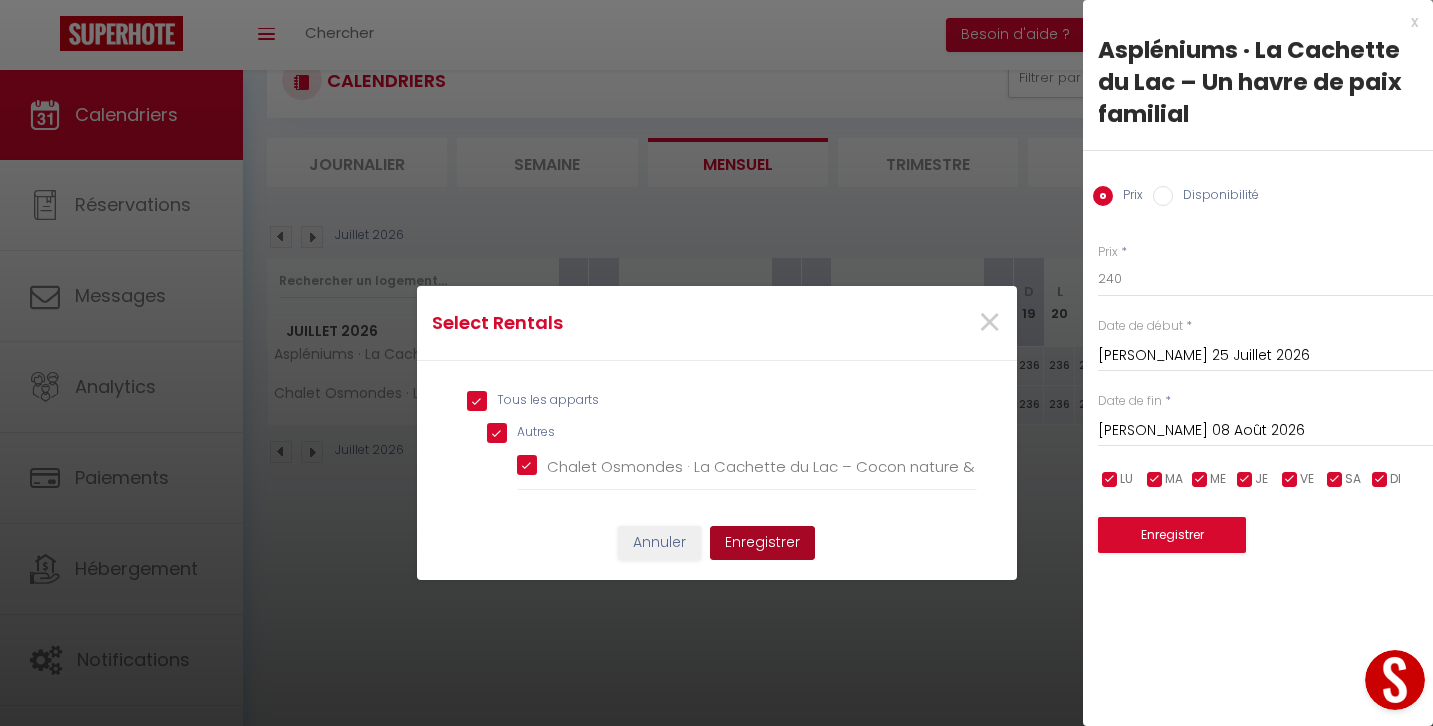 click on "Enregistrer" at bounding box center [762, 543] 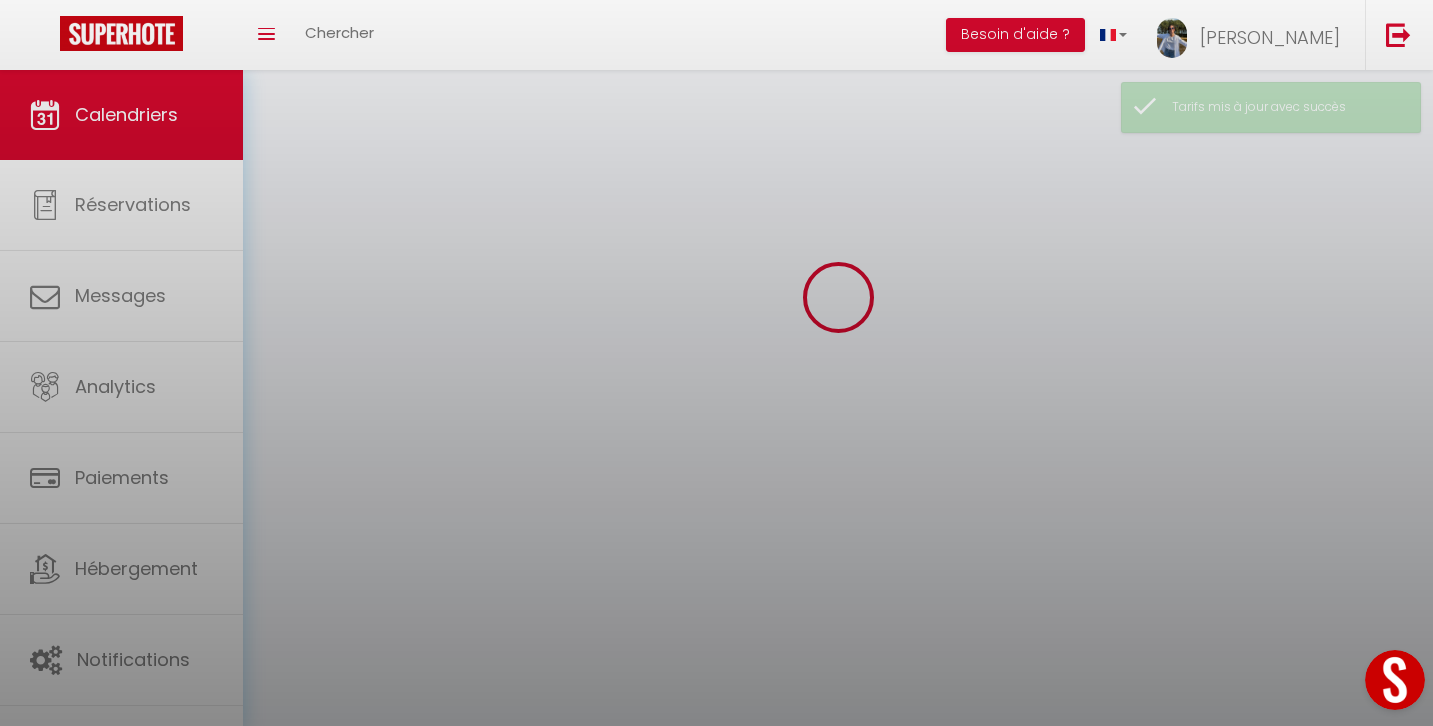 select 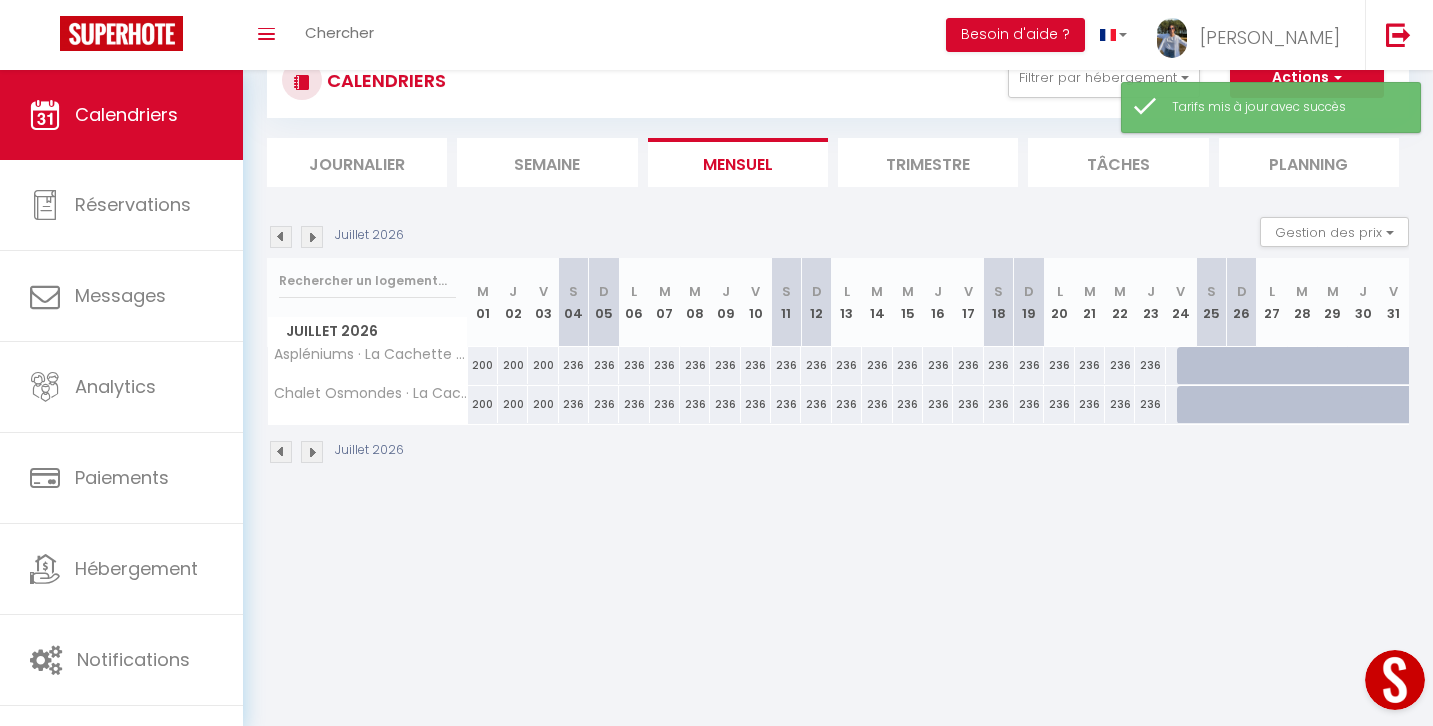 click at bounding box center [1192, 366] 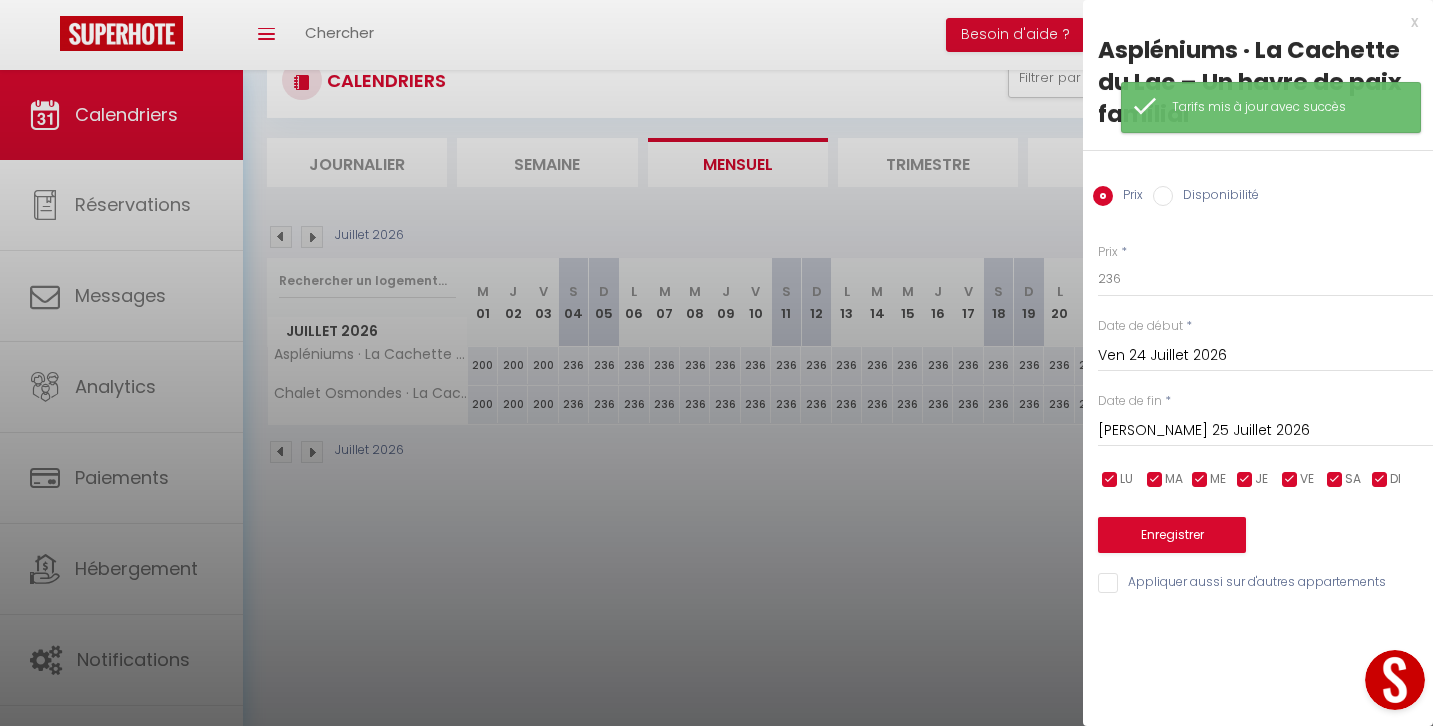 click on "Disponibilité" at bounding box center [1216, 197] 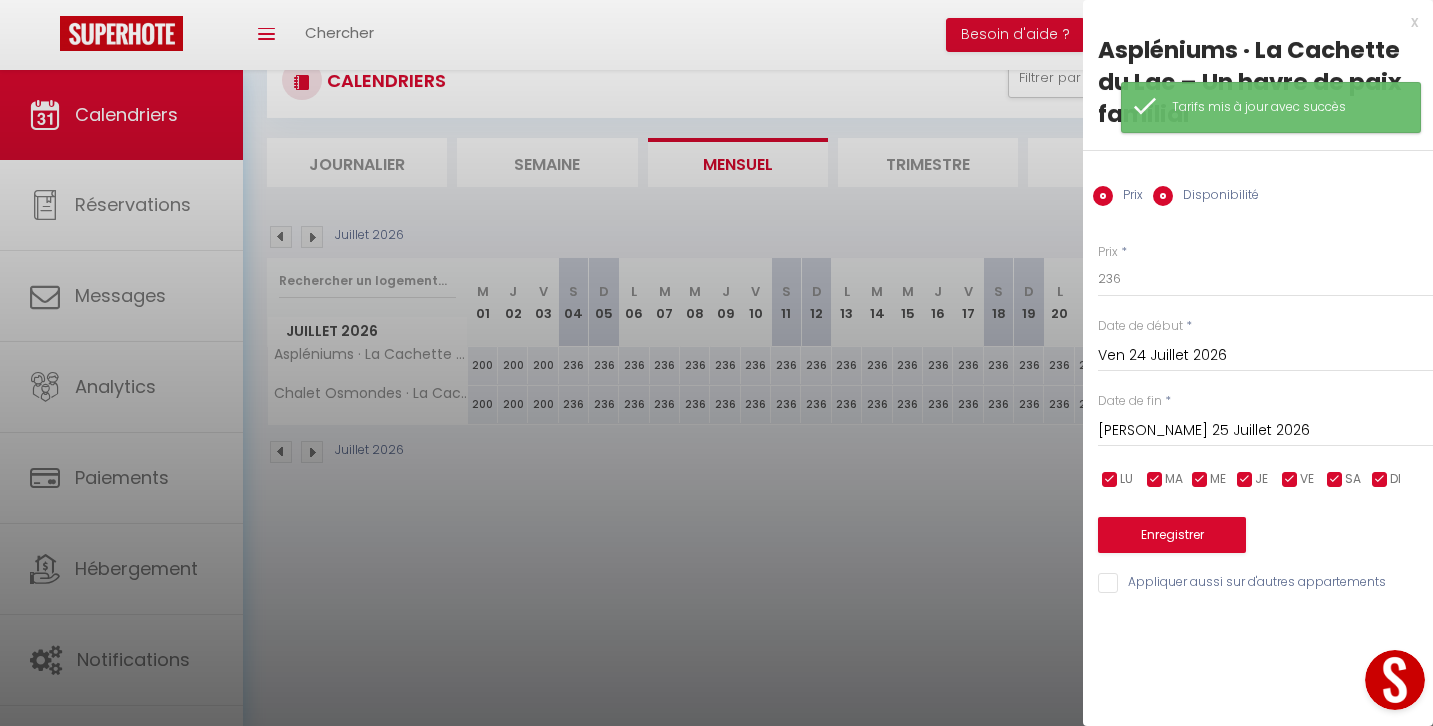 radio on "false" 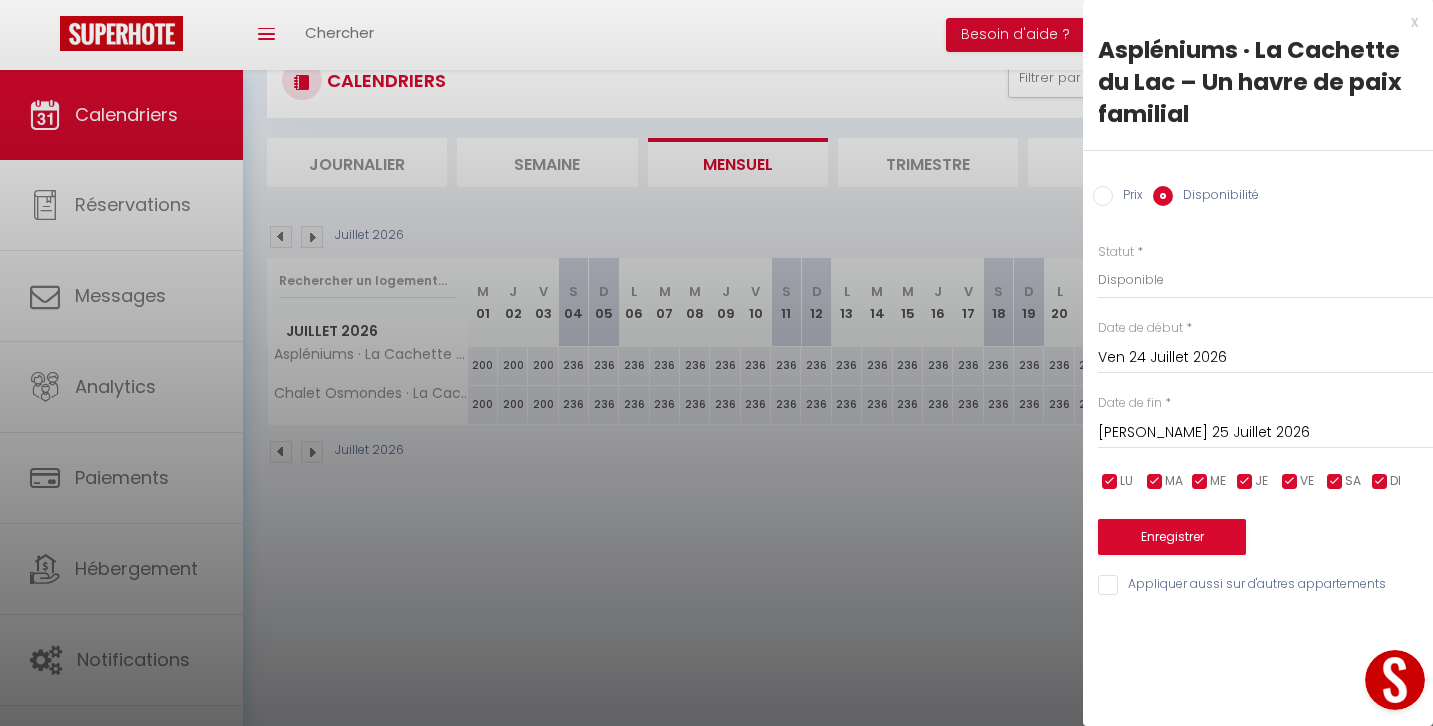 click on "[PERSON_NAME] 25 Juillet 2026" at bounding box center [1265, 433] 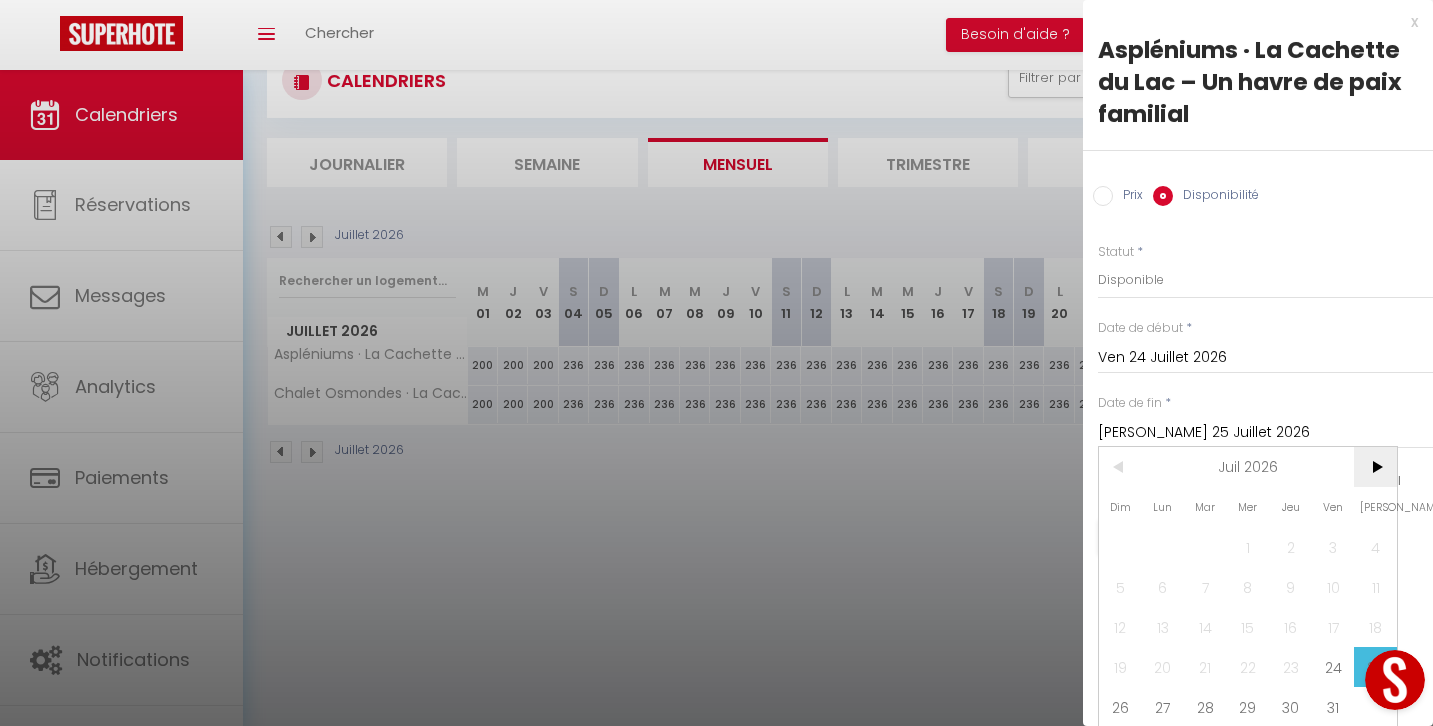 click on ">" at bounding box center (1375, 467) 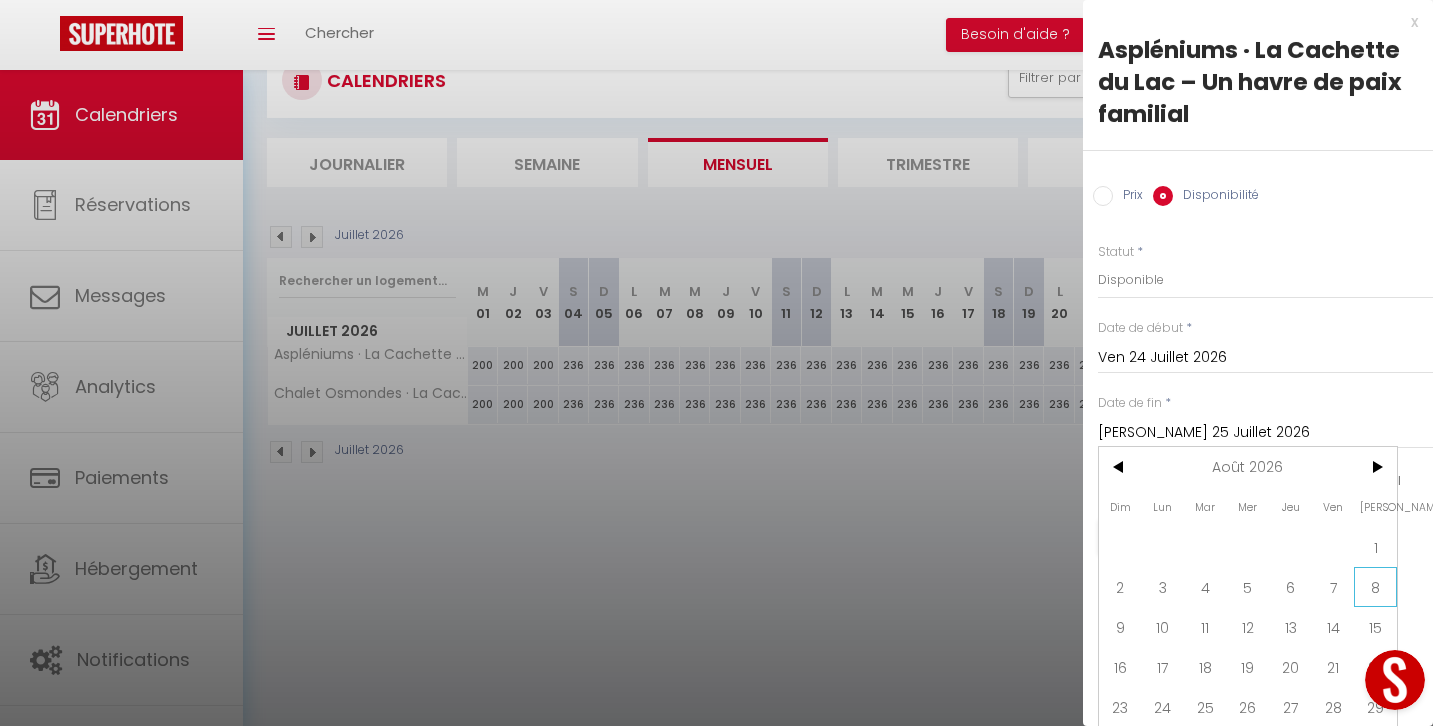 click on "8" at bounding box center [1375, 587] 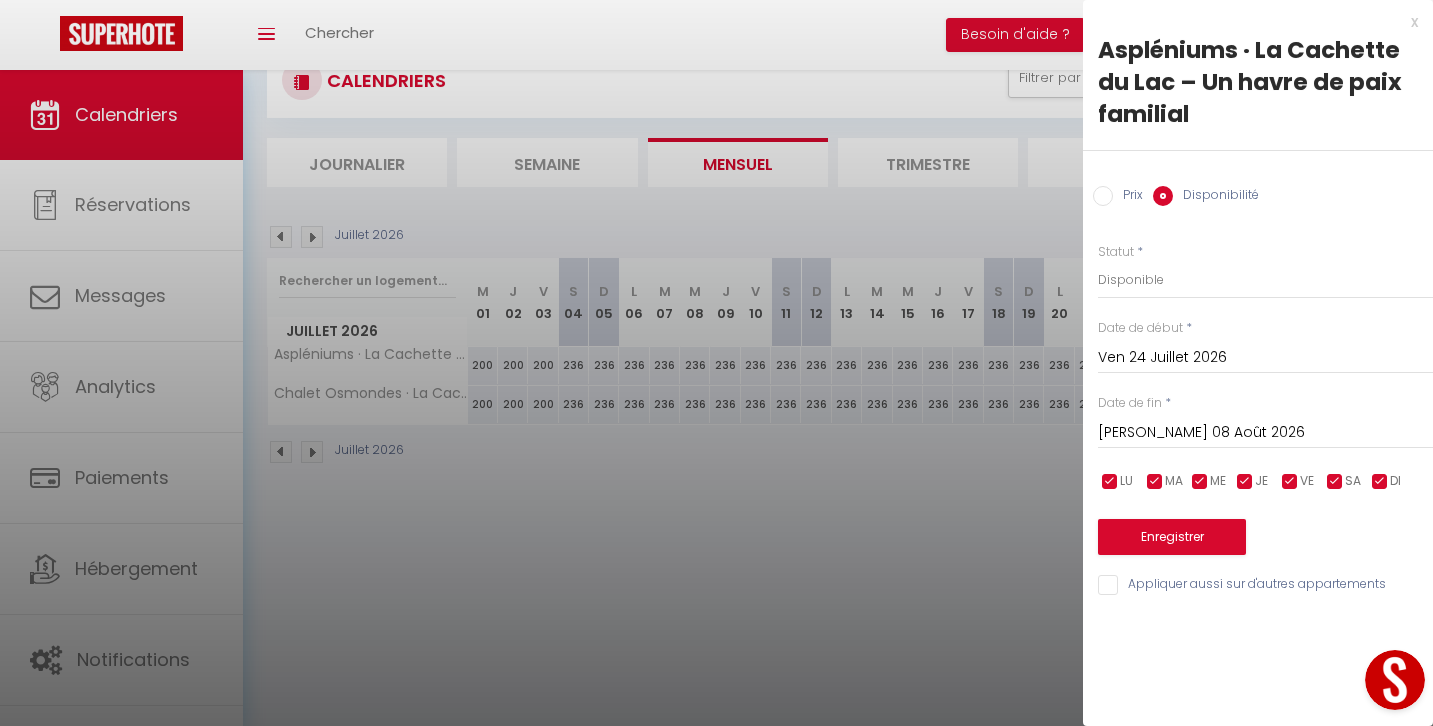 click on "Appliquer aussi sur d'autres appartements" at bounding box center [1265, 585] 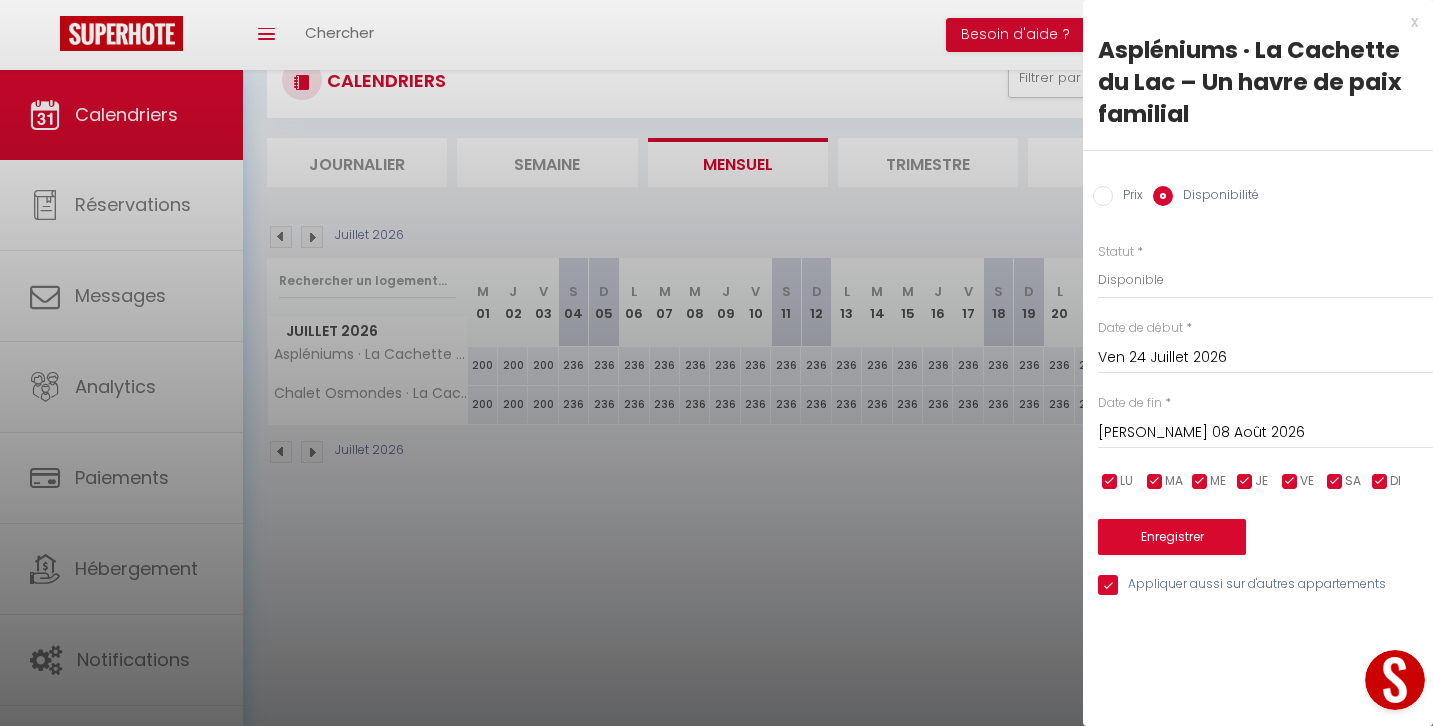 click on "Enregistrer" at bounding box center (1172, 537) 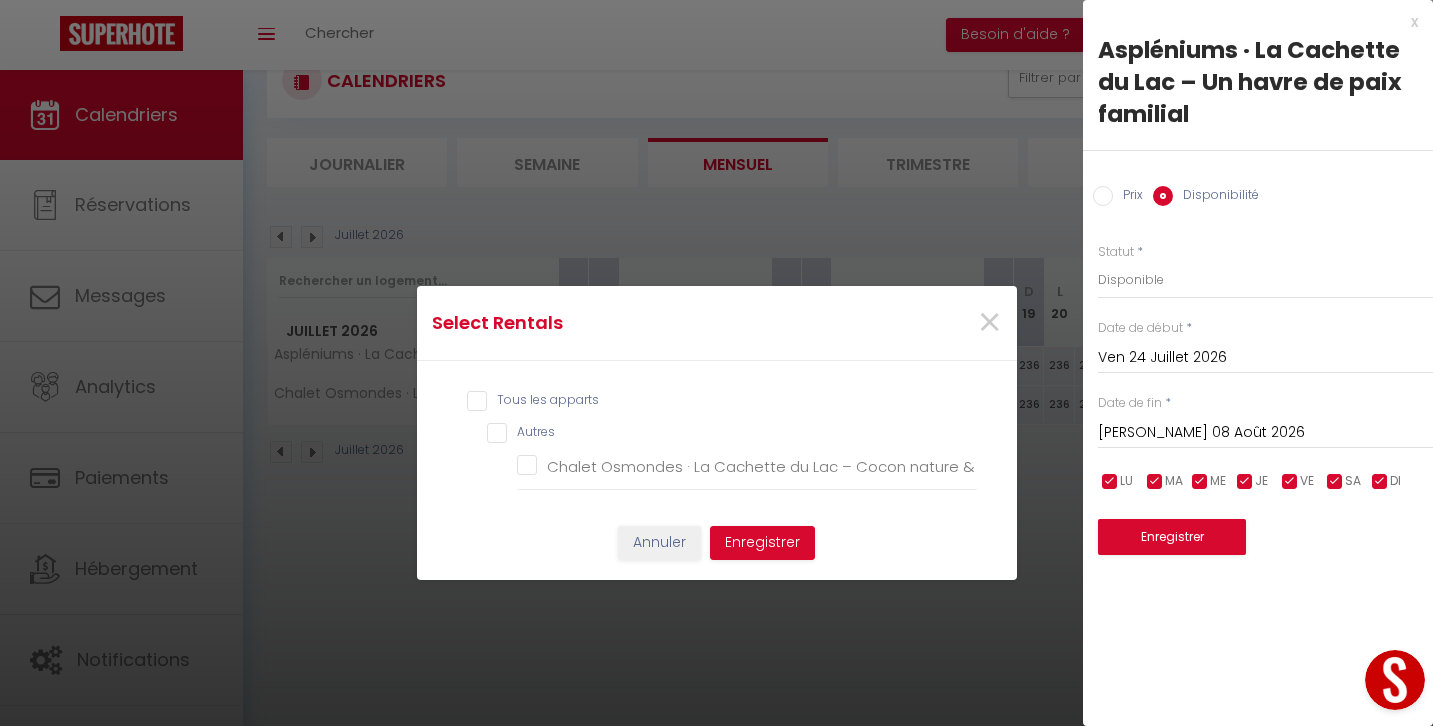 click on "Tous les apparts" at bounding box center (722, 401) 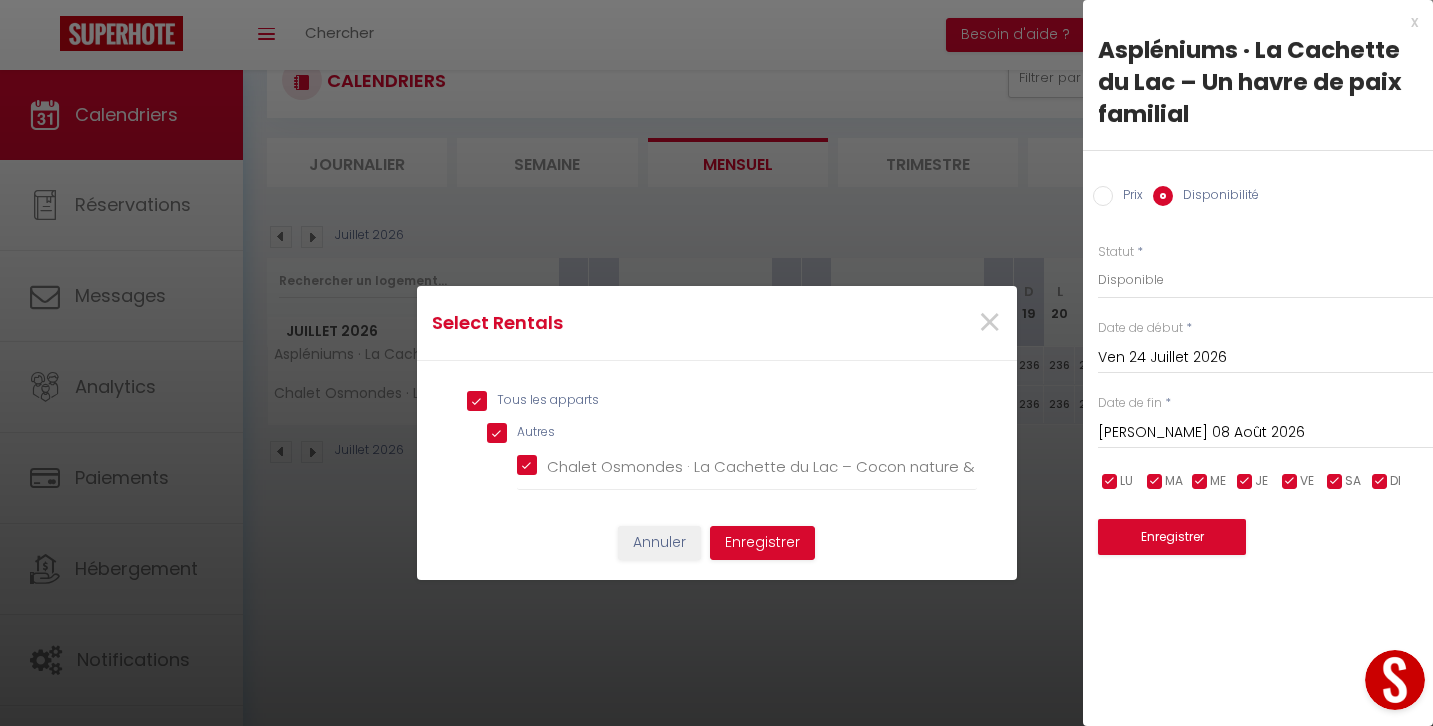 checkbox on "true" 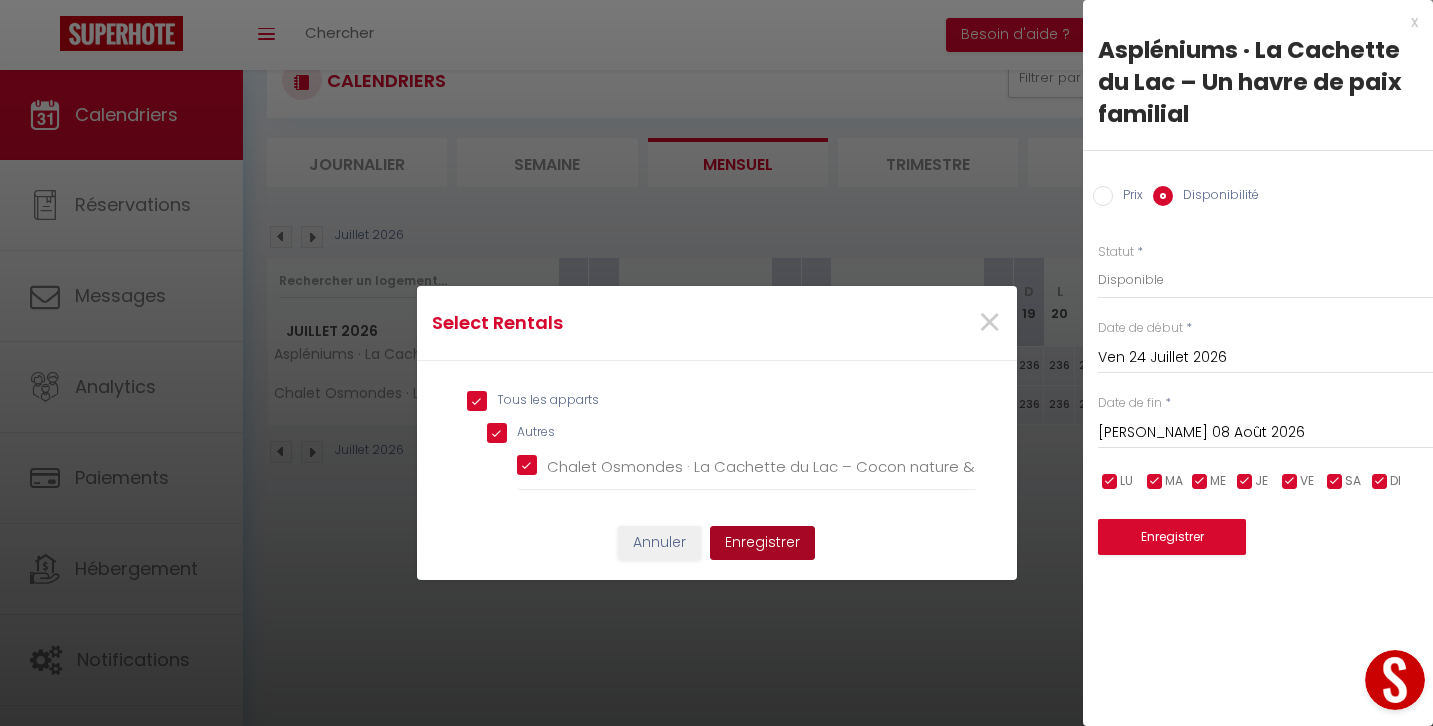 click on "Enregistrer" at bounding box center [762, 543] 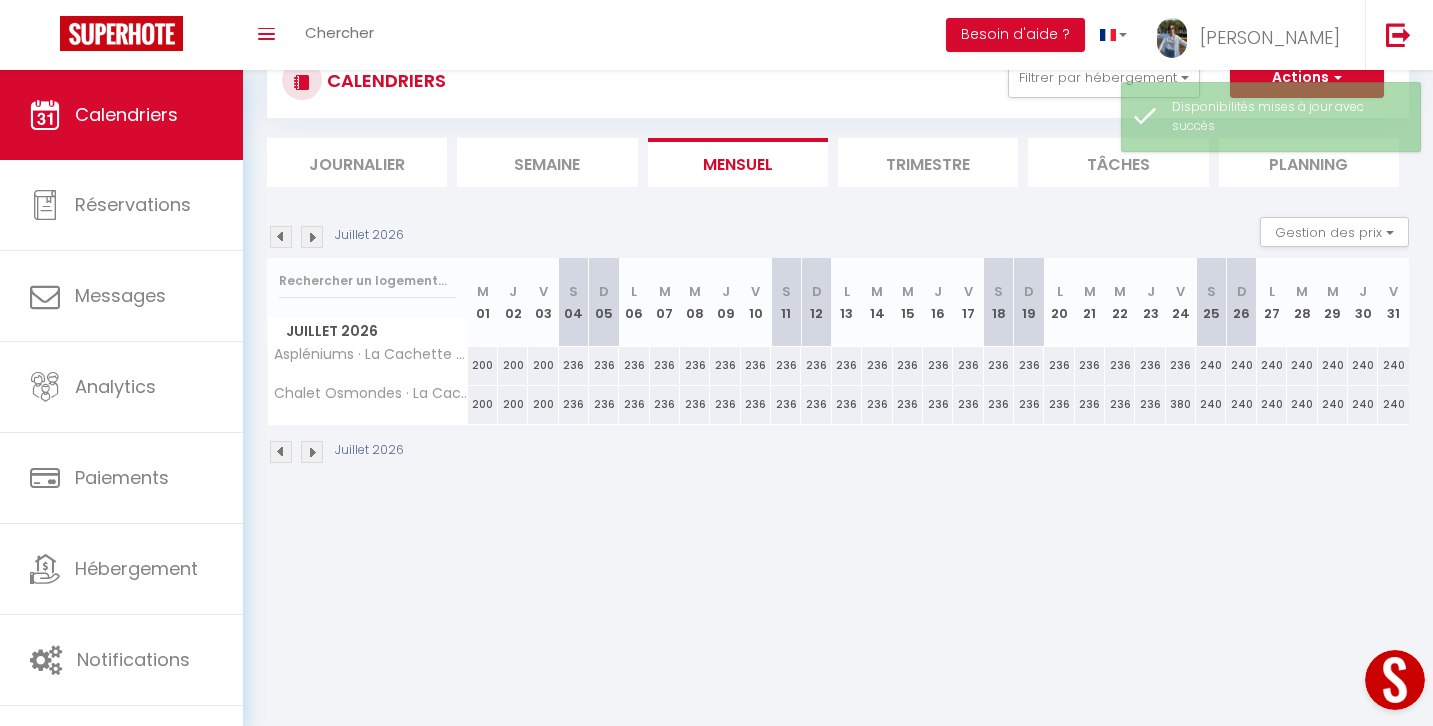 click at bounding box center [312, 237] 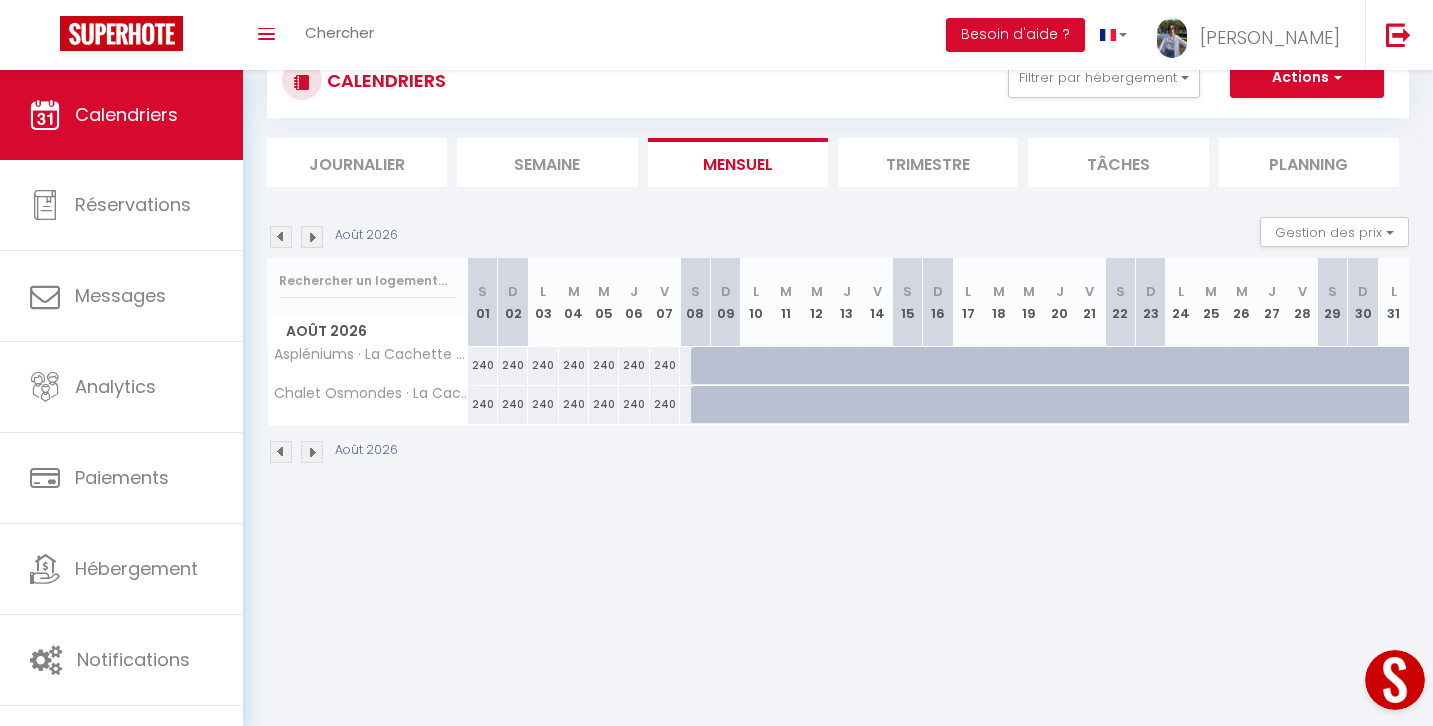click at bounding box center [706, 366] 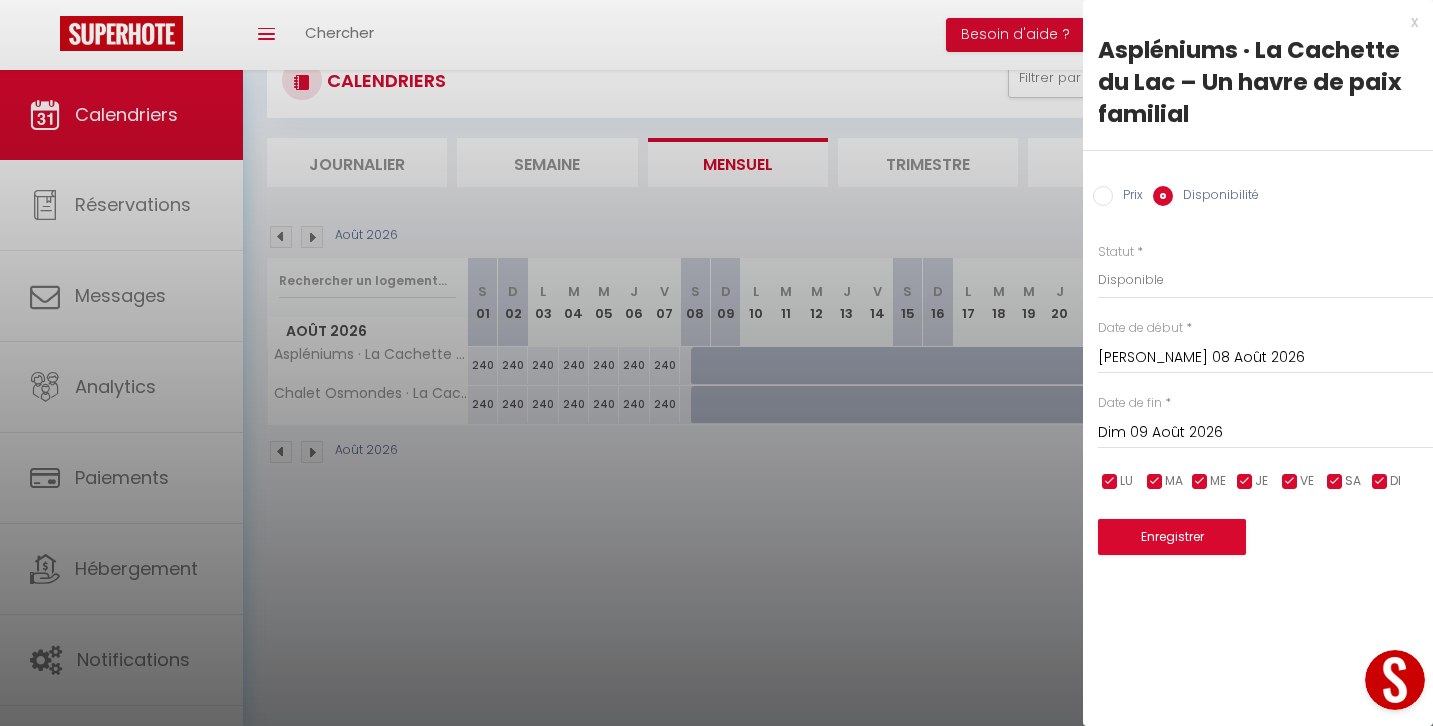 click on "Prix     Disponibilité" at bounding box center [1258, 184] 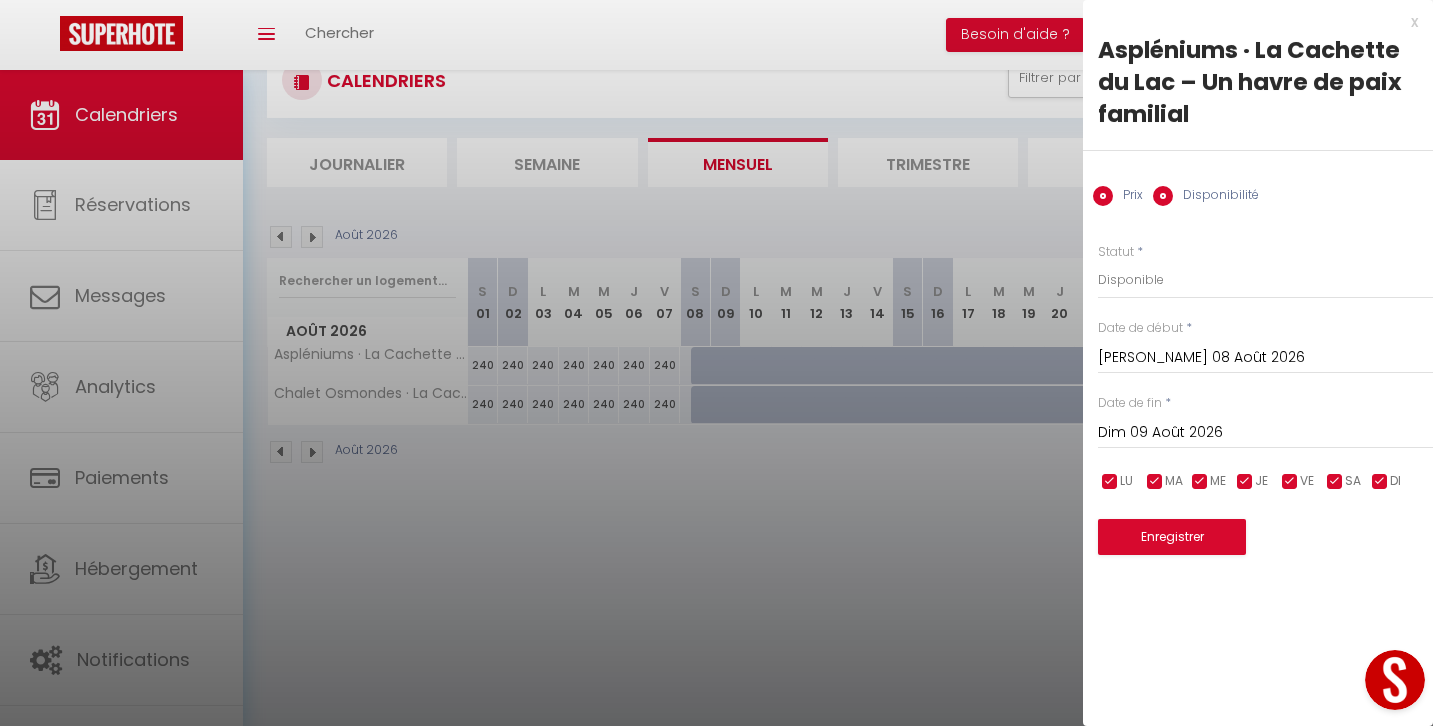 radio on "false" 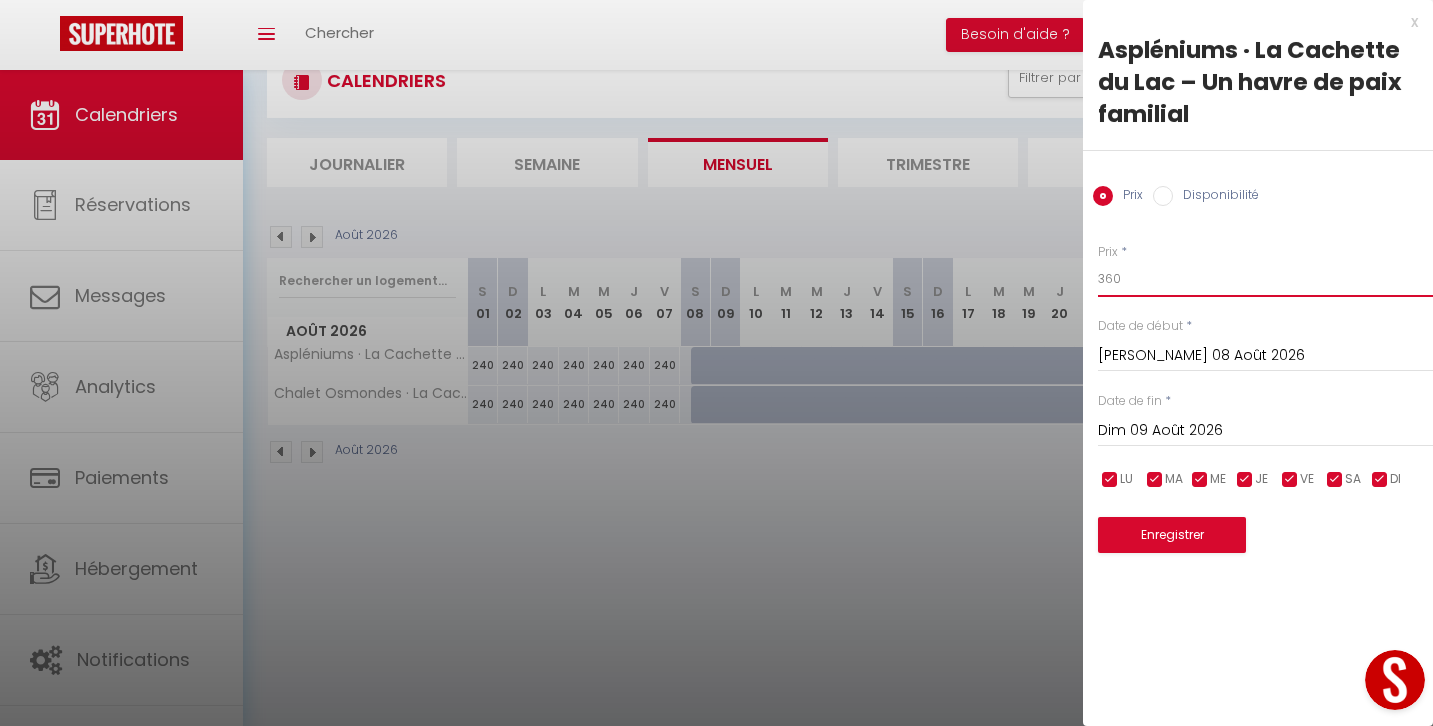 click on "360" at bounding box center (1265, 279) 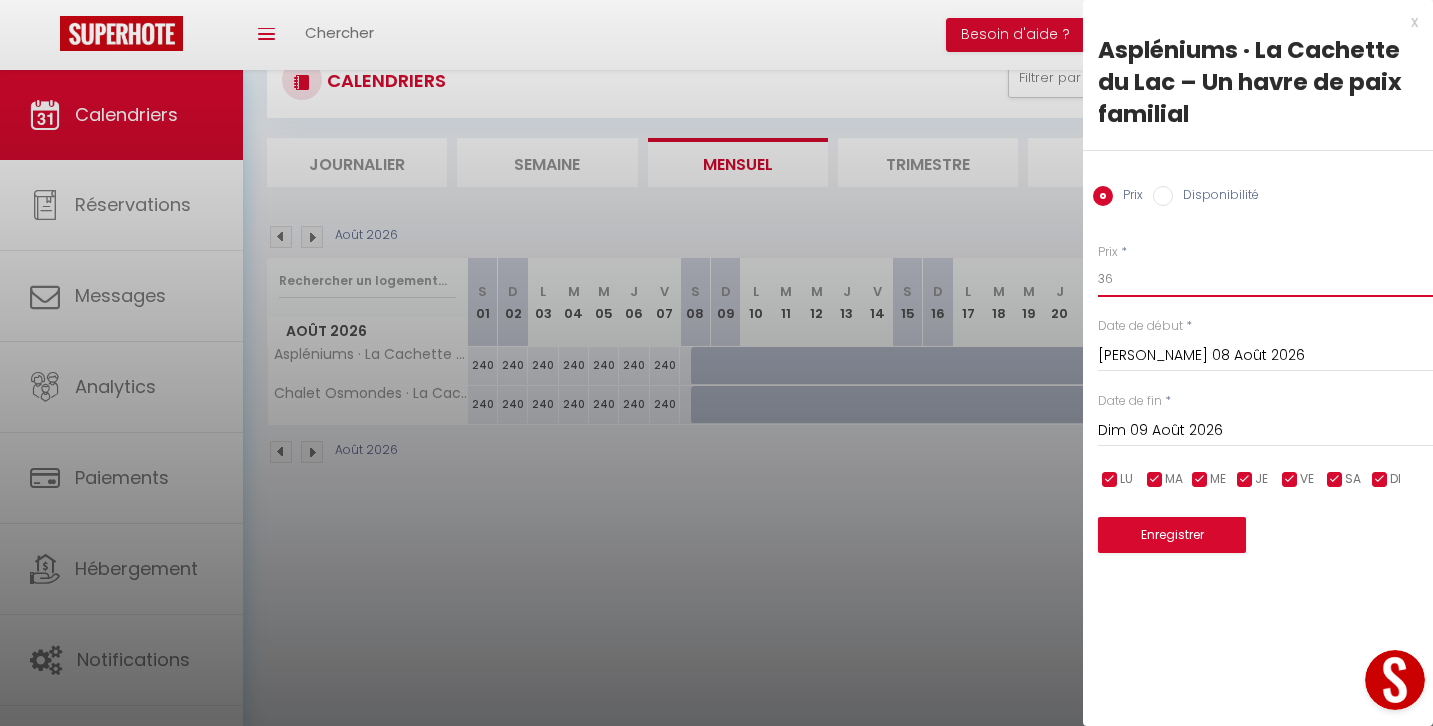 type on "3" 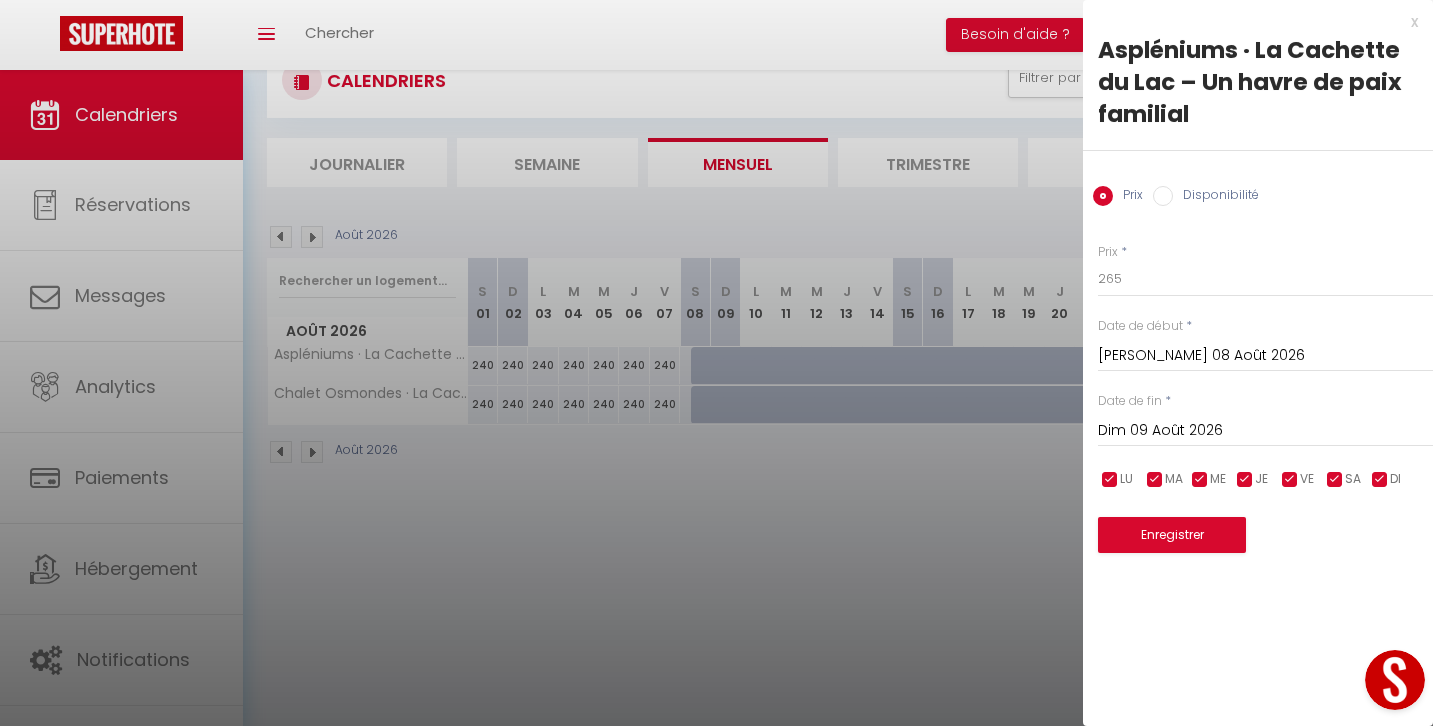 click on "[PERSON_NAME] 08 Août 2026" at bounding box center [1265, 356] 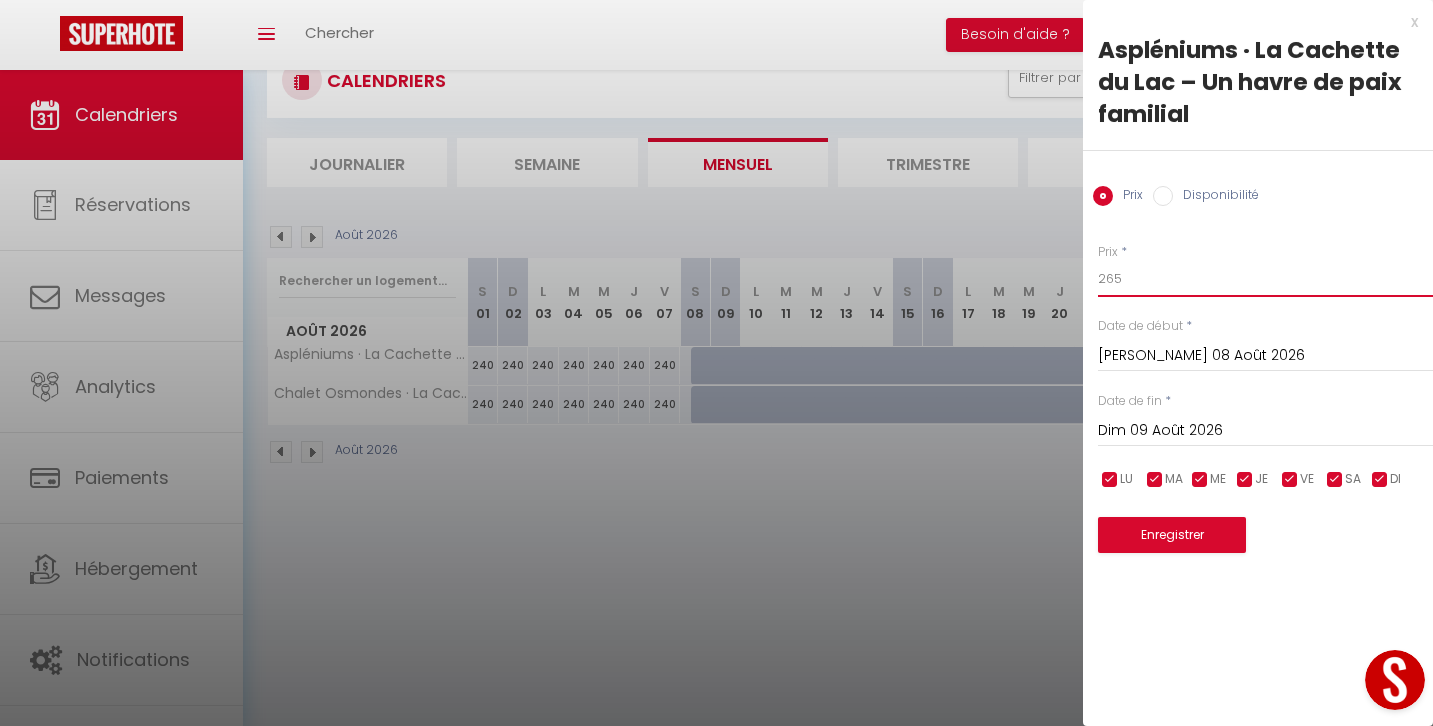 click on "265" at bounding box center (1265, 279) 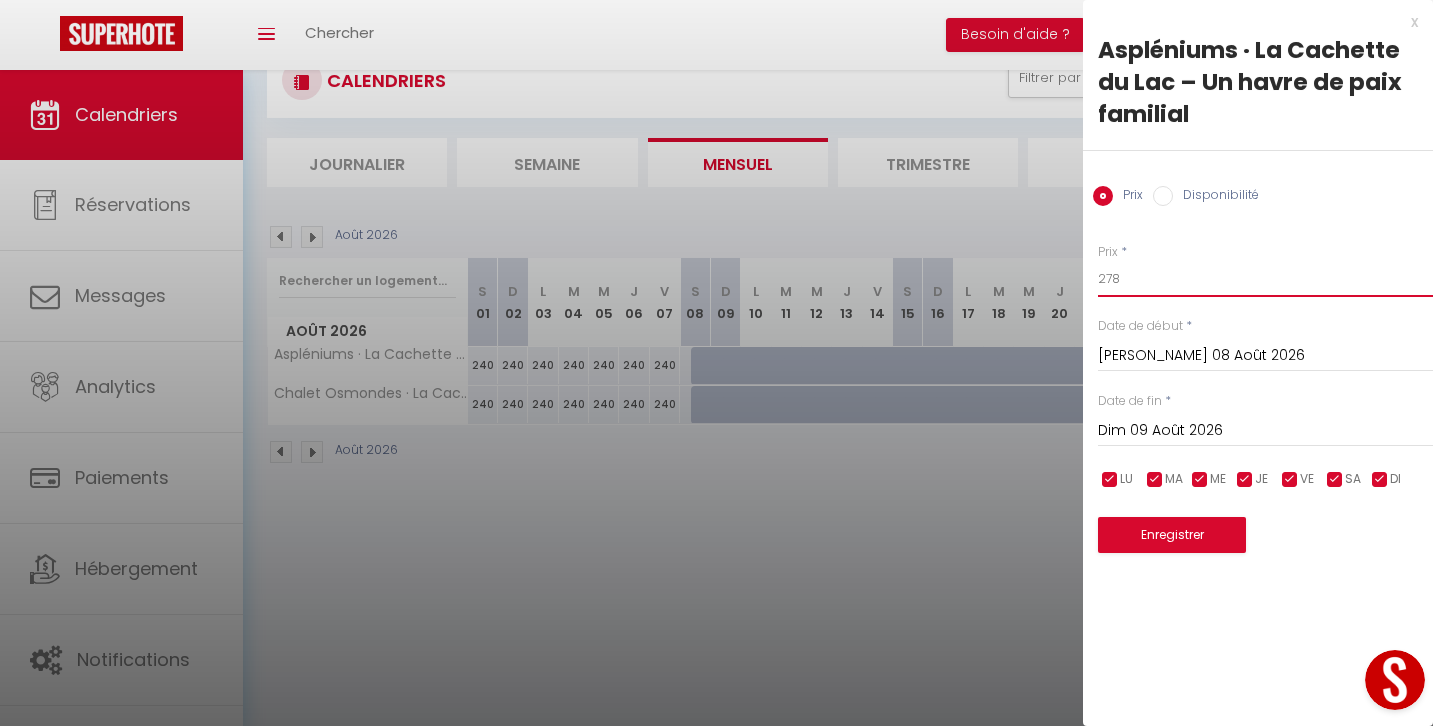 type on "278" 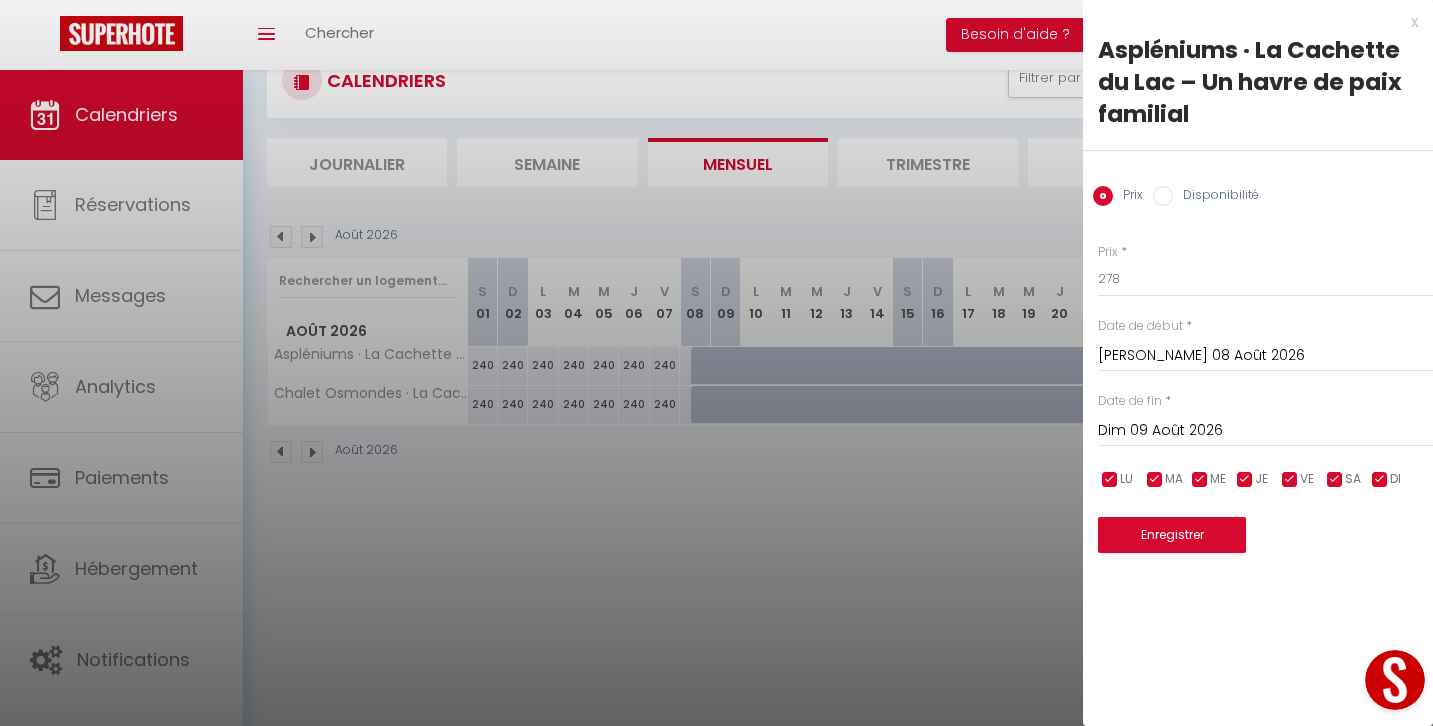click on "Dim 09 Août 2026" at bounding box center [1265, 431] 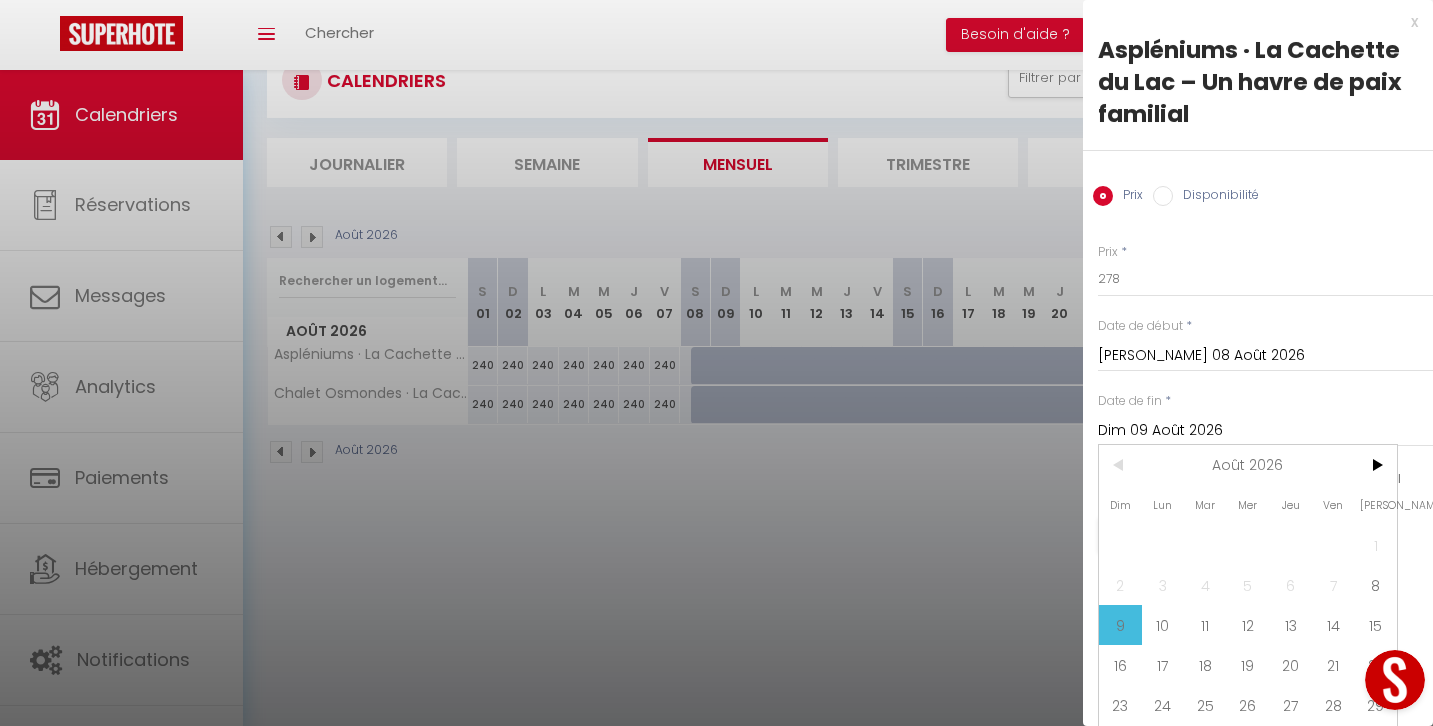 click at bounding box center [1395, 680] 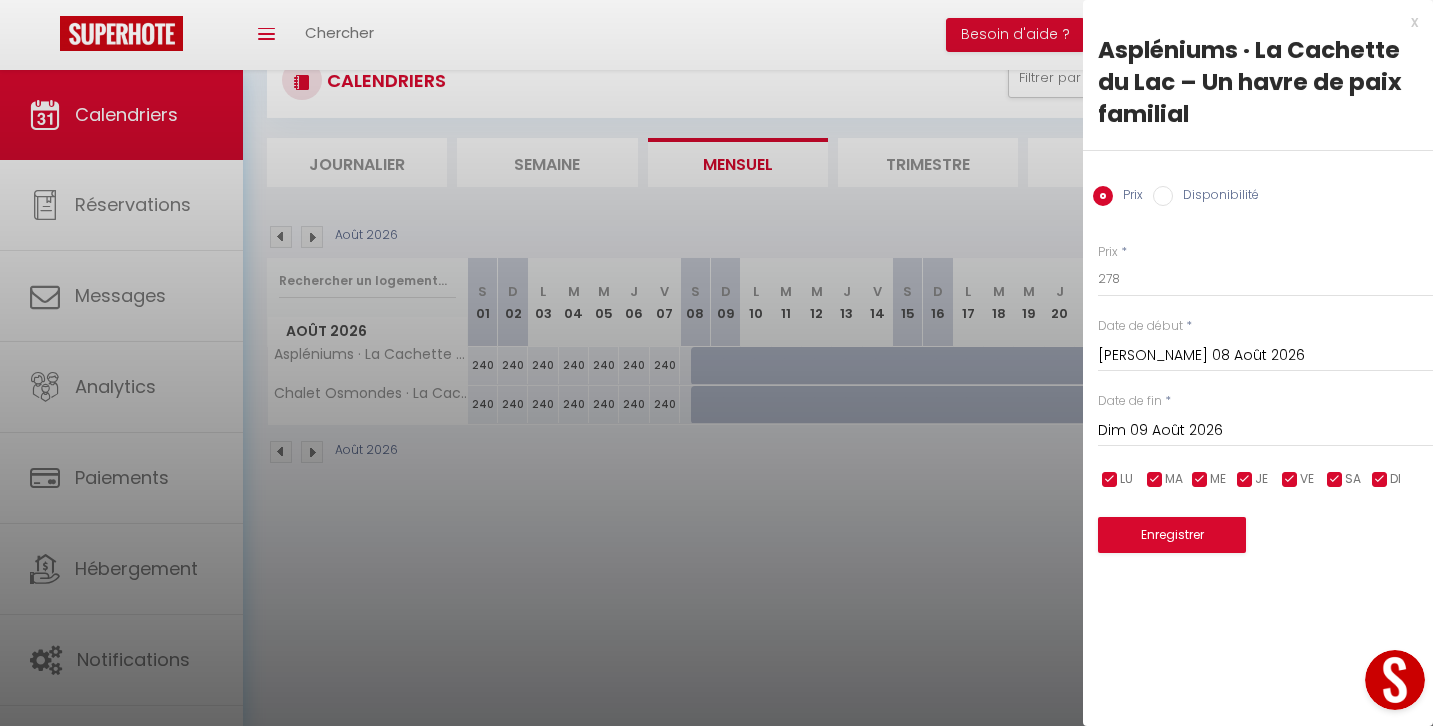 click on "Dim 09 Août 2026" at bounding box center [1265, 431] 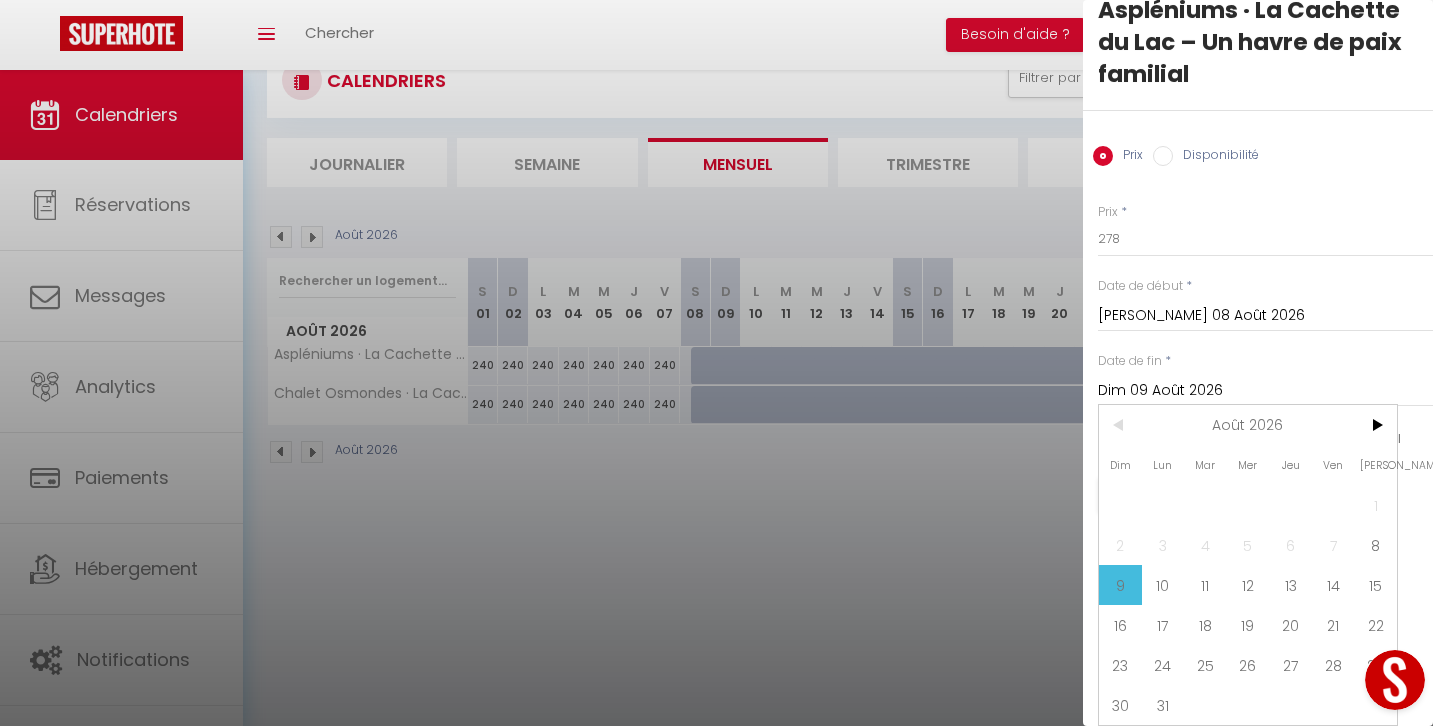 scroll, scrollTop: 40, scrollLeft: 0, axis: vertical 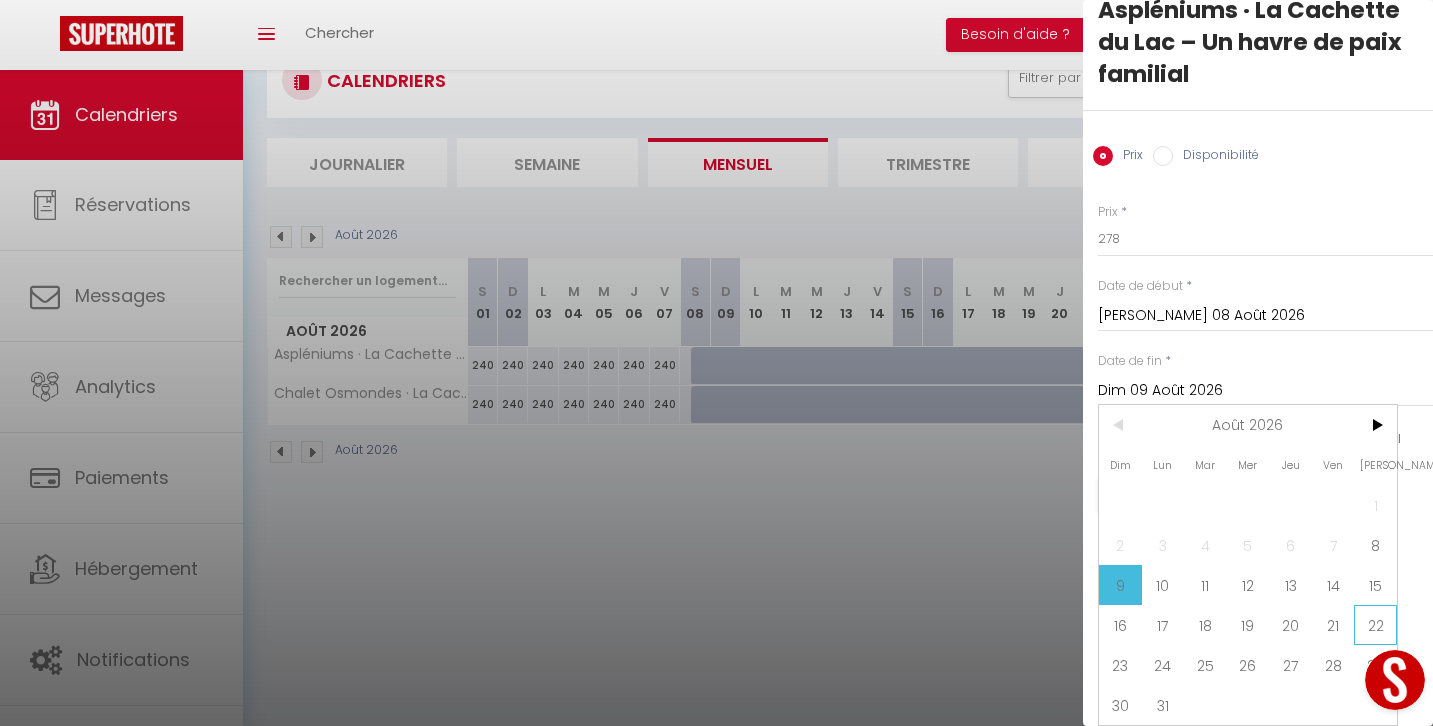 click on "22" at bounding box center [1375, 625] 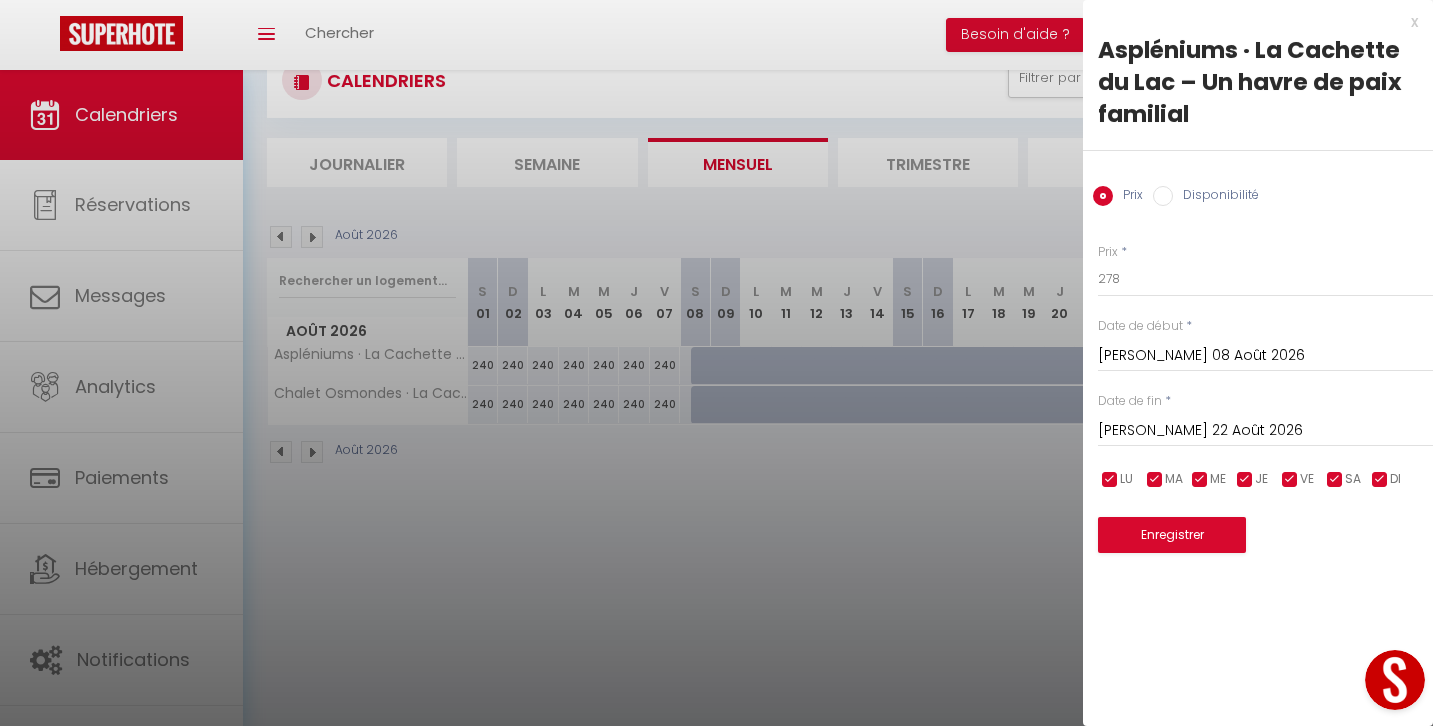 scroll, scrollTop: 0, scrollLeft: 0, axis: both 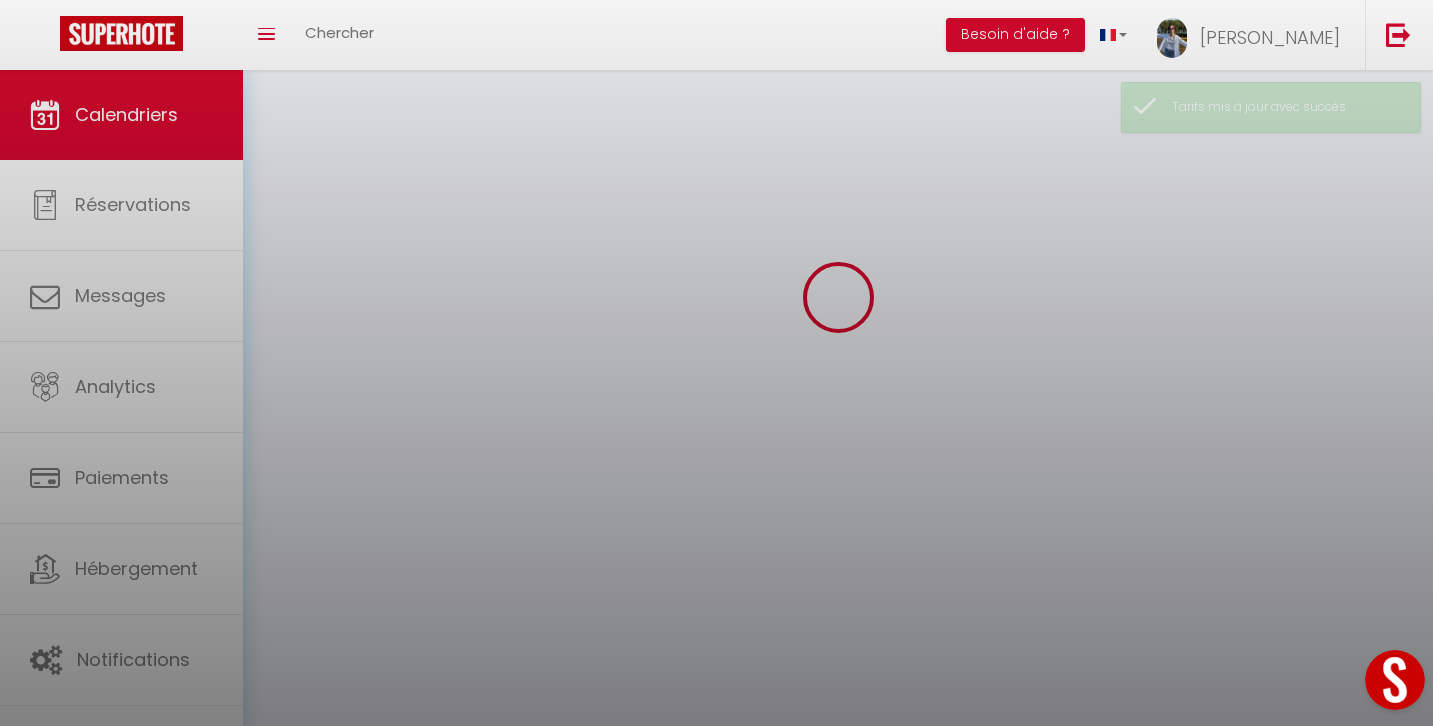 select 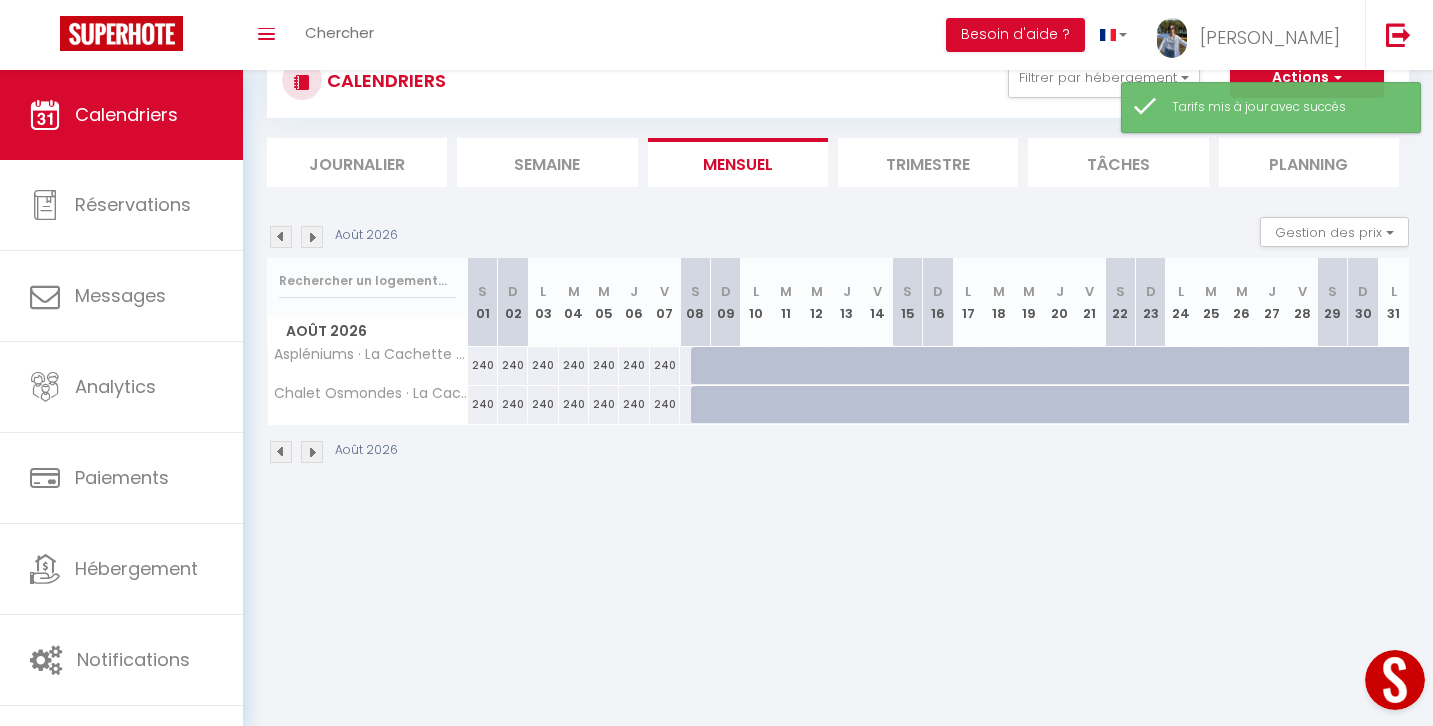 click at bounding box center [706, 366] 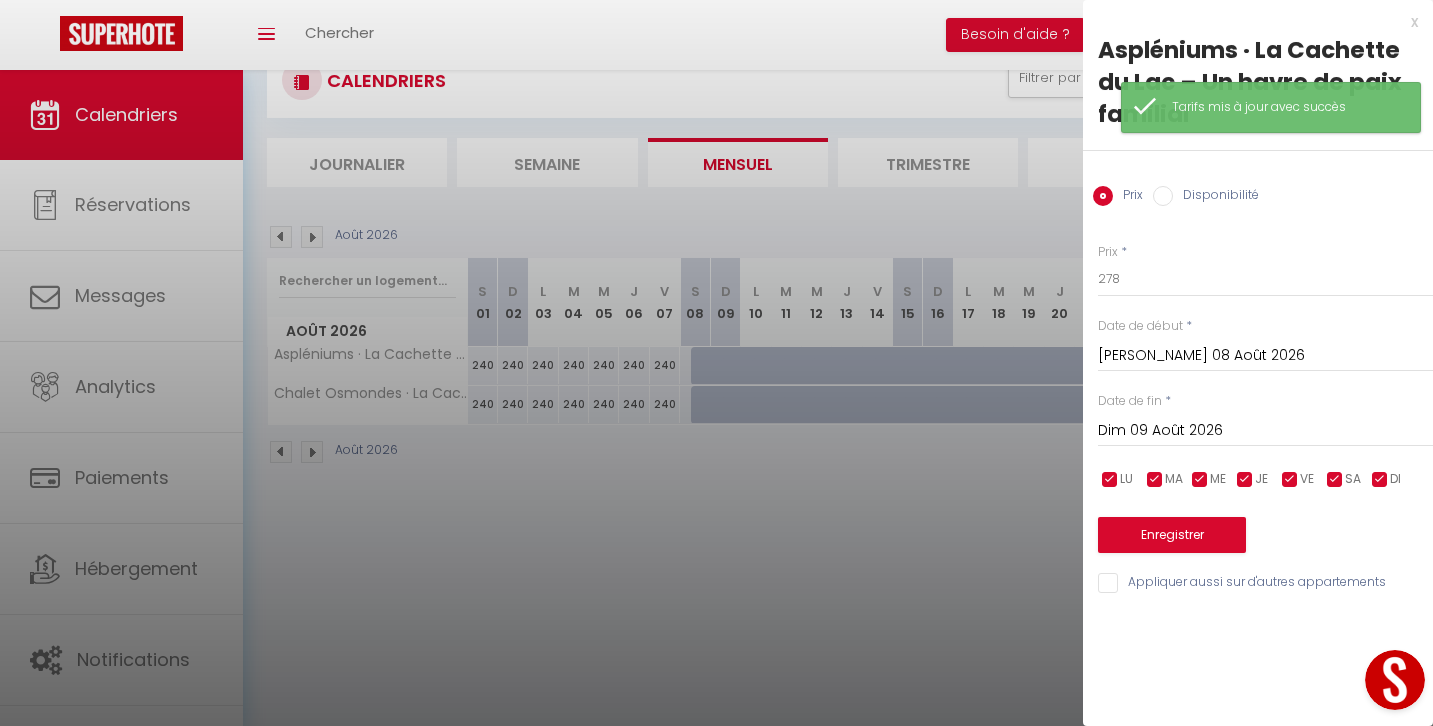 click on "Disponibilité" at bounding box center [1163, 196] 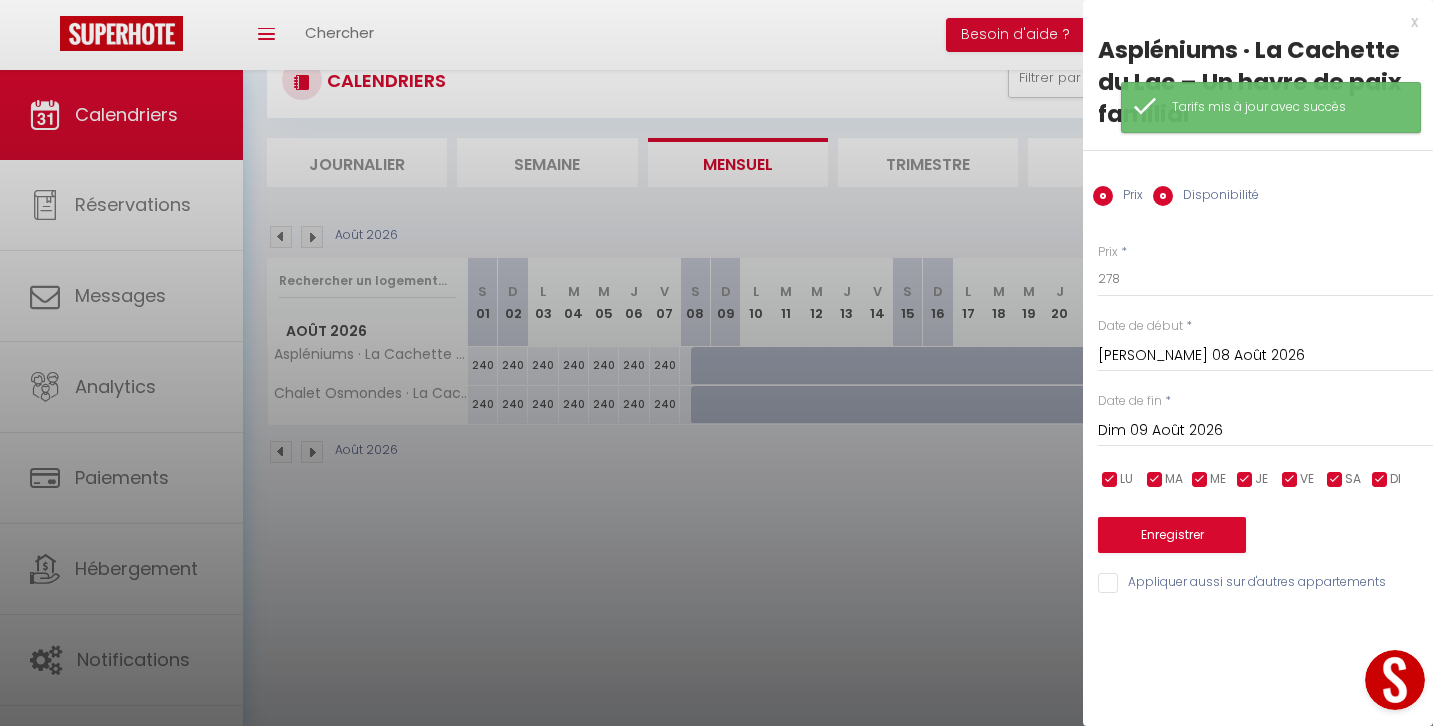 radio on "false" 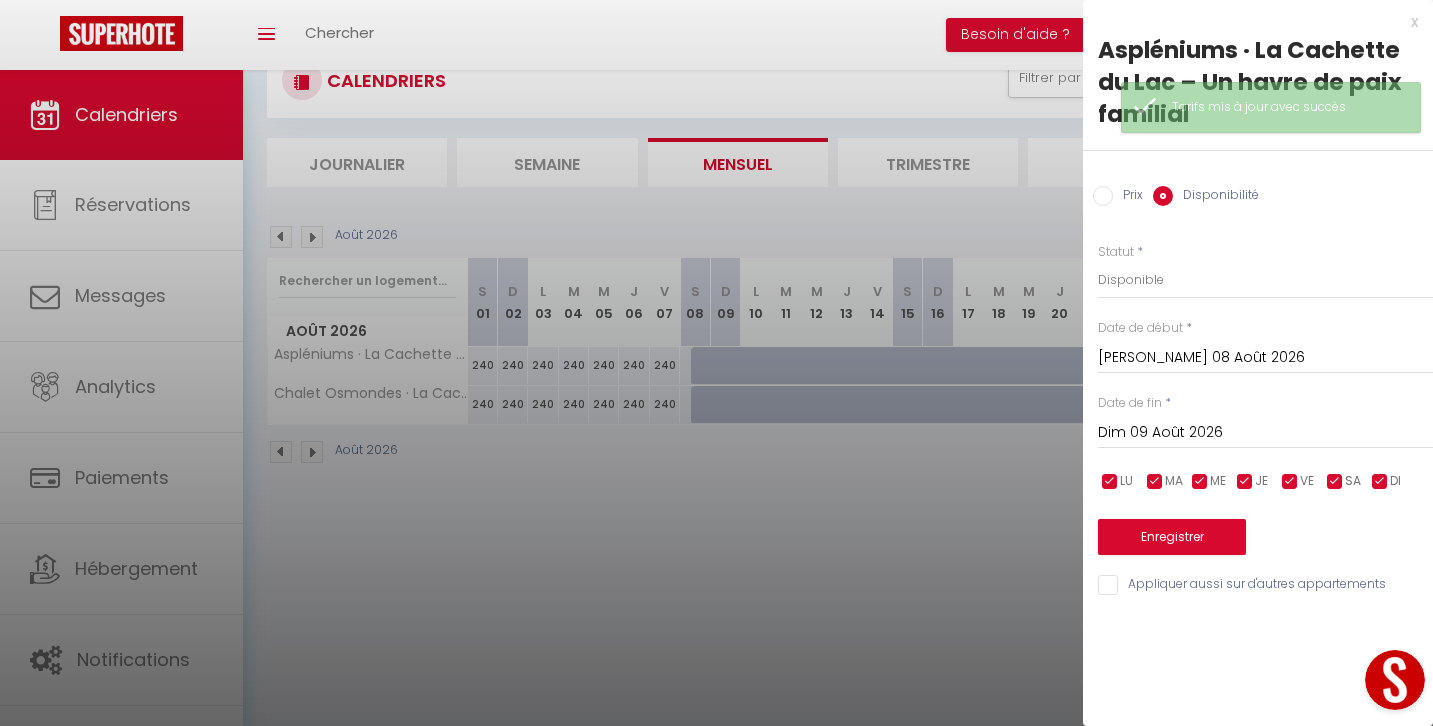 click on "Dim 09 Août 2026" at bounding box center (1265, 433) 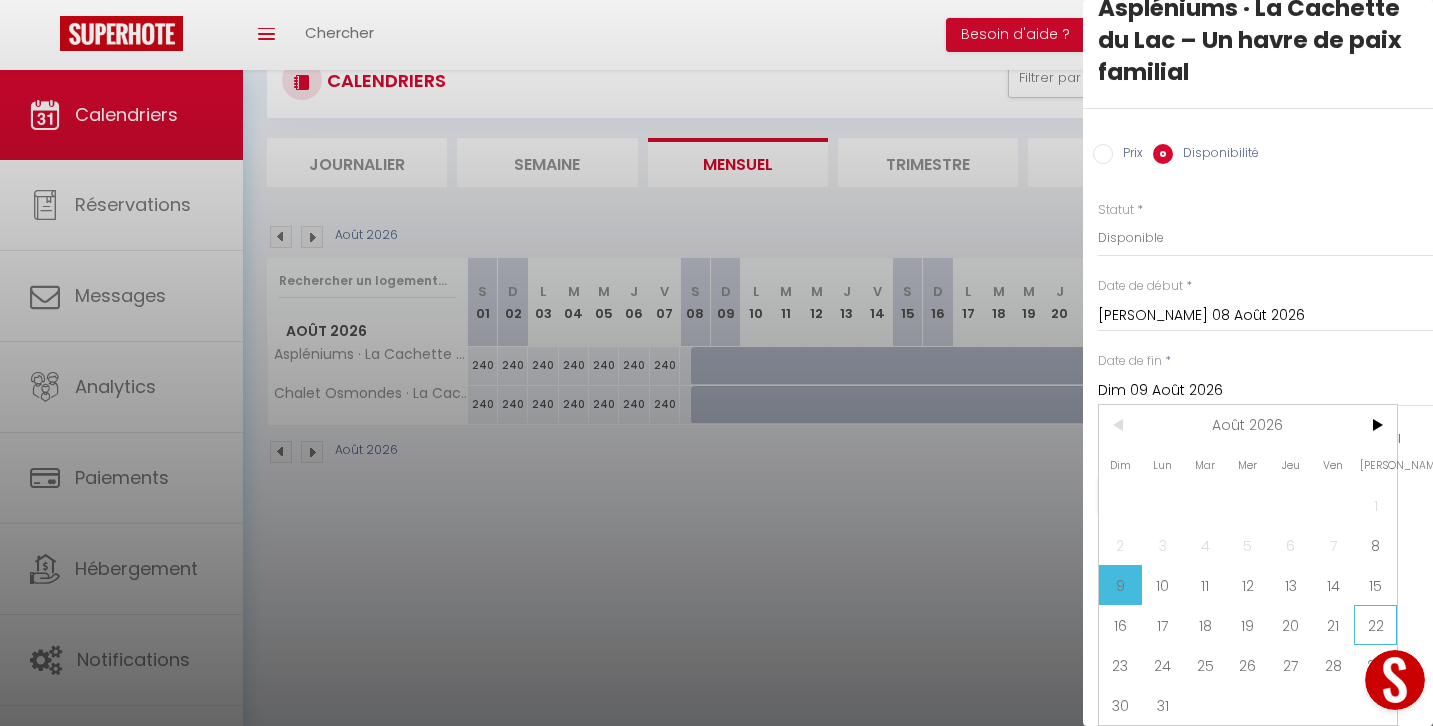 scroll, scrollTop: 42, scrollLeft: 0, axis: vertical 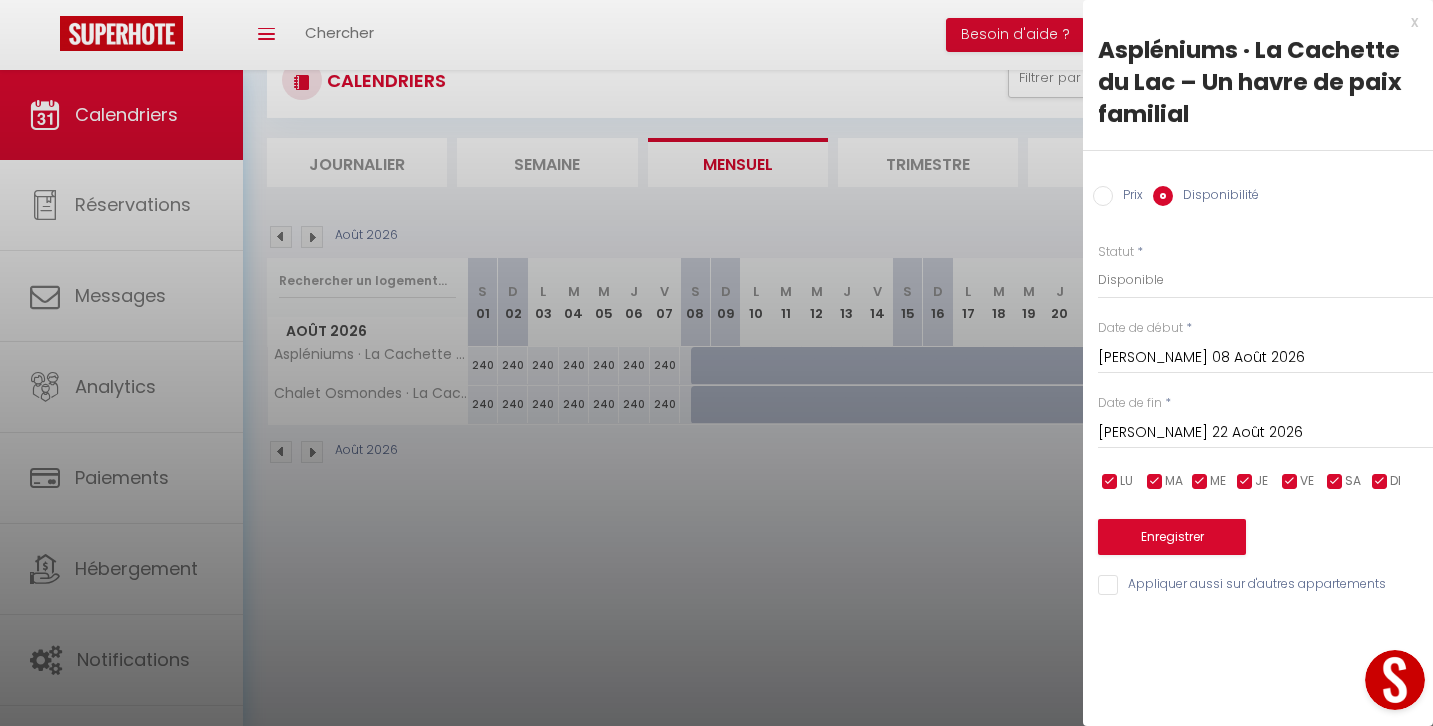 click on "Appliquer aussi sur d'autres appartements" at bounding box center (1265, 585) 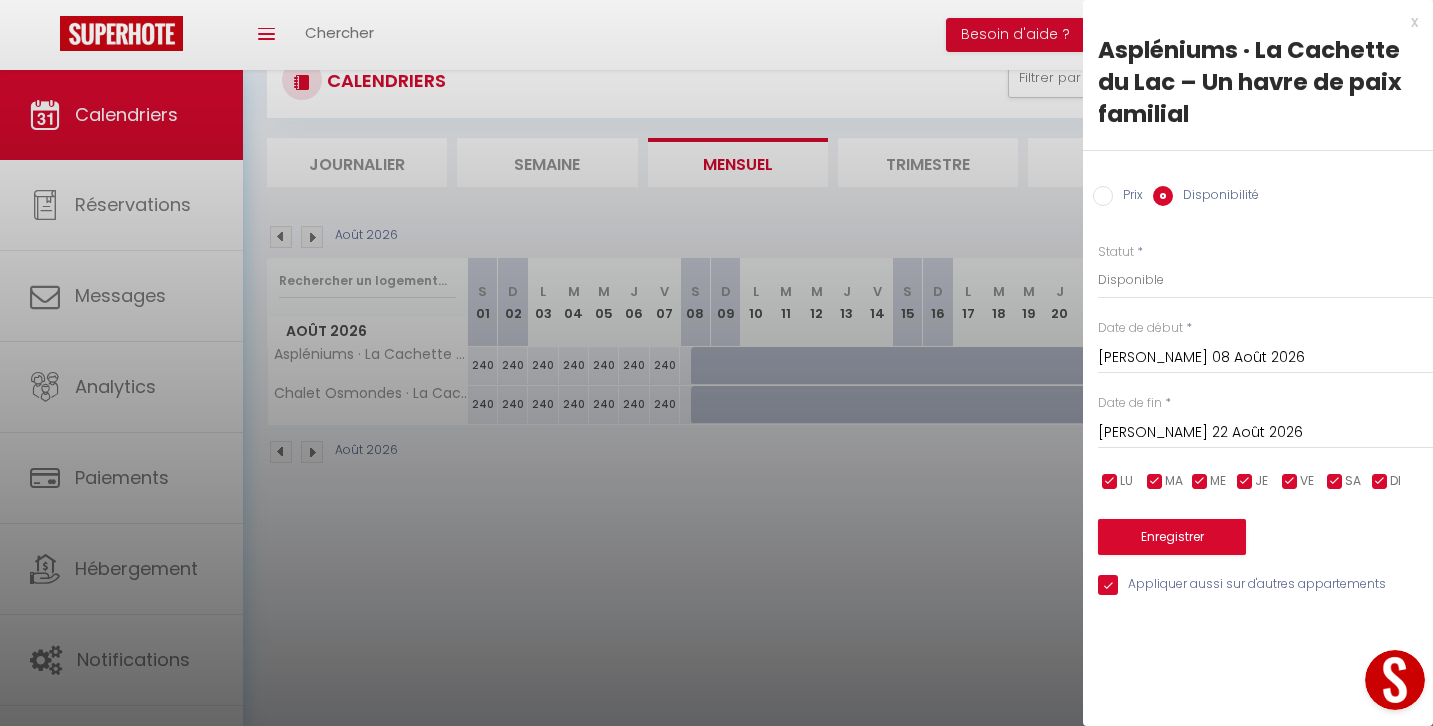 click on "Enregistrer" at bounding box center [1172, 537] 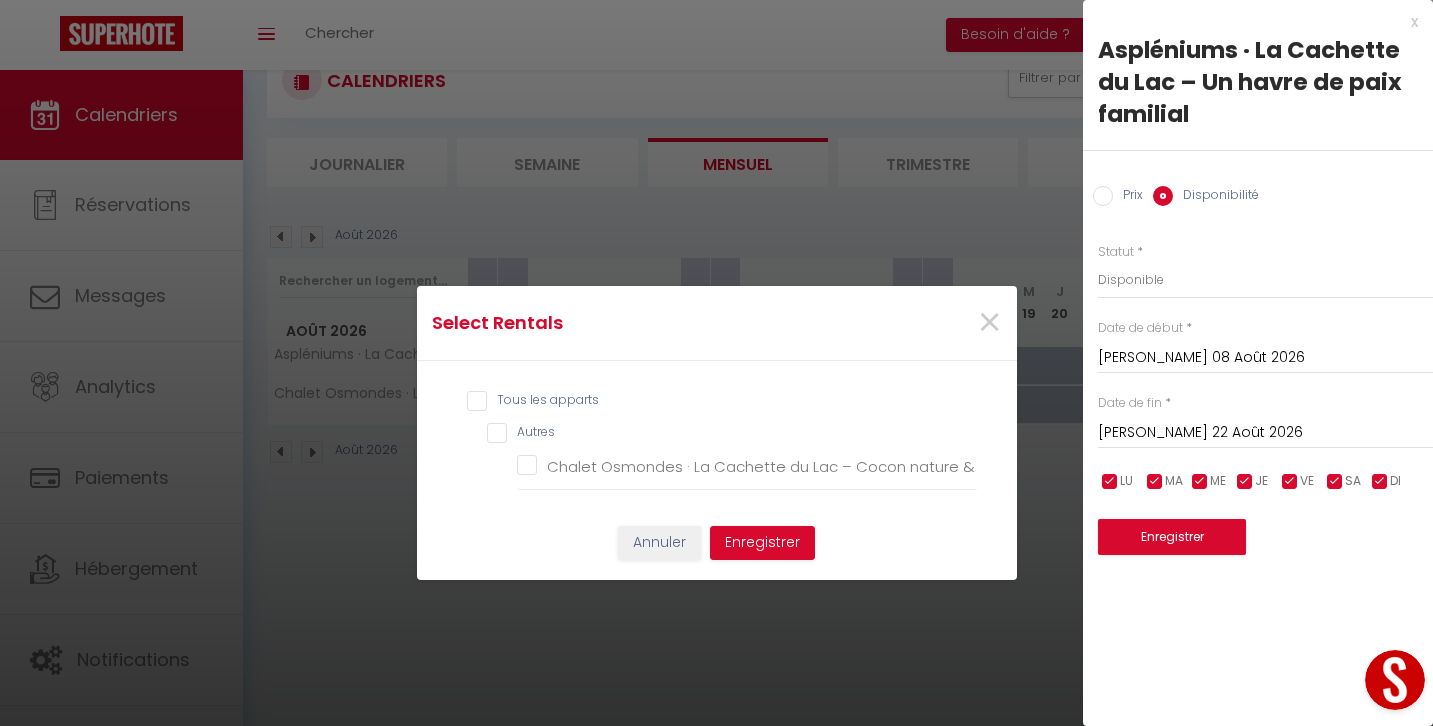 click on "Tous les apparts" at bounding box center (722, 401) 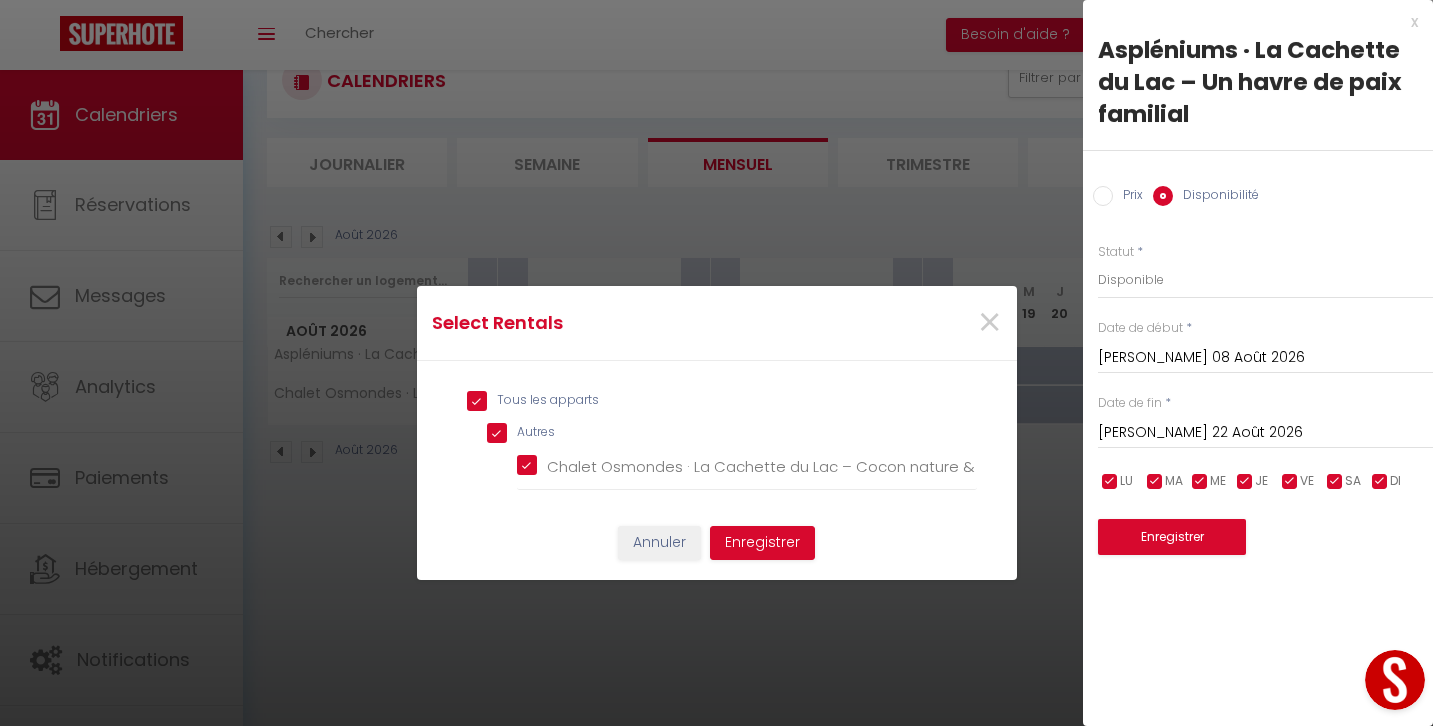 checkbox on "true" 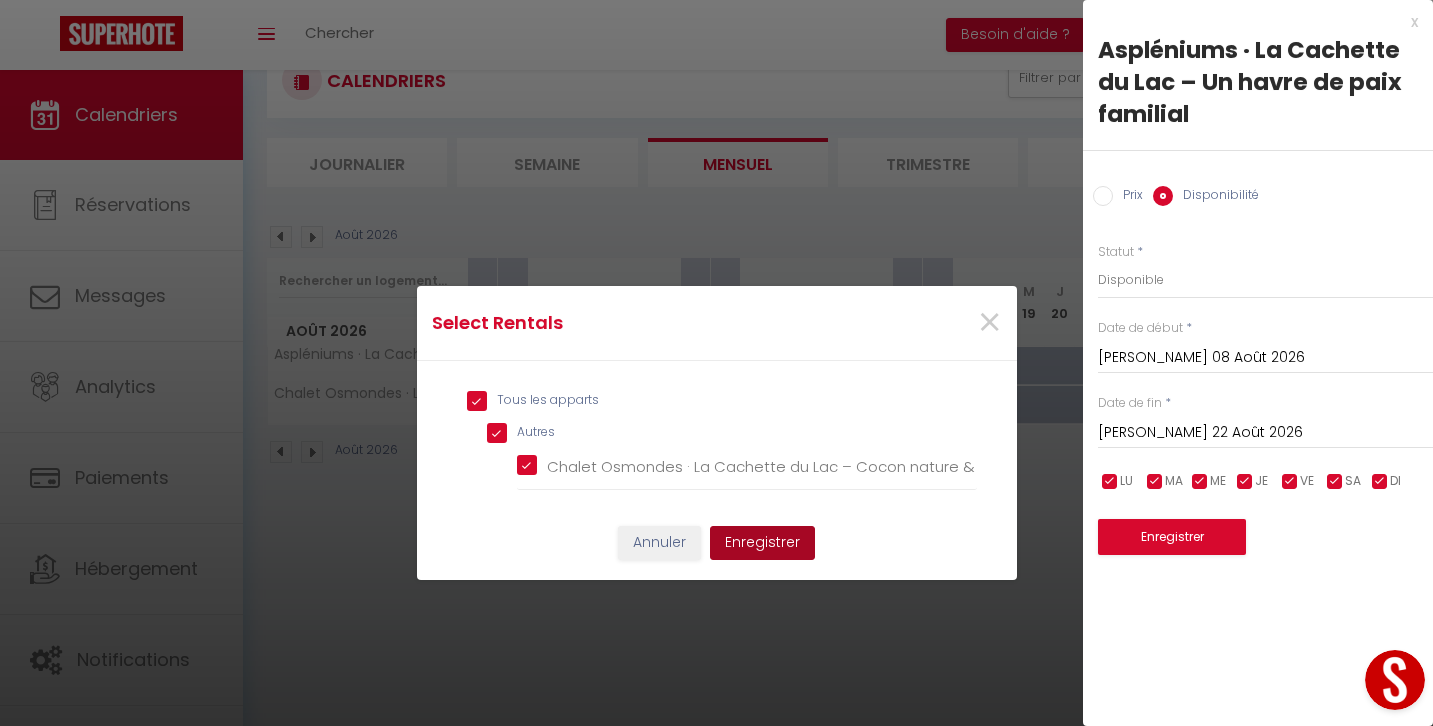 click on "Enregistrer" at bounding box center (762, 543) 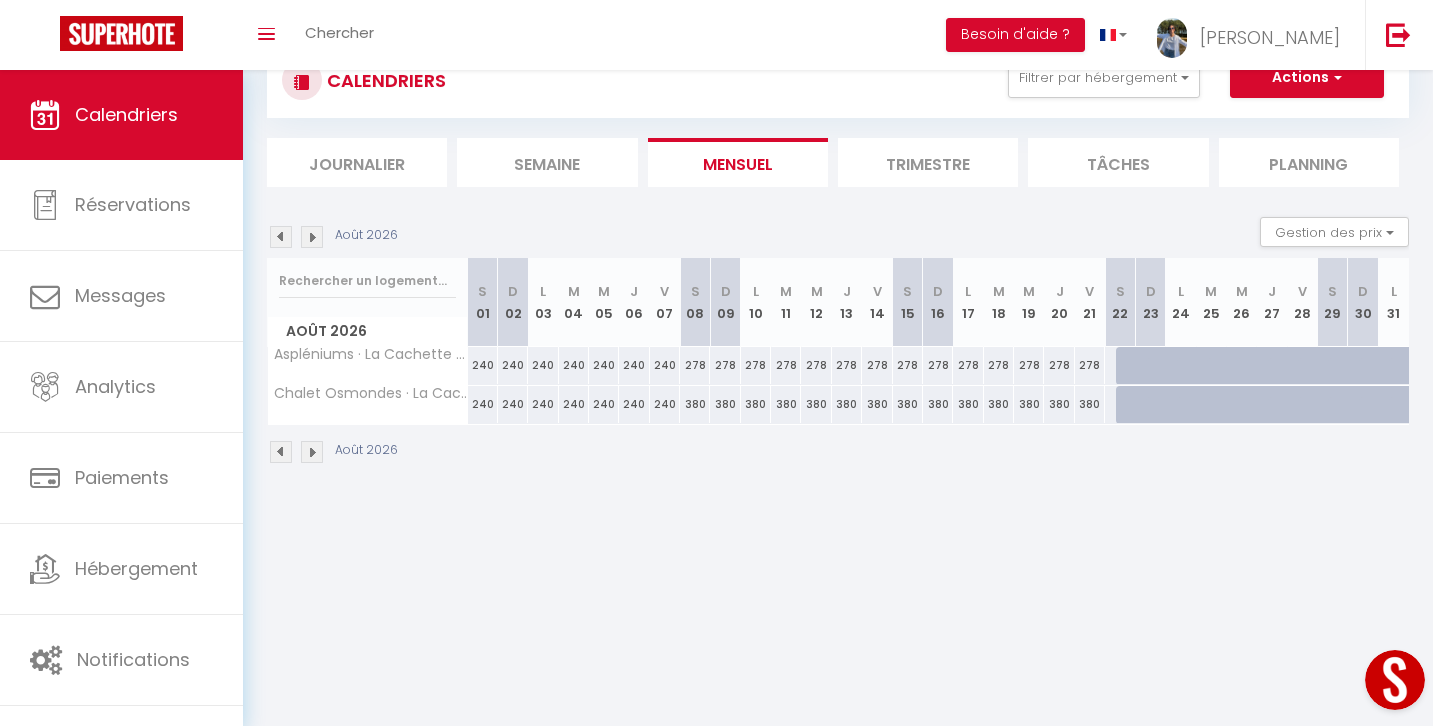 click on "278" at bounding box center [695, 365] 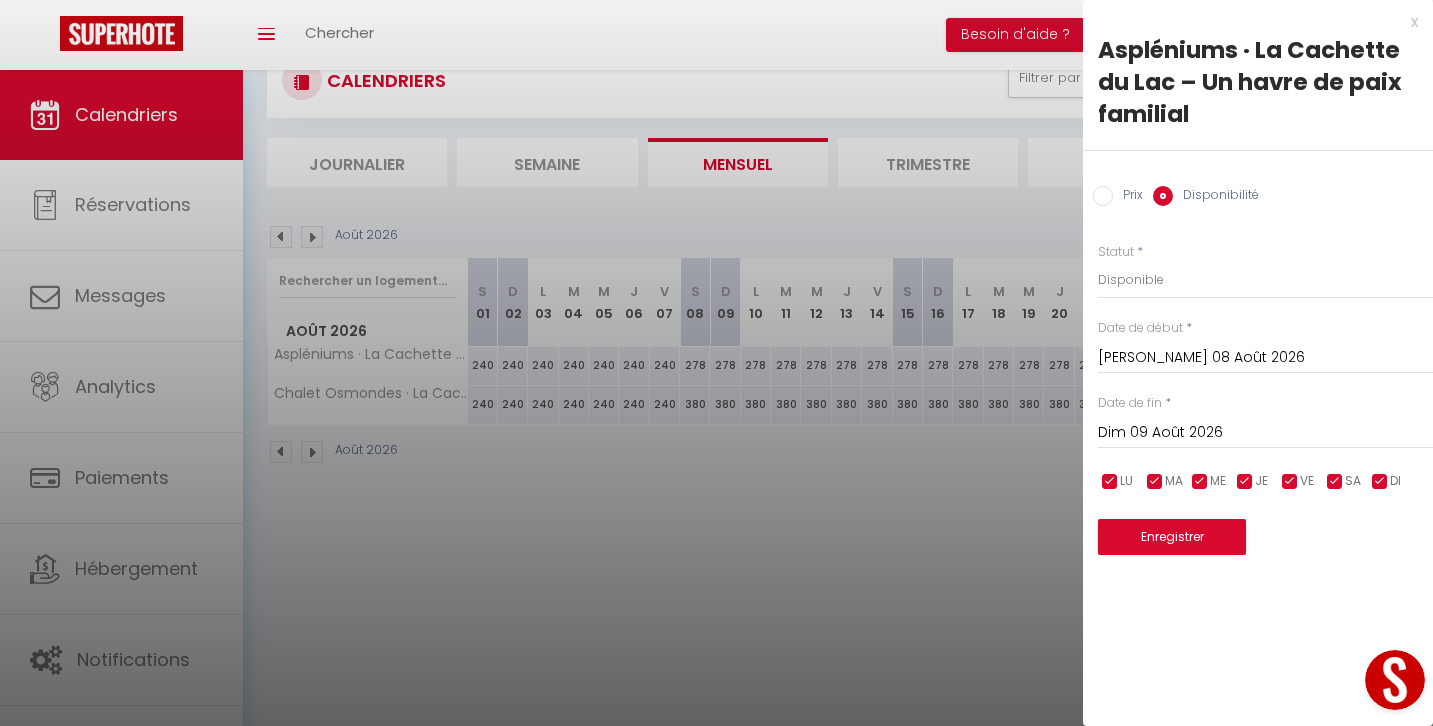 click on "Prix" at bounding box center (1103, 196) 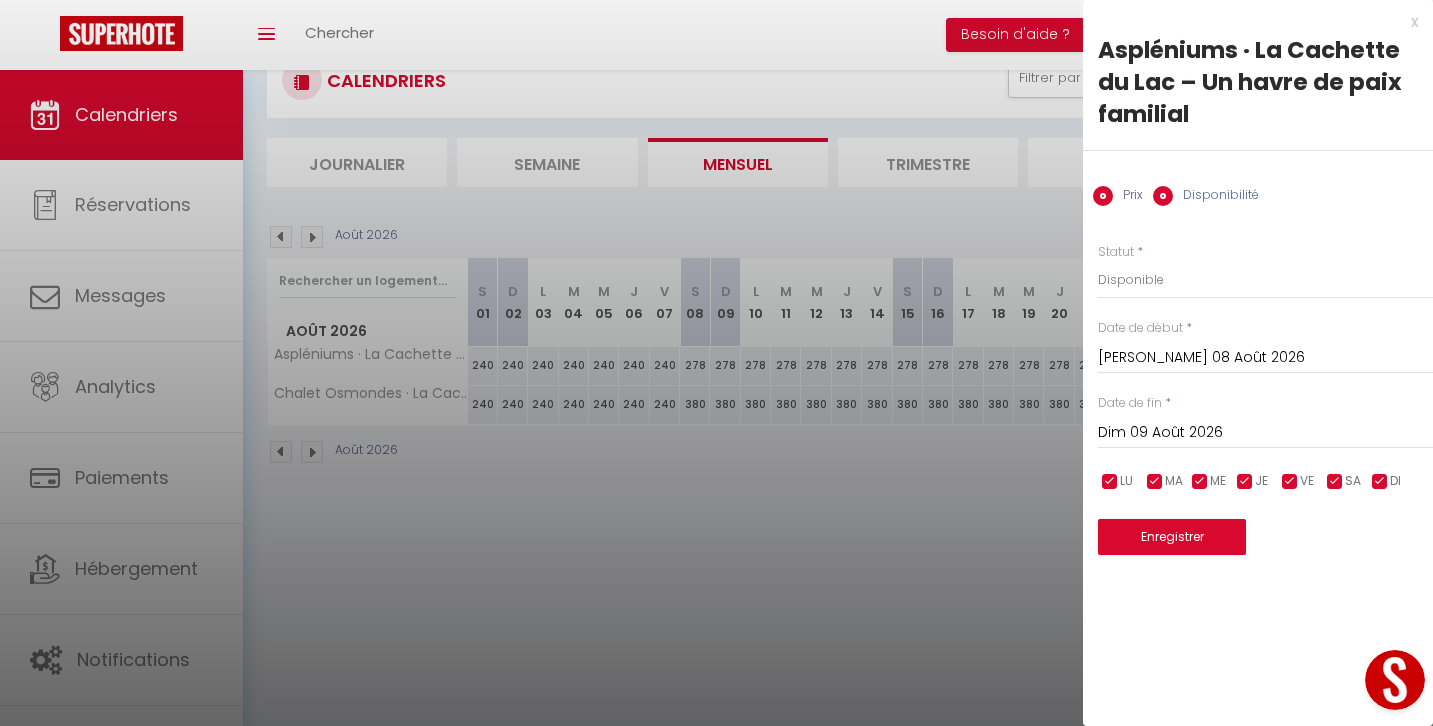 radio on "false" 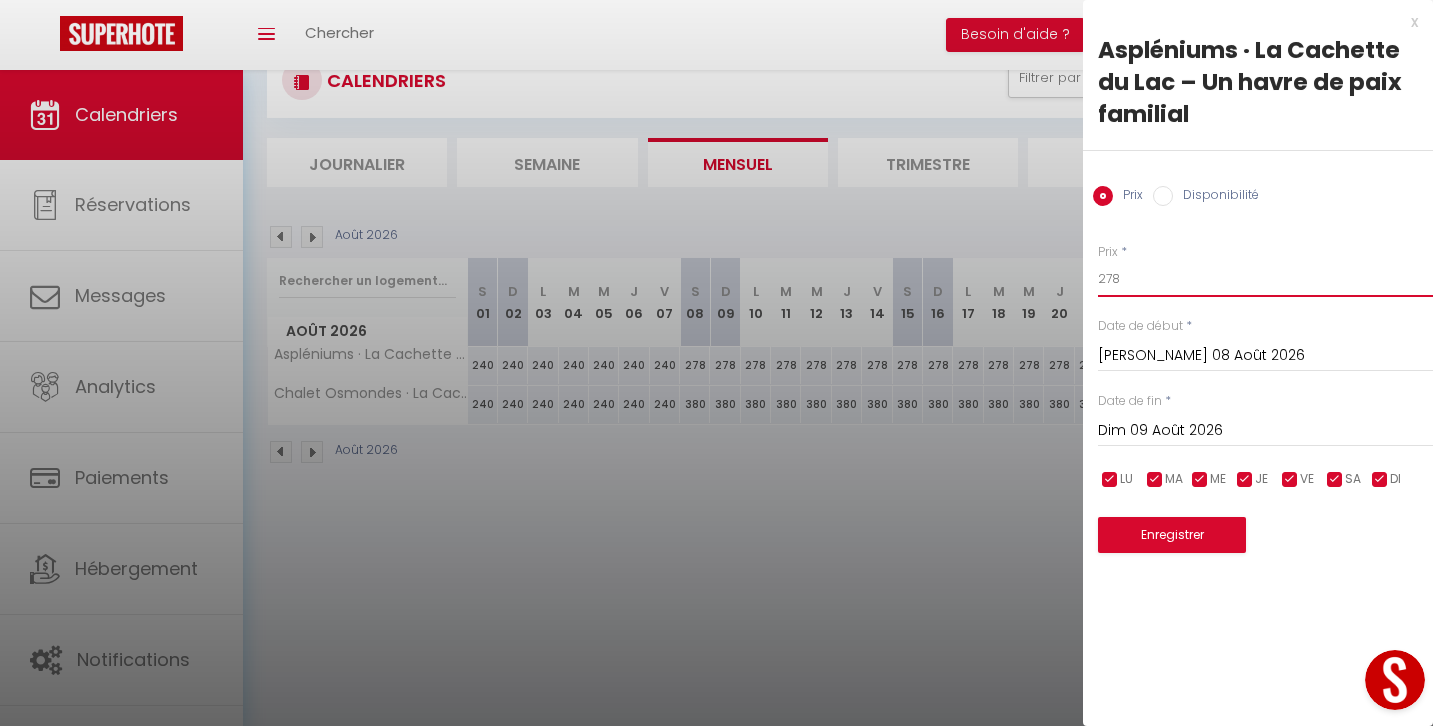 click on "278" at bounding box center [1265, 279] 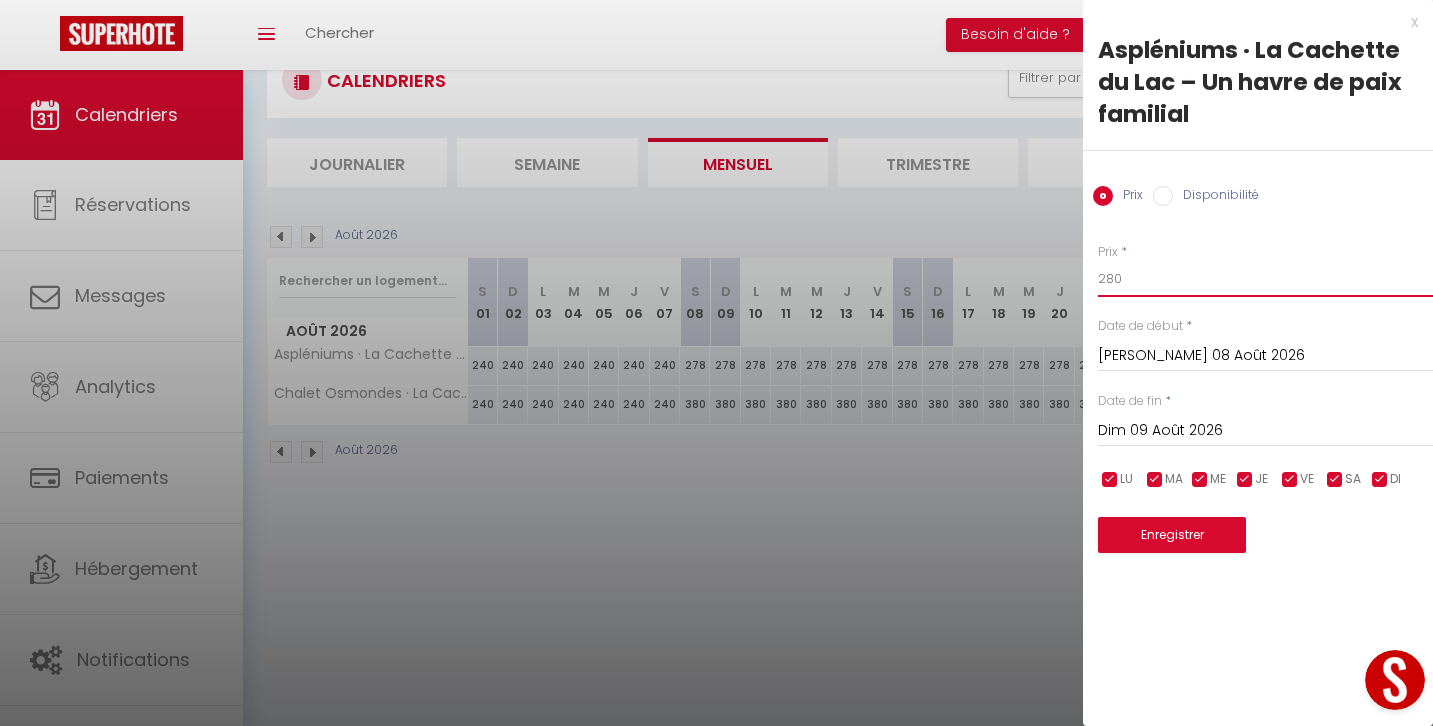 type on "280" 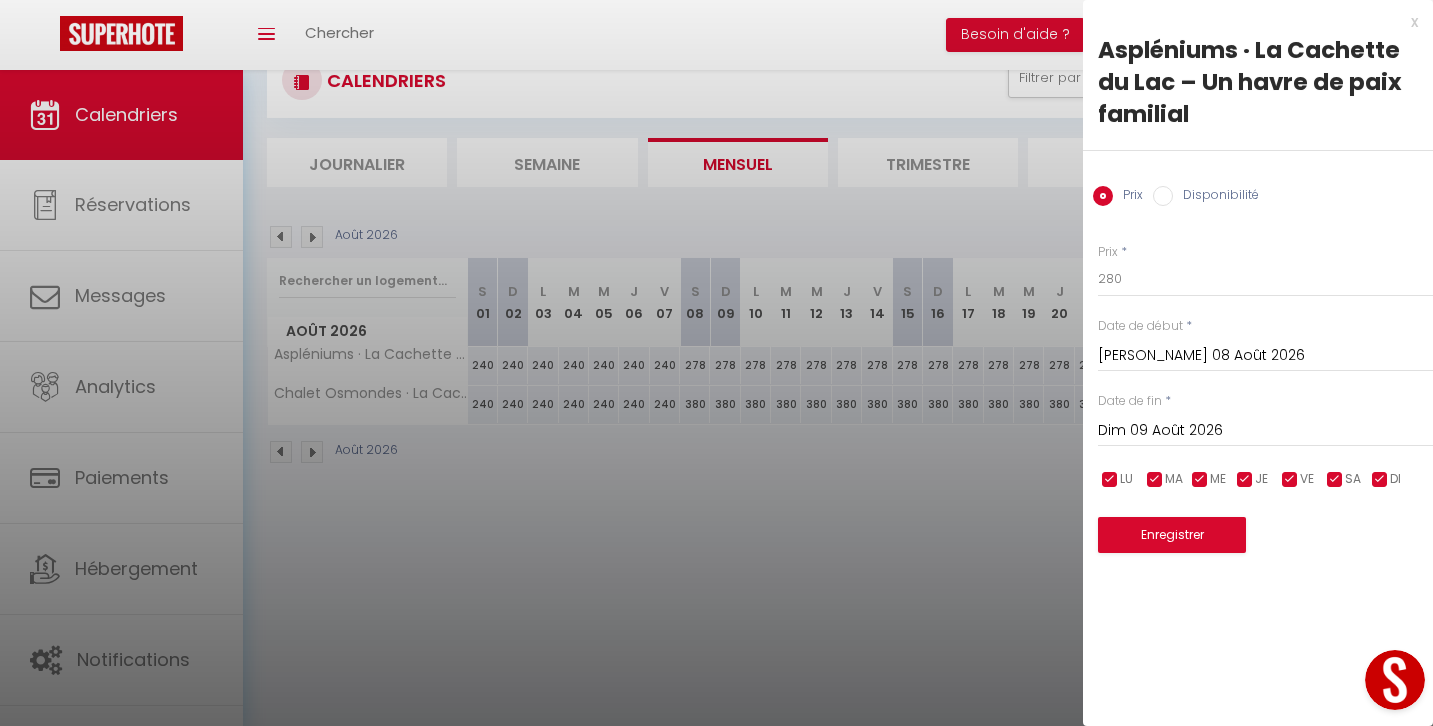 click on "Dim 09 Août 2026" at bounding box center [1265, 431] 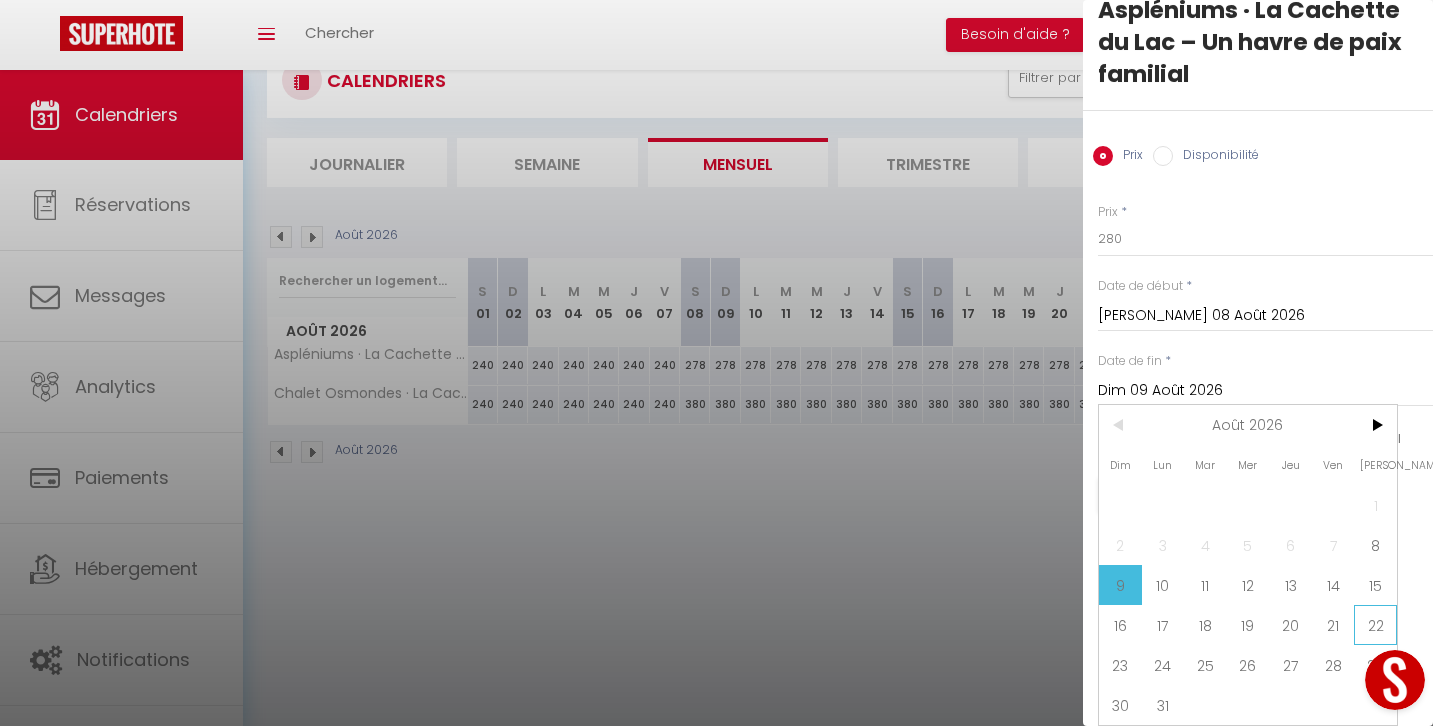 scroll, scrollTop: 40, scrollLeft: 0, axis: vertical 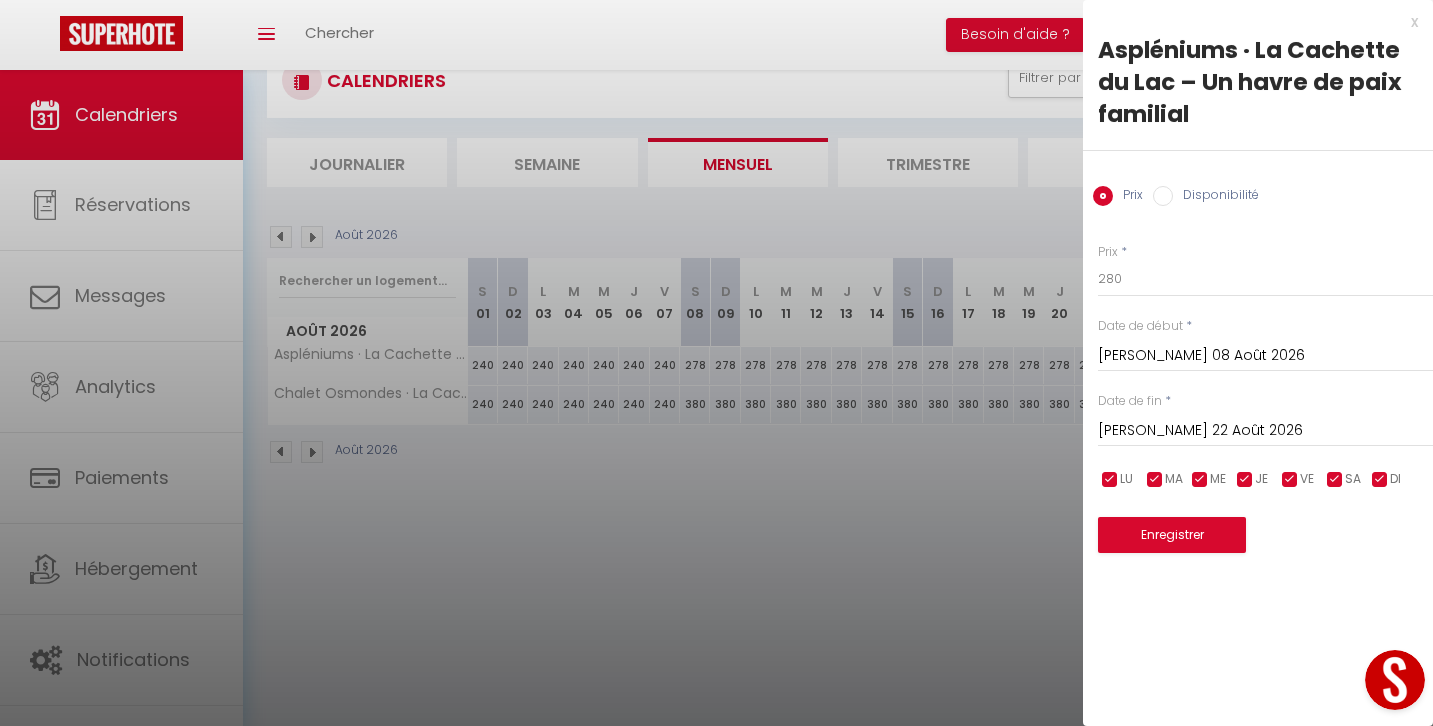 click on "Enregistrer" at bounding box center [1172, 535] 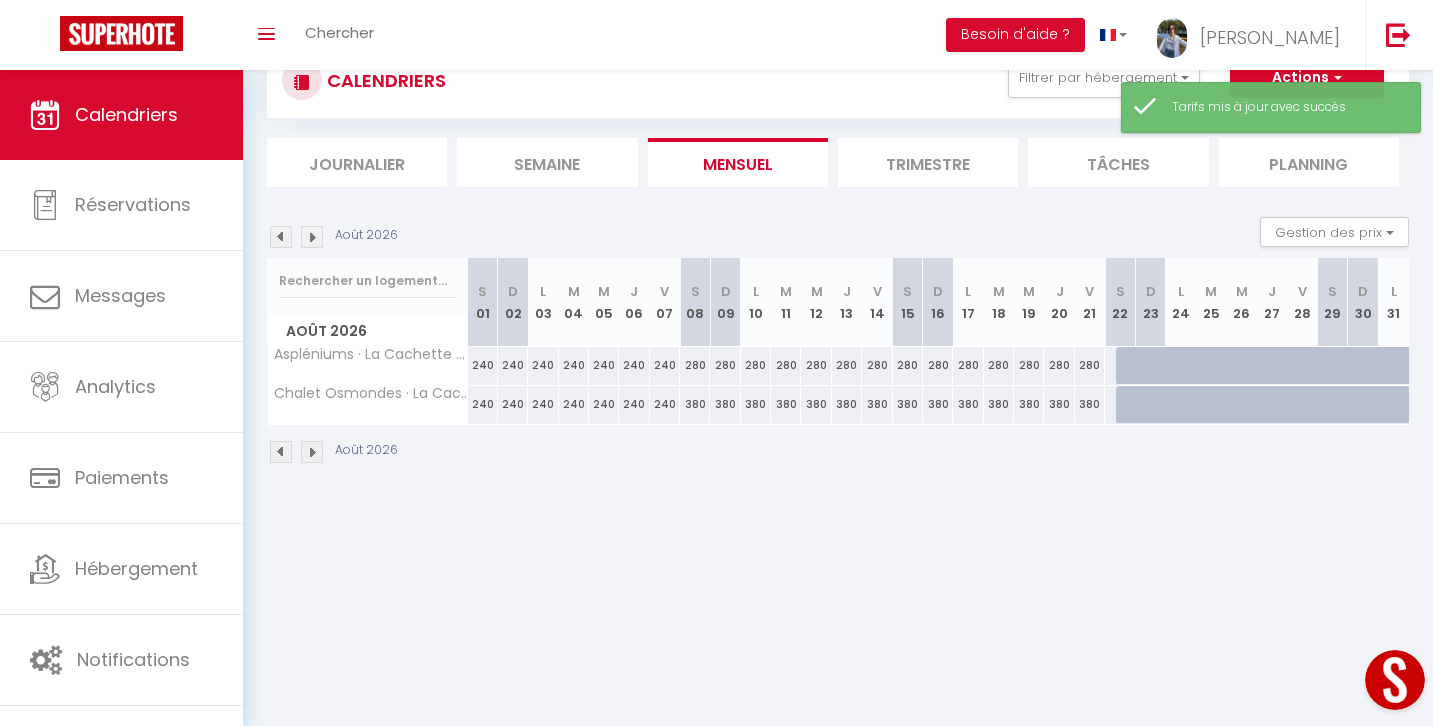 click on "380" at bounding box center (695, 404) 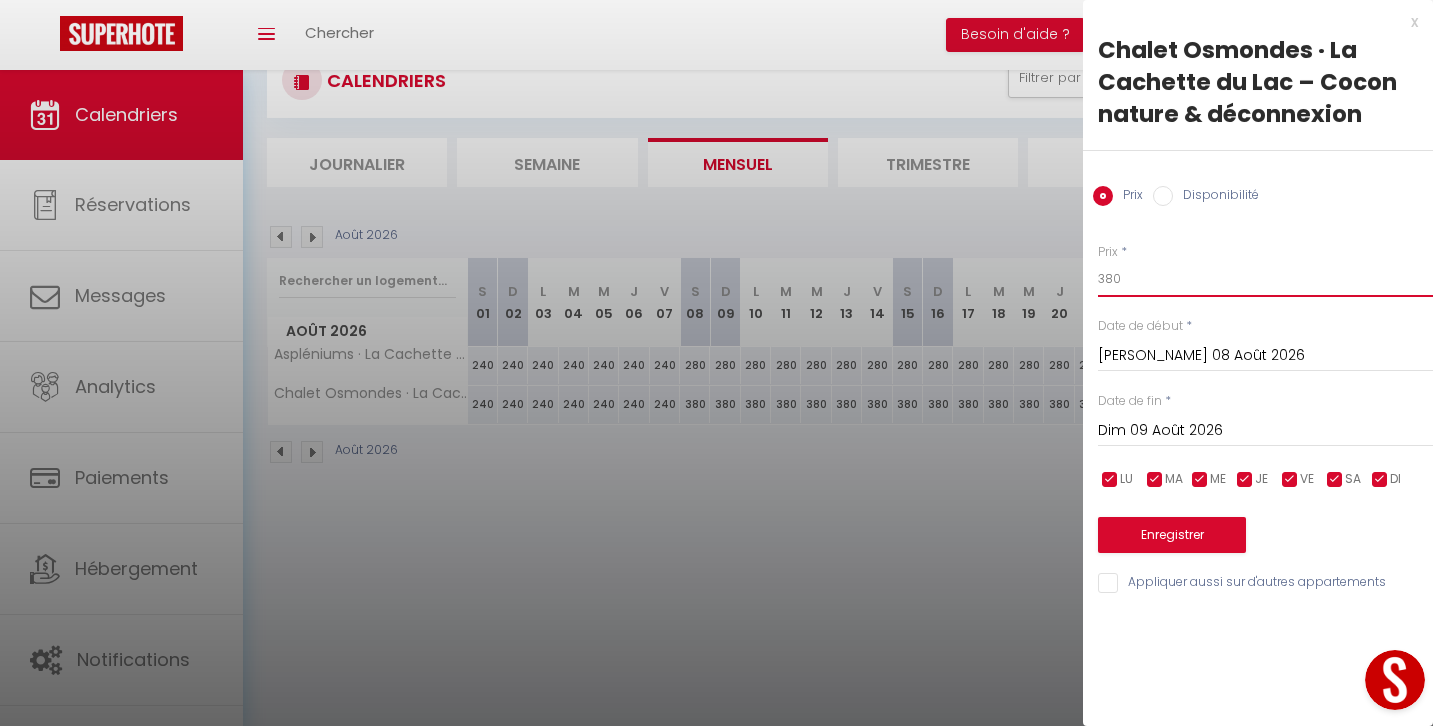 click on "380" at bounding box center [1265, 279] 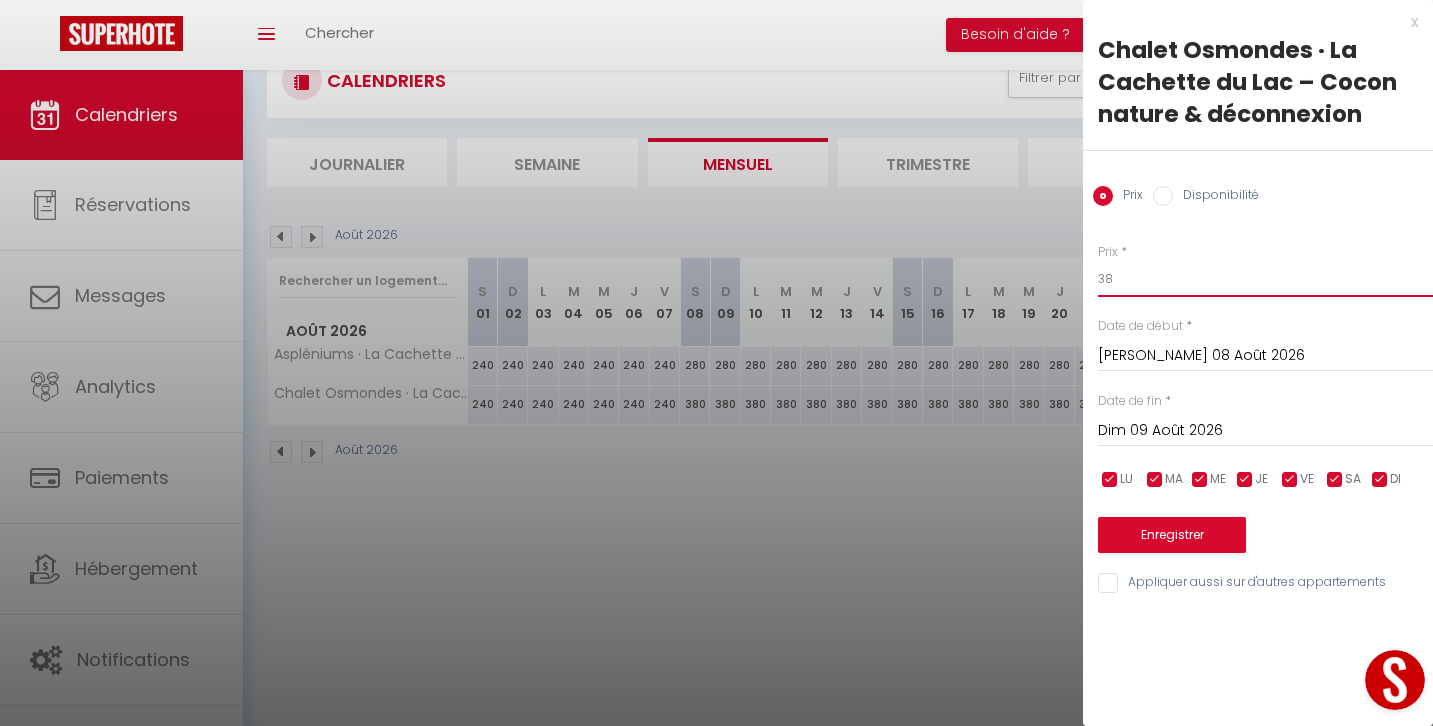 type on "3" 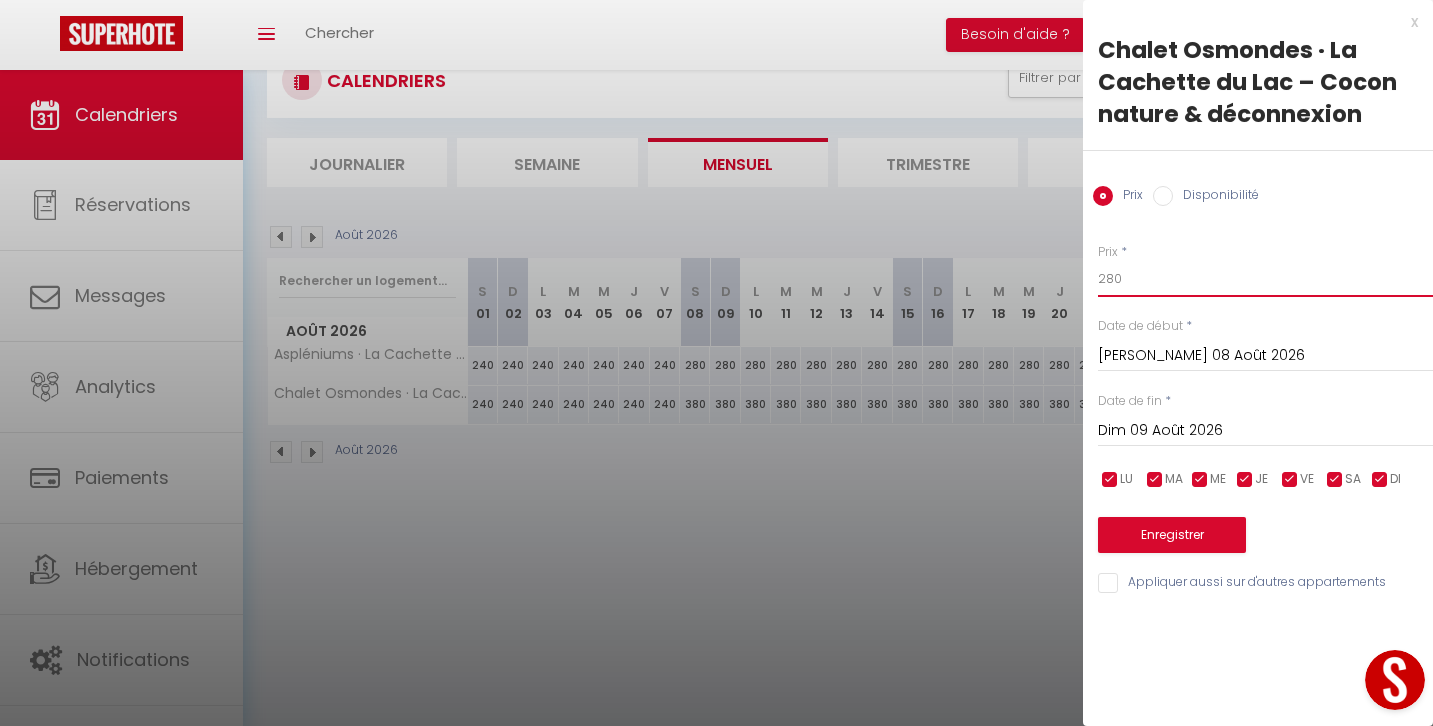 type on "280" 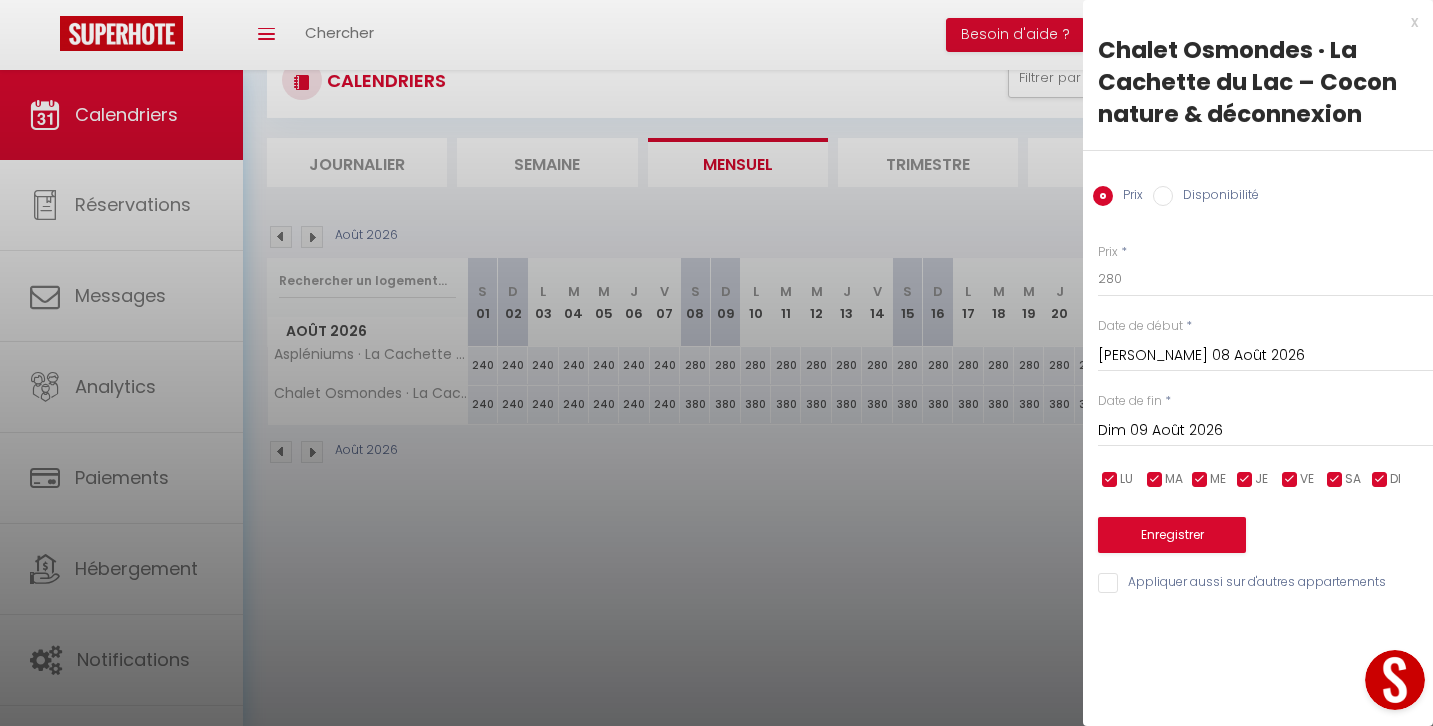 click on "Dim 09 Août 2026" at bounding box center (1265, 431) 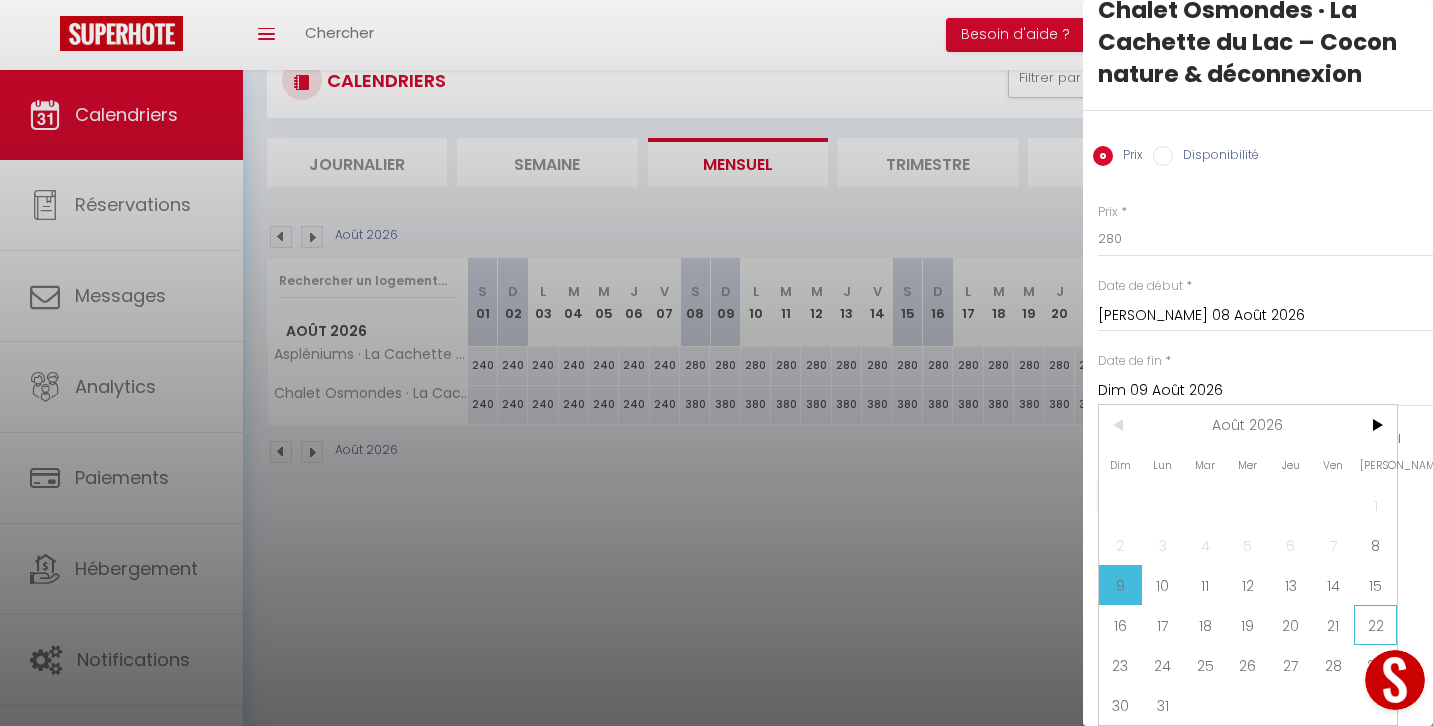 scroll, scrollTop: 40, scrollLeft: 0, axis: vertical 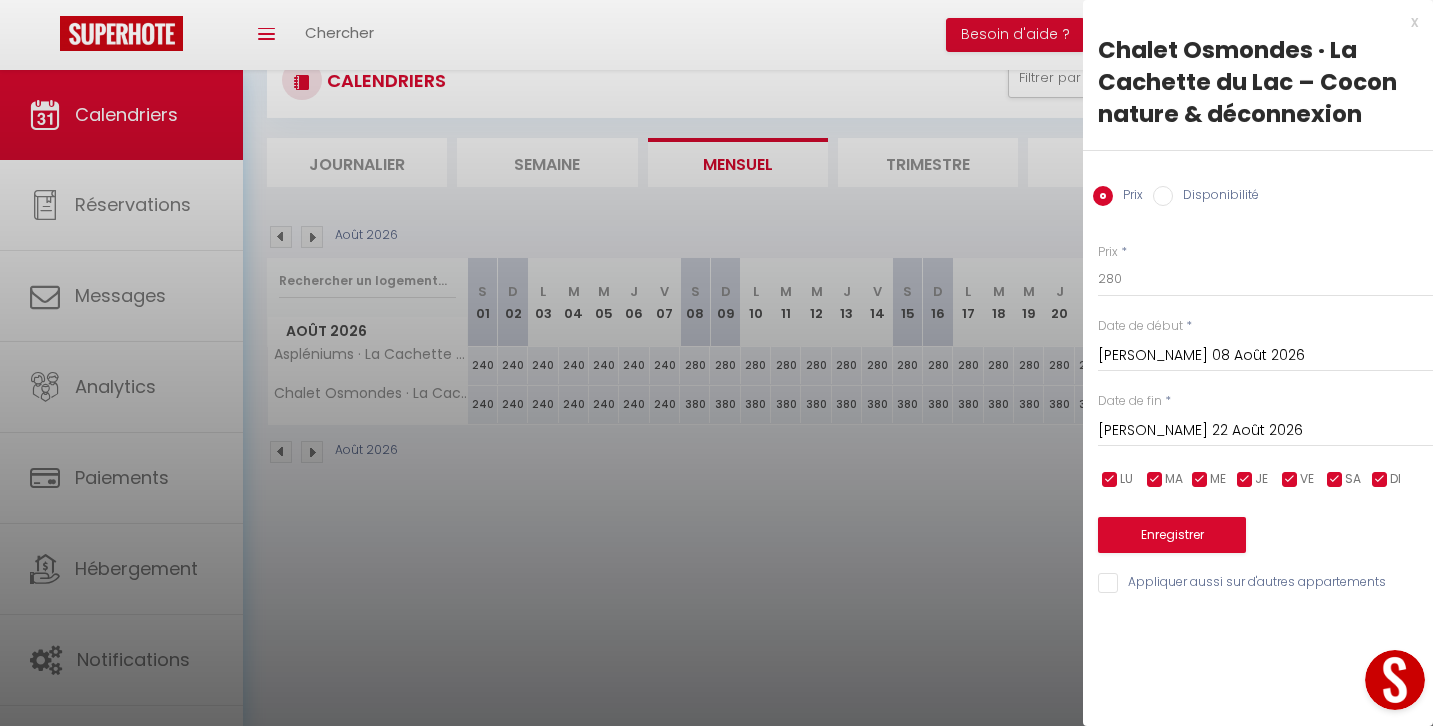 click on "Enregistrer" at bounding box center [1172, 535] 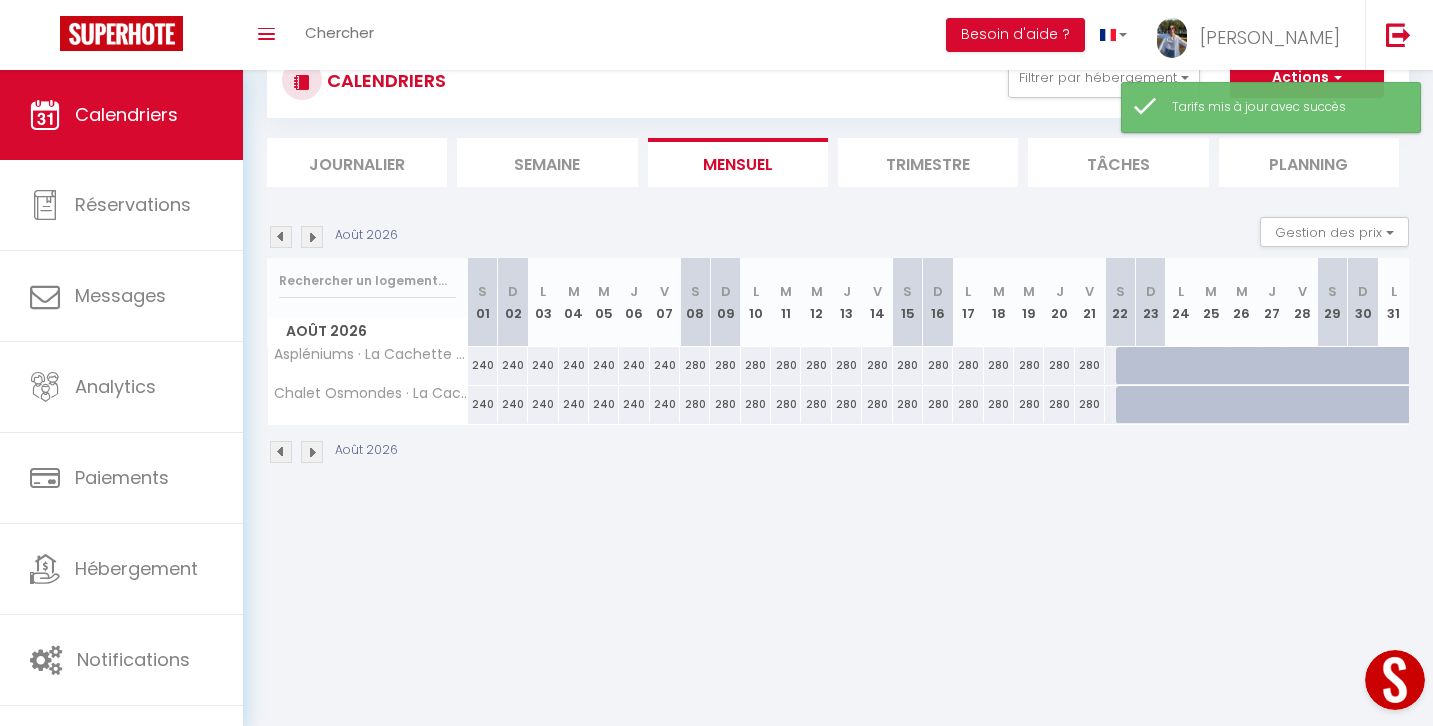 click on "360" at bounding box center [1119, 365] 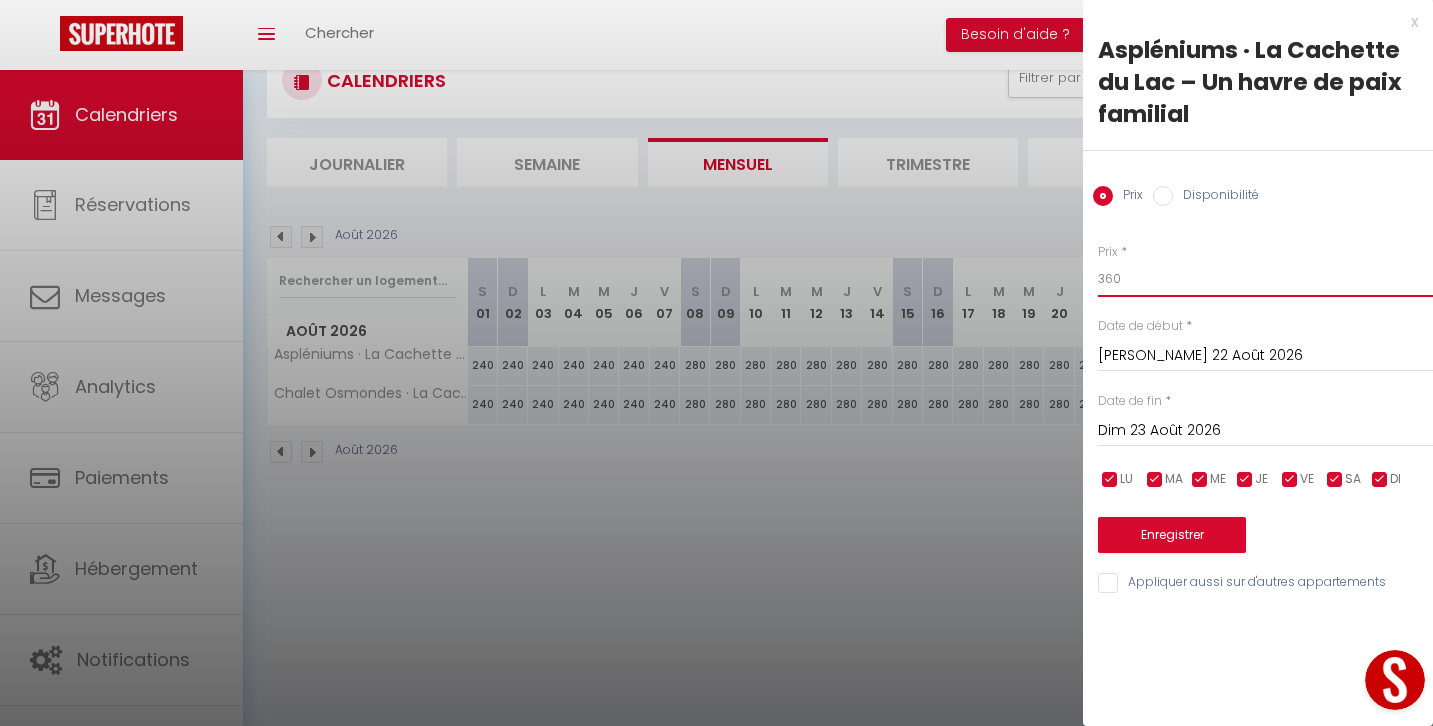 click on "360" at bounding box center (1265, 279) 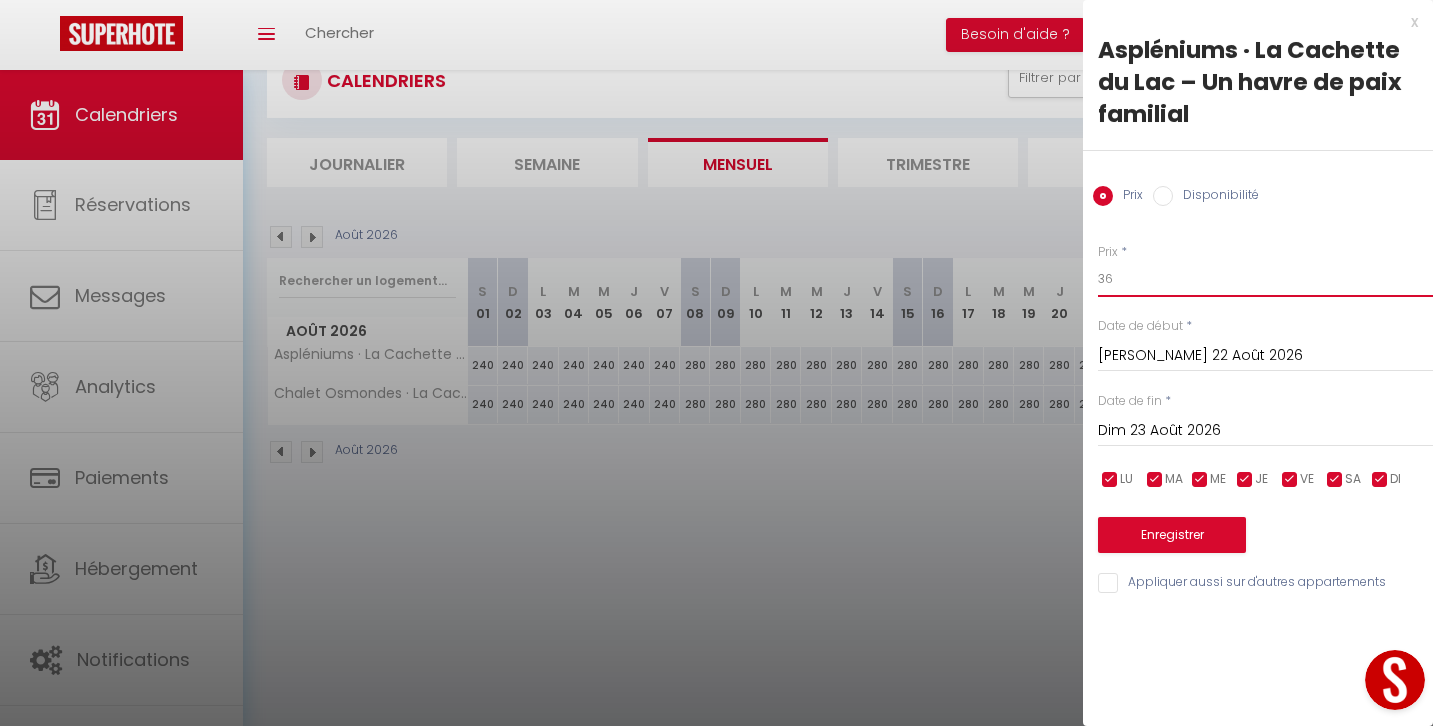 type on "3" 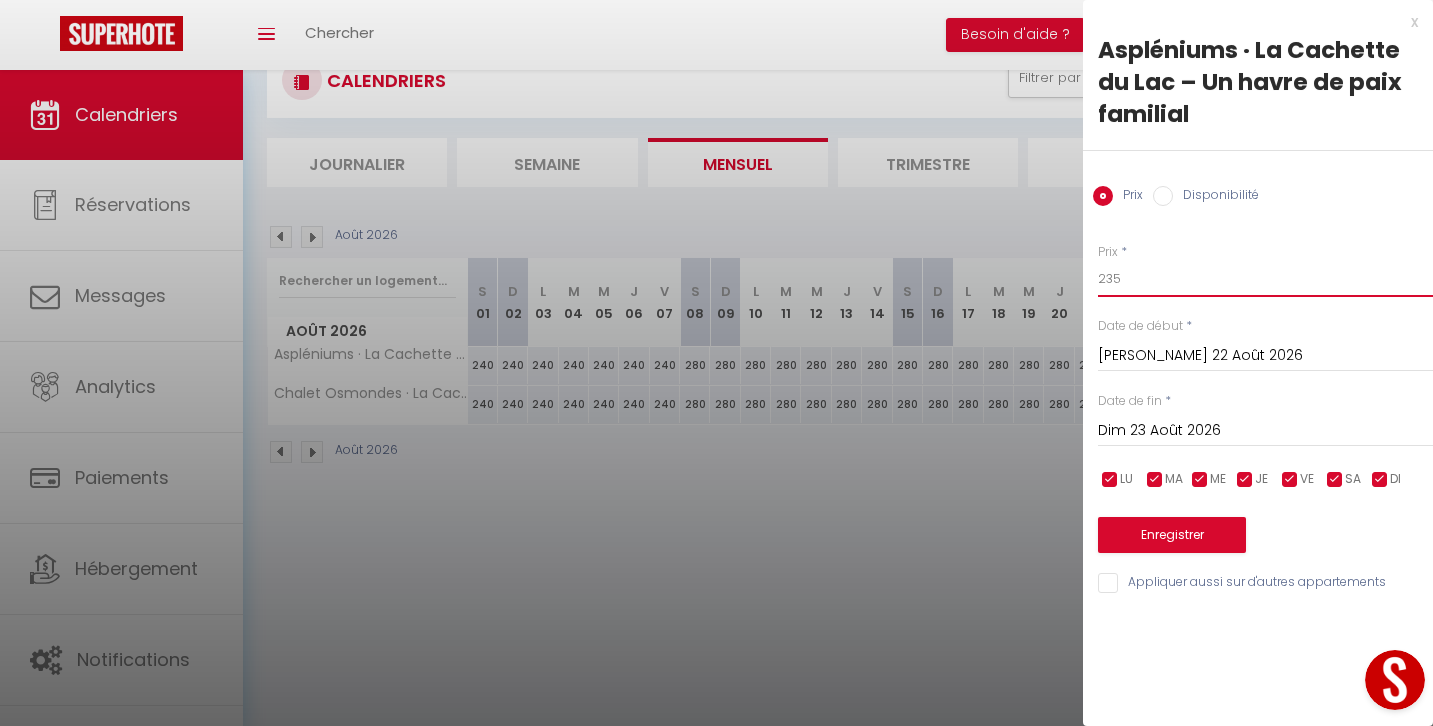 type on "235" 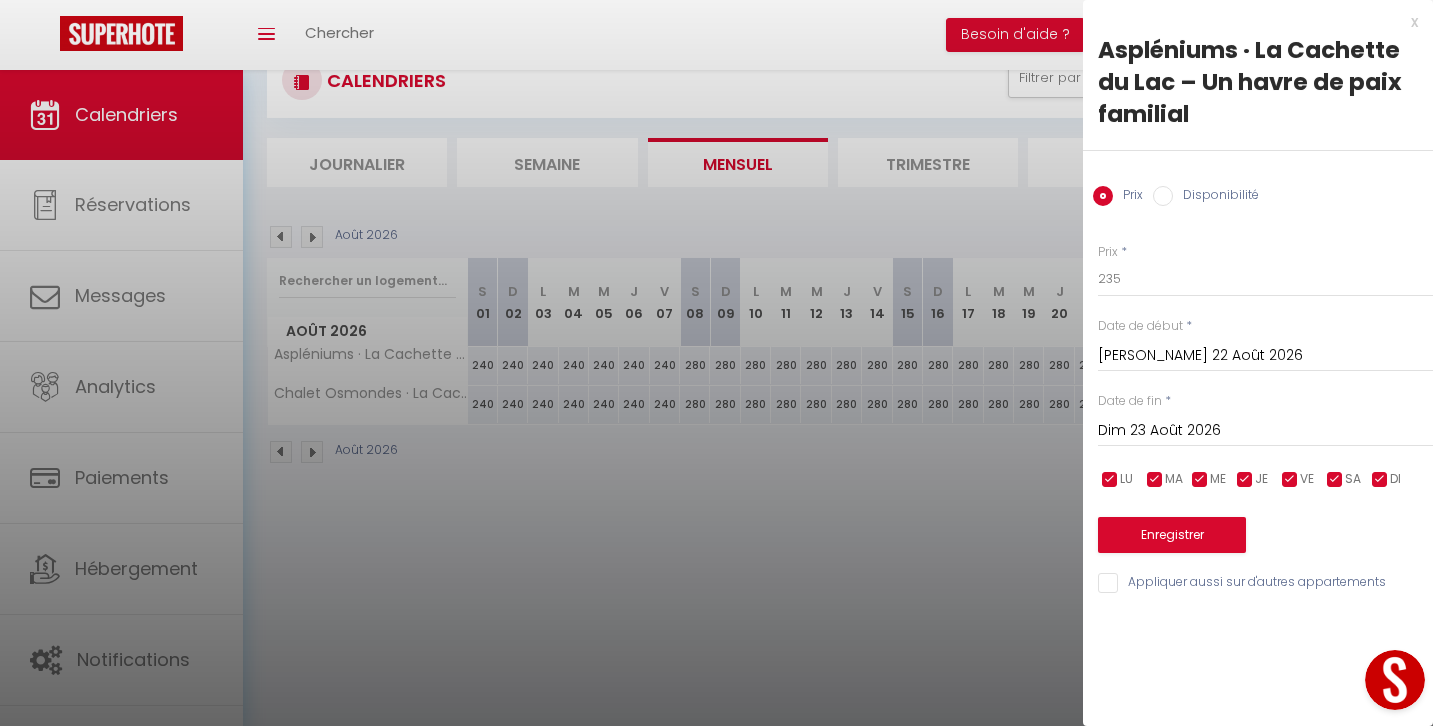 click on "[PERSON_NAME] 22 Août 2026" at bounding box center [1265, 356] 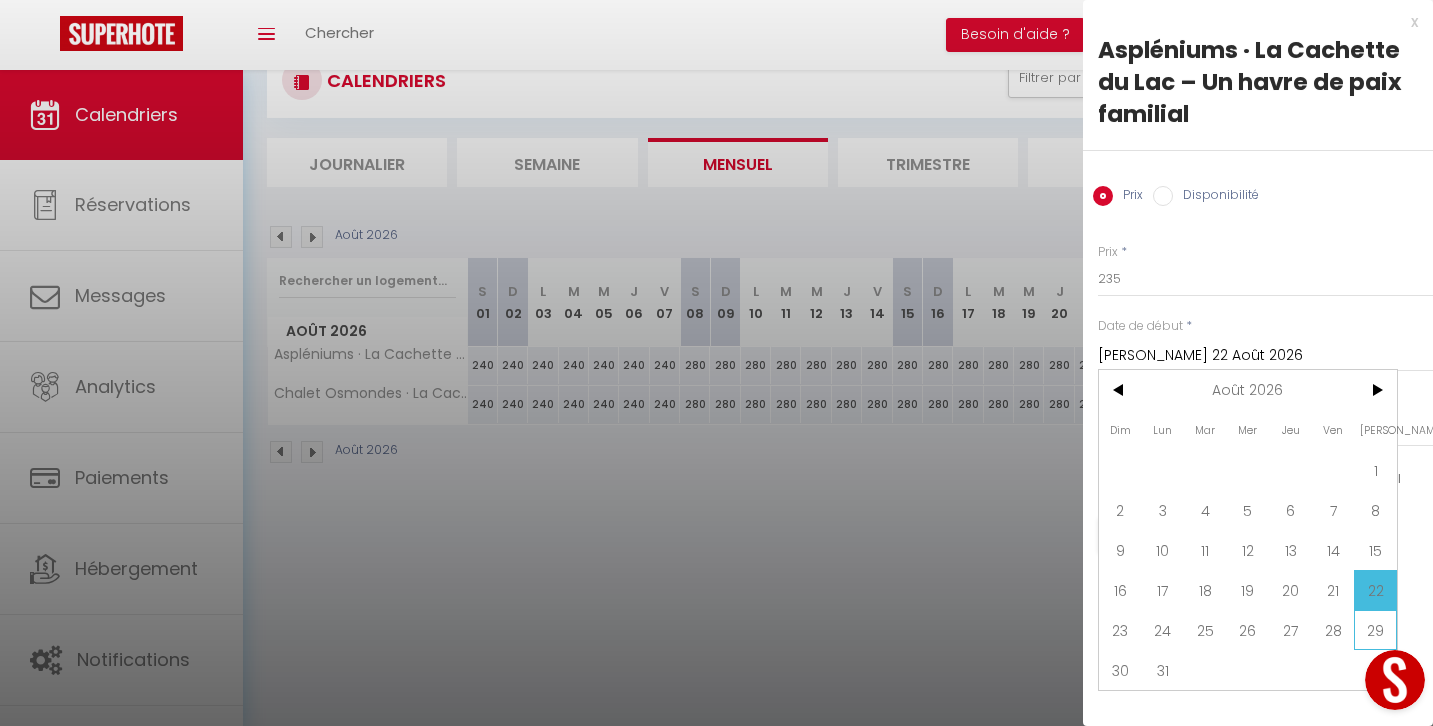 click on "29" at bounding box center (1375, 630) 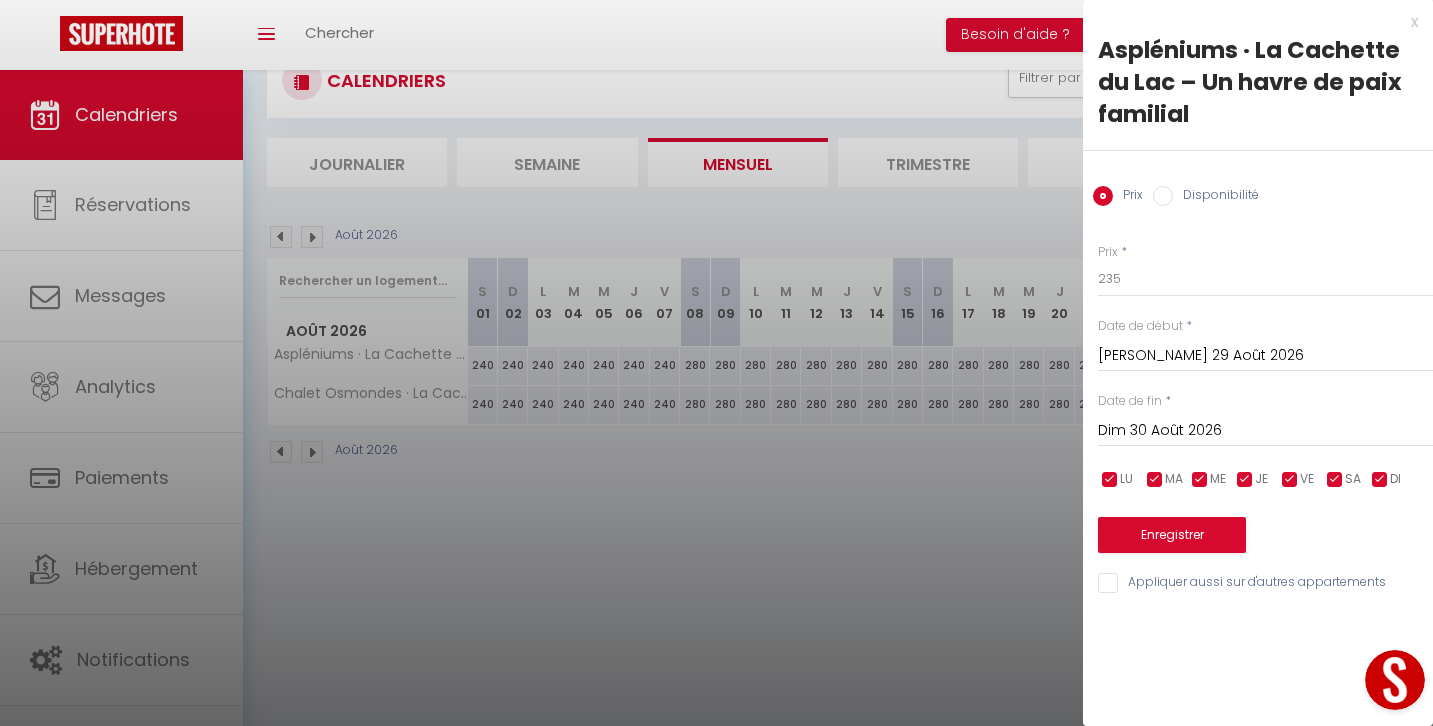 click on "Appliquer aussi sur d'autres appartements" at bounding box center (1265, 583) 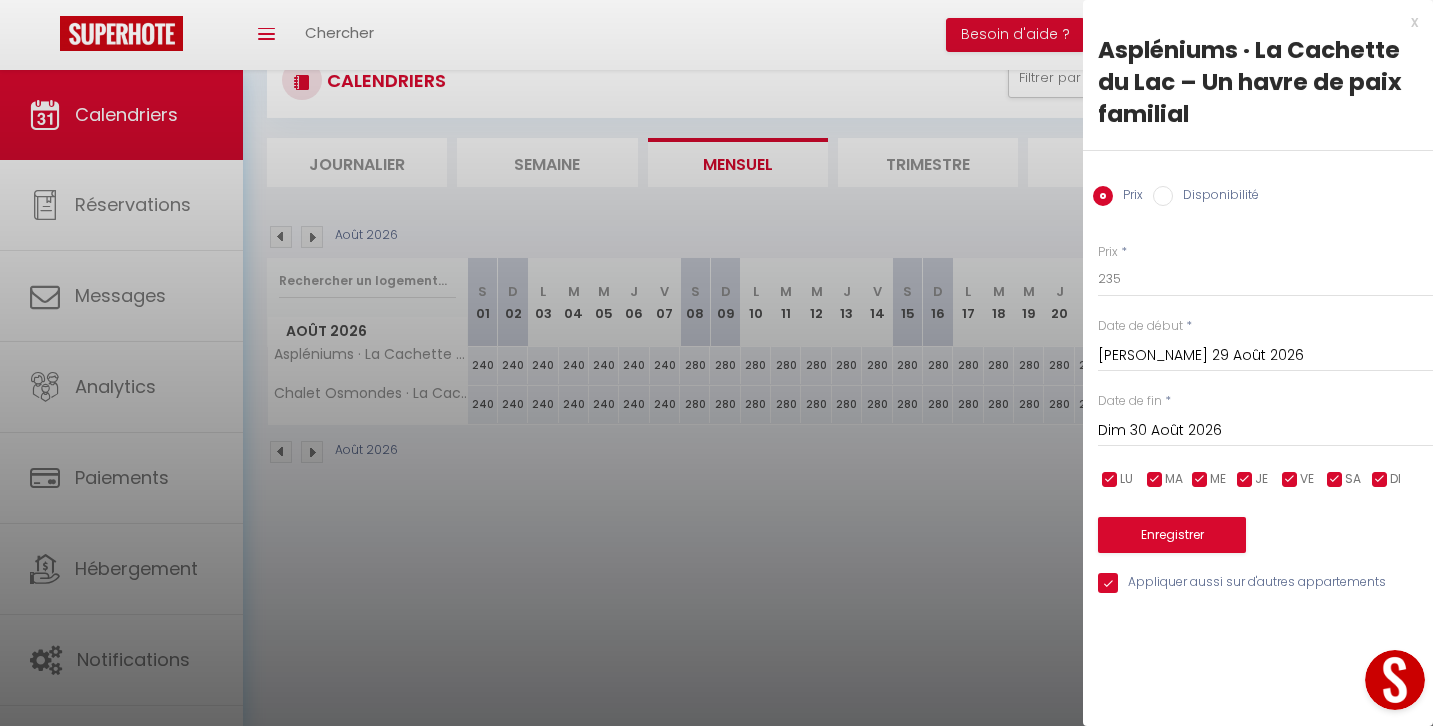click on "Enregistrer" at bounding box center (1172, 535) 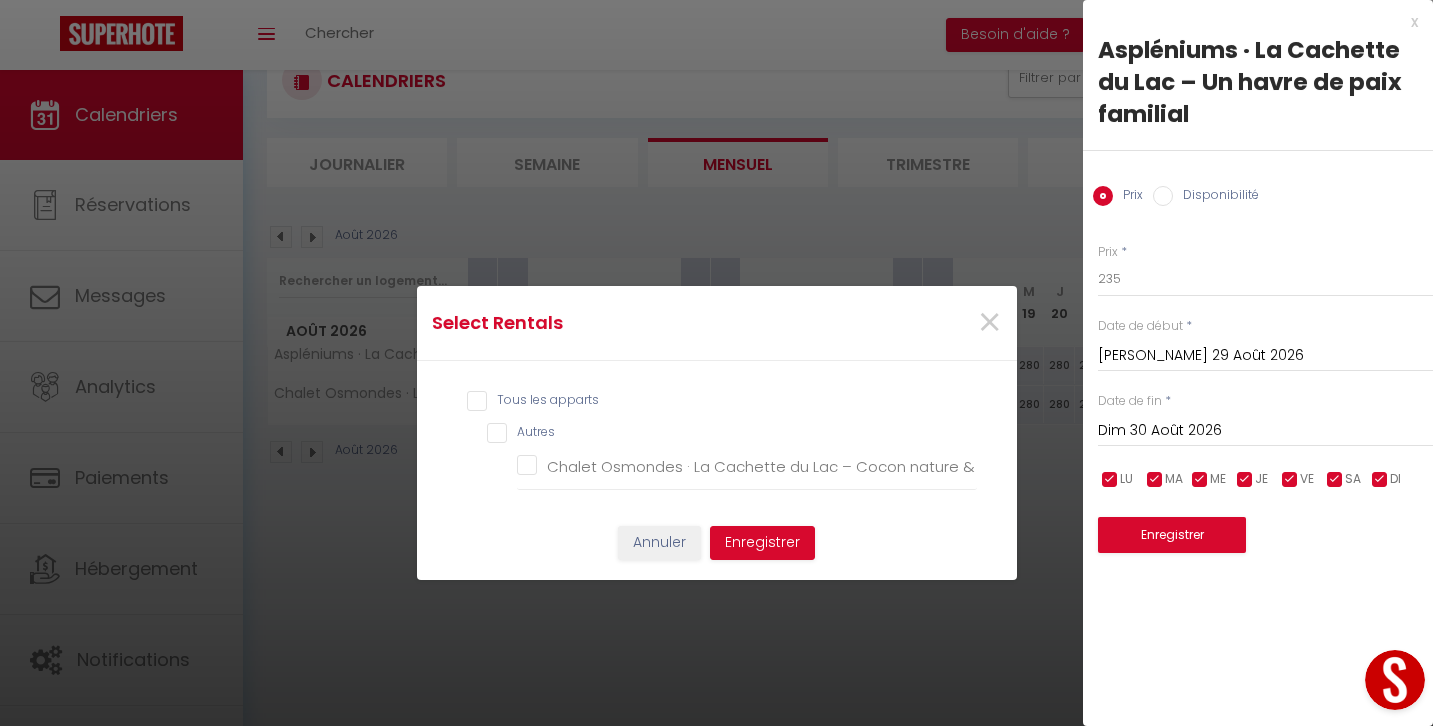 click on "Tous les apparts" at bounding box center (722, 401) 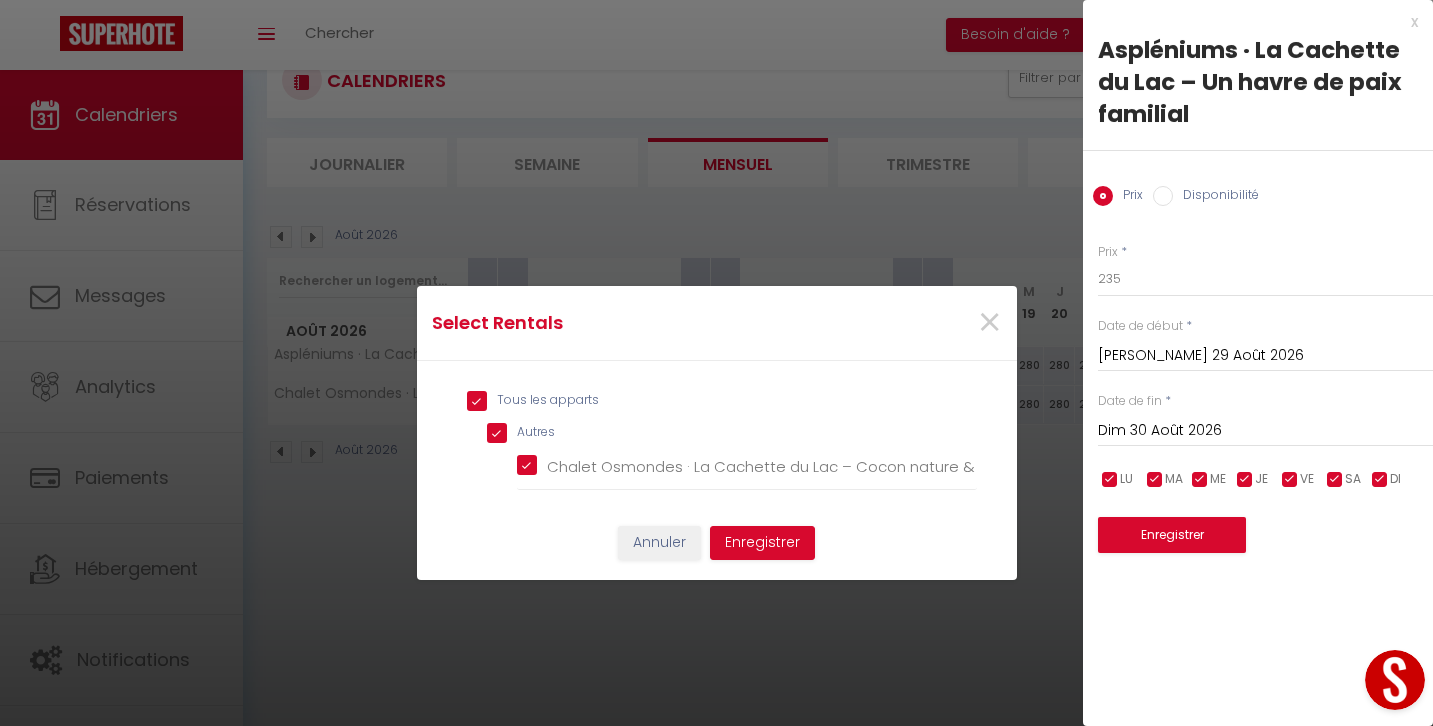 checkbox on "true" 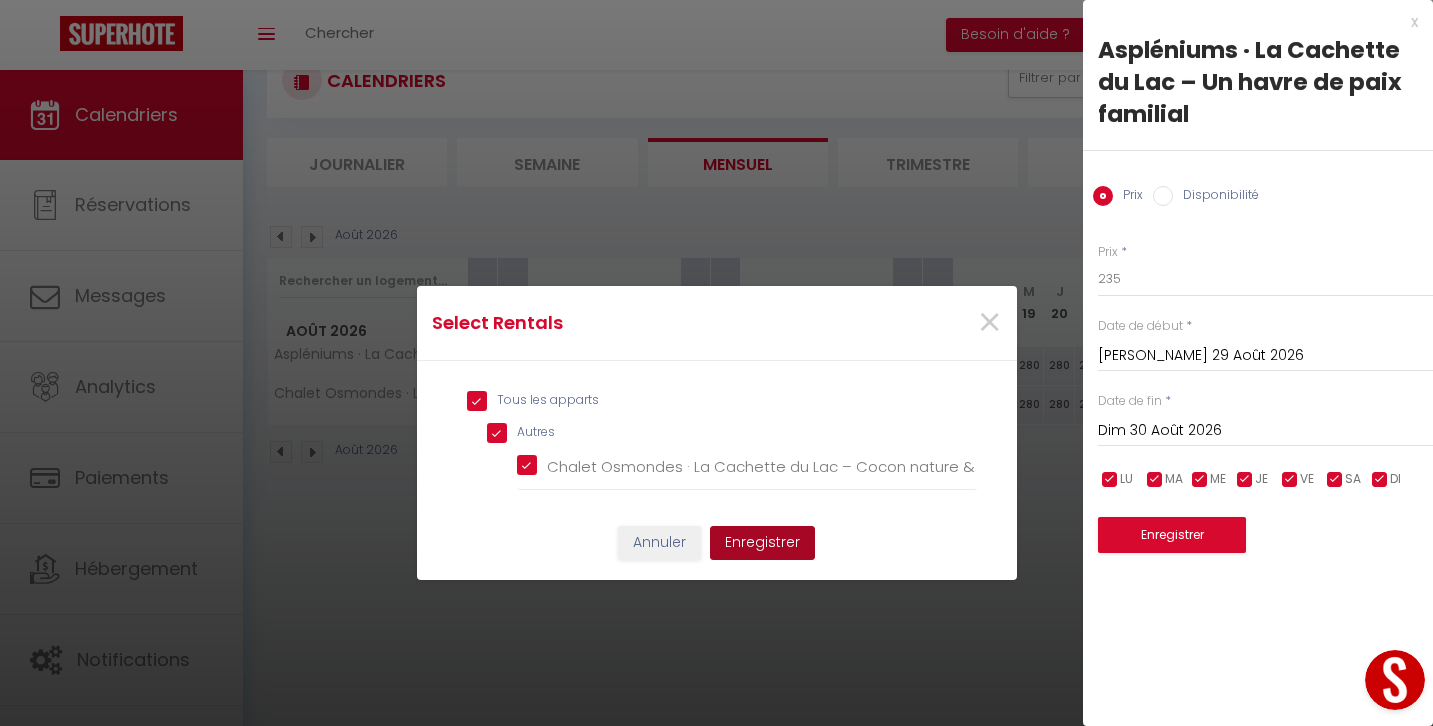 click on "Enregistrer" at bounding box center [762, 543] 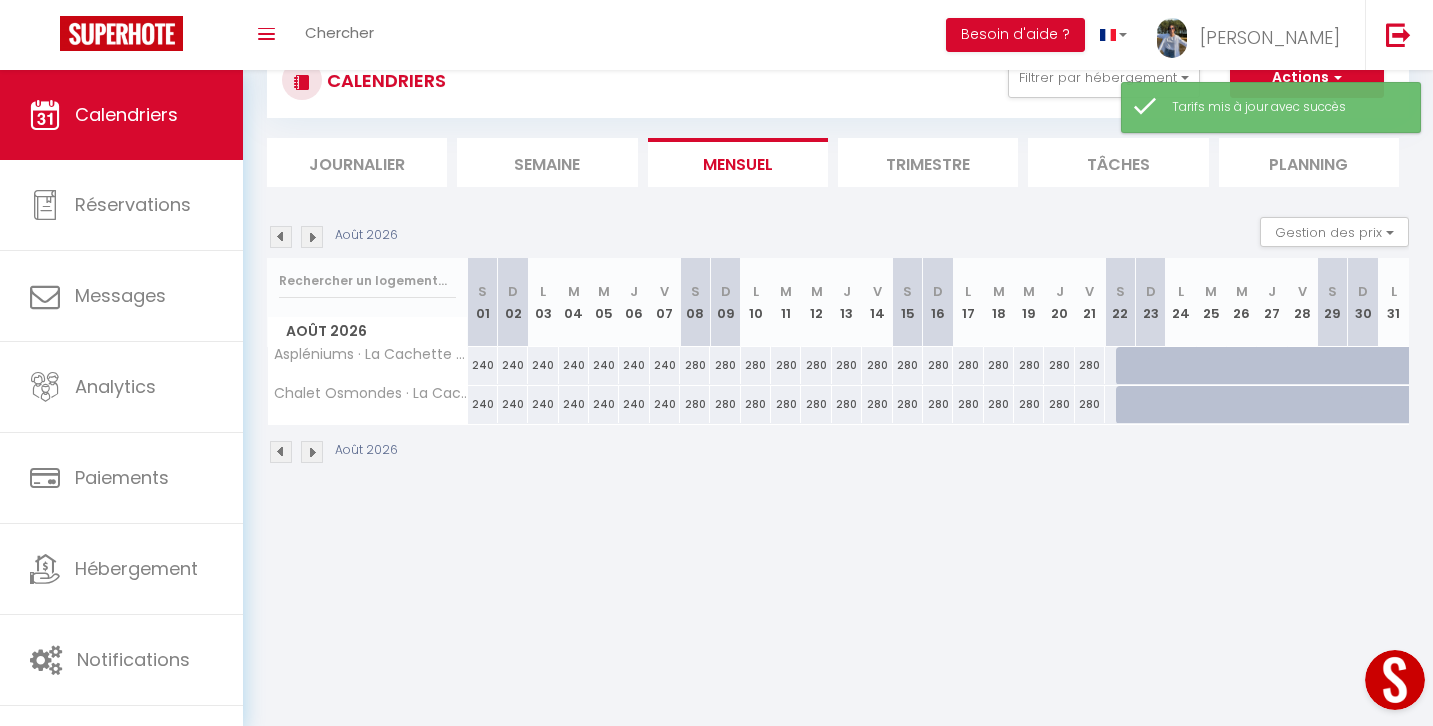 click at bounding box center (1131, 366) 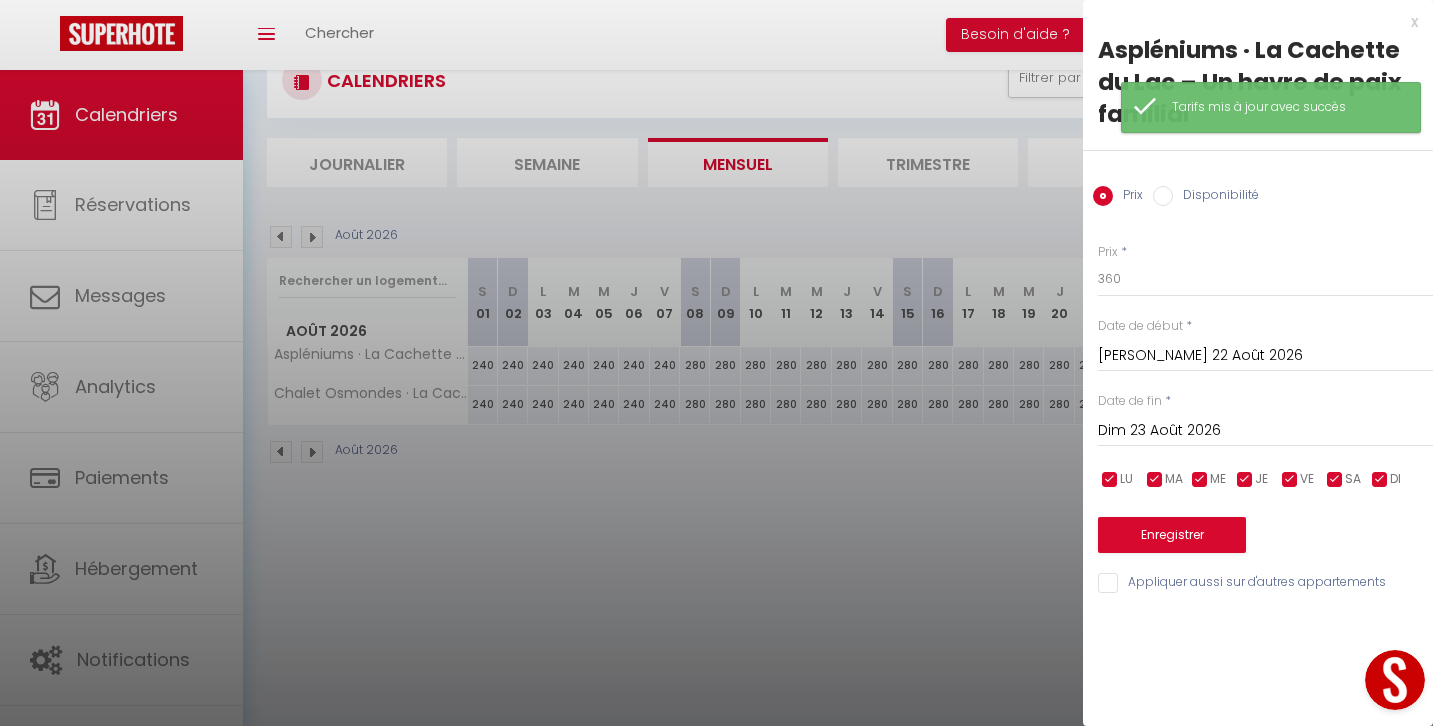 click on "Disponibilité" at bounding box center [1163, 196] 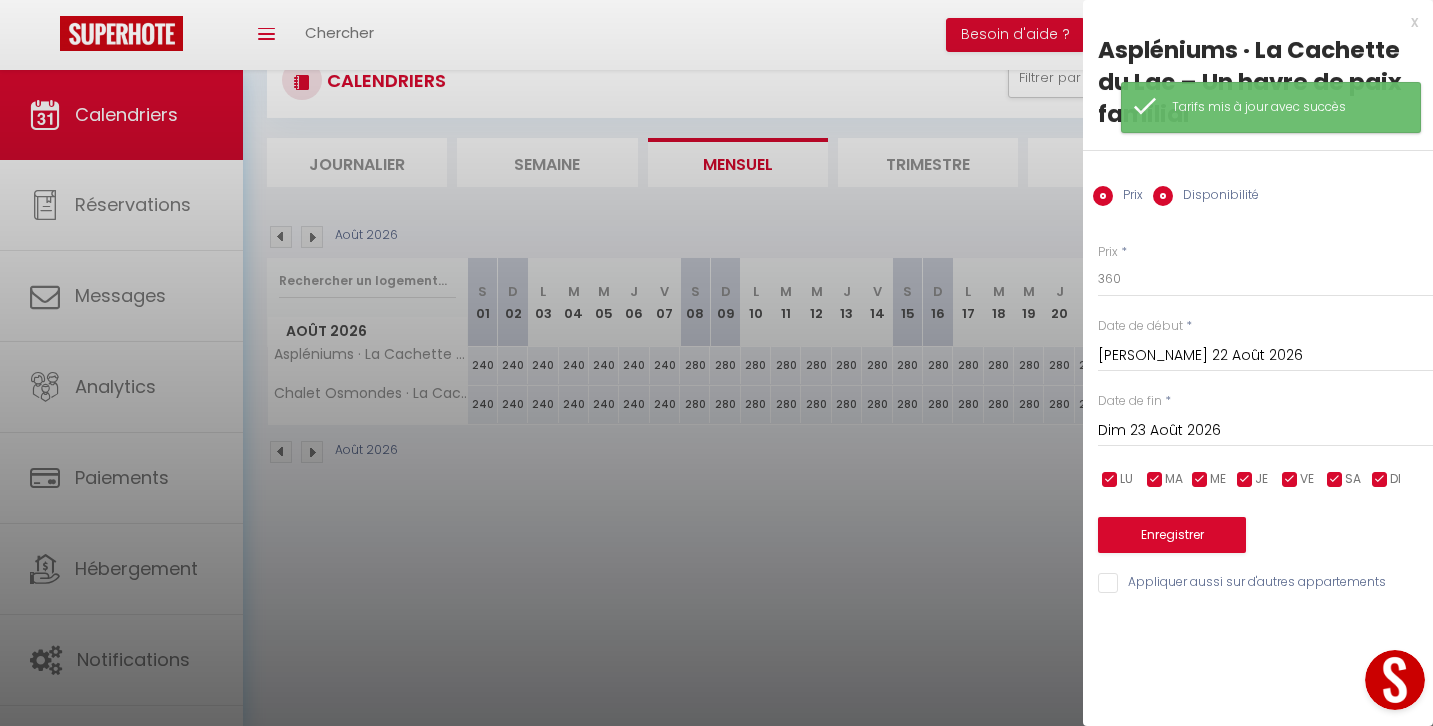 radio on "false" 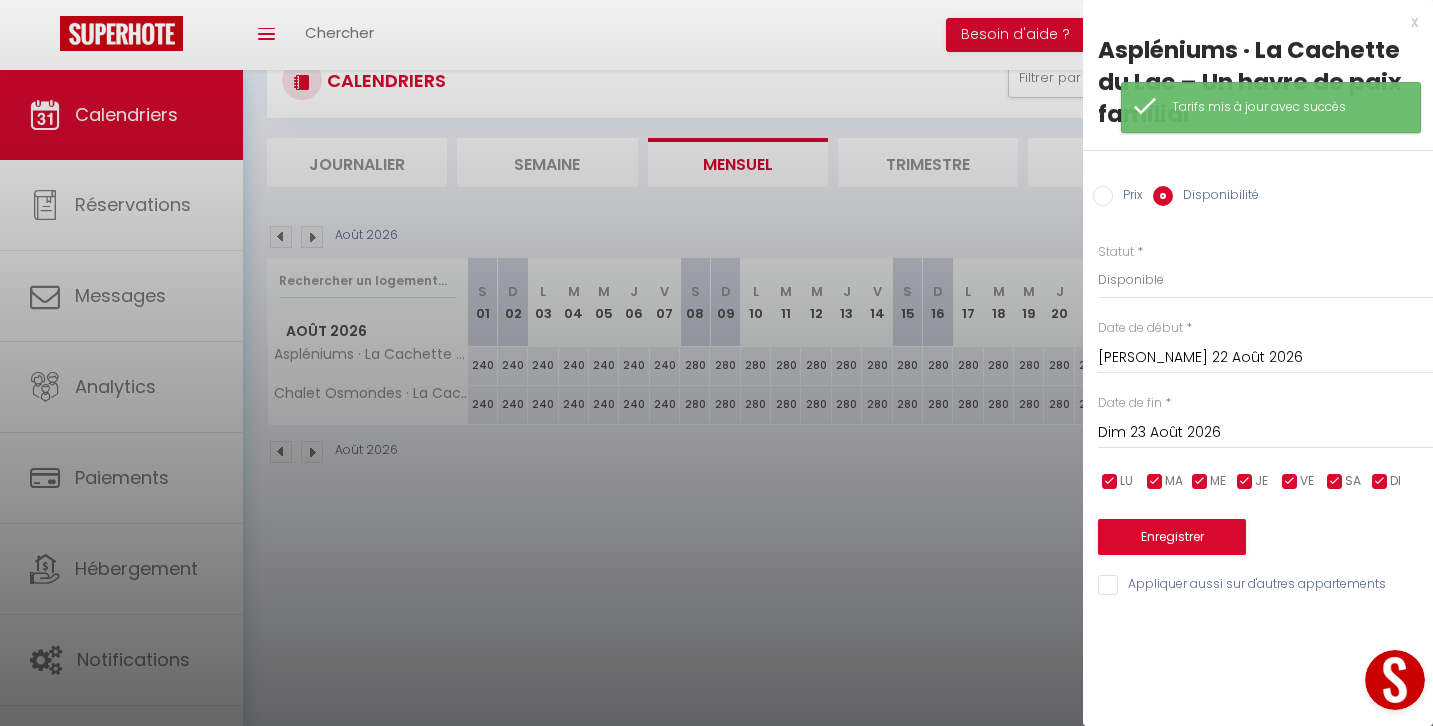 click on "[PERSON_NAME] 22 Août 2026" at bounding box center (1265, 358) 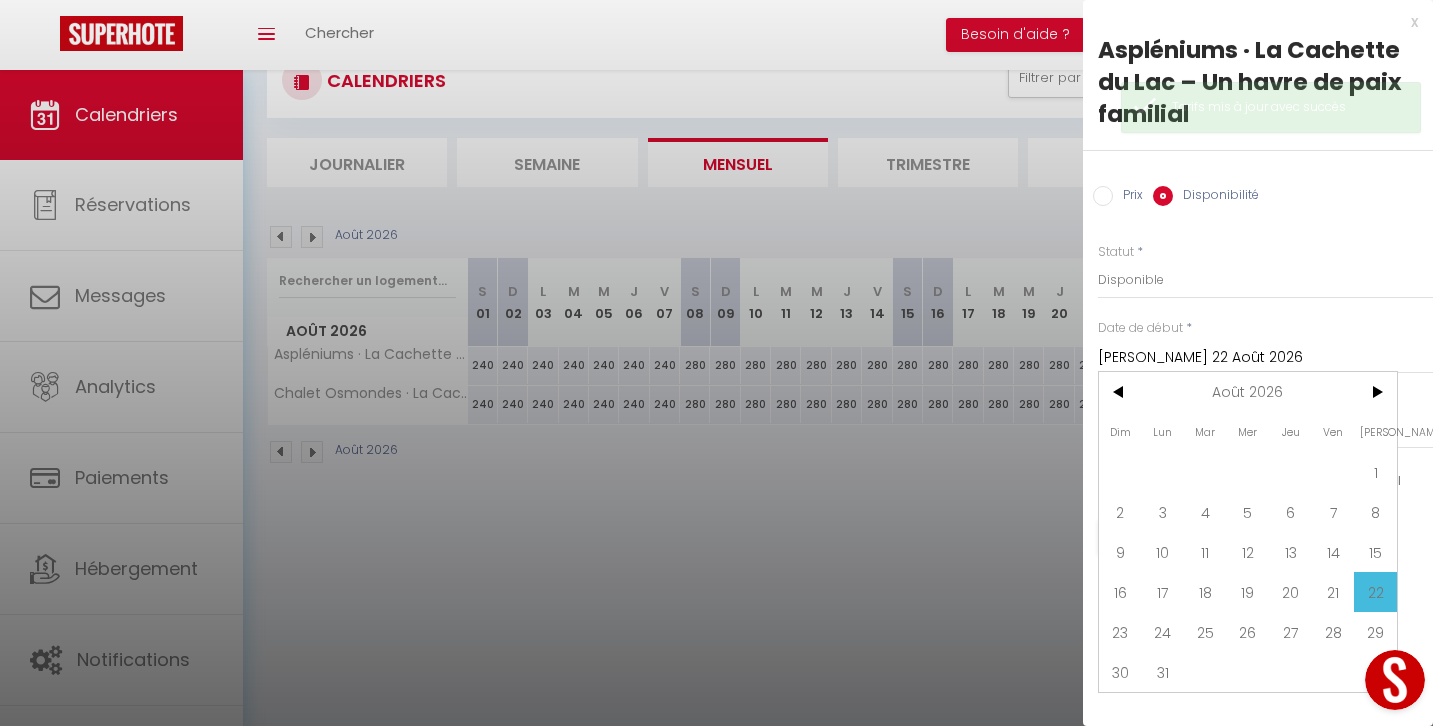 click on "[PERSON_NAME] 22 Août 2026" at bounding box center [1265, 358] 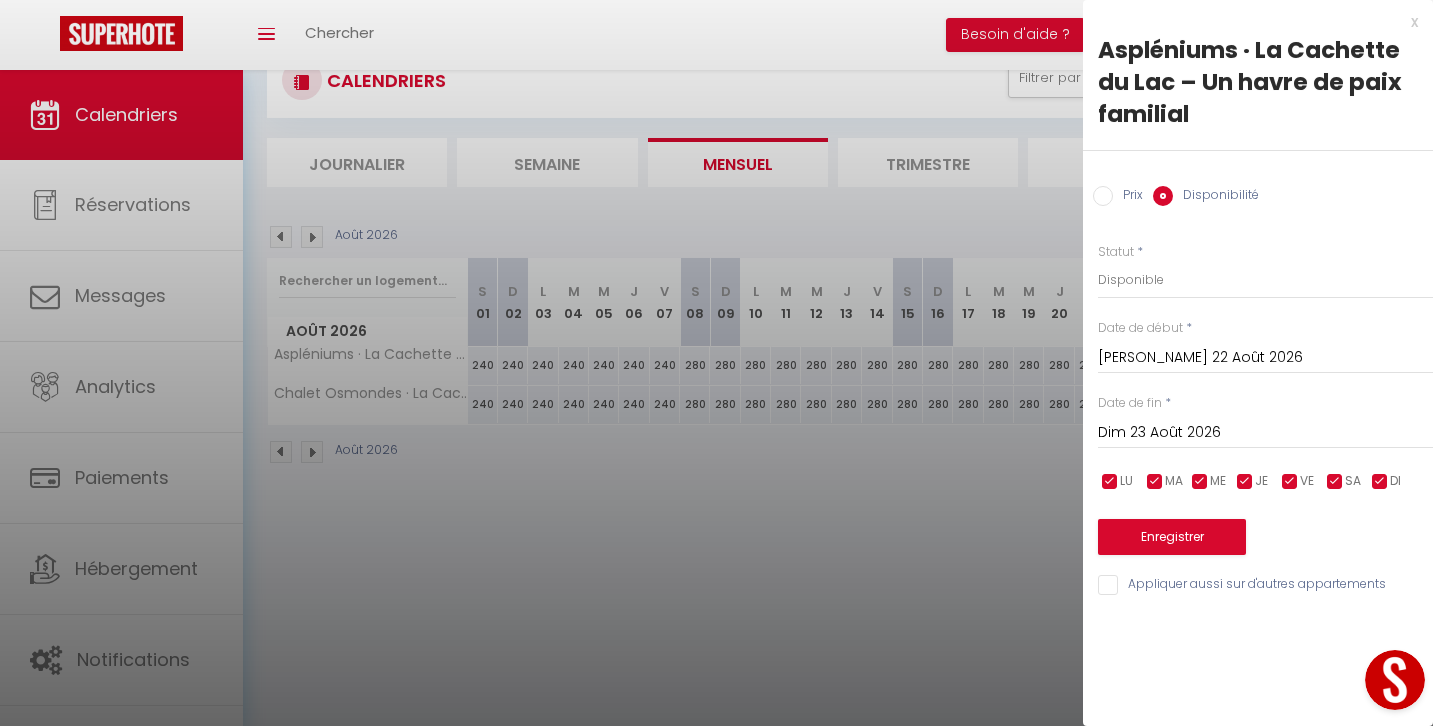 click on "Dim 23 Août 2026" at bounding box center (1265, 433) 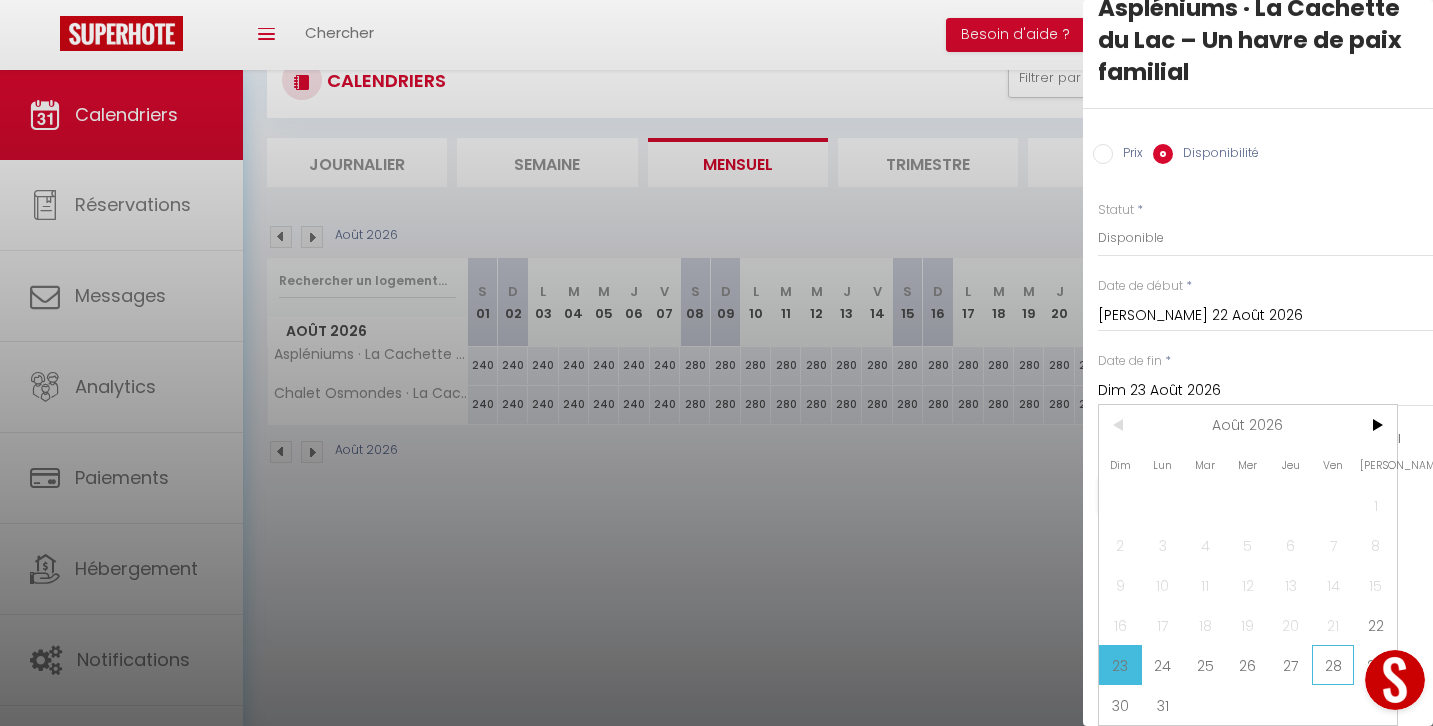 scroll, scrollTop: 42, scrollLeft: 0, axis: vertical 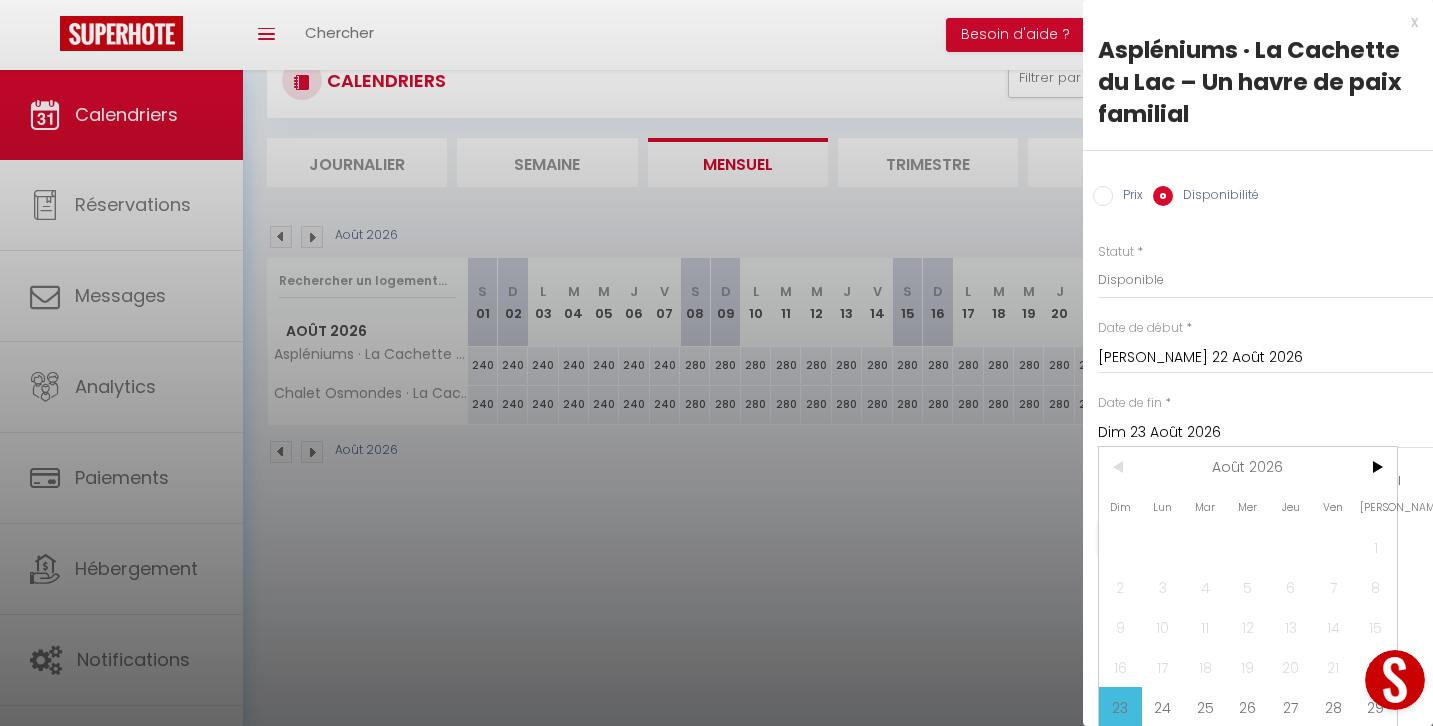 click at bounding box center [1395, 680] 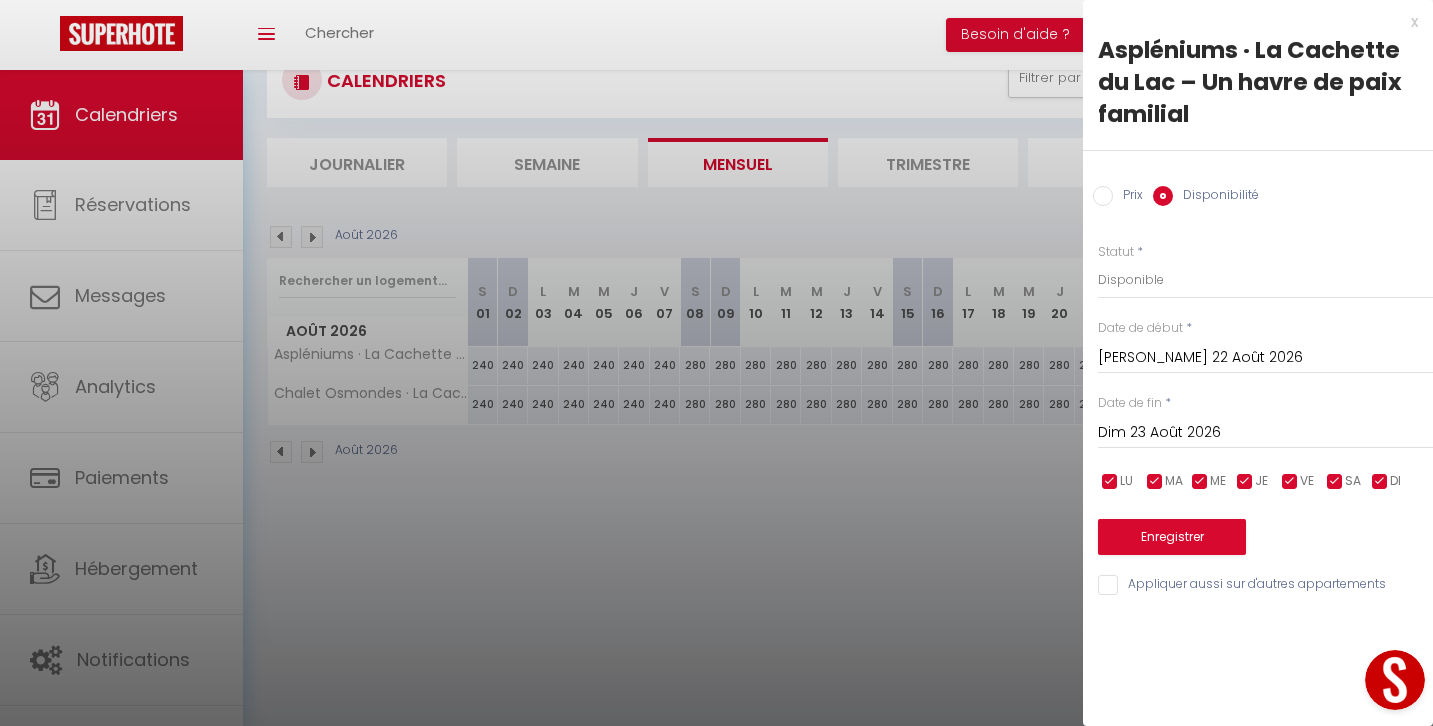 click on "Appliquer aussi sur d'autres appartements" at bounding box center (1265, 585) 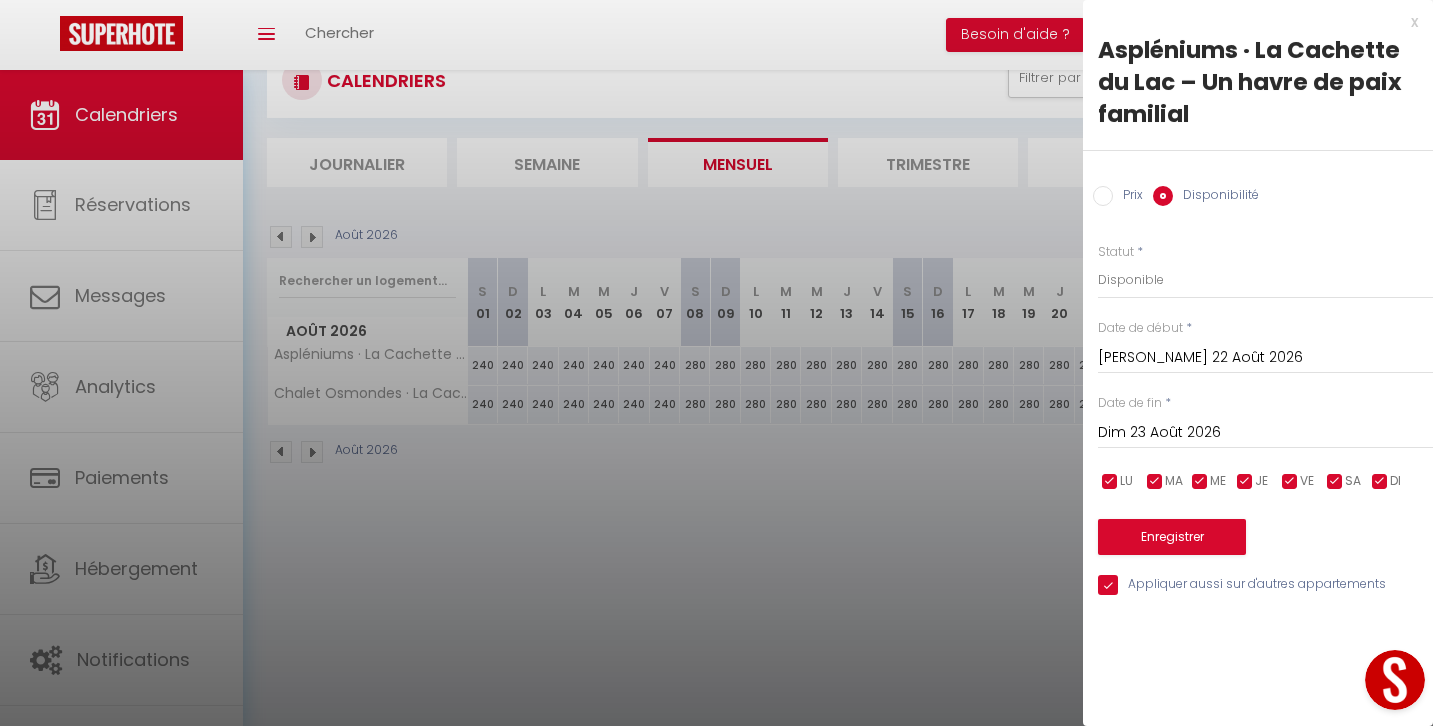 click on "Dim 23 Août 2026" at bounding box center [1265, 433] 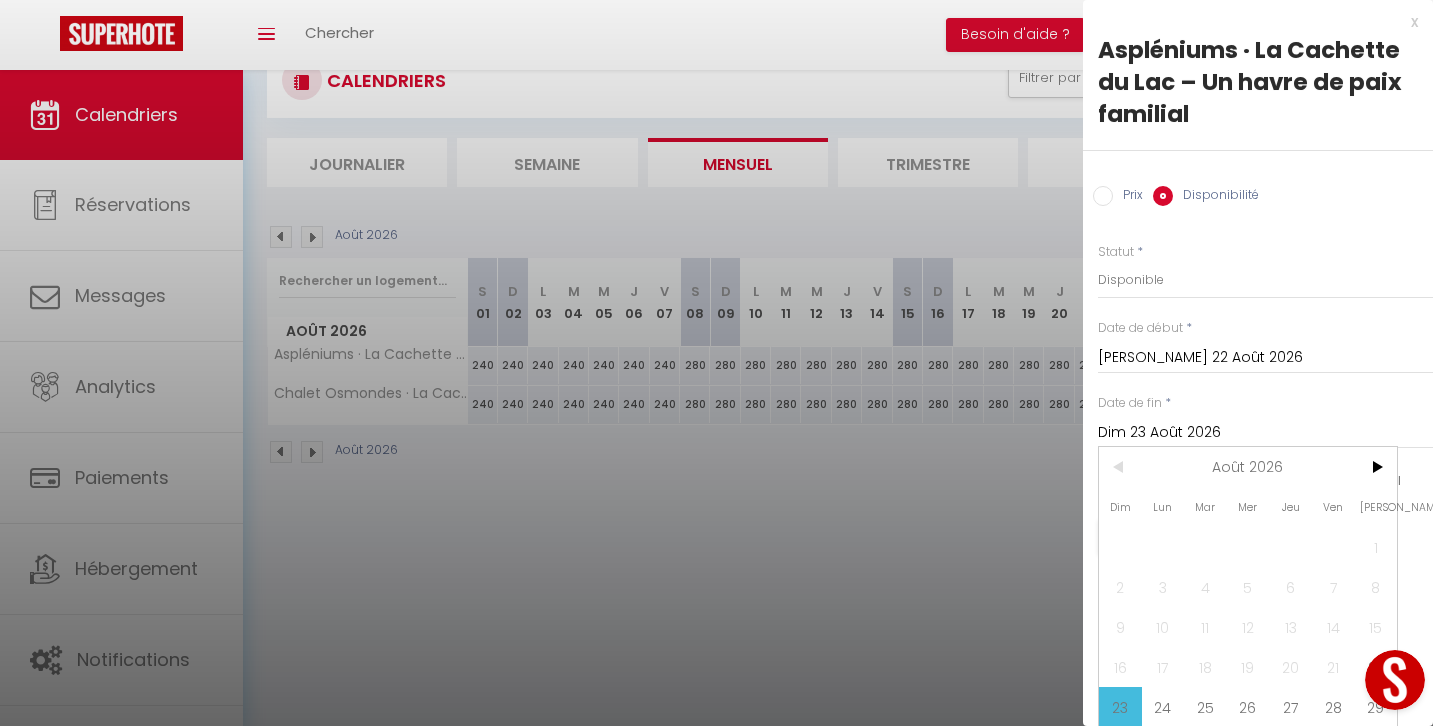 click on "Dim 23 Août 2026" at bounding box center [1265, 433] 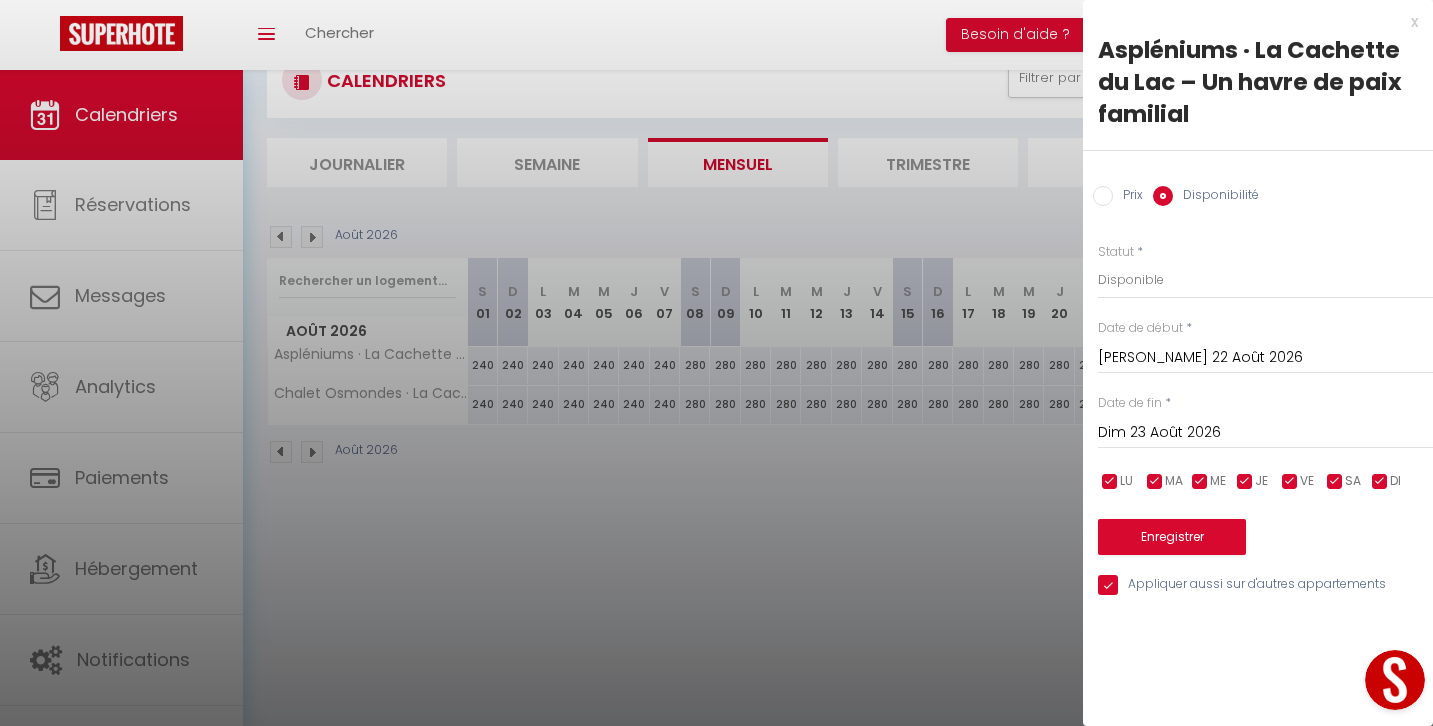 click on "Dim 23 Août 2026" at bounding box center [1265, 433] 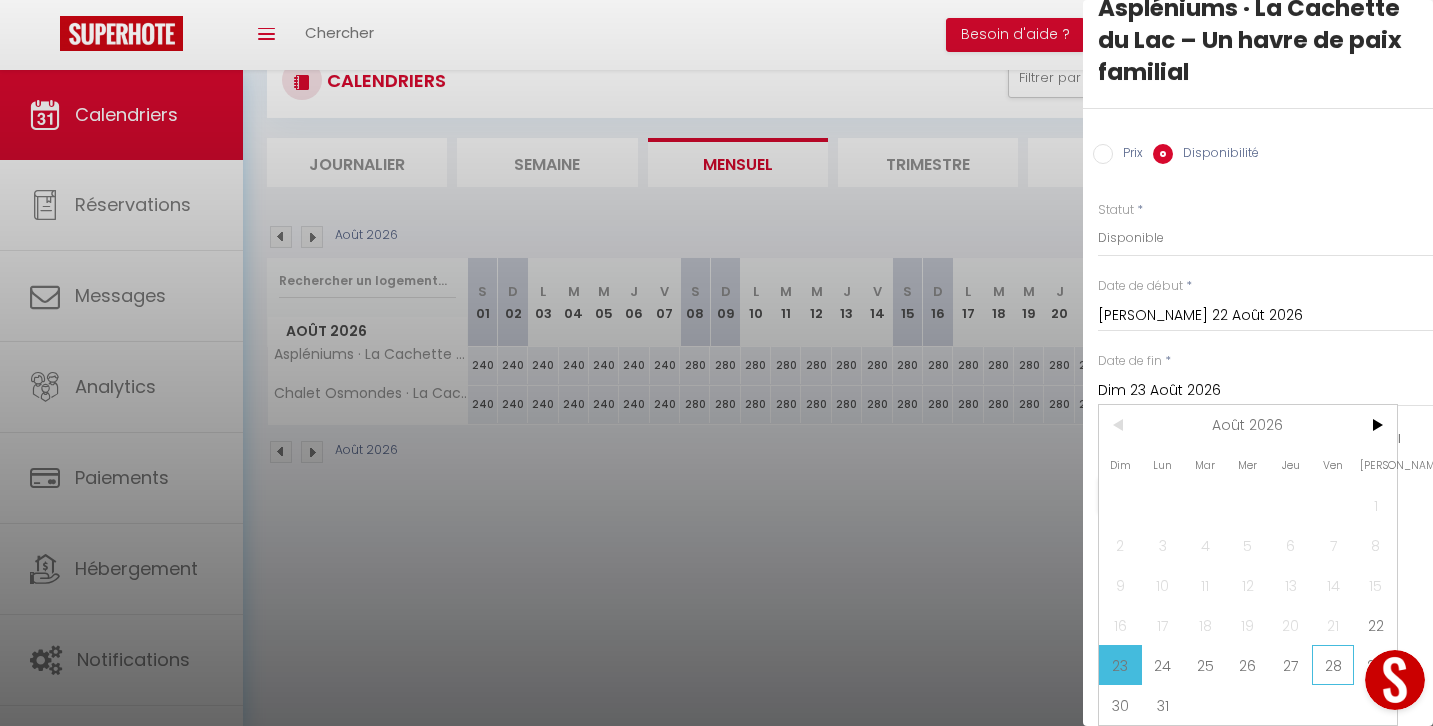 scroll, scrollTop: 42, scrollLeft: 0, axis: vertical 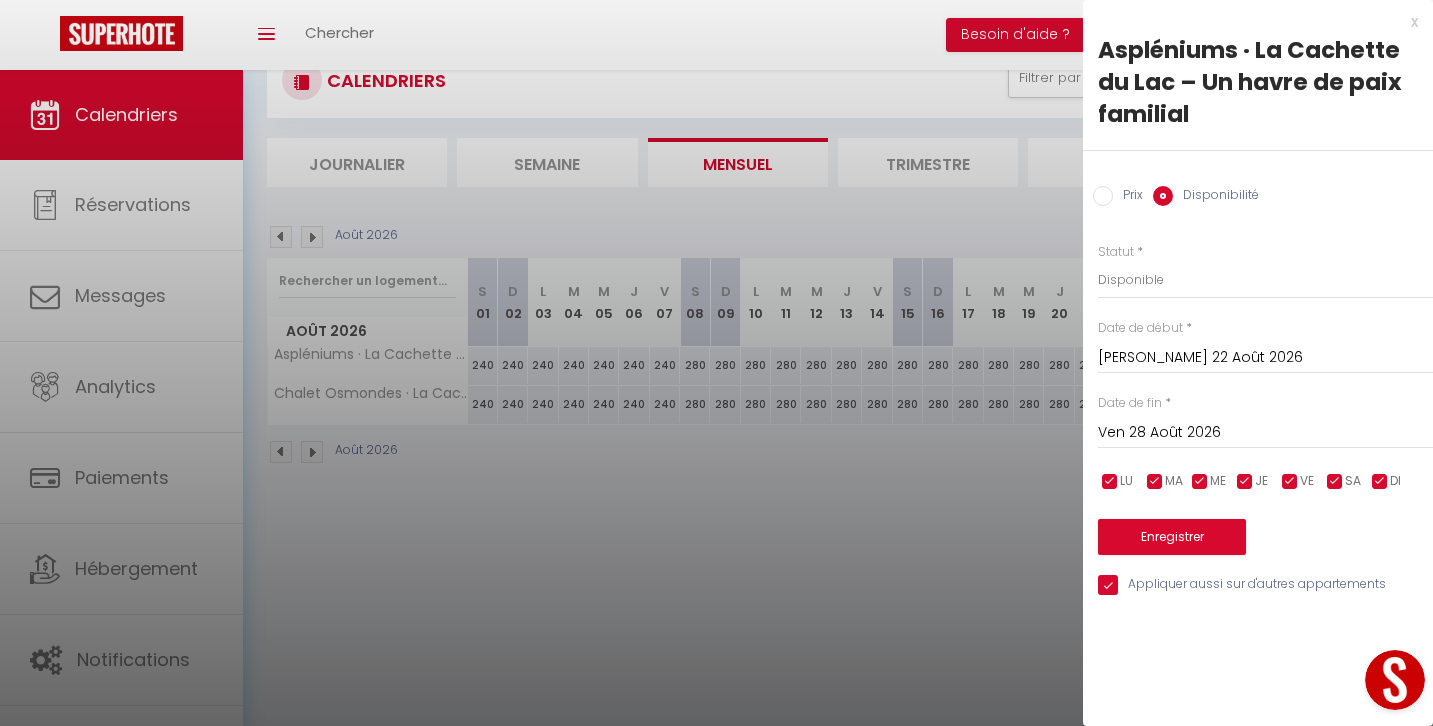 click on "Enregistrer" at bounding box center [1172, 537] 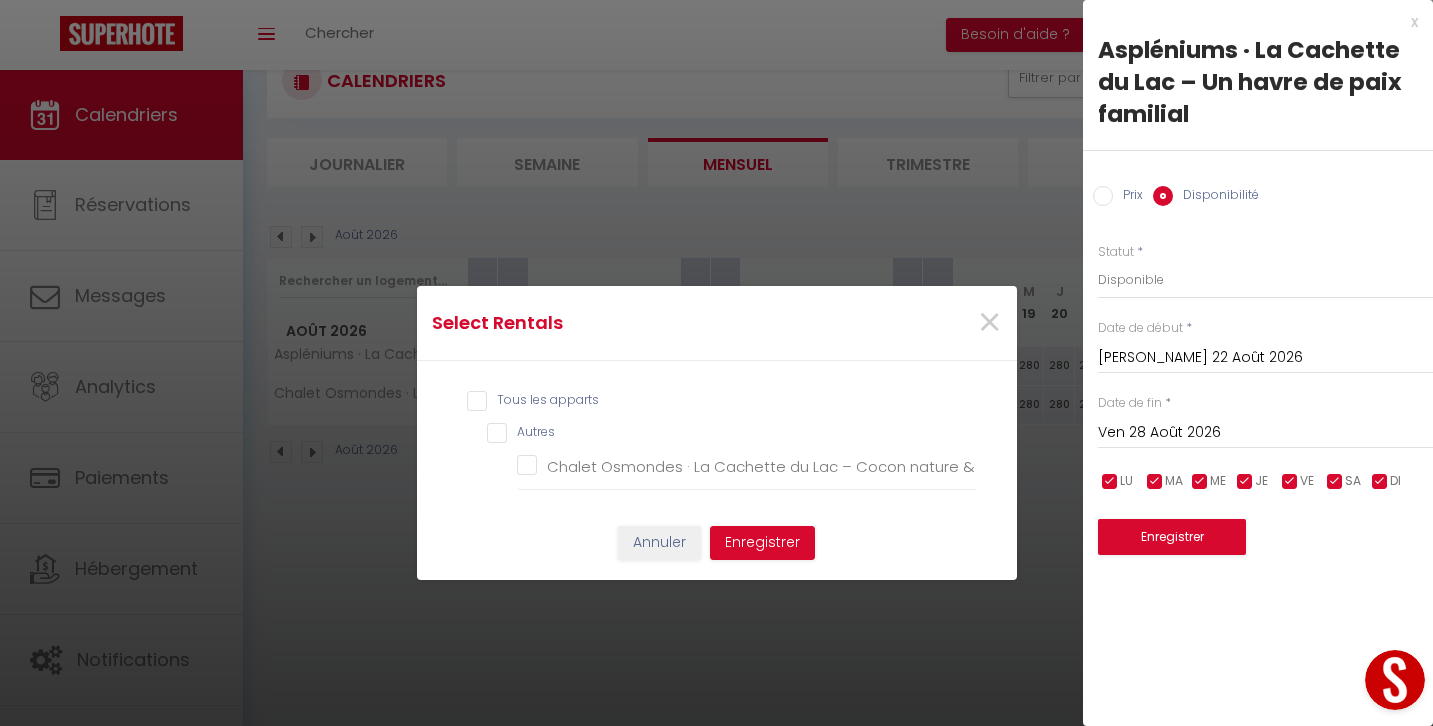 click on "Tous les apparts" at bounding box center [722, 401] 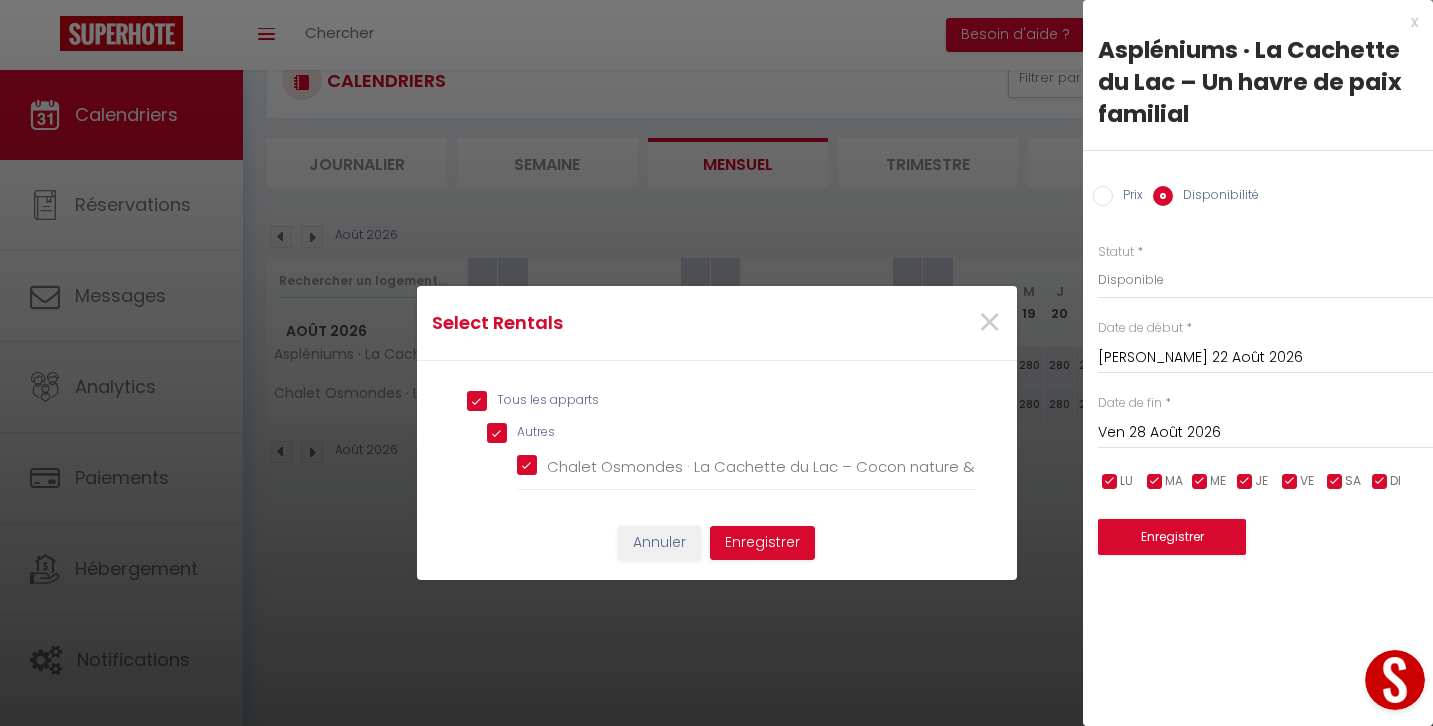 checkbox on "true" 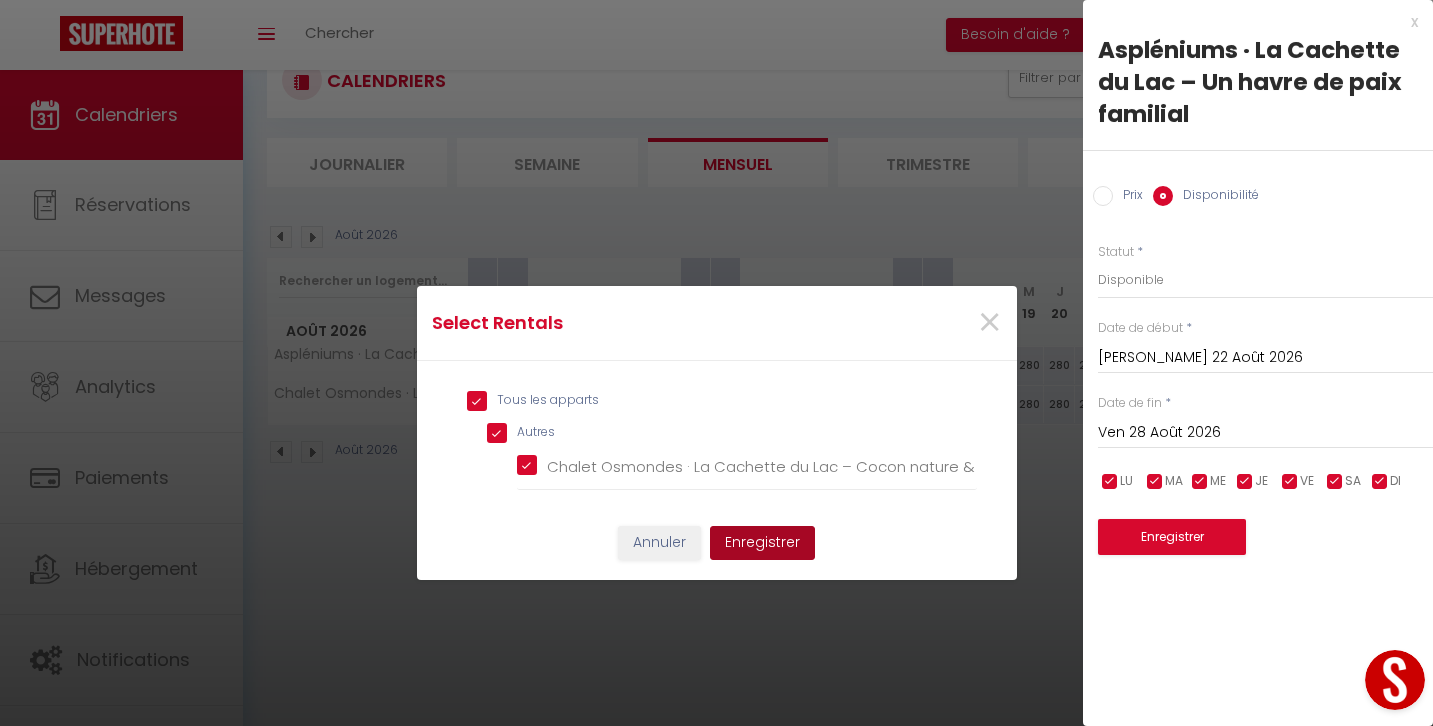 click on "Enregistrer" at bounding box center (762, 543) 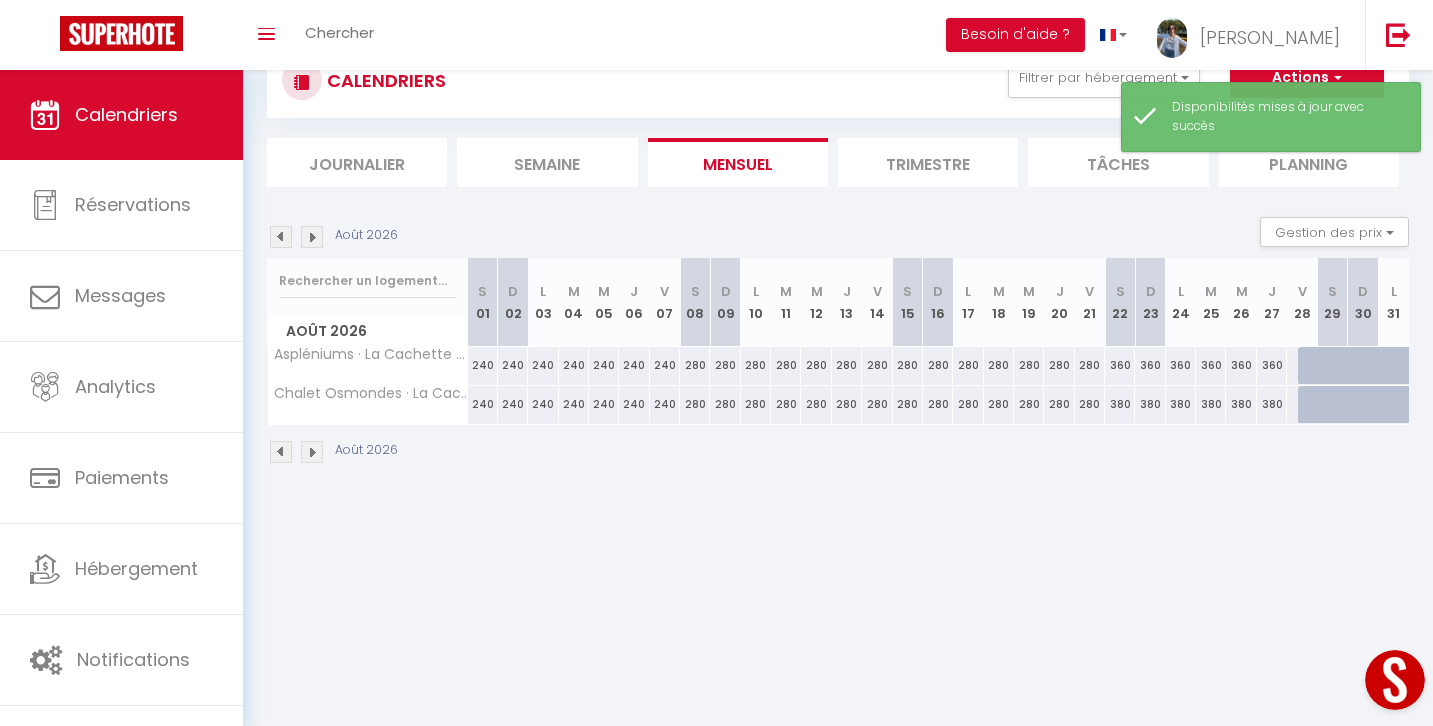 scroll, scrollTop: 70, scrollLeft: 0, axis: vertical 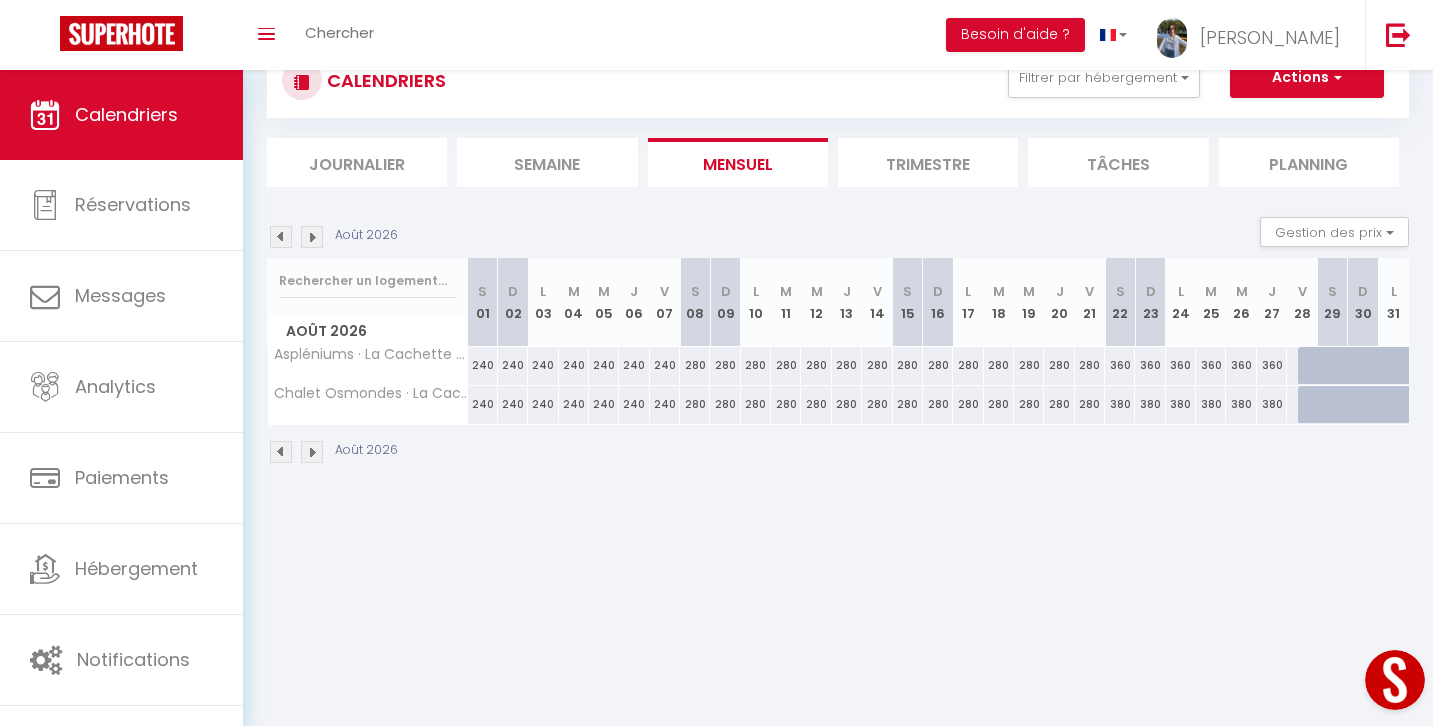 click on "360" at bounding box center [1120, 365] 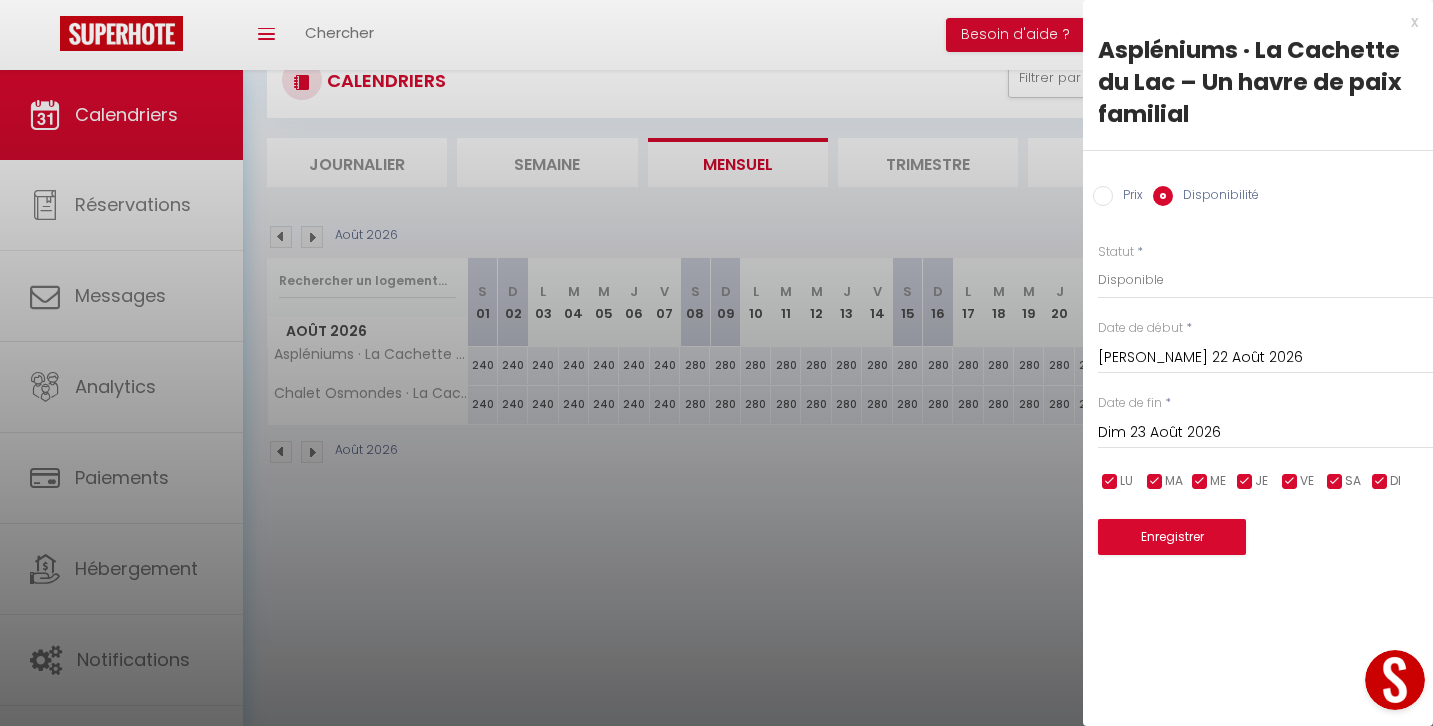 click on "Prix" at bounding box center (1103, 196) 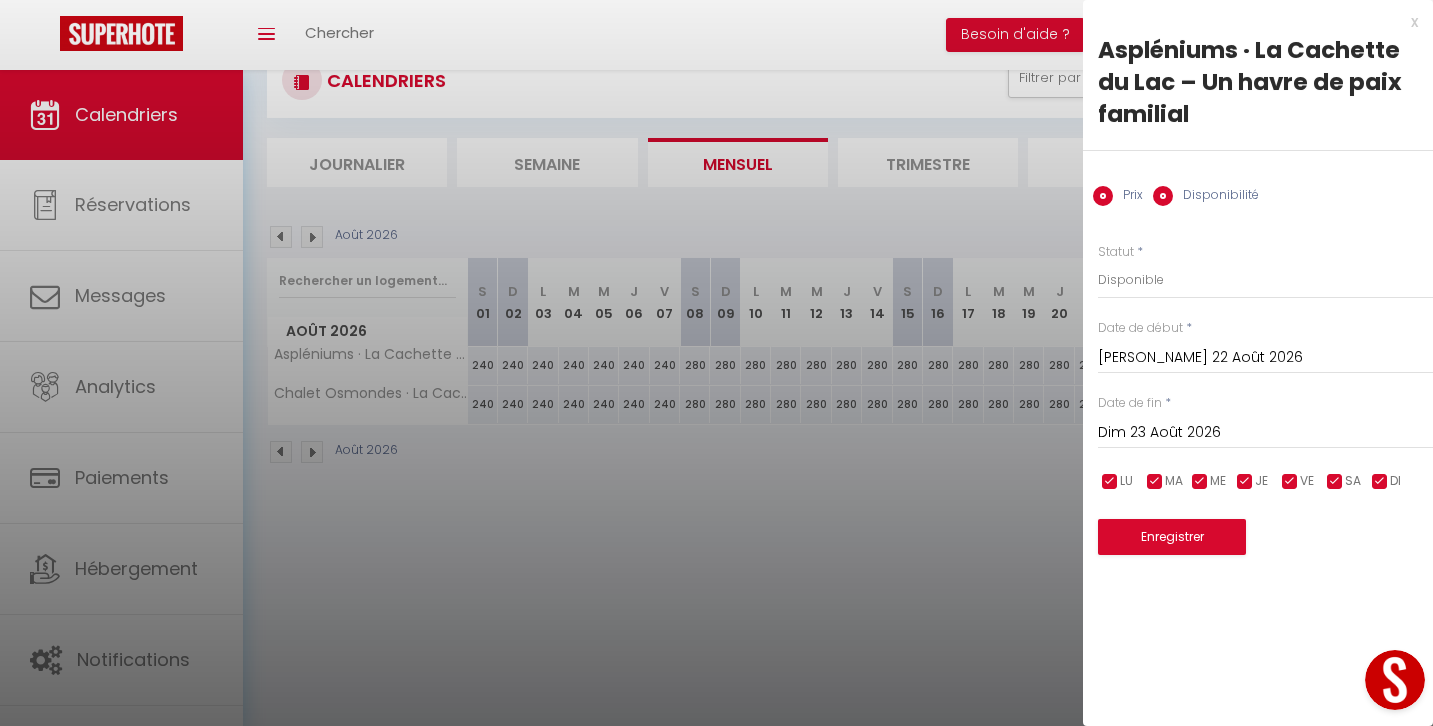 radio on "false" 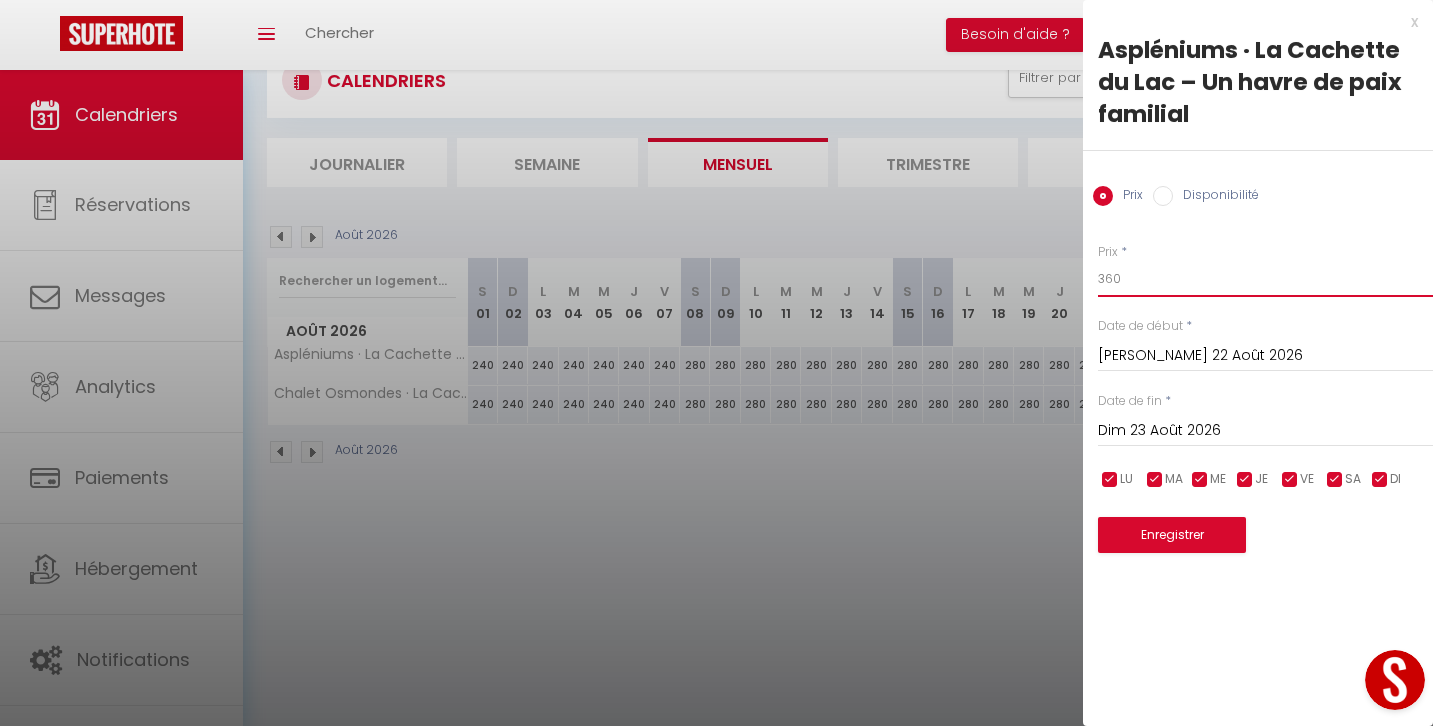 click on "360" at bounding box center [1265, 279] 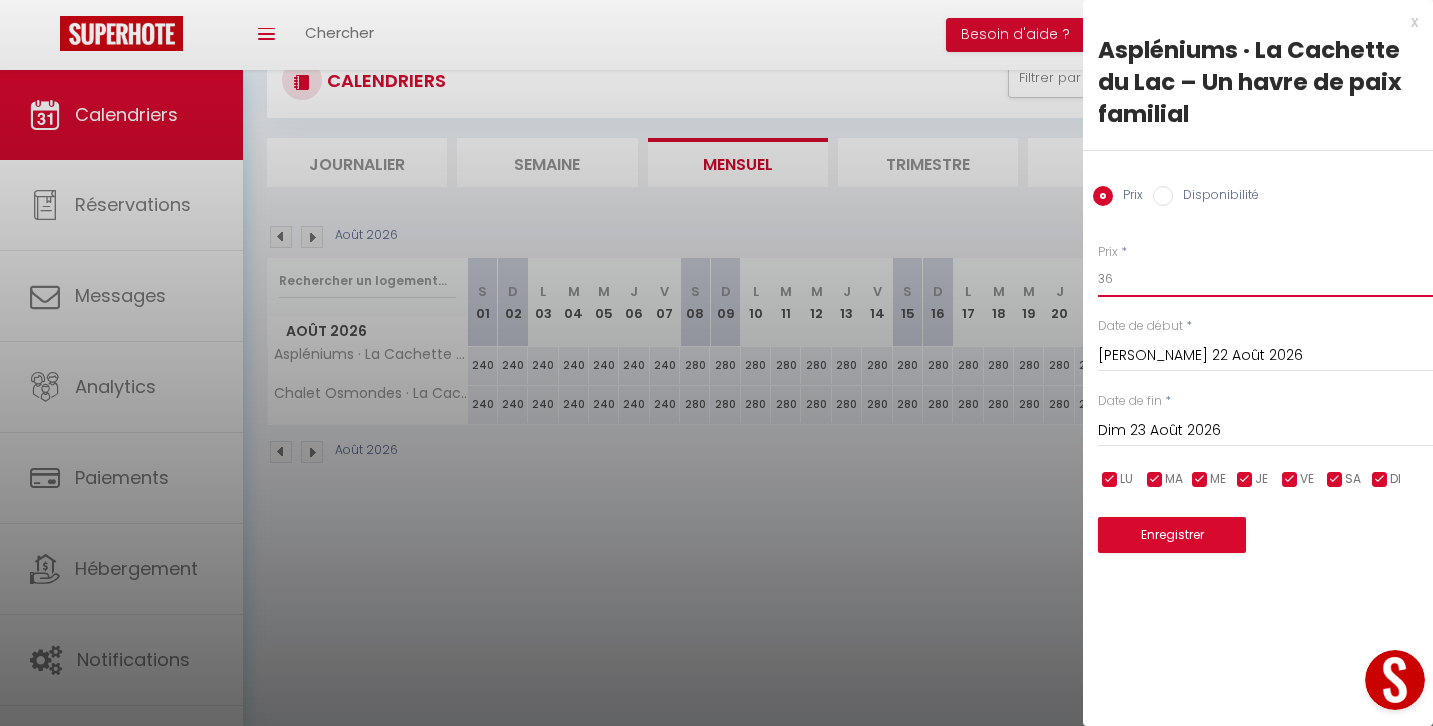 type on "3" 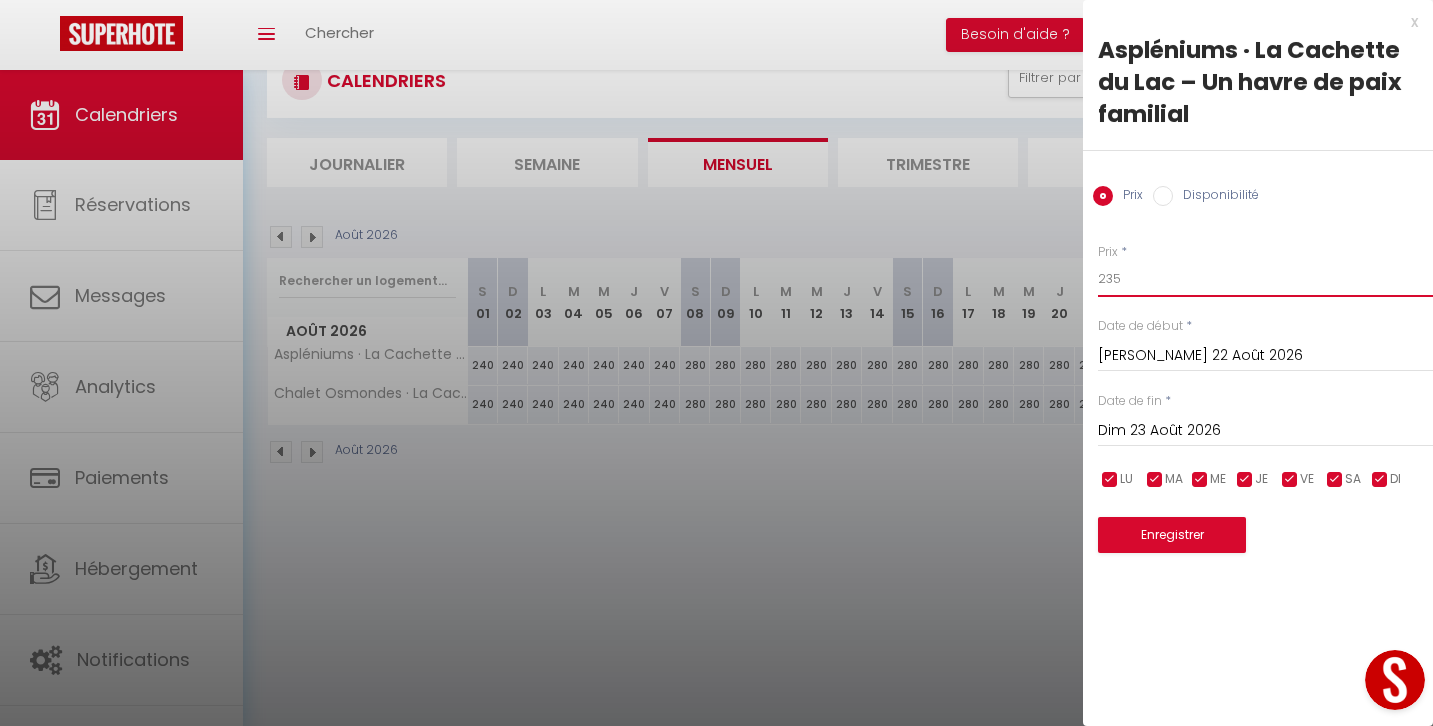 type on "235" 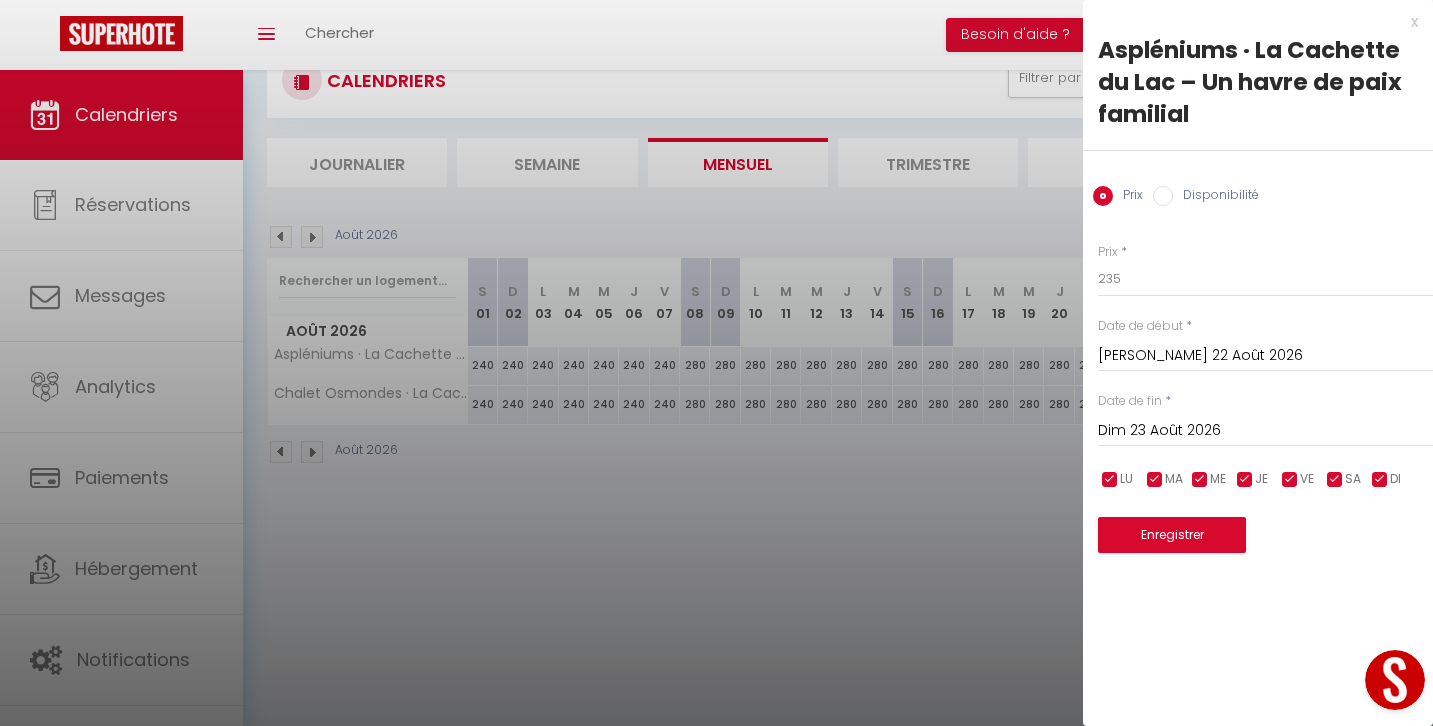 click on "Dim 23 Août 2026" at bounding box center [1265, 431] 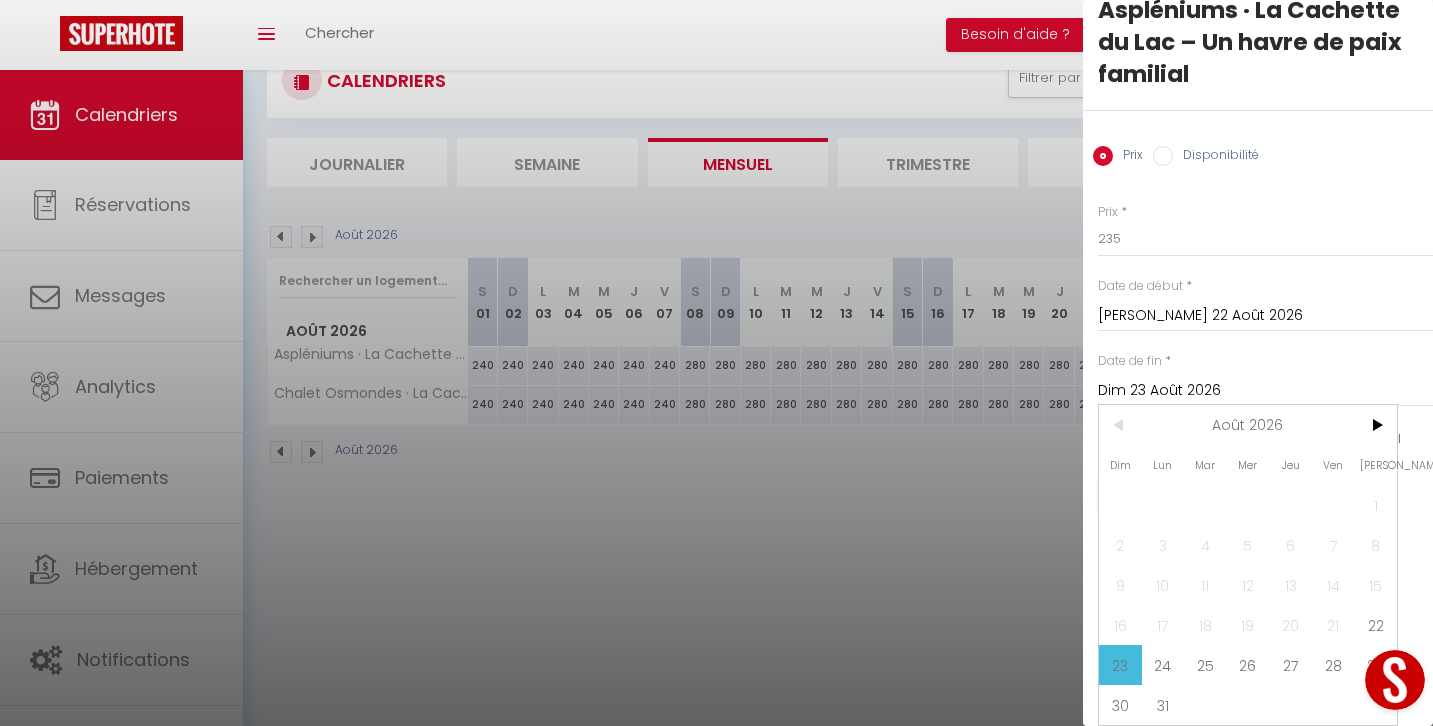 scroll, scrollTop: 40, scrollLeft: 0, axis: vertical 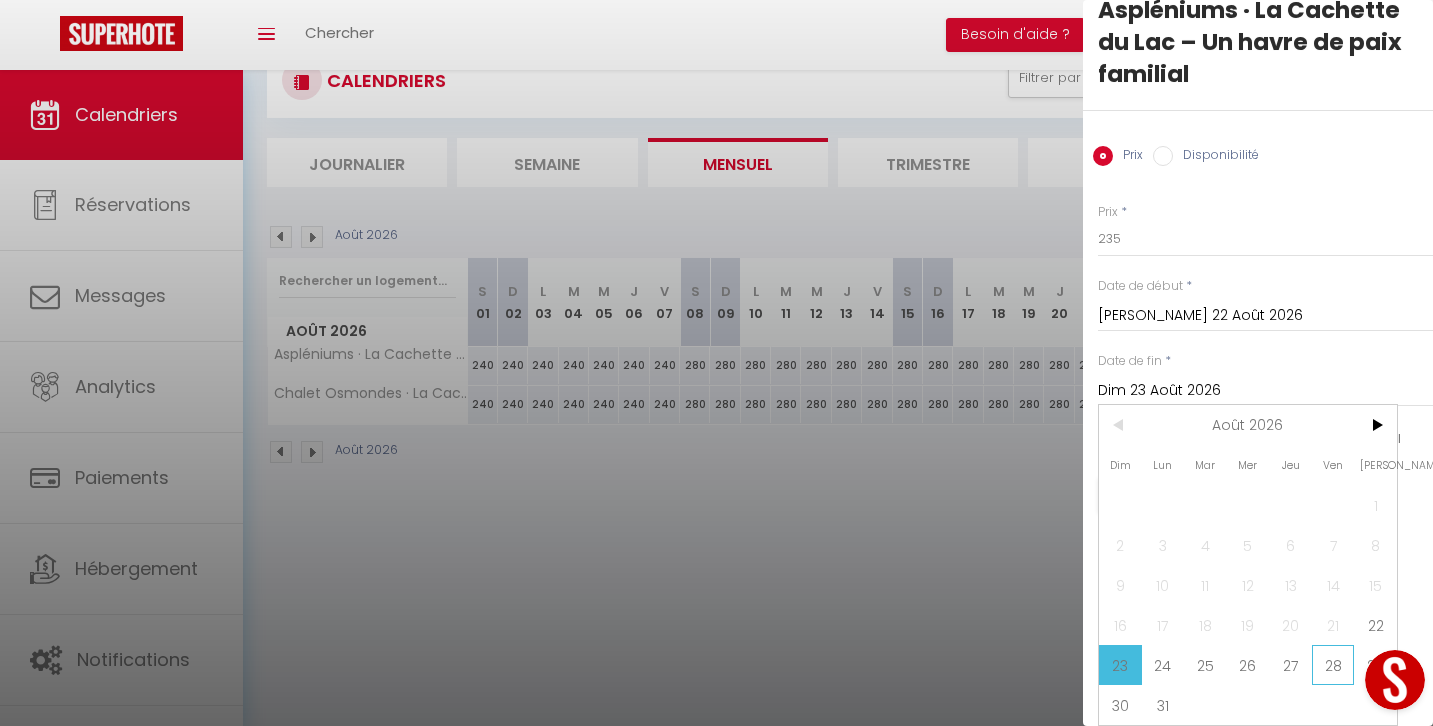 click on "28" at bounding box center [1333, 665] 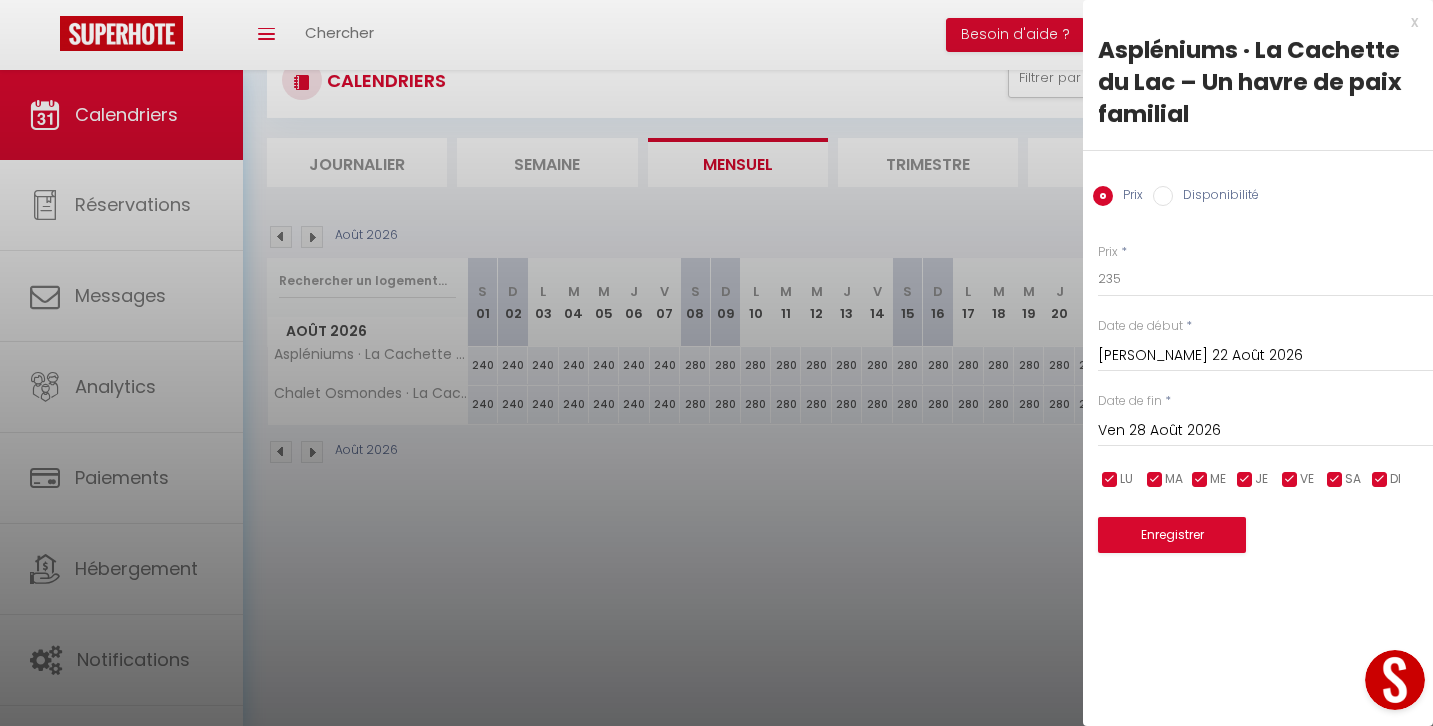 scroll, scrollTop: 0, scrollLeft: 0, axis: both 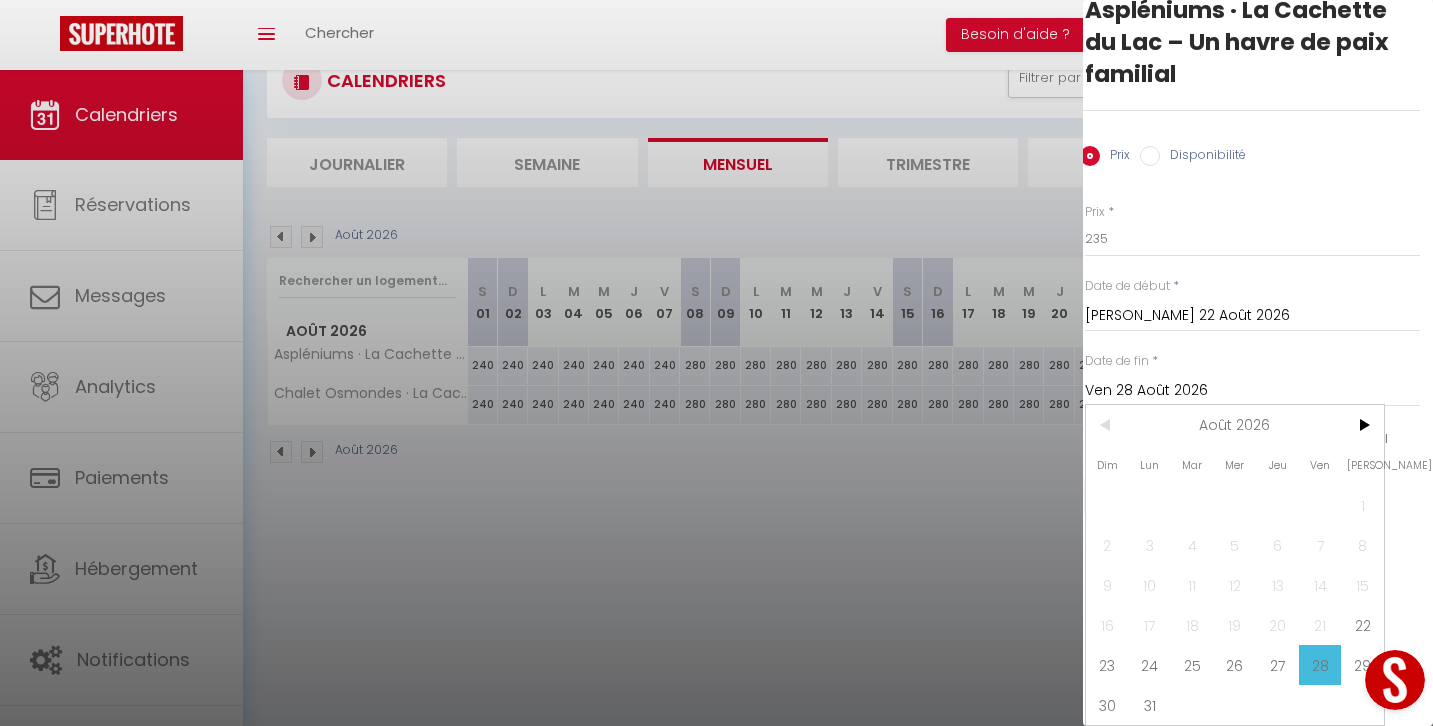 click at bounding box center [1391, 684] 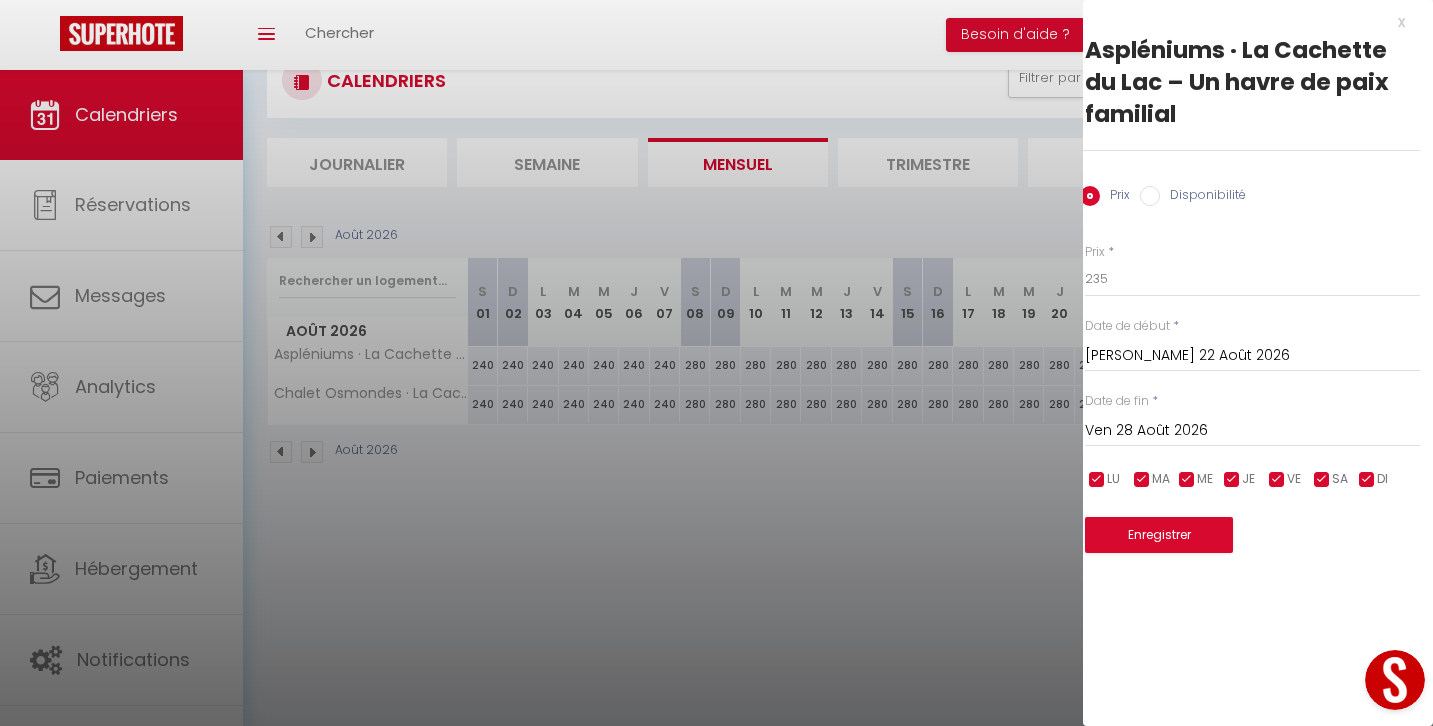 click on "Ven 28 Août 2026" at bounding box center [1252, 431] 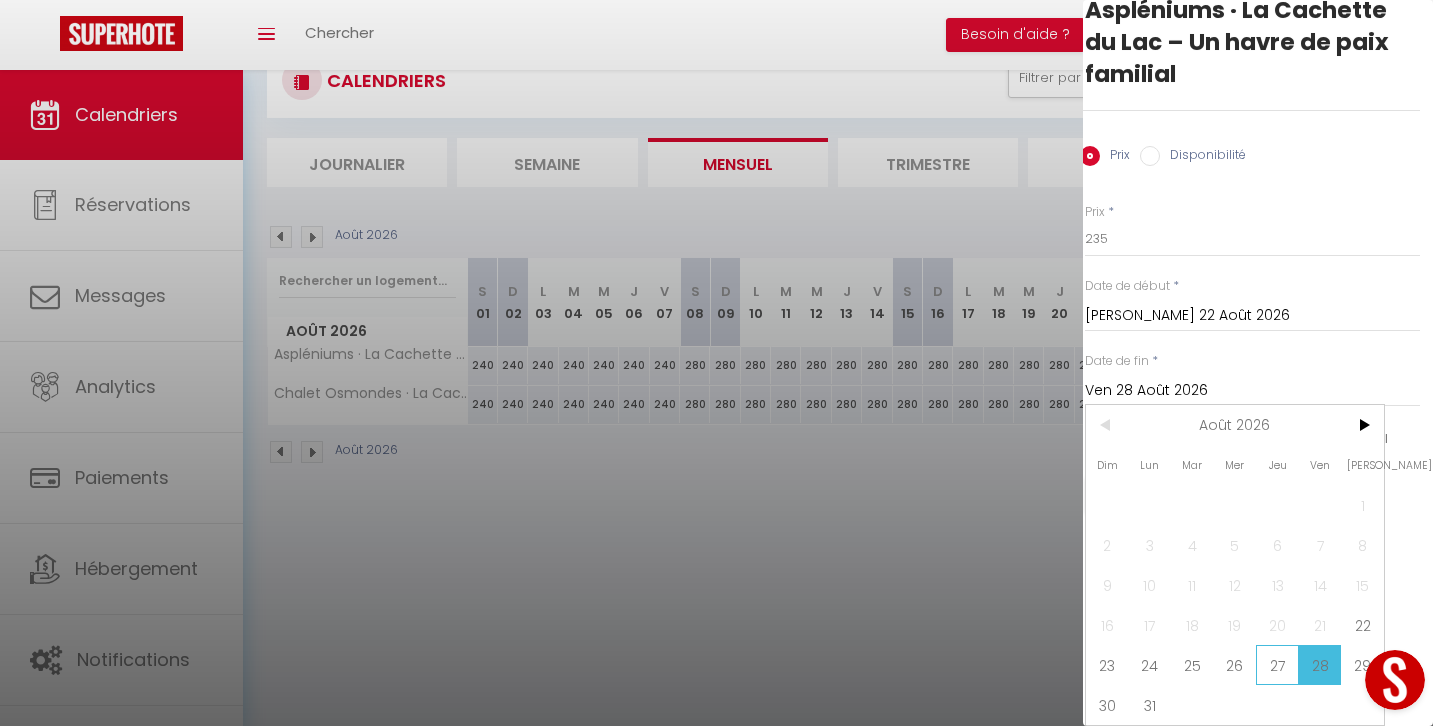 scroll, scrollTop: 40, scrollLeft: 13, axis: both 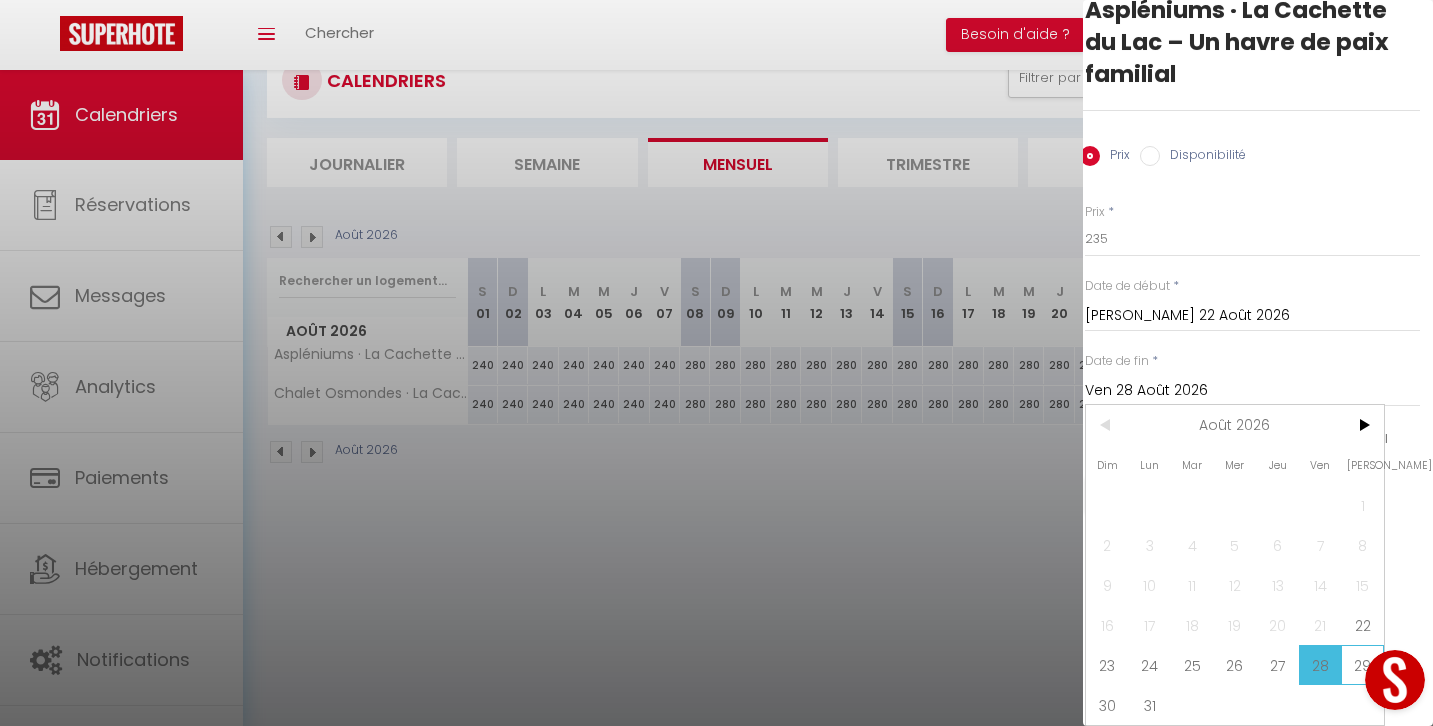 click on "29" at bounding box center [1362, 665] 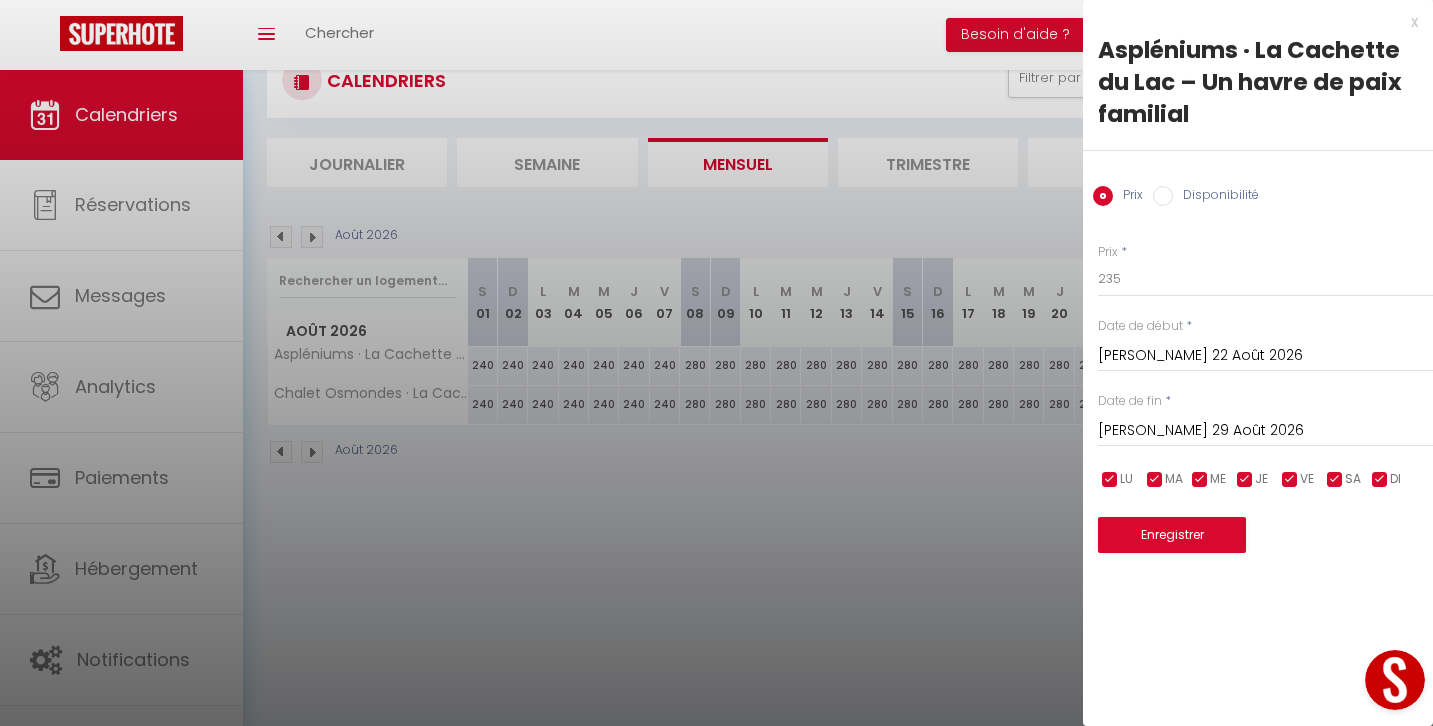 scroll, scrollTop: 0, scrollLeft: 0, axis: both 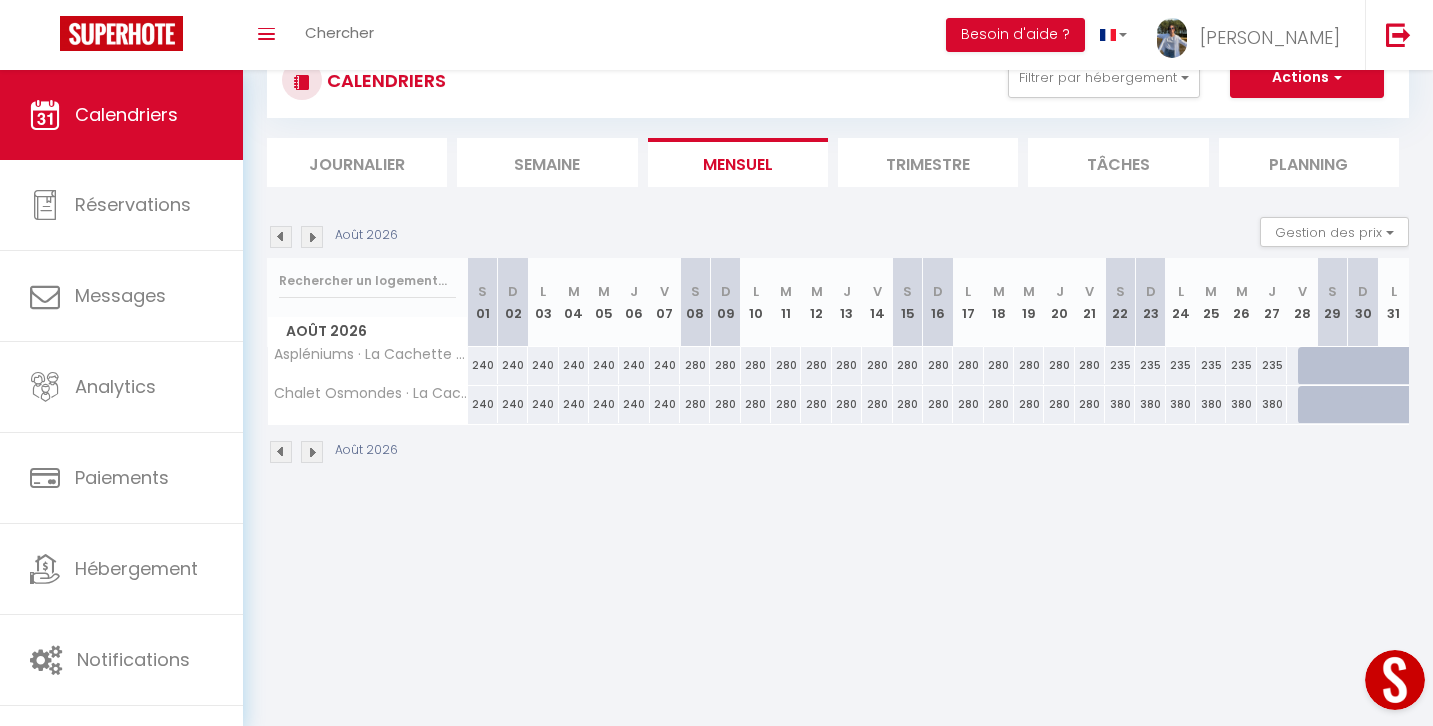 click on "380" at bounding box center (1120, 404) 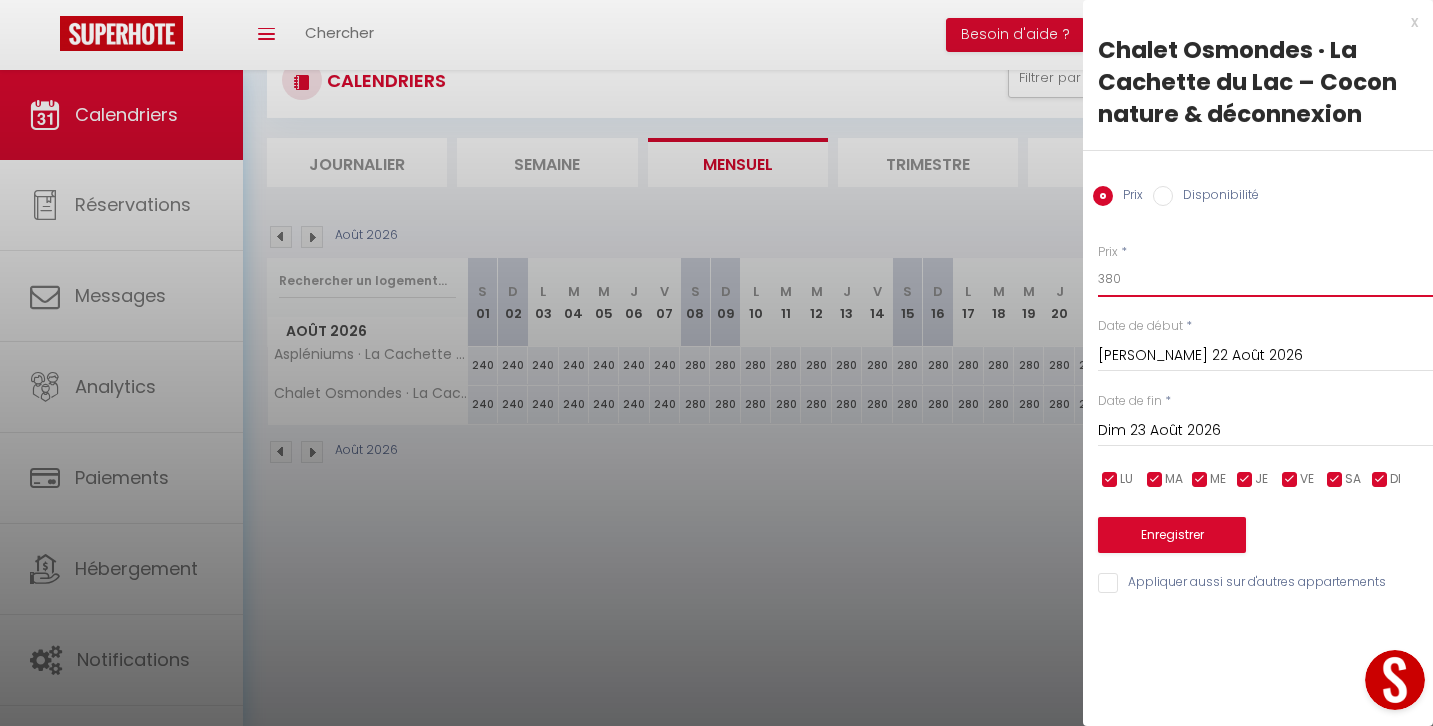 click on "380" at bounding box center (1265, 279) 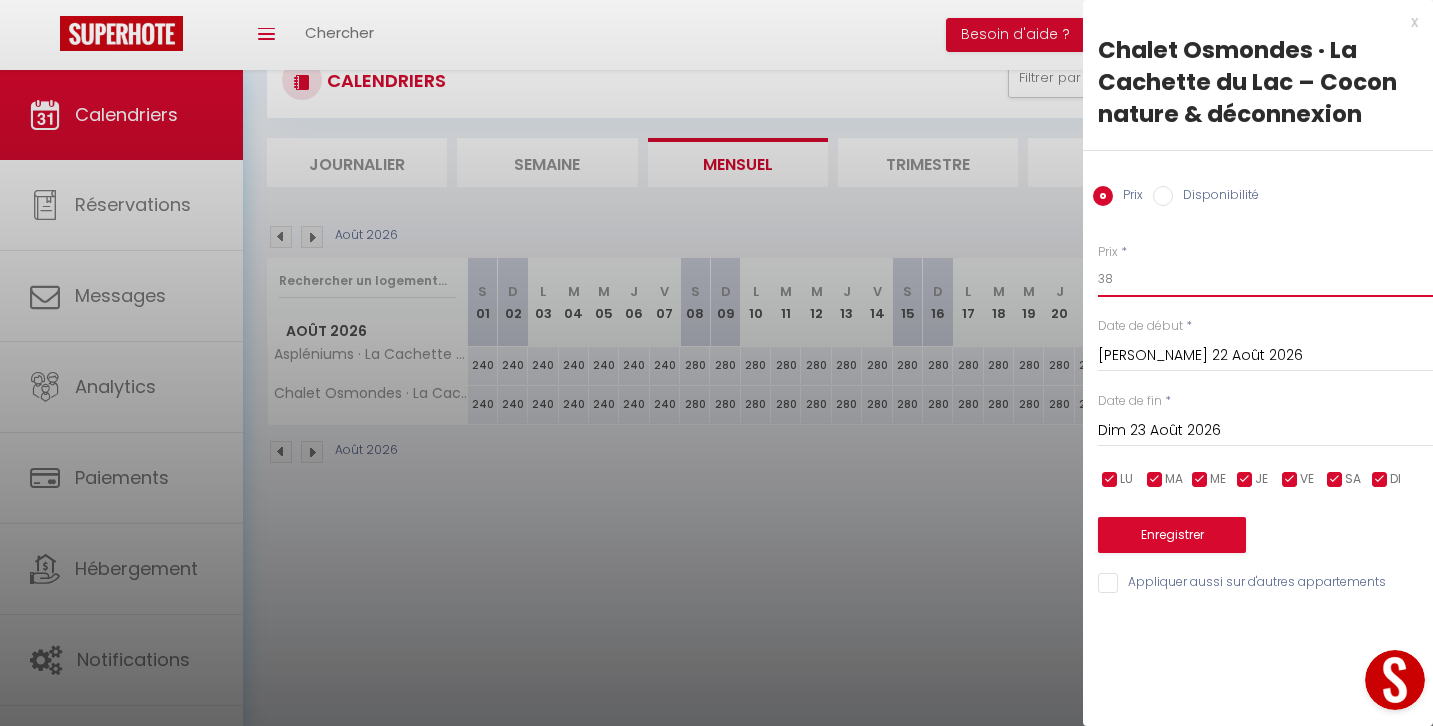 type on "3" 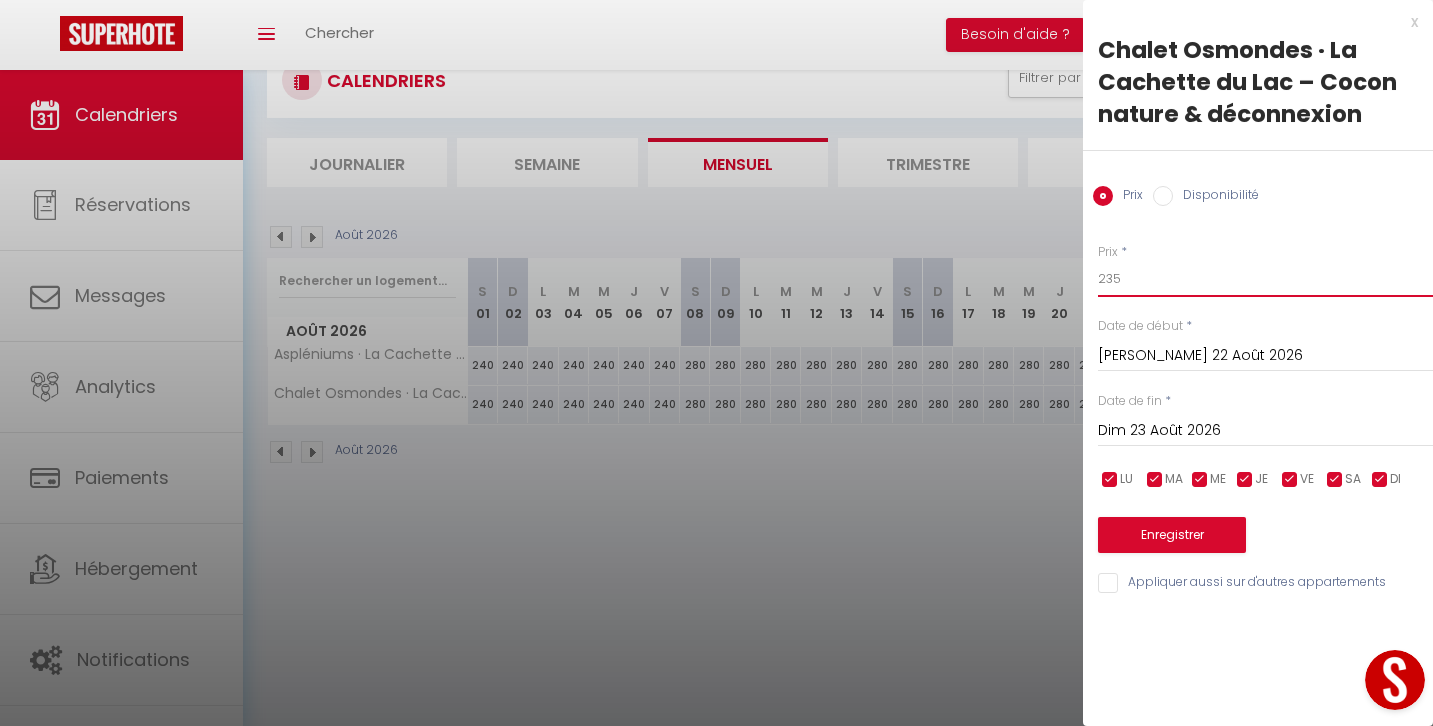 type on "235" 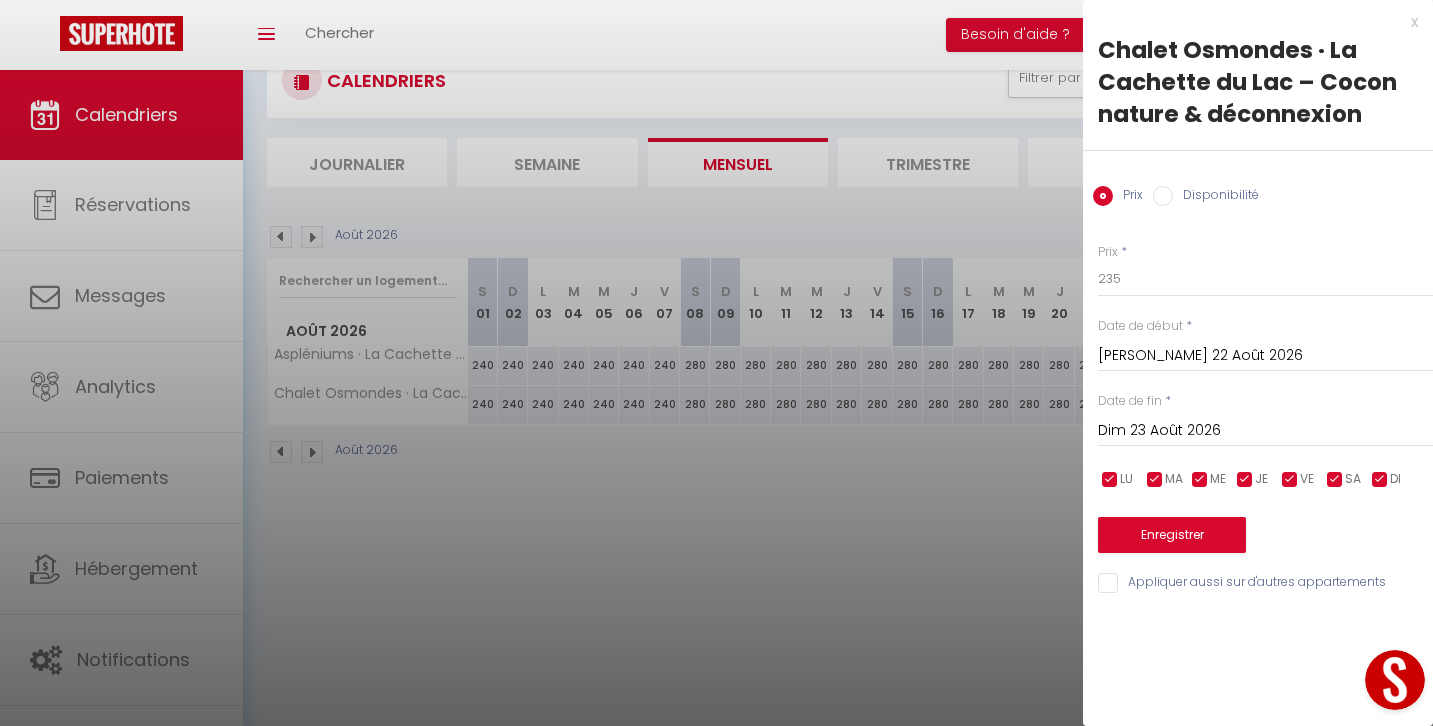 click on "[PERSON_NAME] 22 Août 2026" at bounding box center [1265, 356] 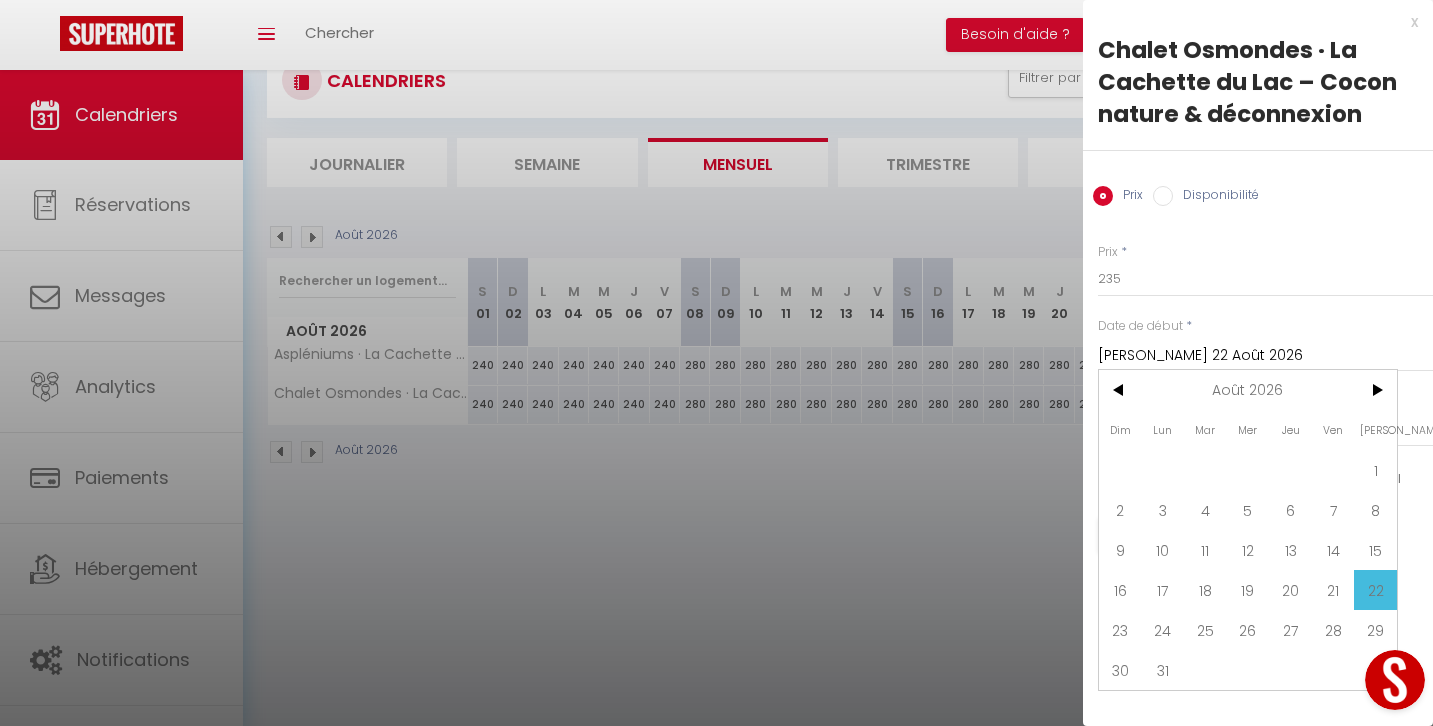 click on "[PERSON_NAME] 22 Août 2026" at bounding box center [1265, 356] 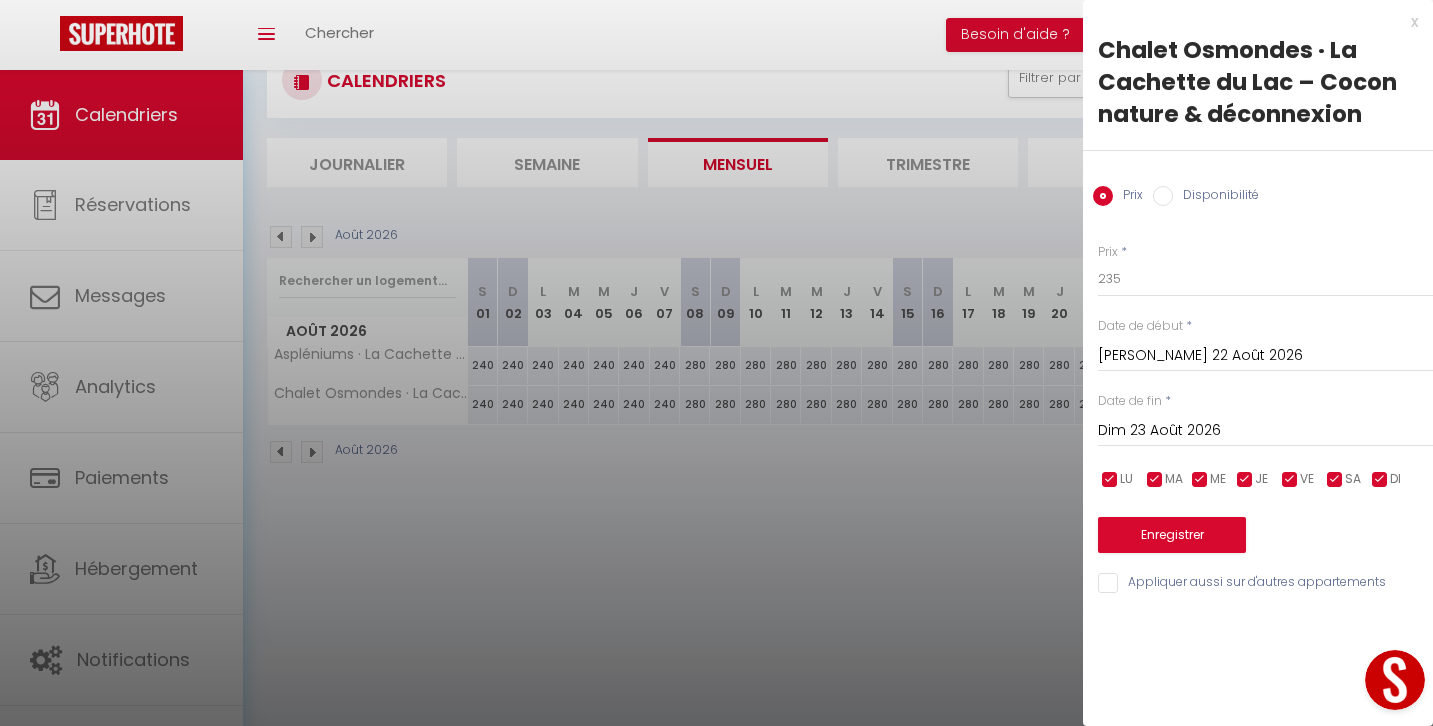 click on "Dim 23 Août 2026" at bounding box center (1265, 431) 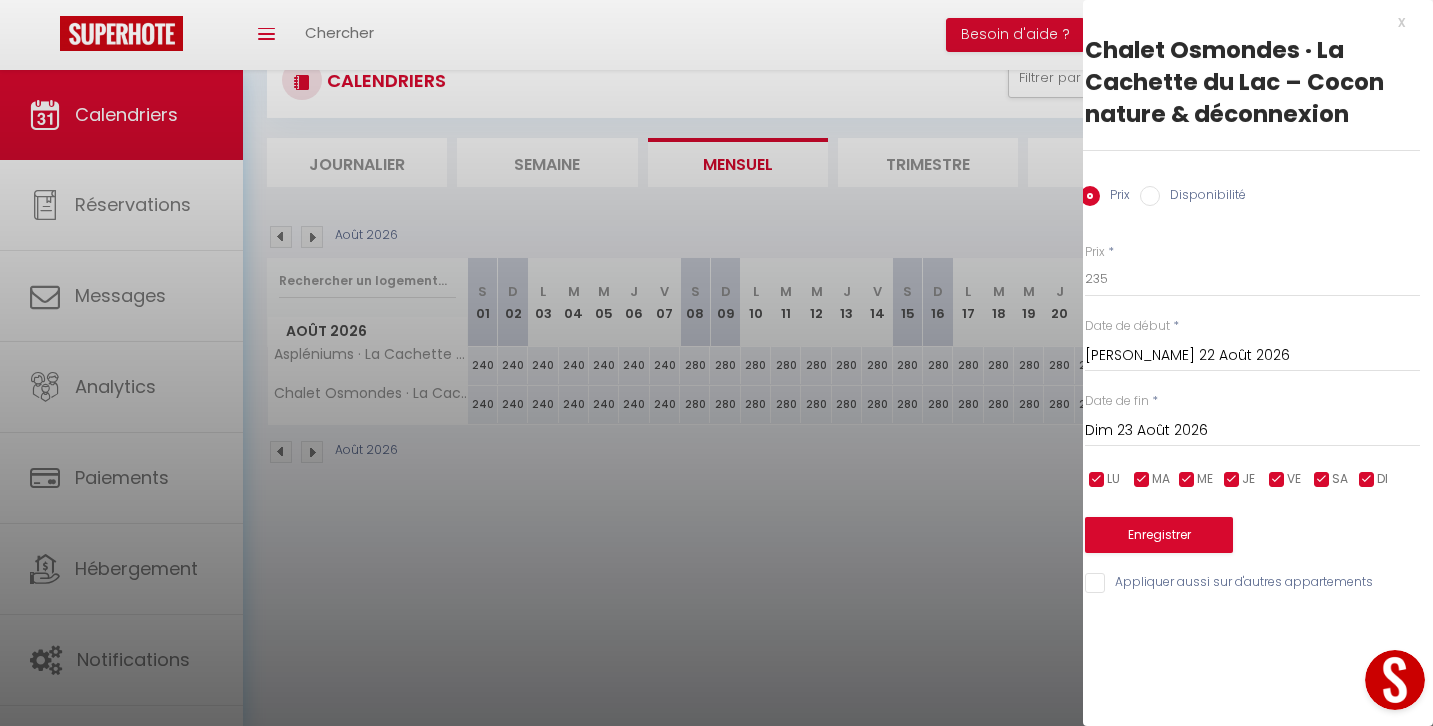 scroll, scrollTop: 0, scrollLeft: 13, axis: horizontal 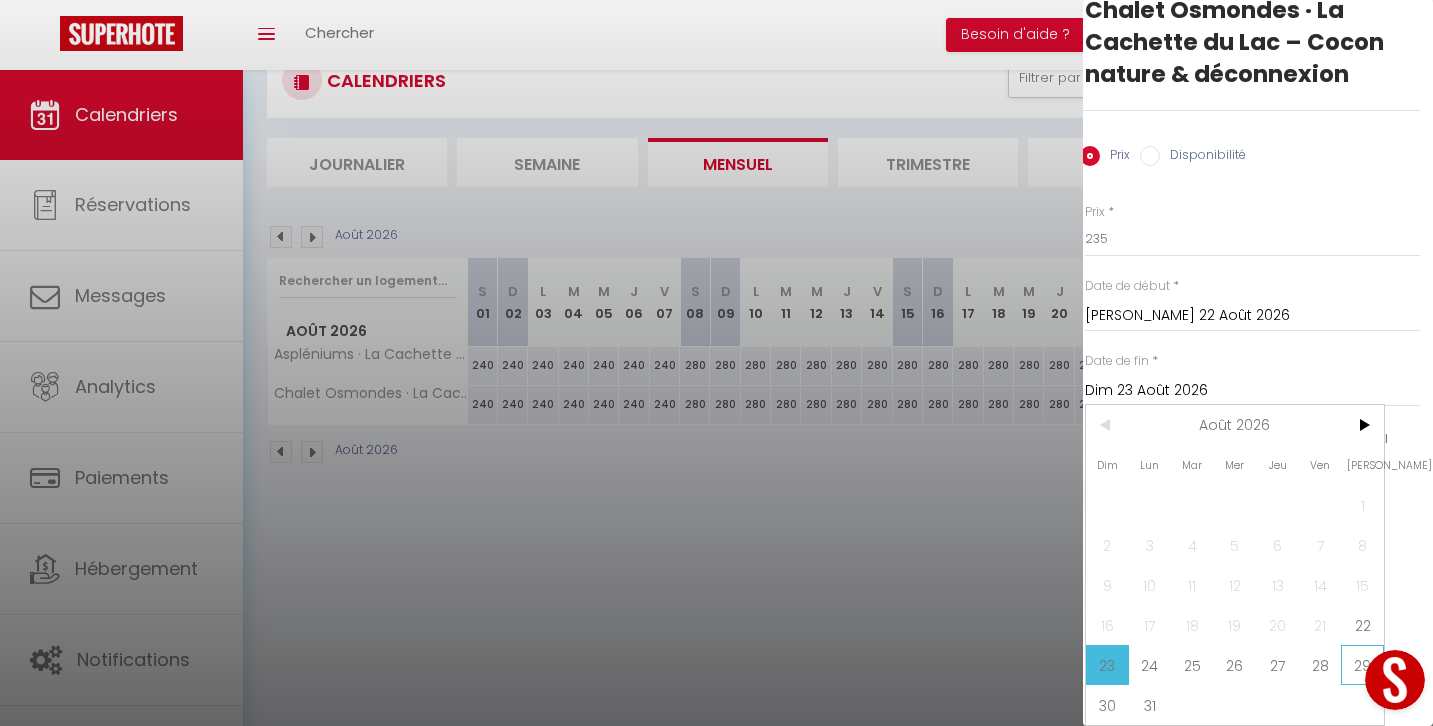 click on "29" at bounding box center (1362, 665) 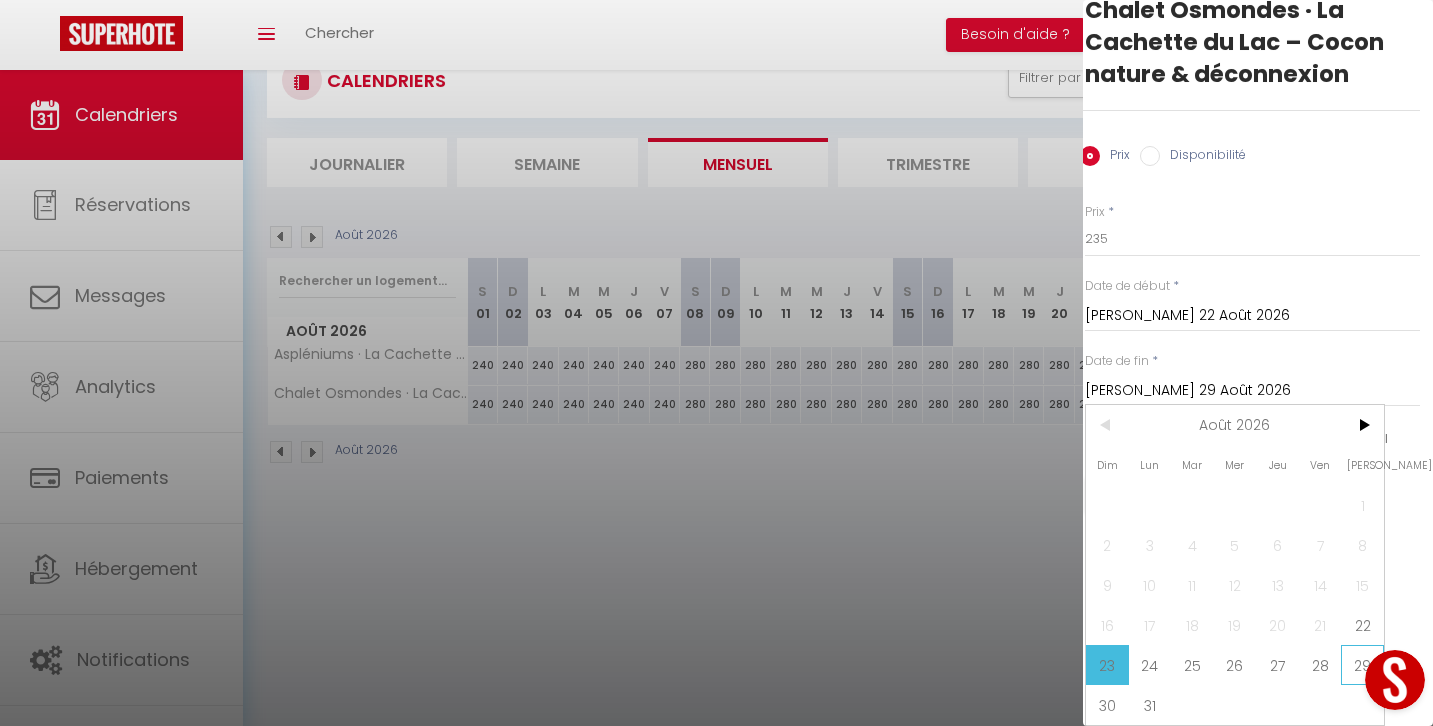 scroll, scrollTop: 0, scrollLeft: 13, axis: horizontal 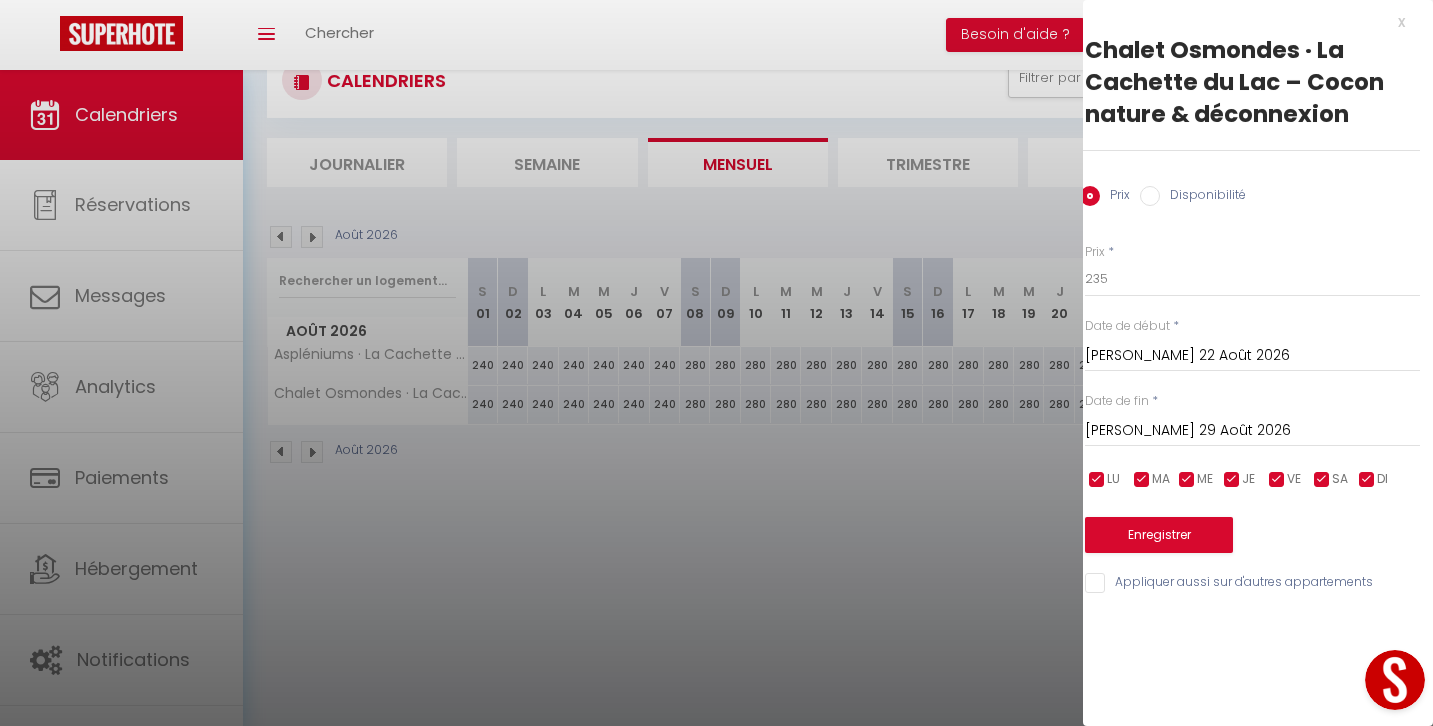 click on "Appliquer aussi sur d'autres appartements" at bounding box center (1252, 583) 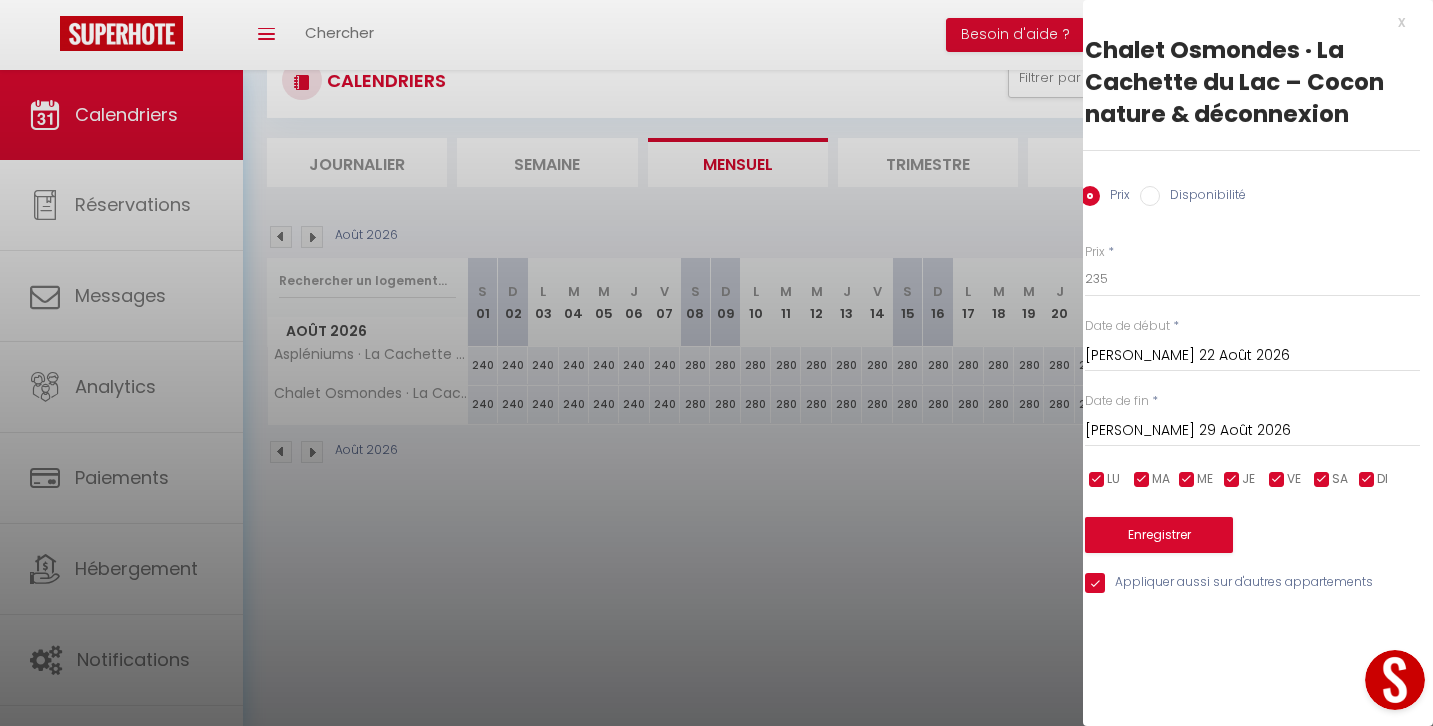 click on "Enregistrer" at bounding box center (1159, 535) 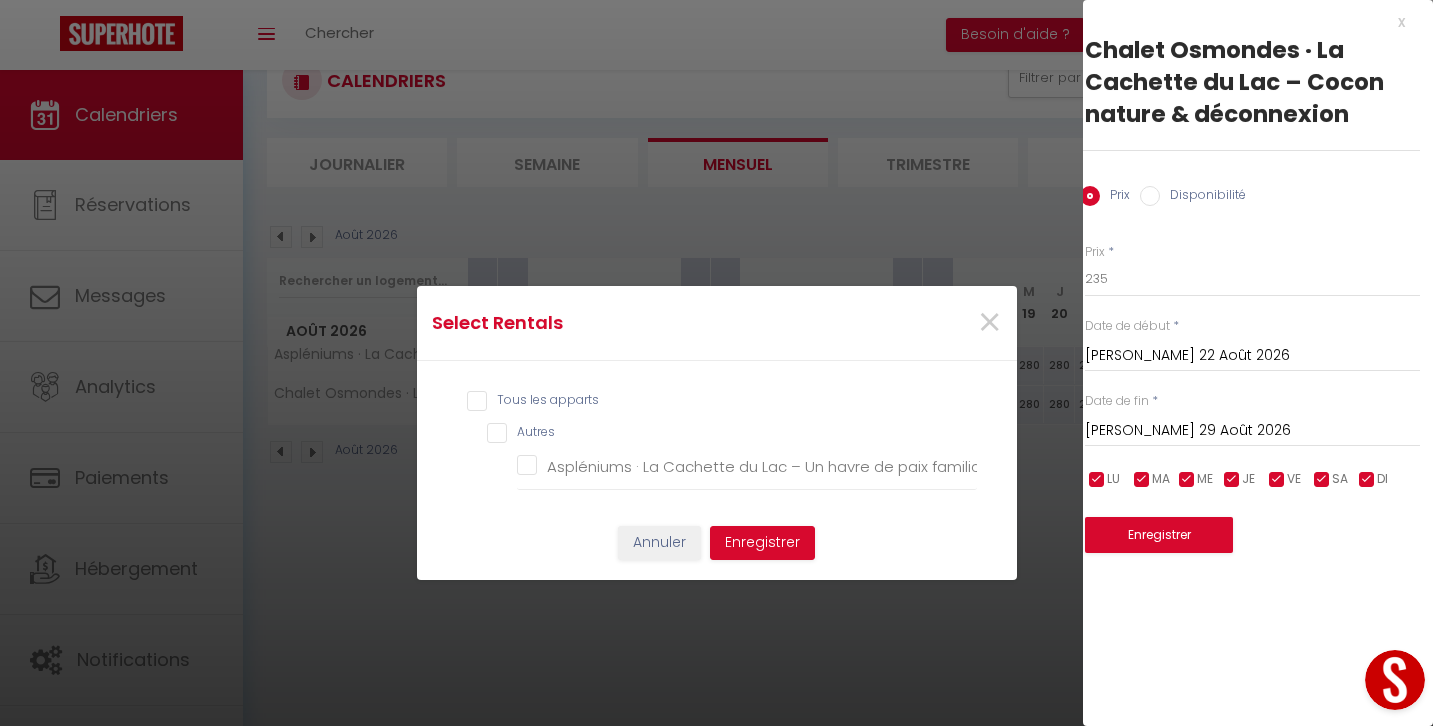 click on "Tous les apparts" at bounding box center [722, 401] 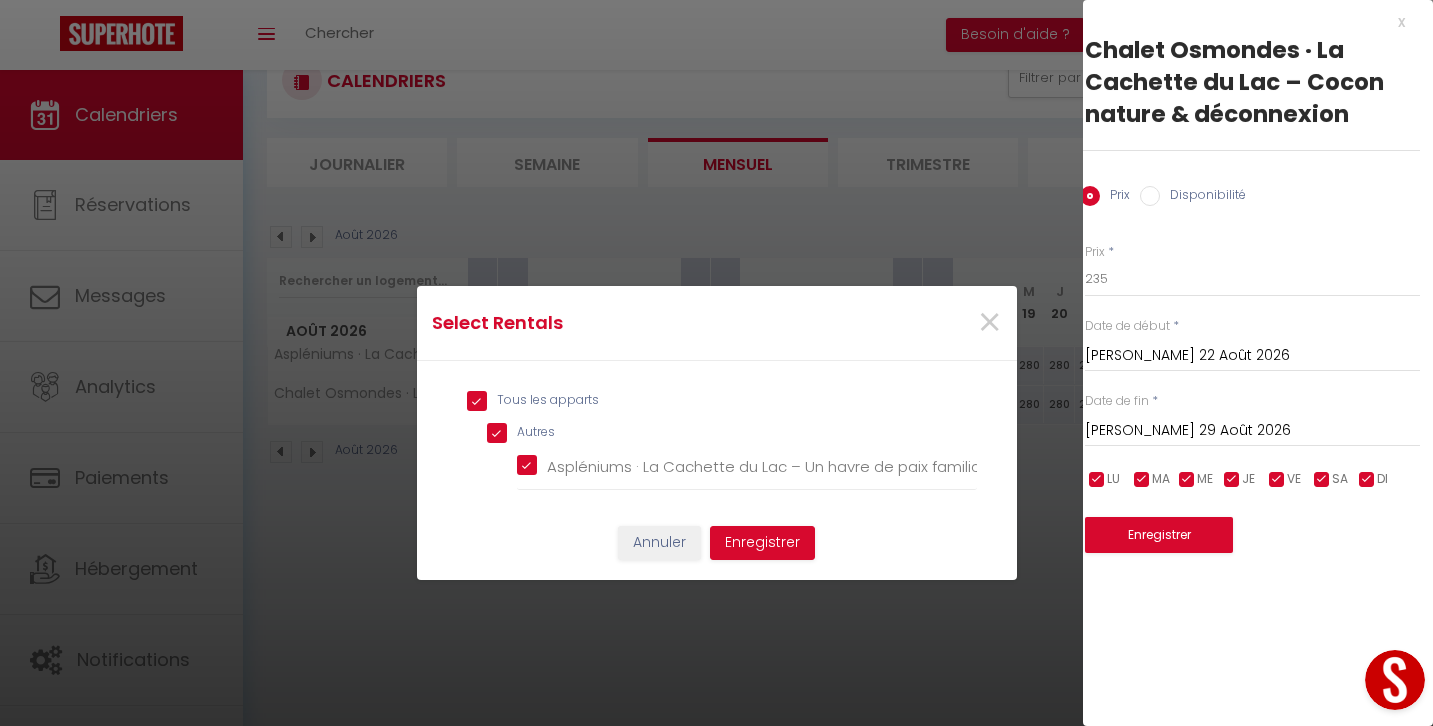 checkbox on "true" 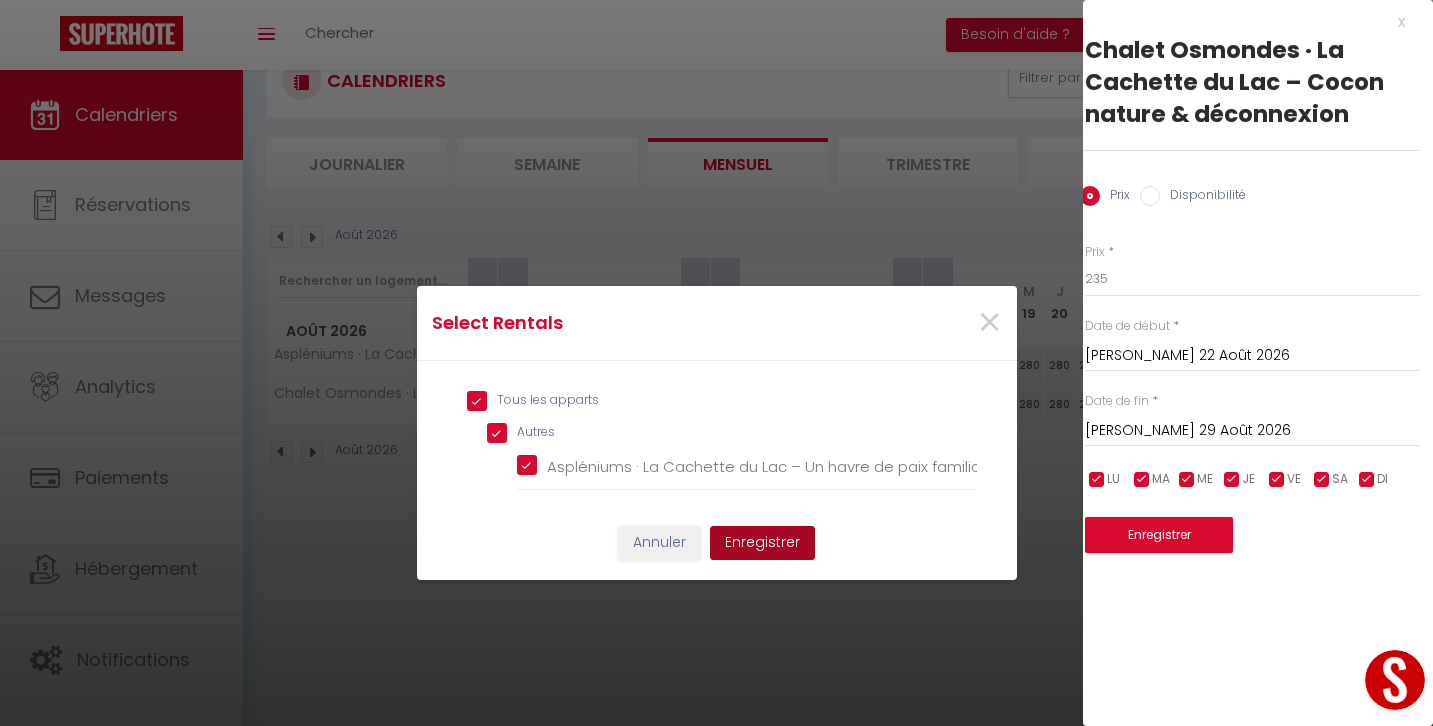 click on "Enregistrer" at bounding box center (762, 543) 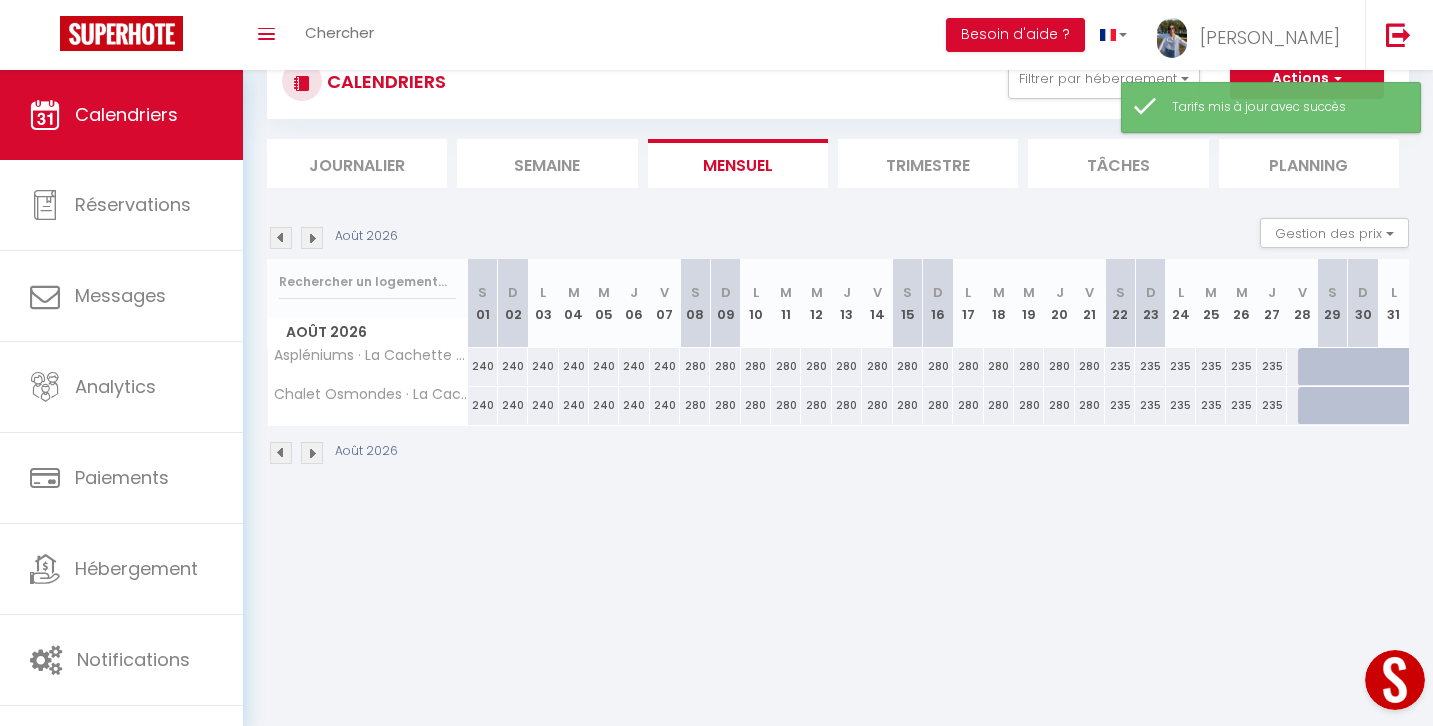 scroll, scrollTop: 69, scrollLeft: 0, axis: vertical 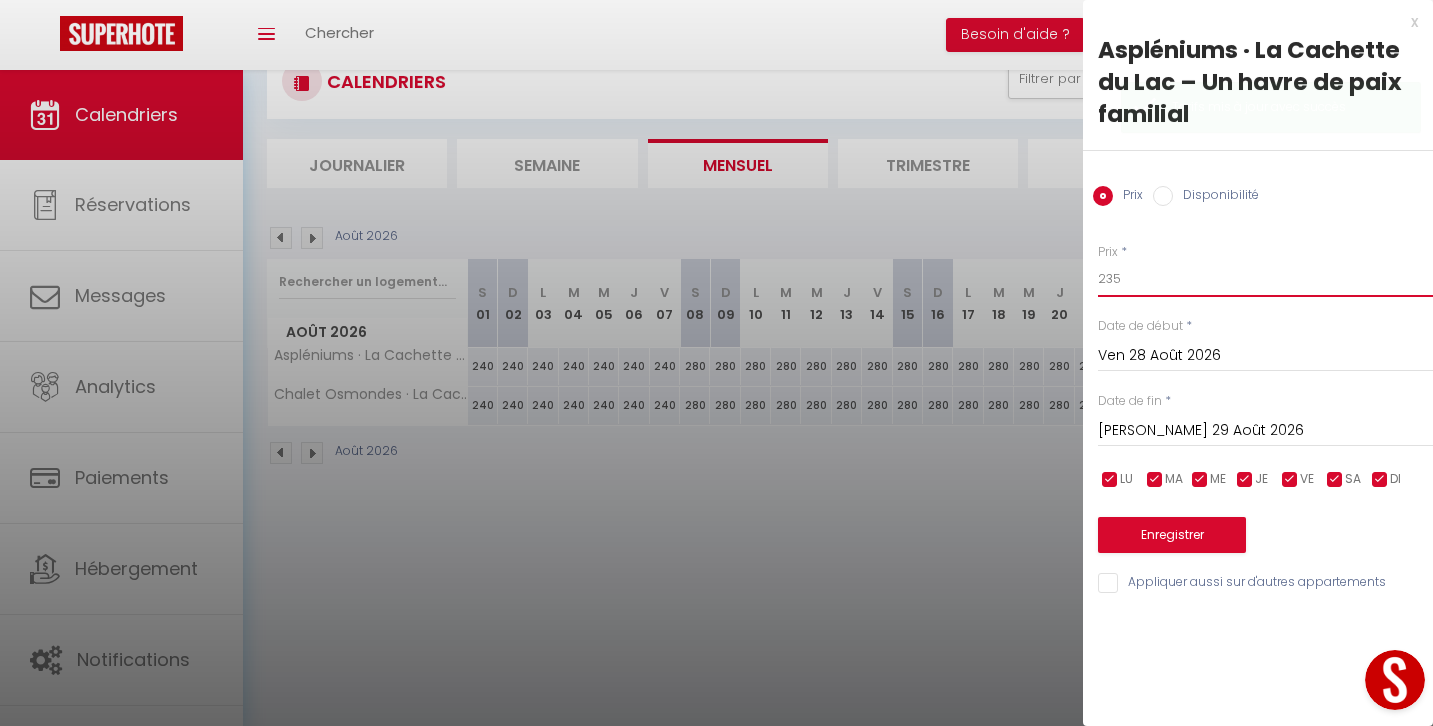 click on "235" at bounding box center [1265, 279] 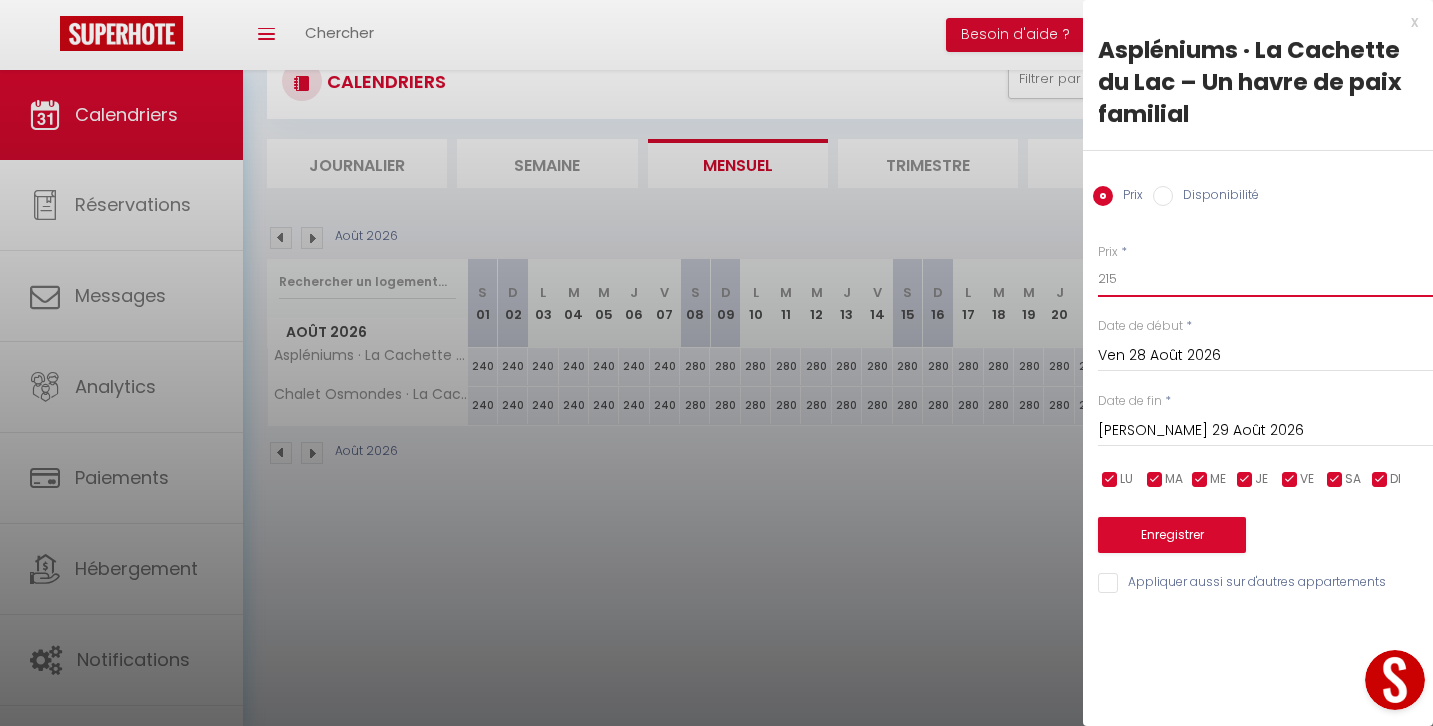 type on "215" 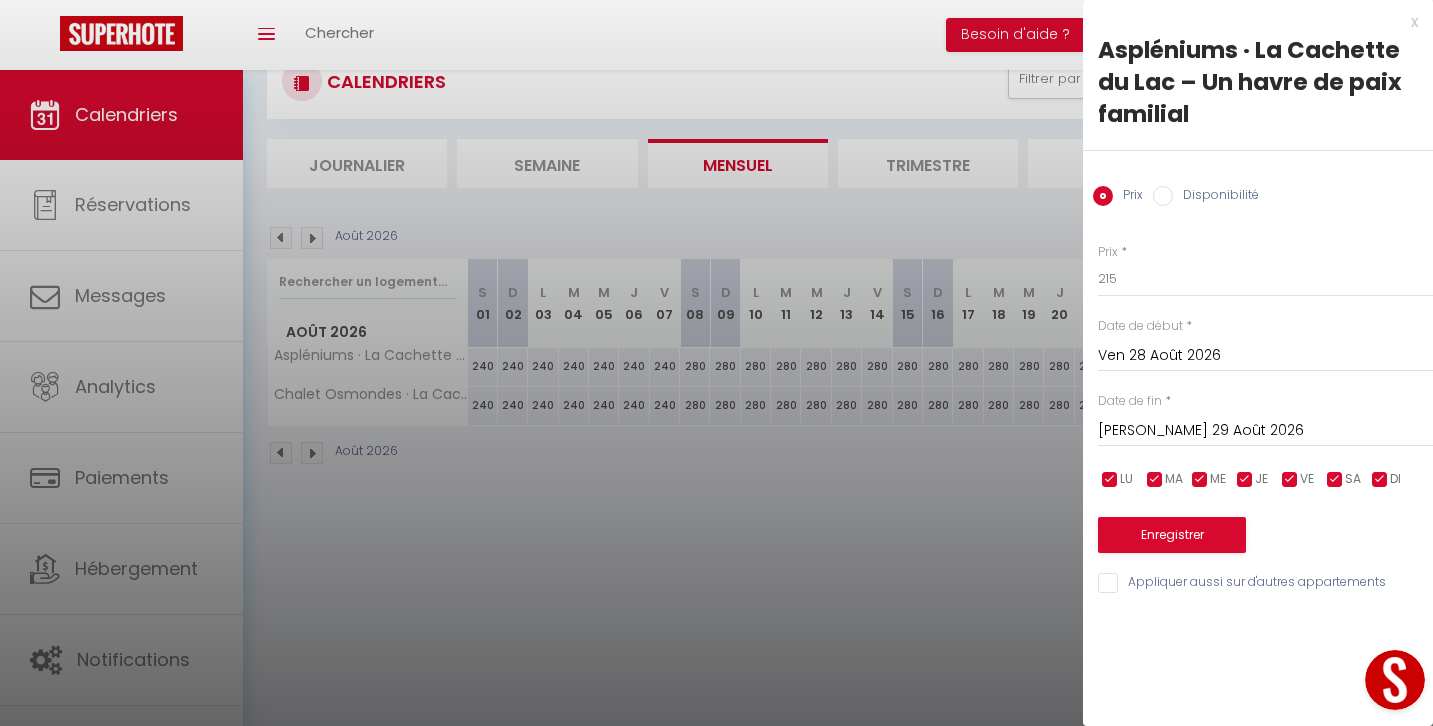 click on "[PERSON_NAME] 29 Août 2026" at bounding box center (1265, 431) 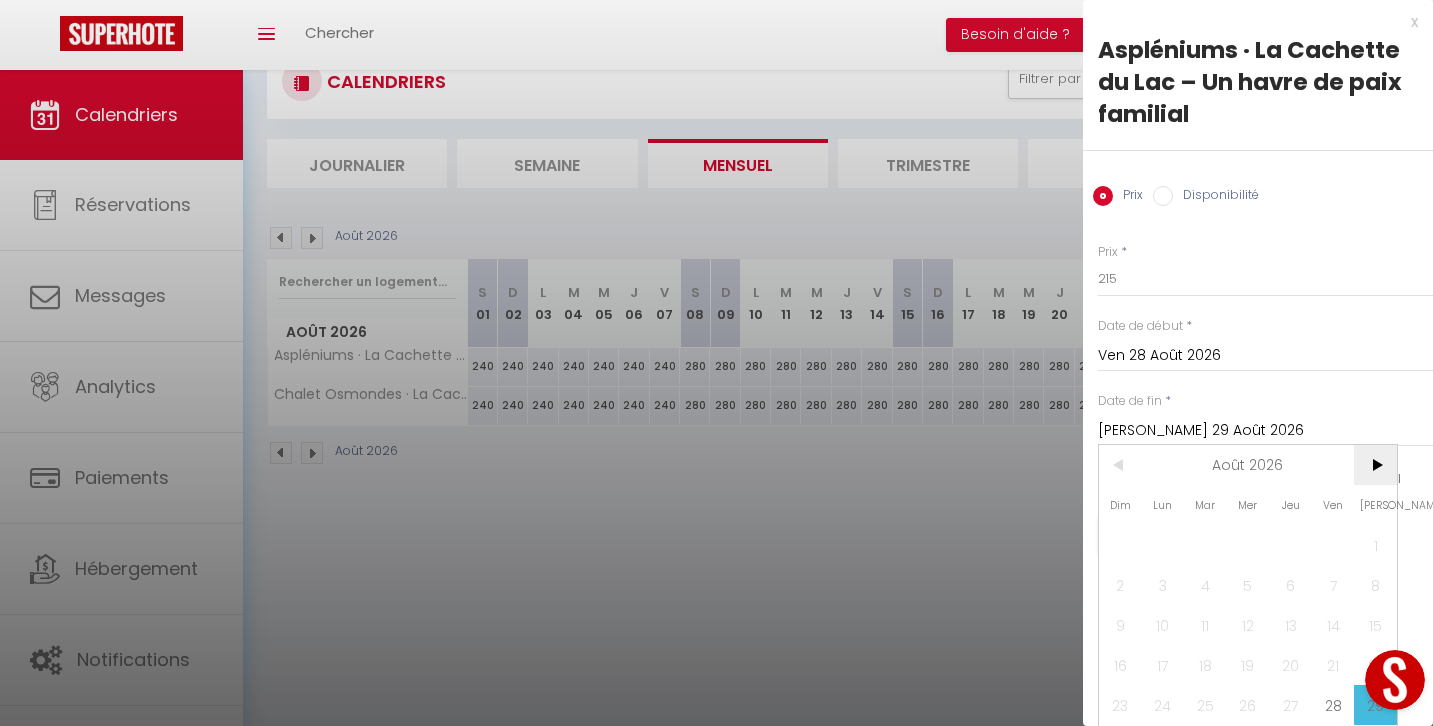 click on ">" at bounding box center (1375, 465) 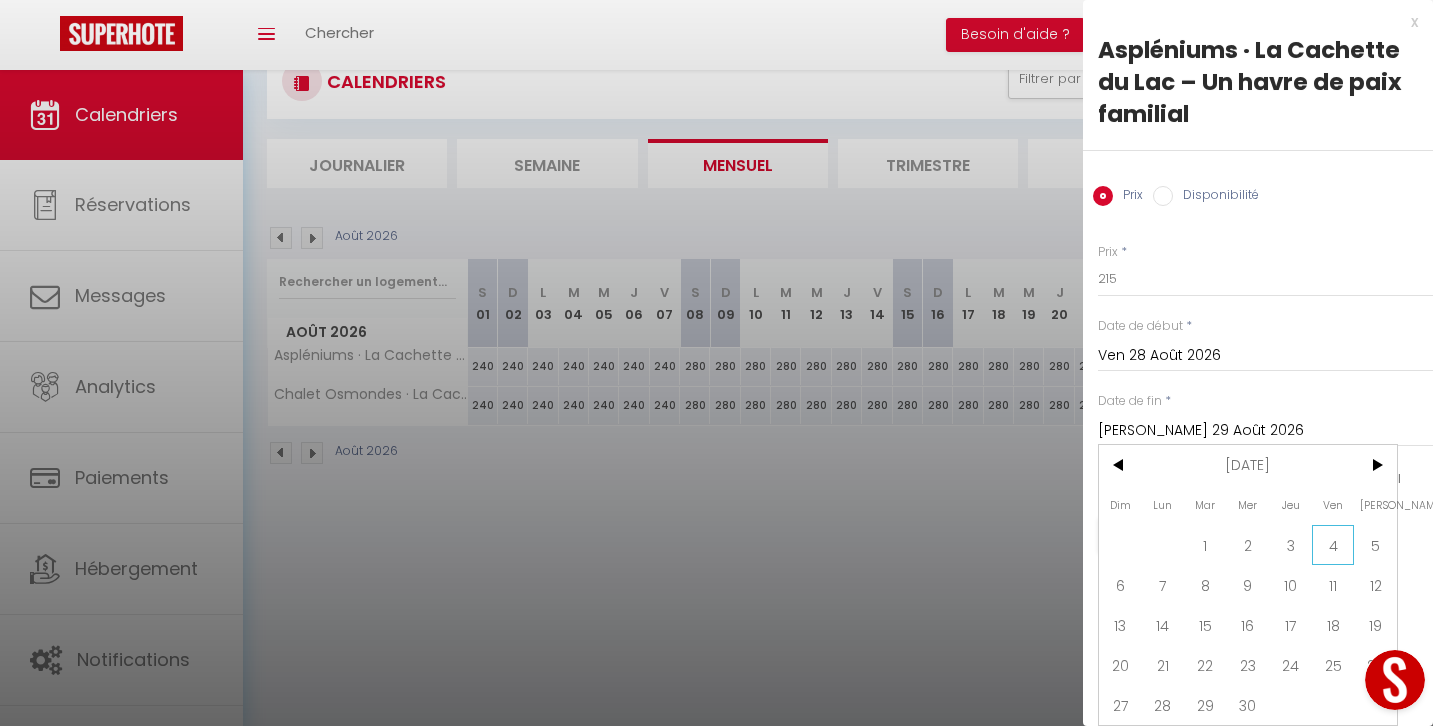 click on "4" at bounding box center [1333, 545] 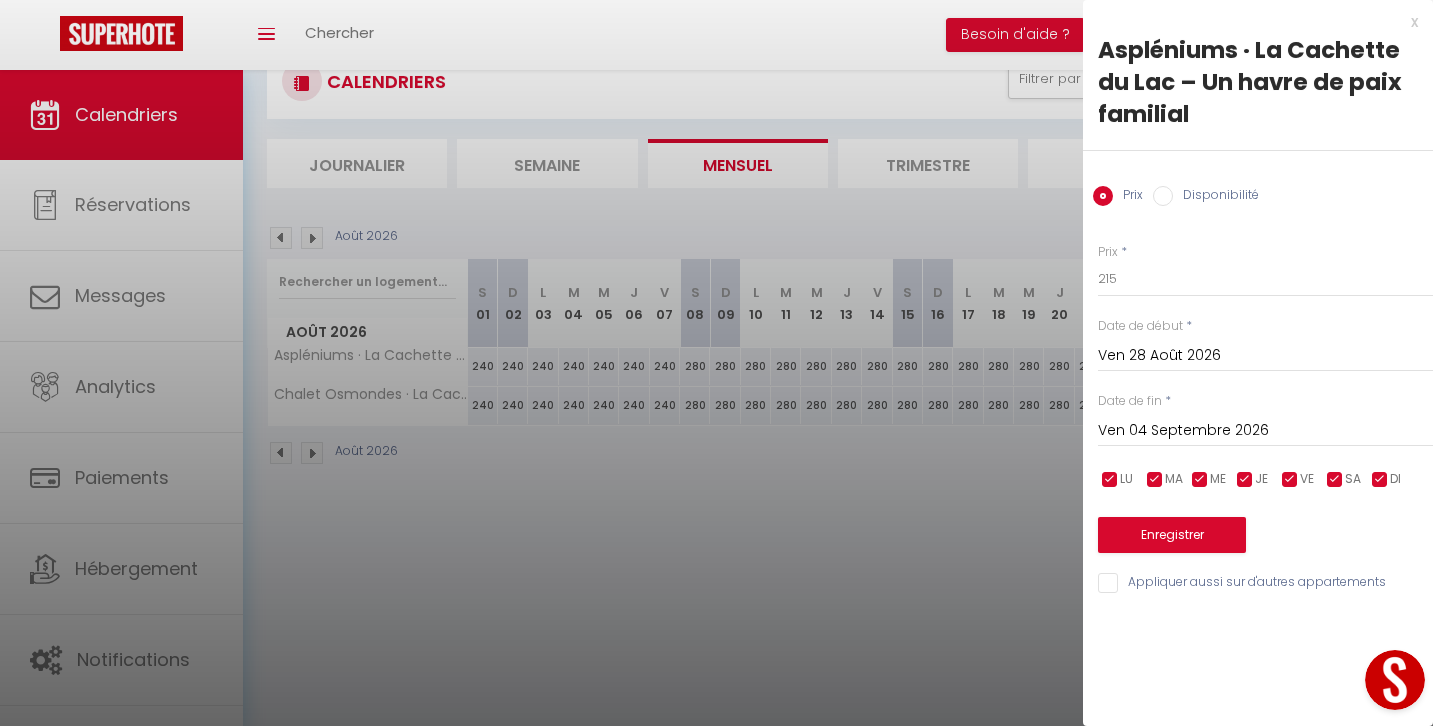 click on "Appliquer aussi sur d'autres appartements" at bounding box center (1265, 583) 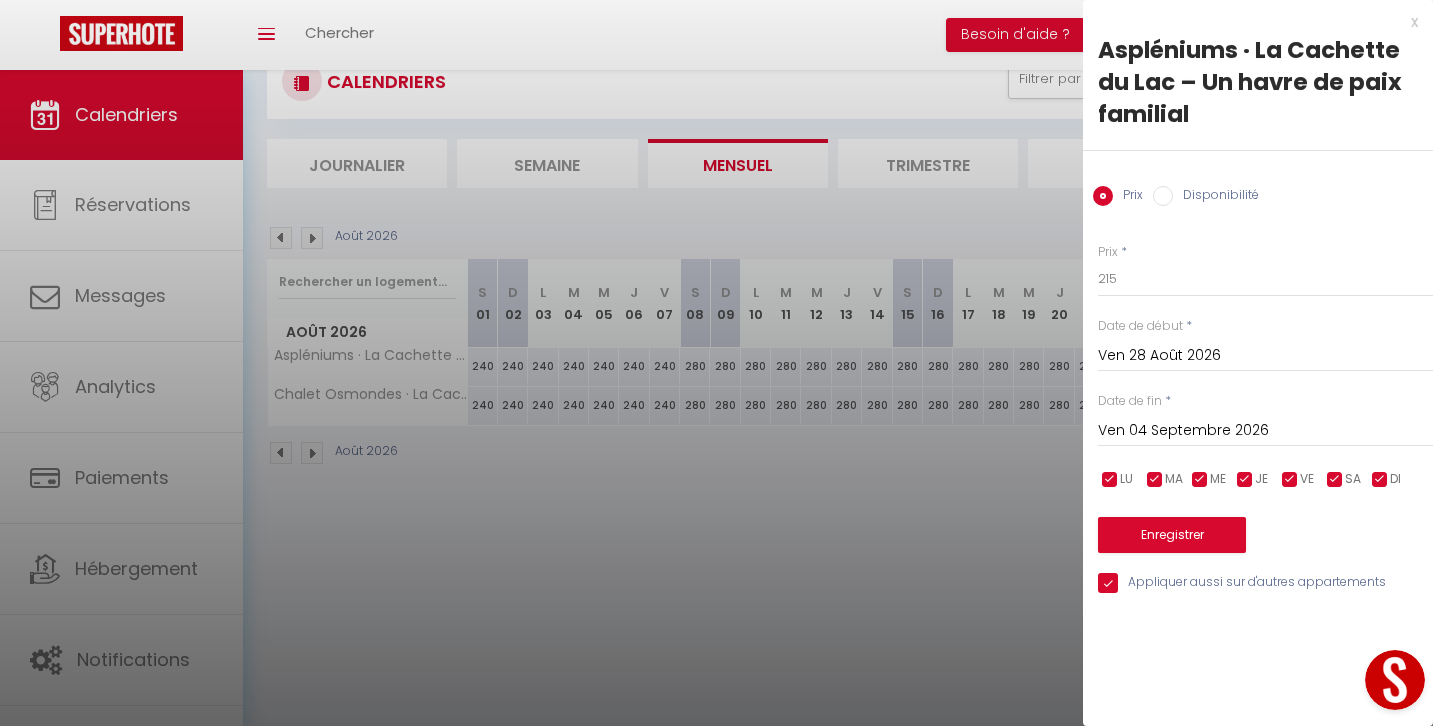 click on "Enregistrer" at bounding box center (1172, 535) 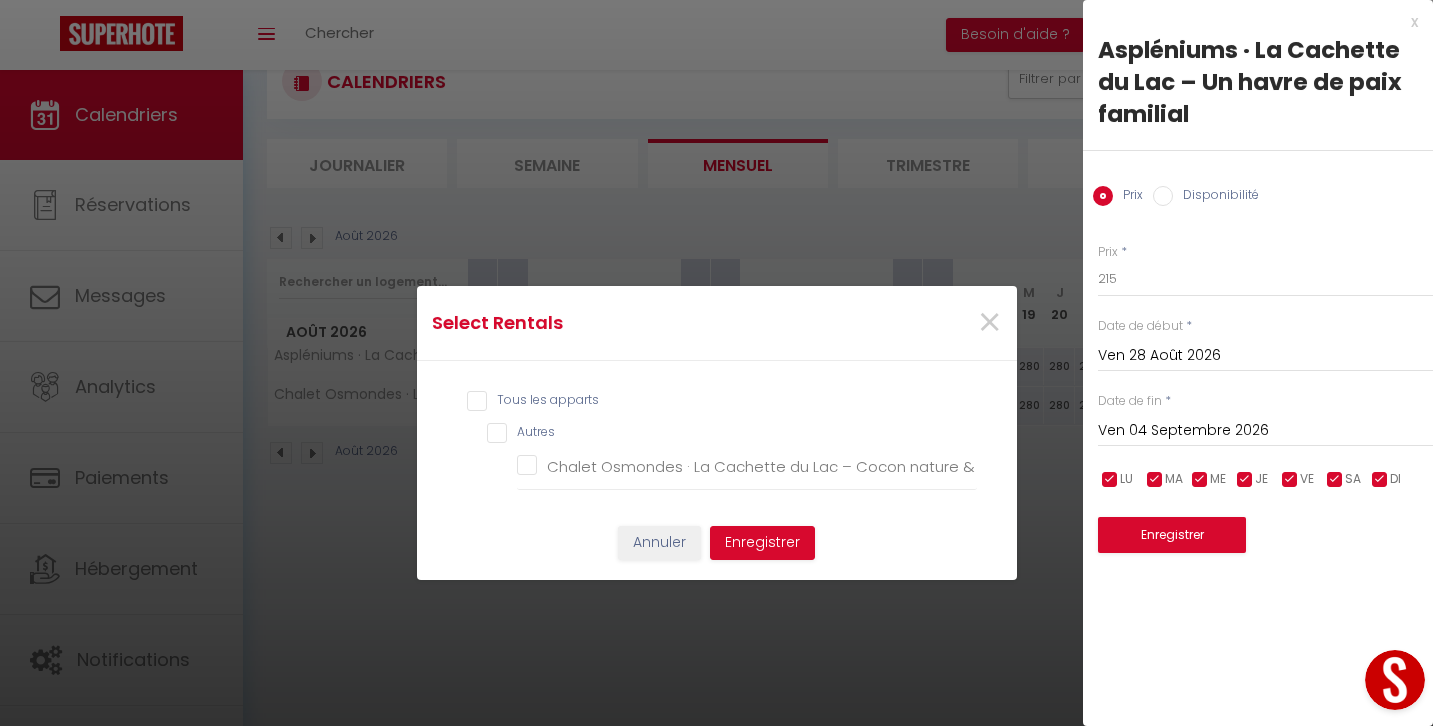 click on "Tous les apparts" at bounding box center (722, 401) 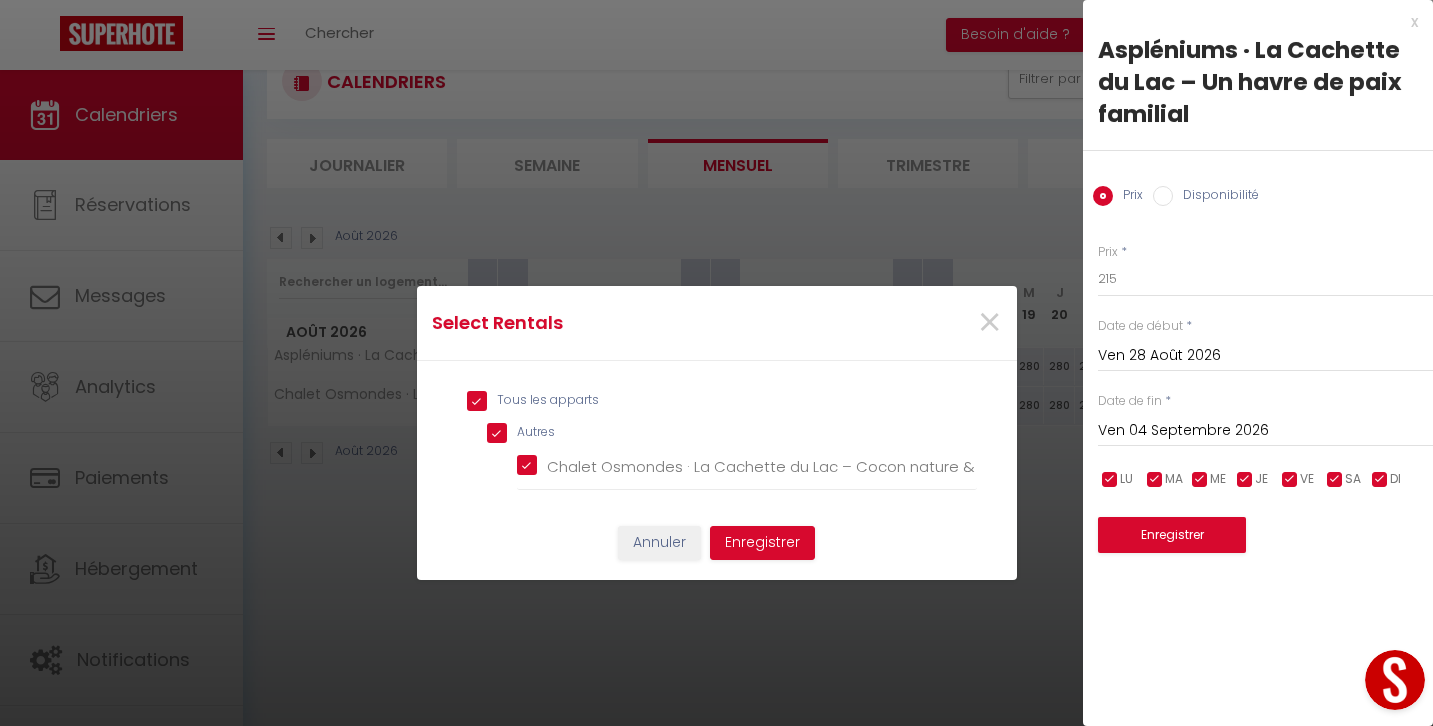 checkbox on "true" 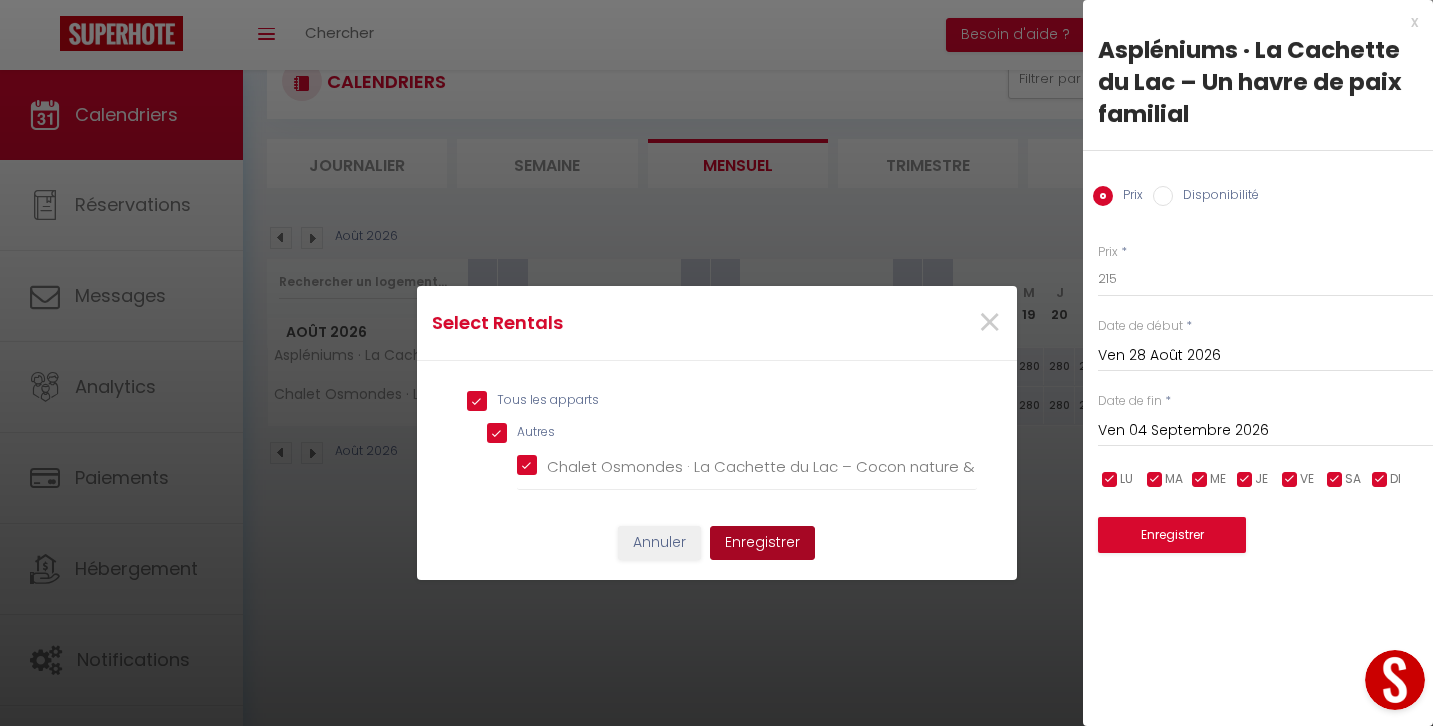 click on "Enregistrer" at bounding box center [762, 543] 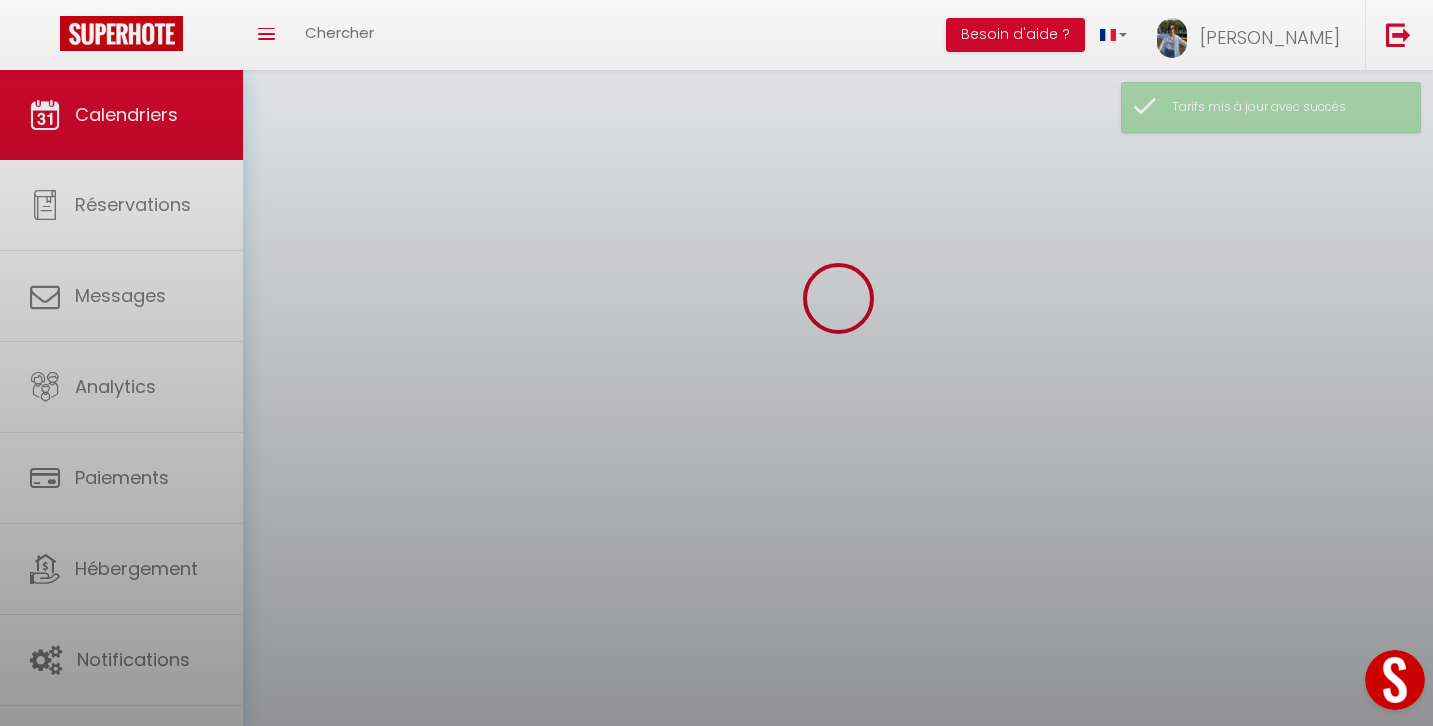 select 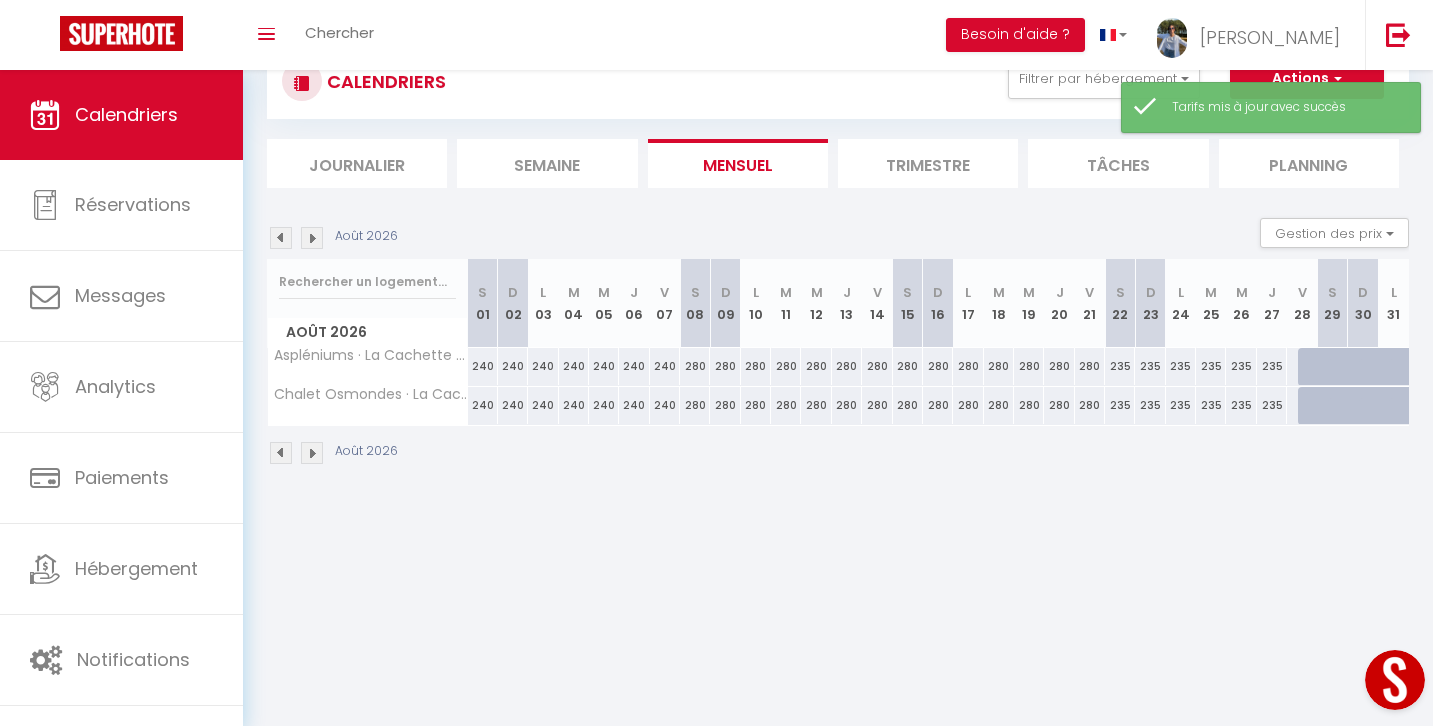 click at bounding box center (1313, 367) 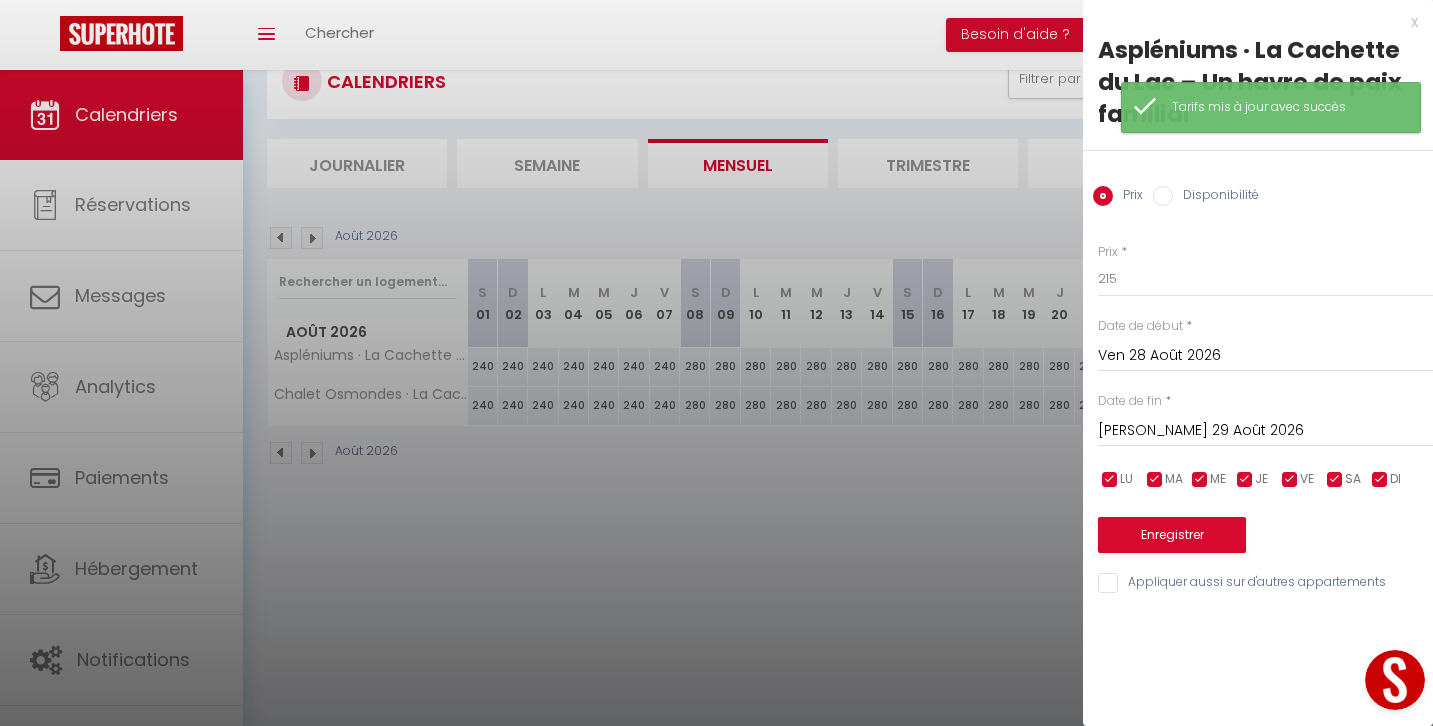 click on "Disponibilité" at bounding box center [1163, 196] 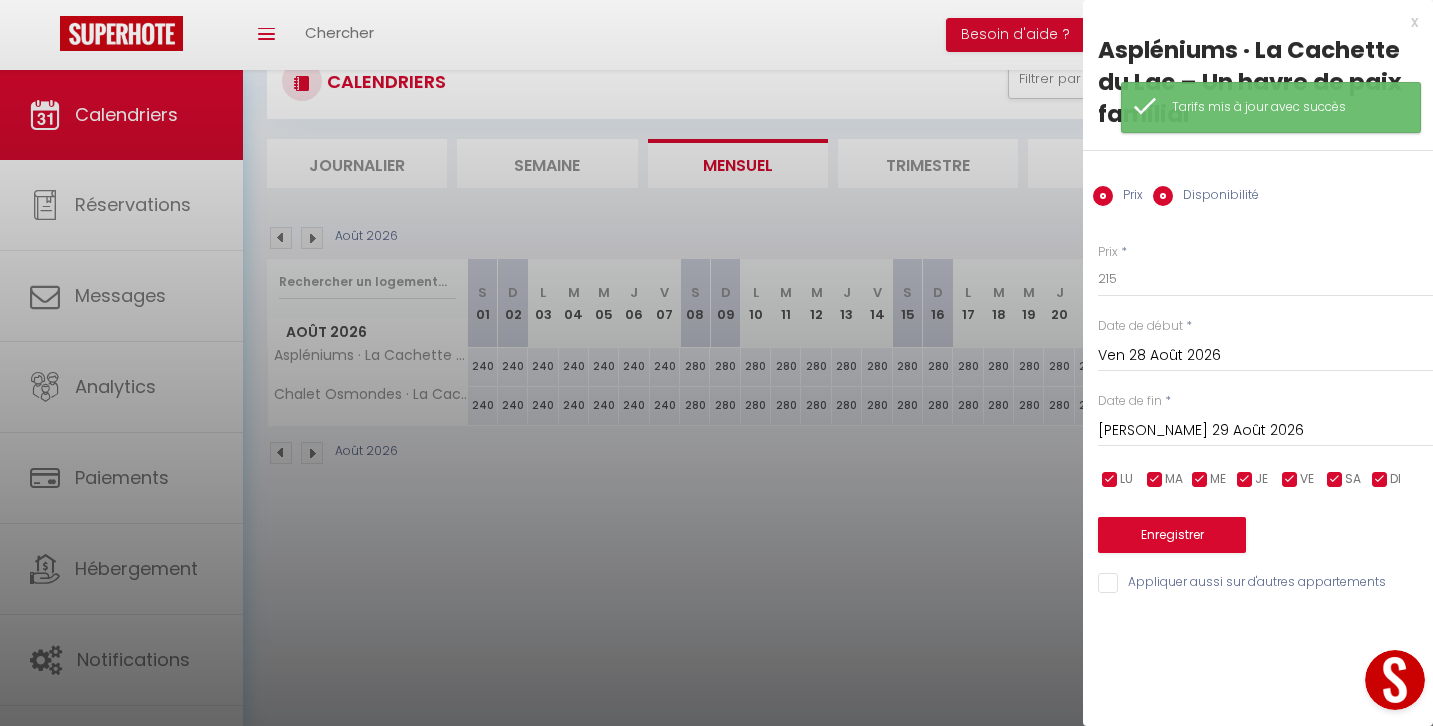 radio on "false" 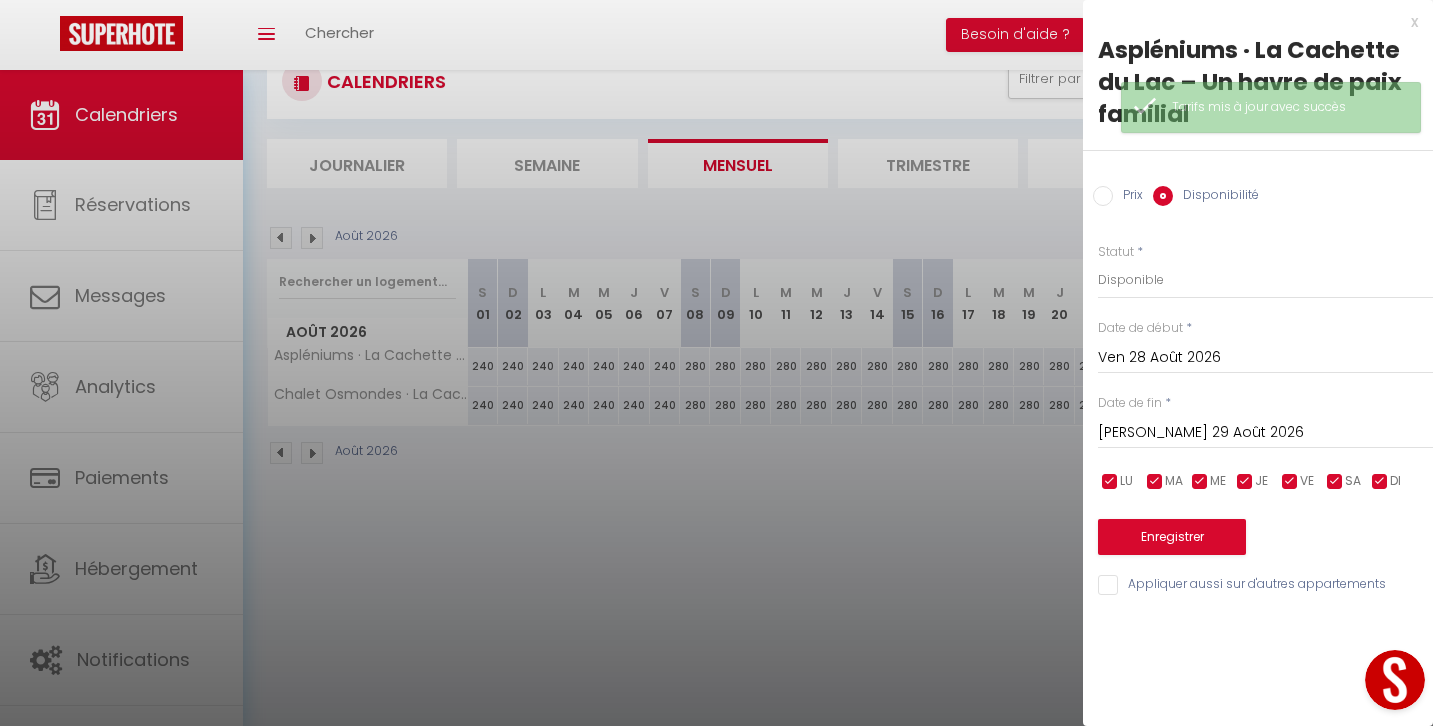 click on "Ven 28 Août 2026" at bounding box center (1265, 358) 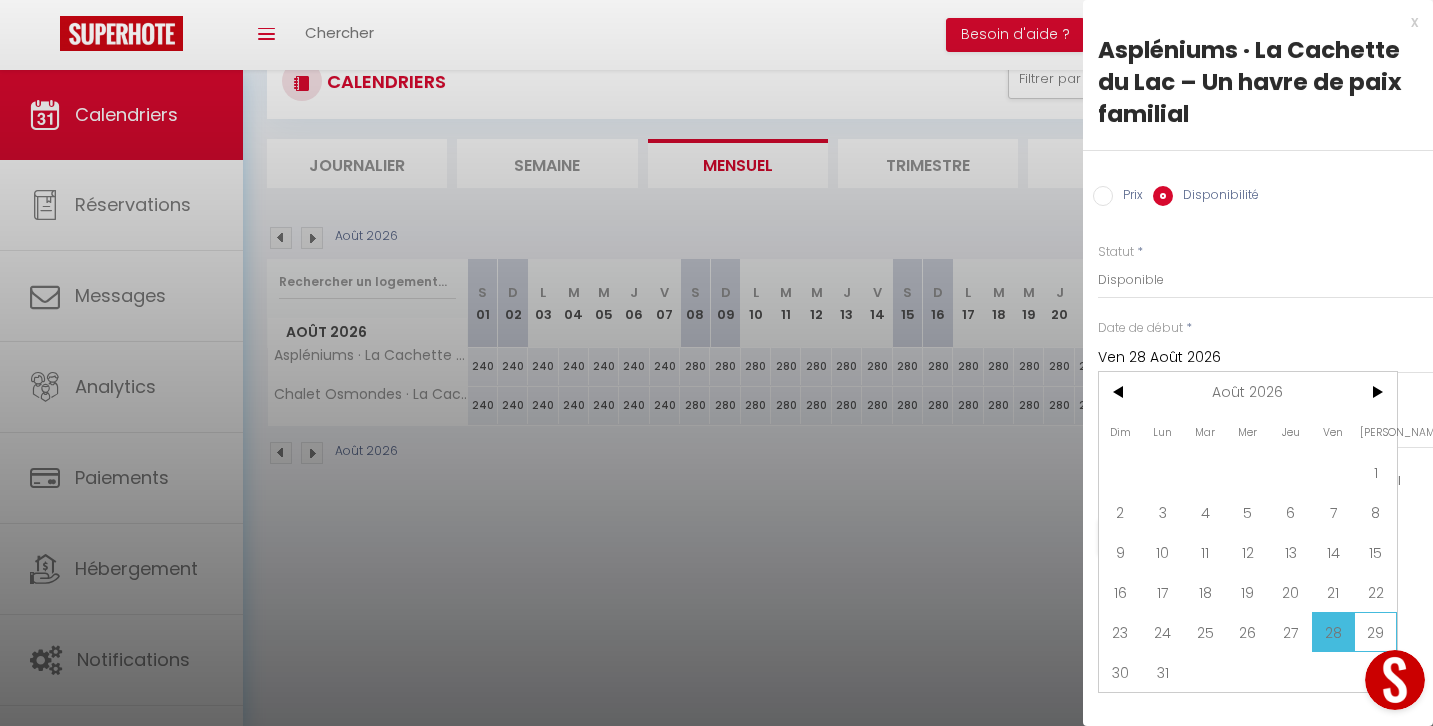 click on "29" at bounding box center [1375, 632] 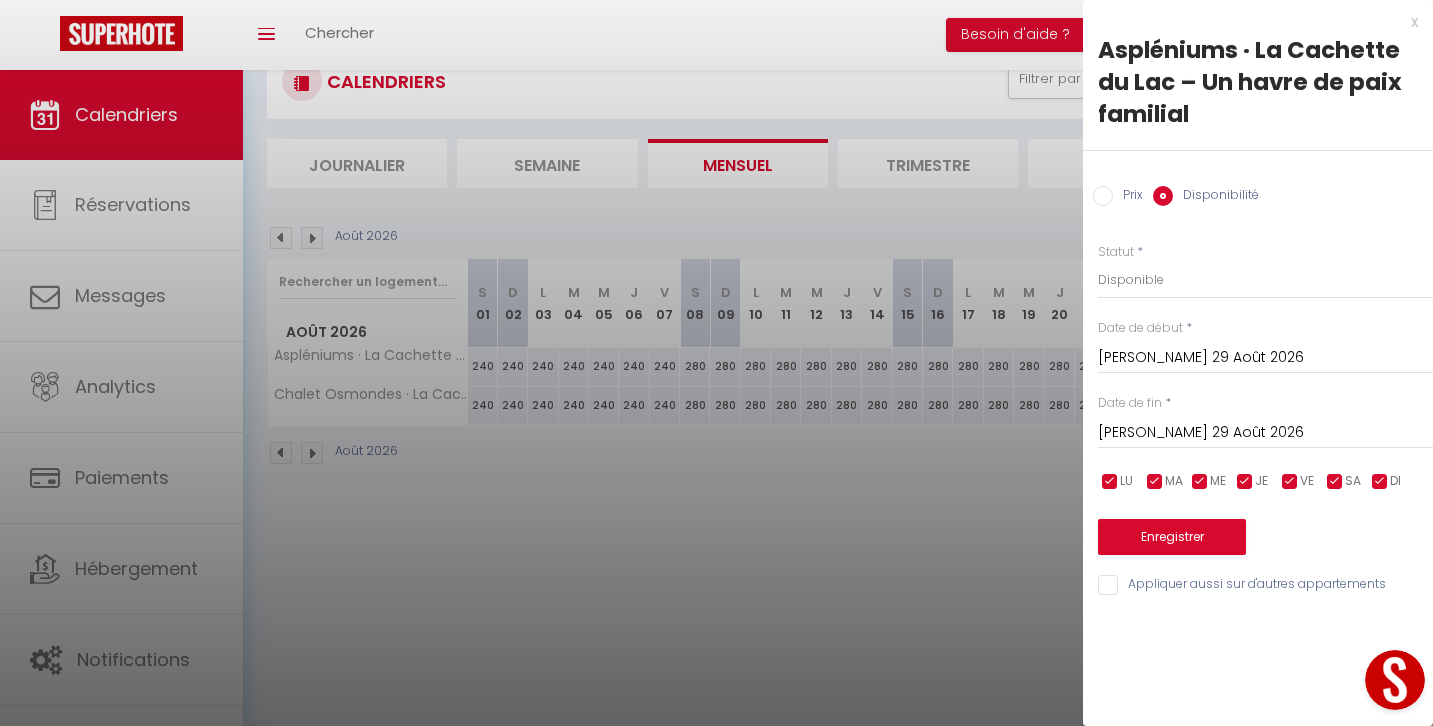 click on "[PERSON_NAME] 29 Août 2026" at bounding box center [1265, 433] 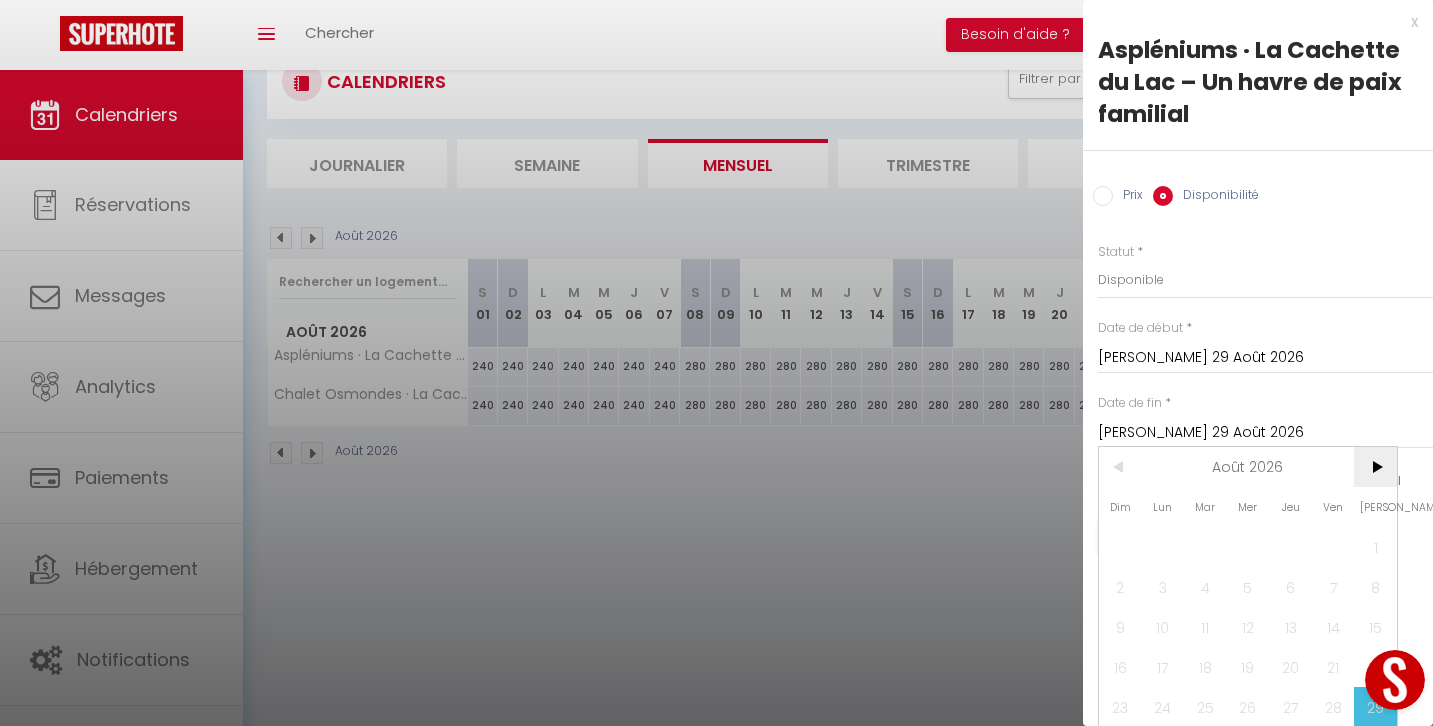 click on ">" at bounding box center (1375, 467) 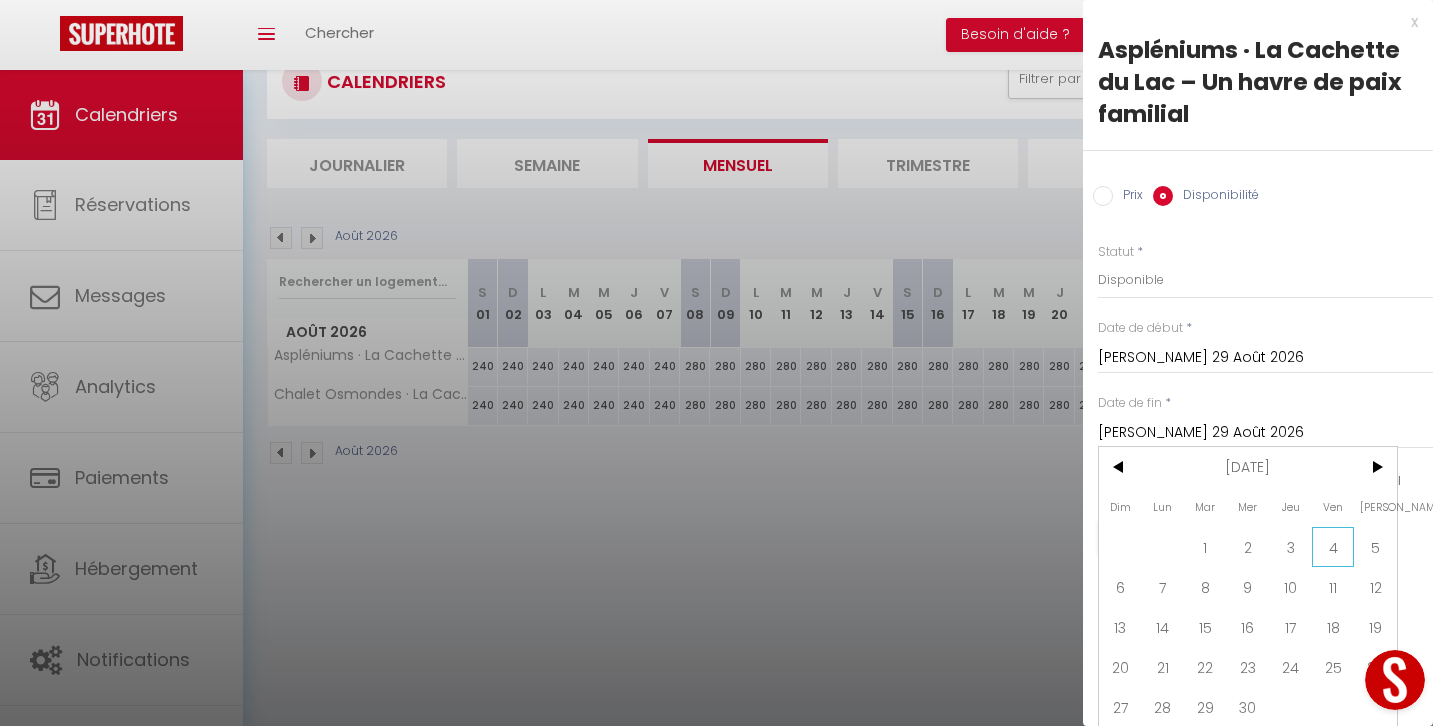 click on "4" at bounding box center [1333, 547] 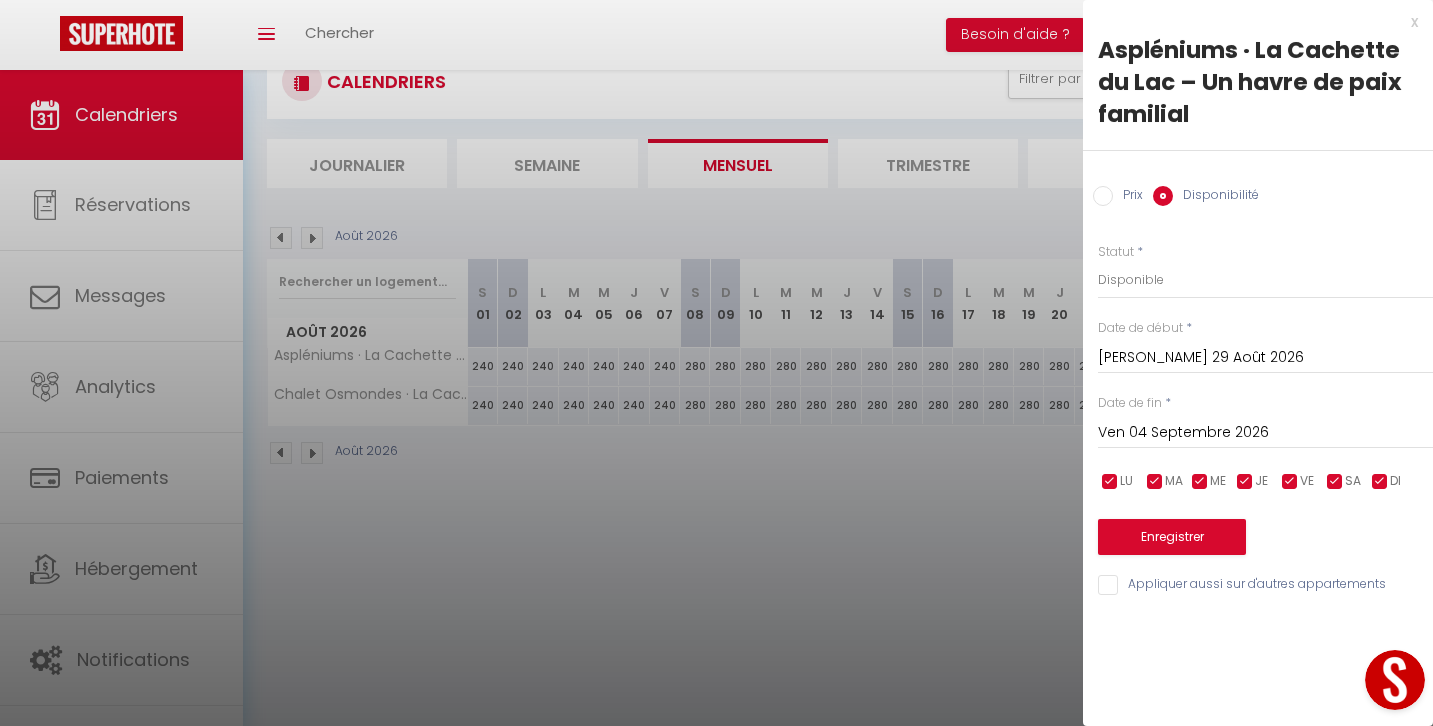 click on "Appliquer aussi sur d'autres appartements" at bounding box center [1265, 585] 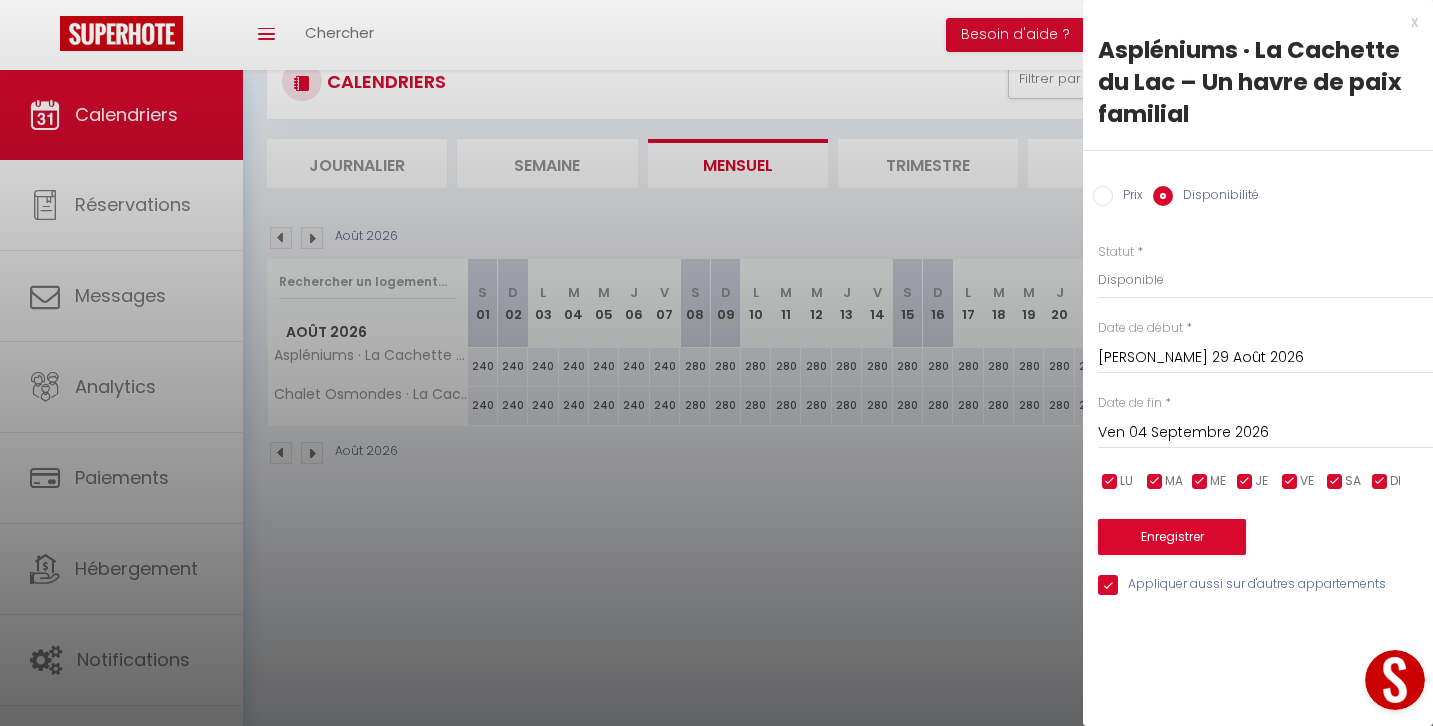click on "Enregistrer" at bounding box center (1172, 537) 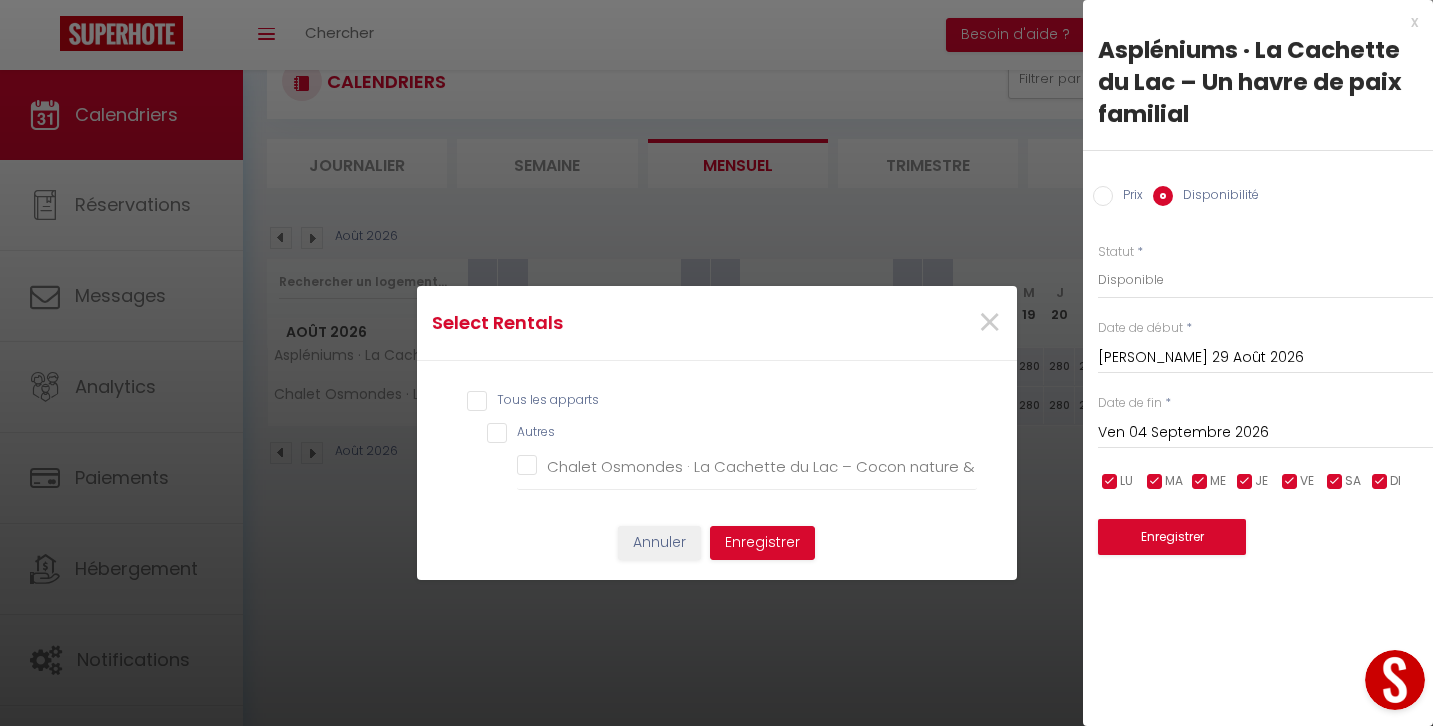 click on "Tous les apparts" at bounding box center (722, 401) 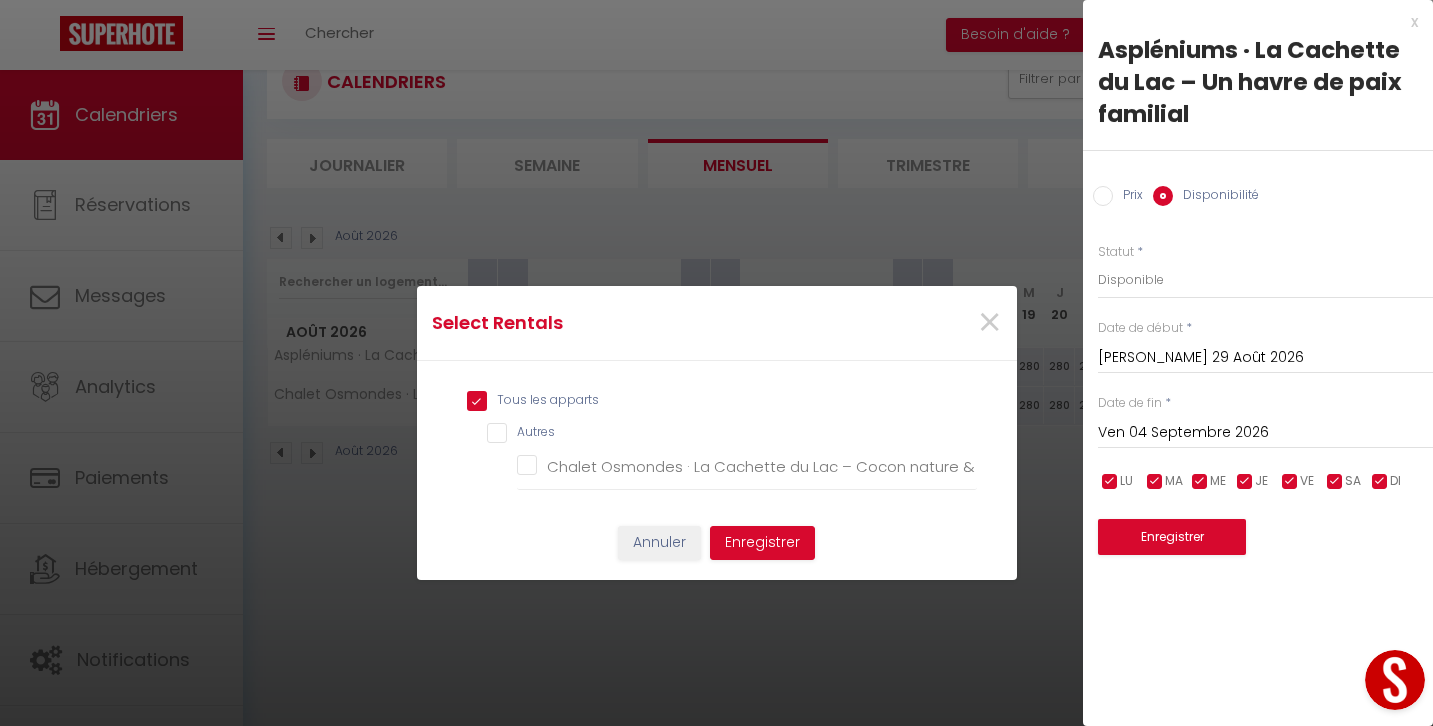 checkbox on "true" 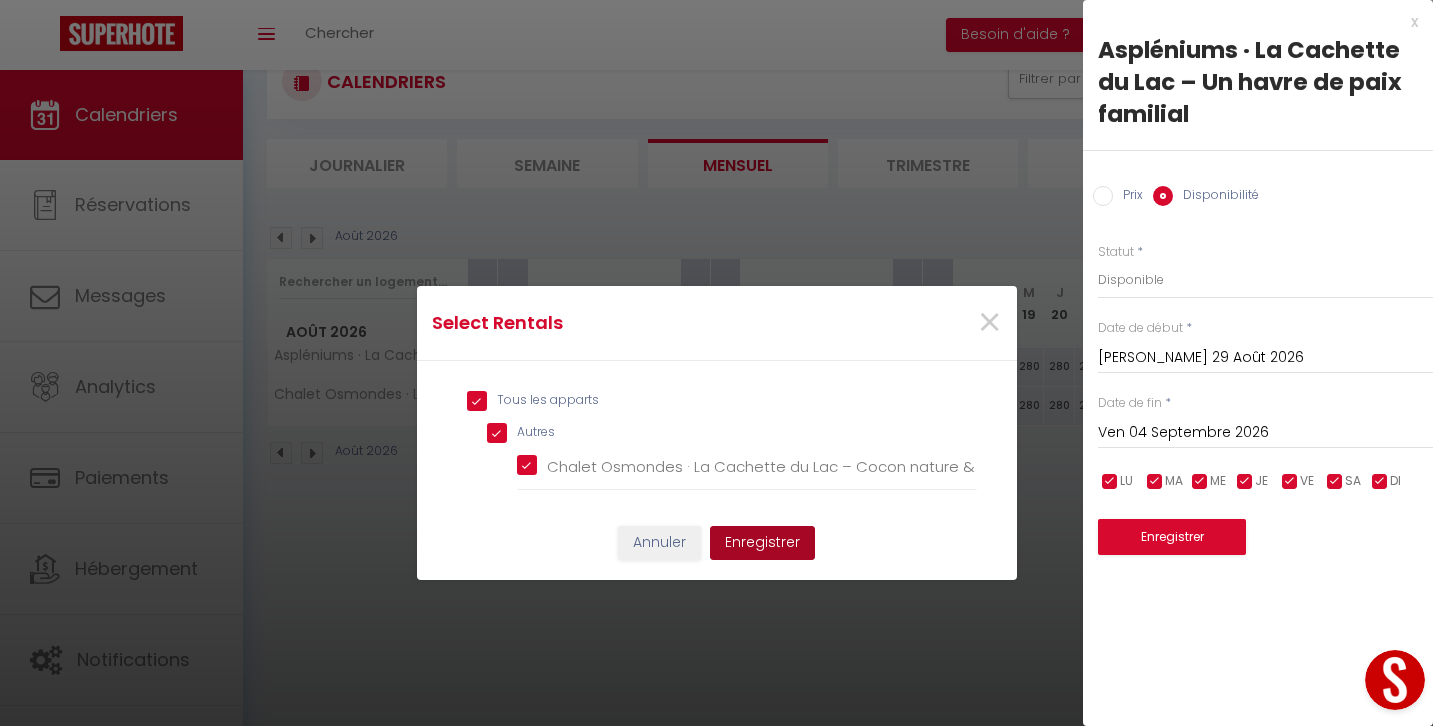 click on "Enregistrer" at bounding box center (762, 543) 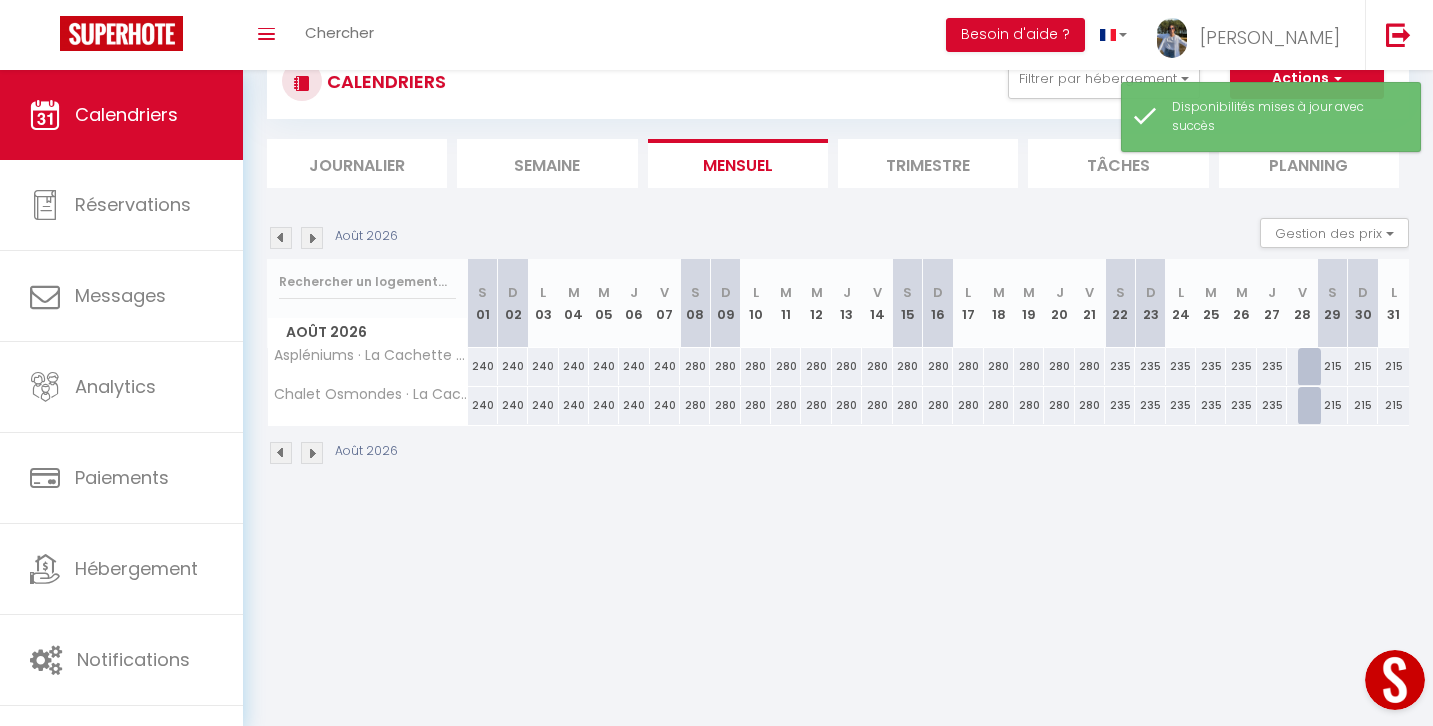 click at bounding box center (1313, 367) 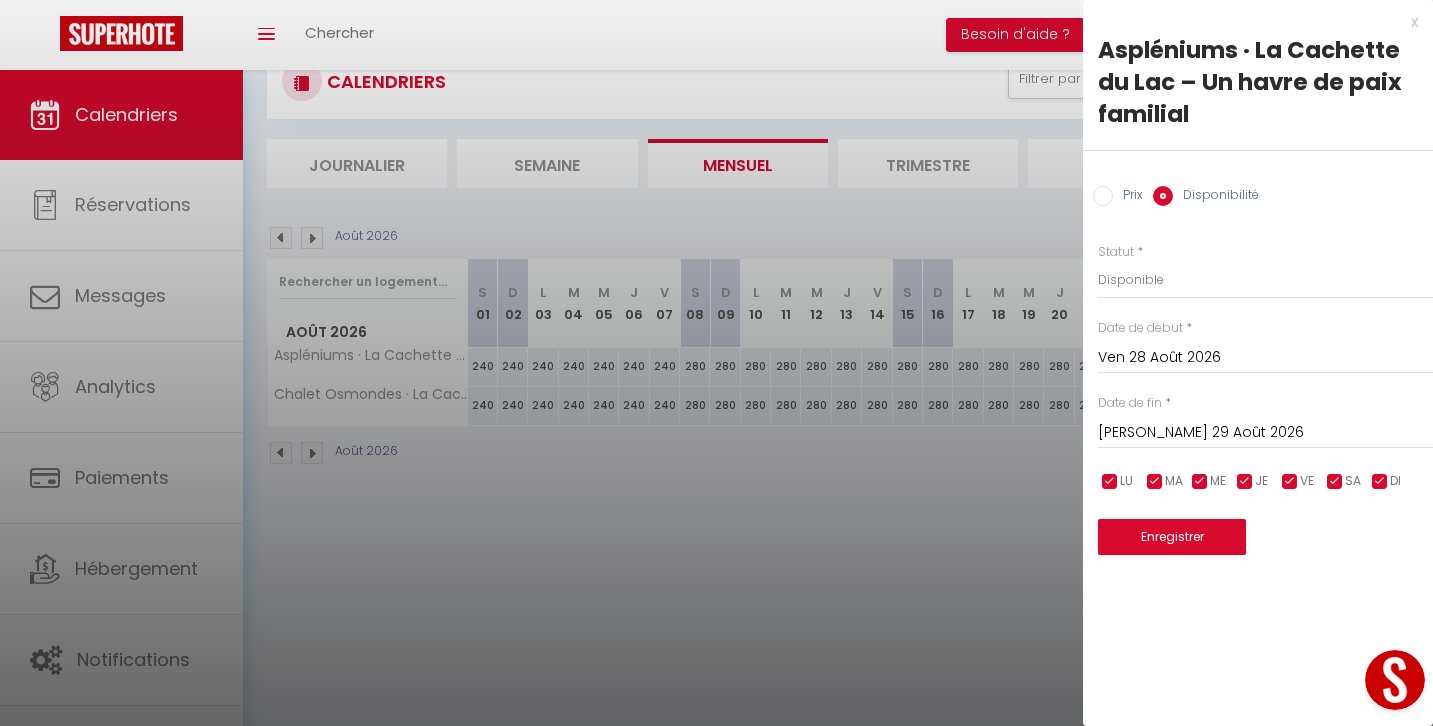click on "Enregistrer" at bounding box center (1172, 537) 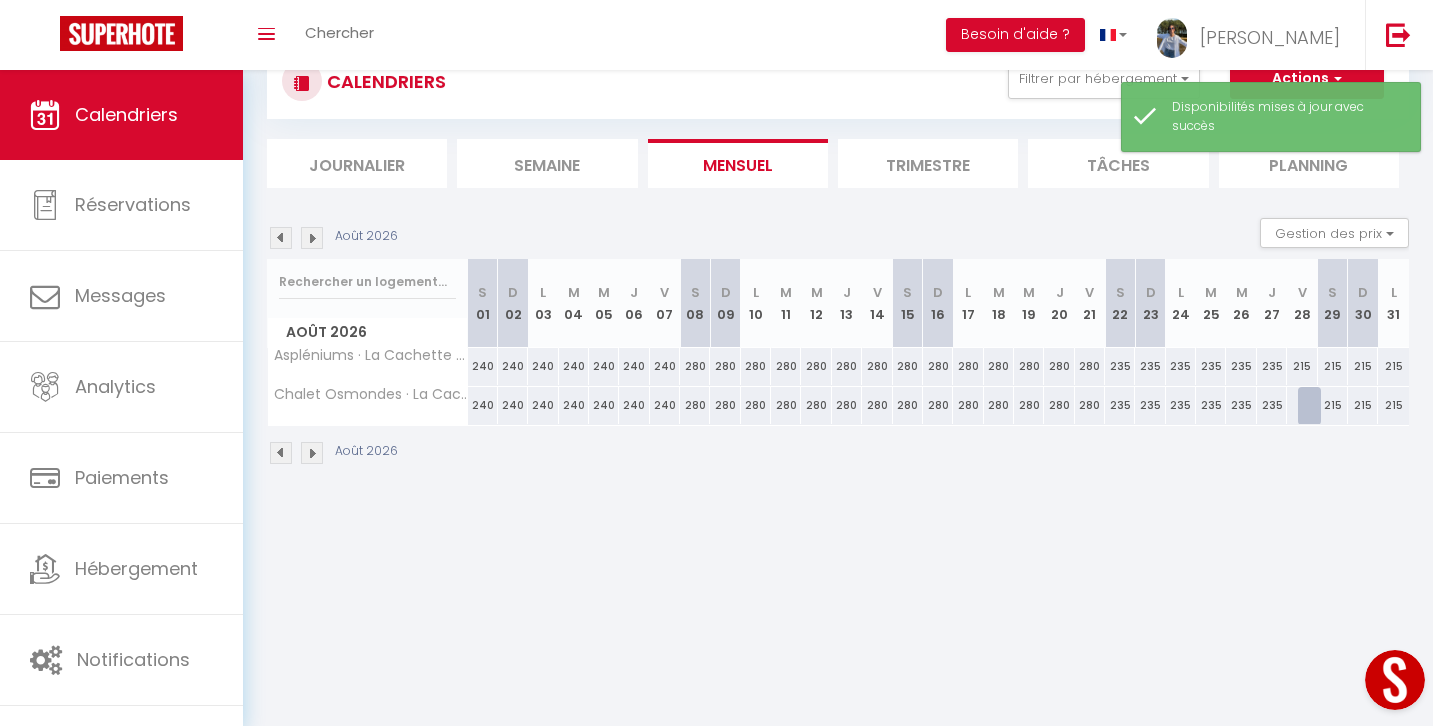 click at bounding box center [1313, 406] 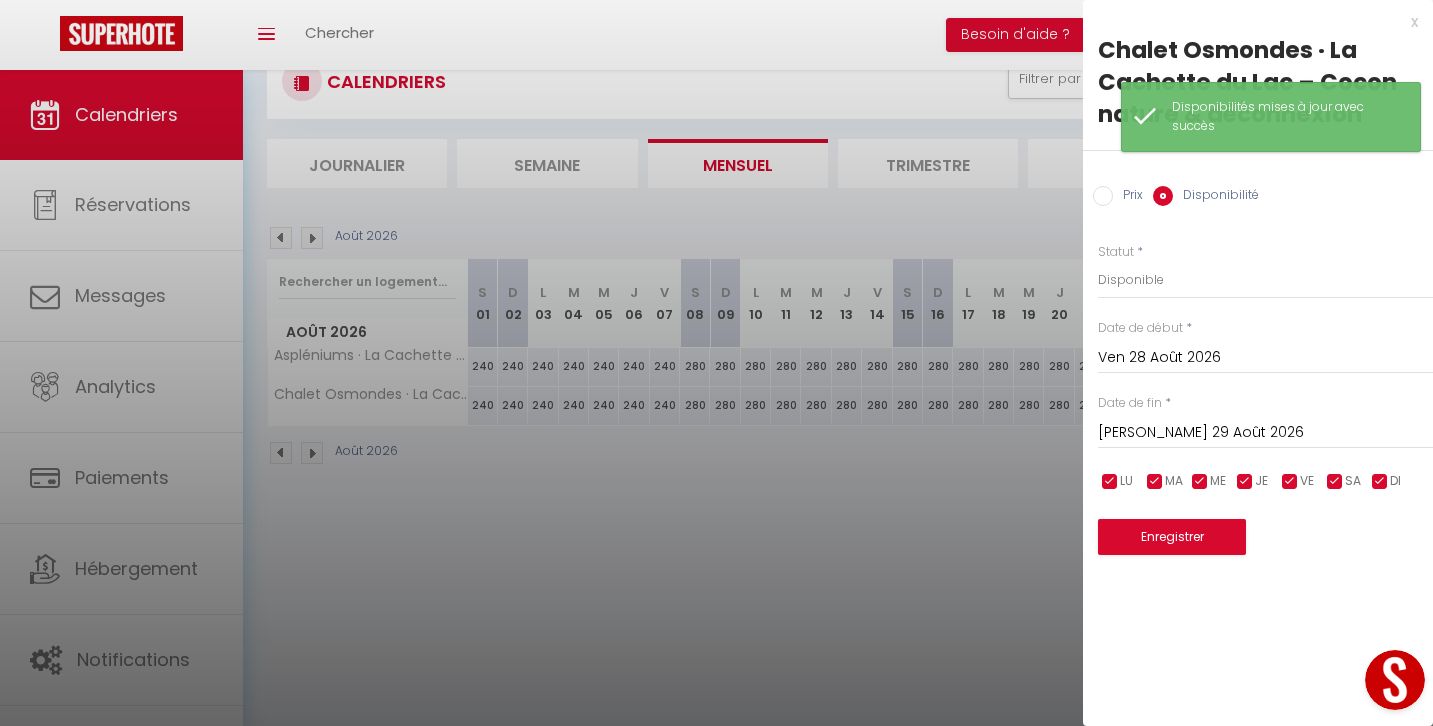click on "Enregistrer" at bounding box center (1172, 537) 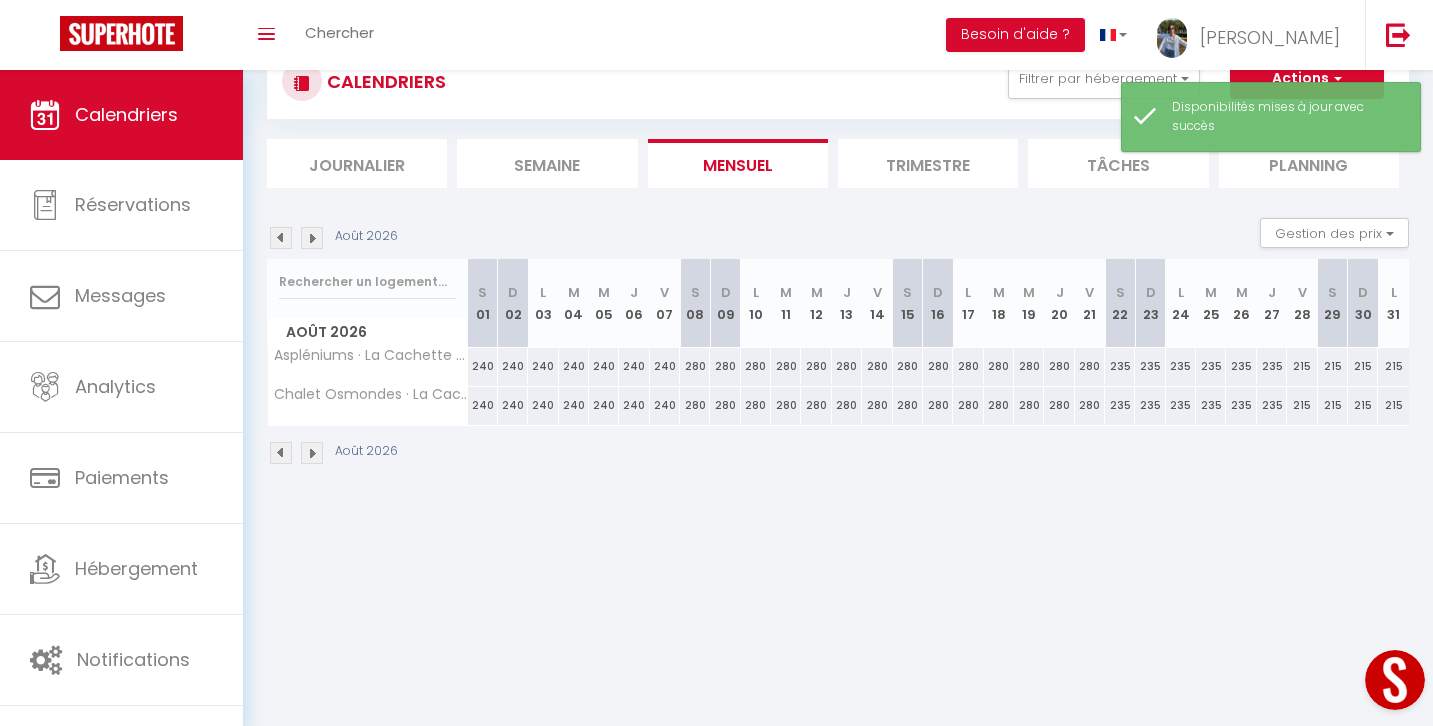 scroll, scrollTop: 5, scrollLeft: 0, axis: vertical 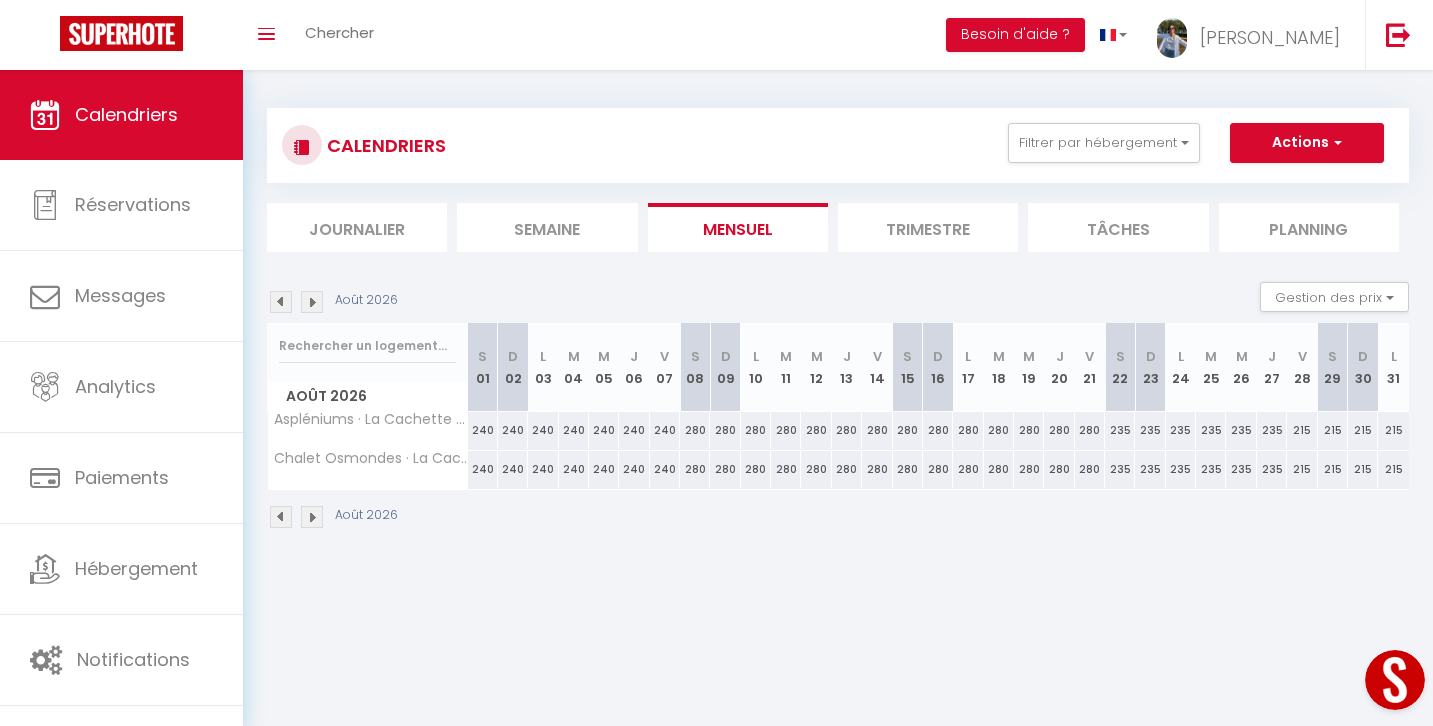 click at bounding box center (281, 302) 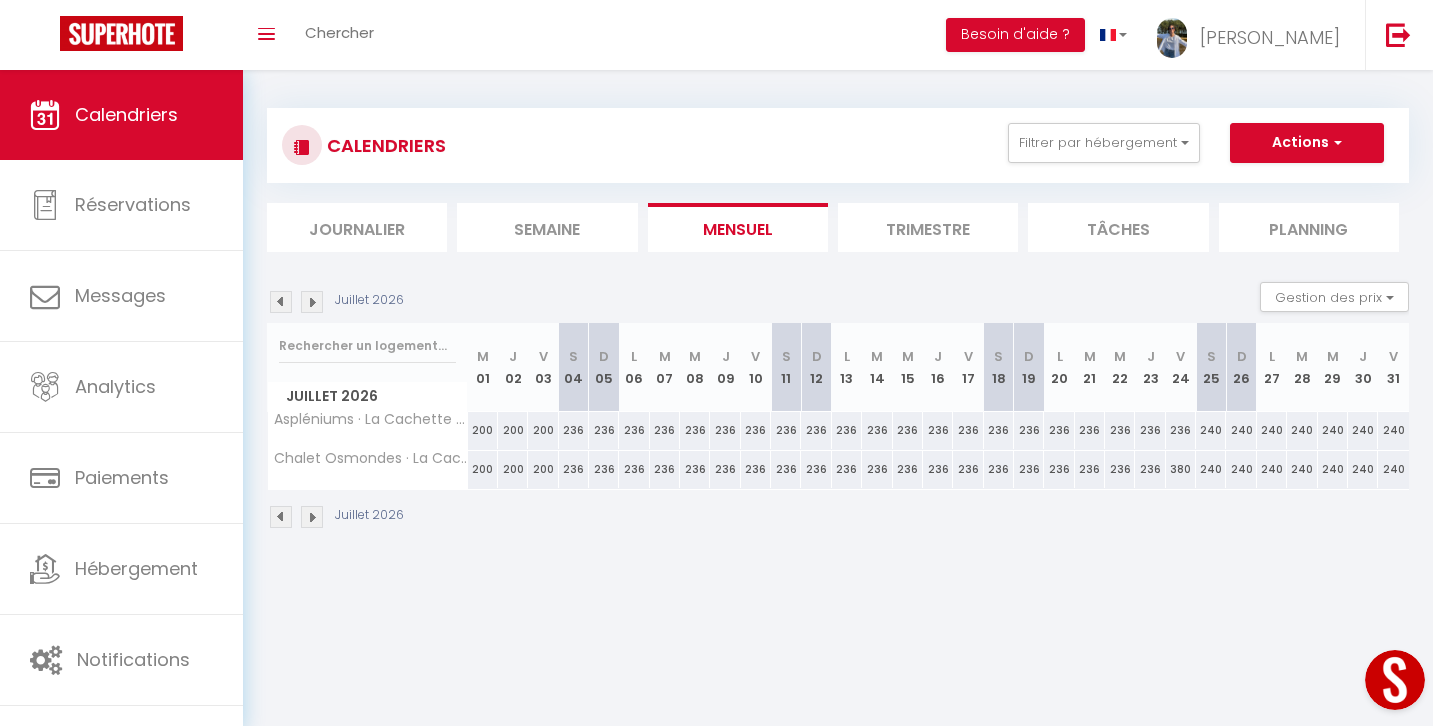 click on "236" at bounding box center [574, 430] 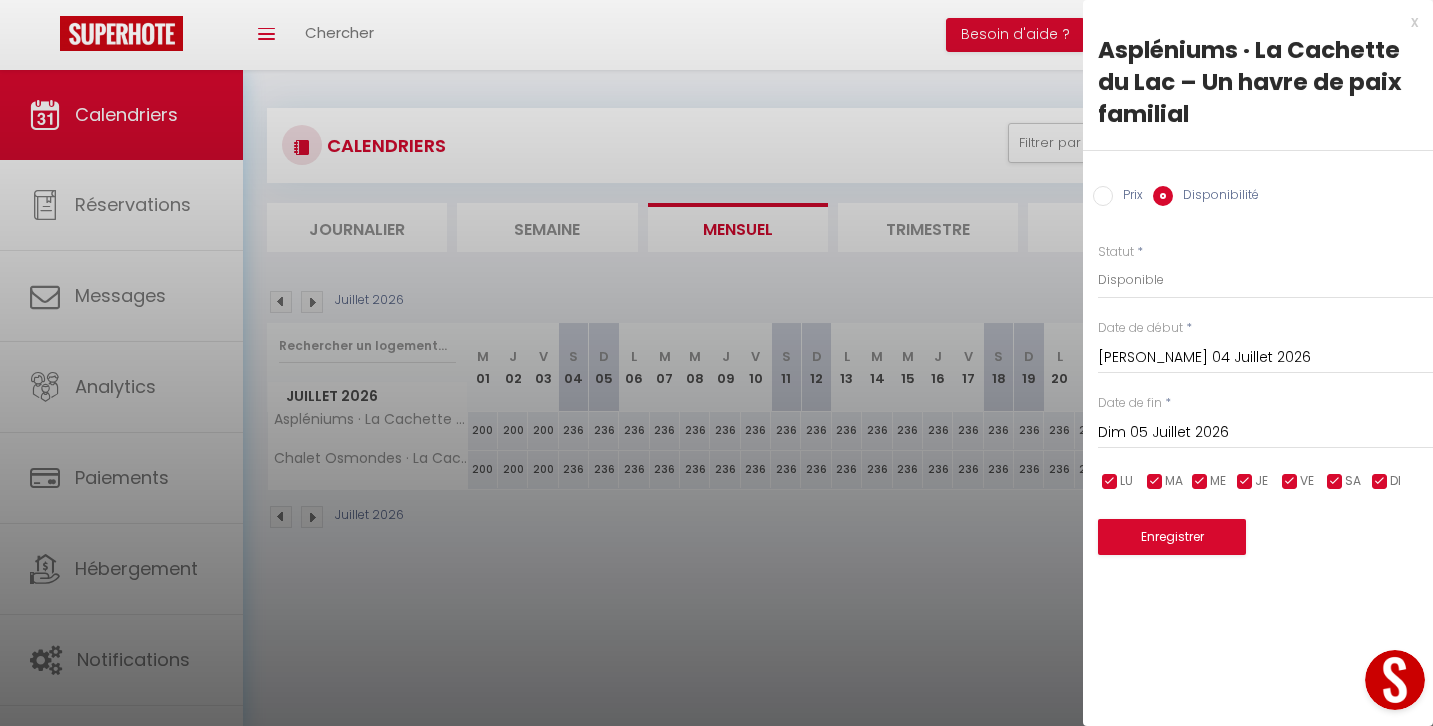 click on "Prix" at bounding box center [1103, 196] 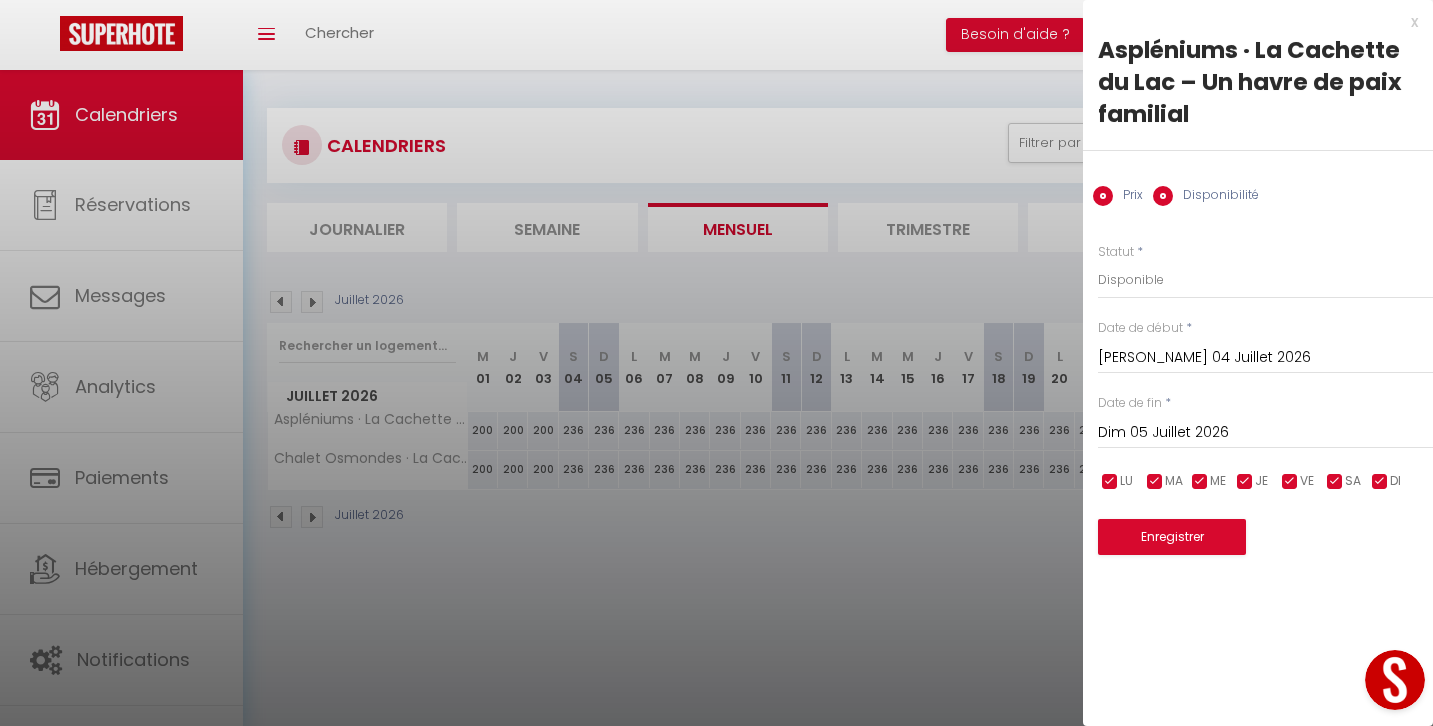 radio on "false" 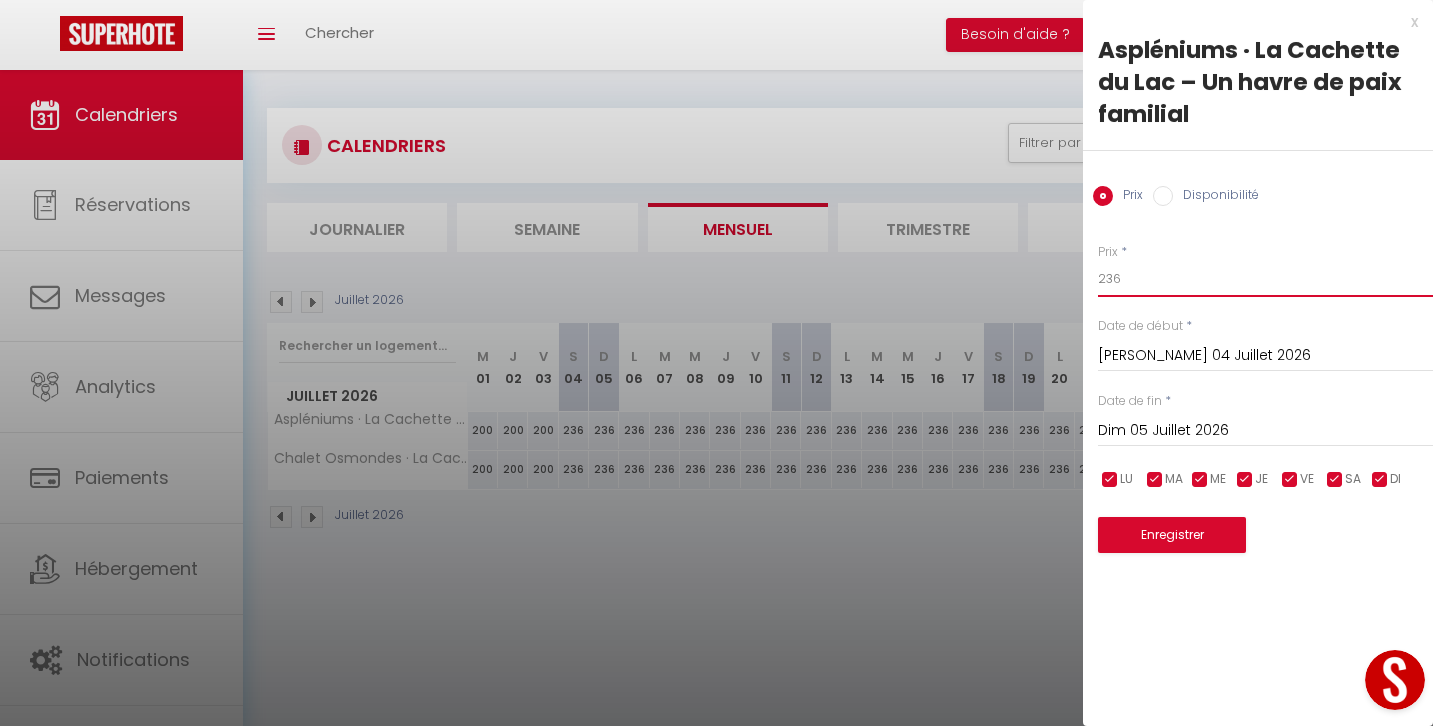 click on "236" at bounding box center (1265, 279) 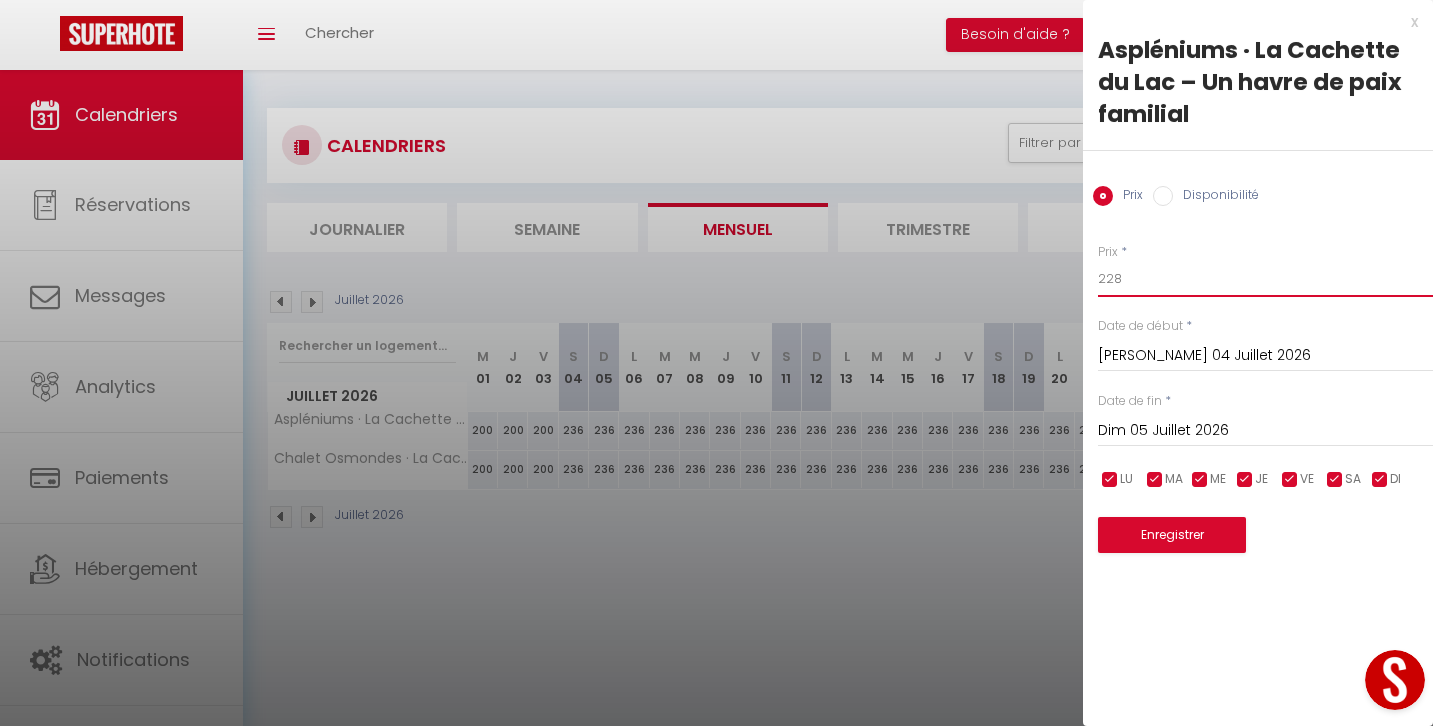 type on "228" 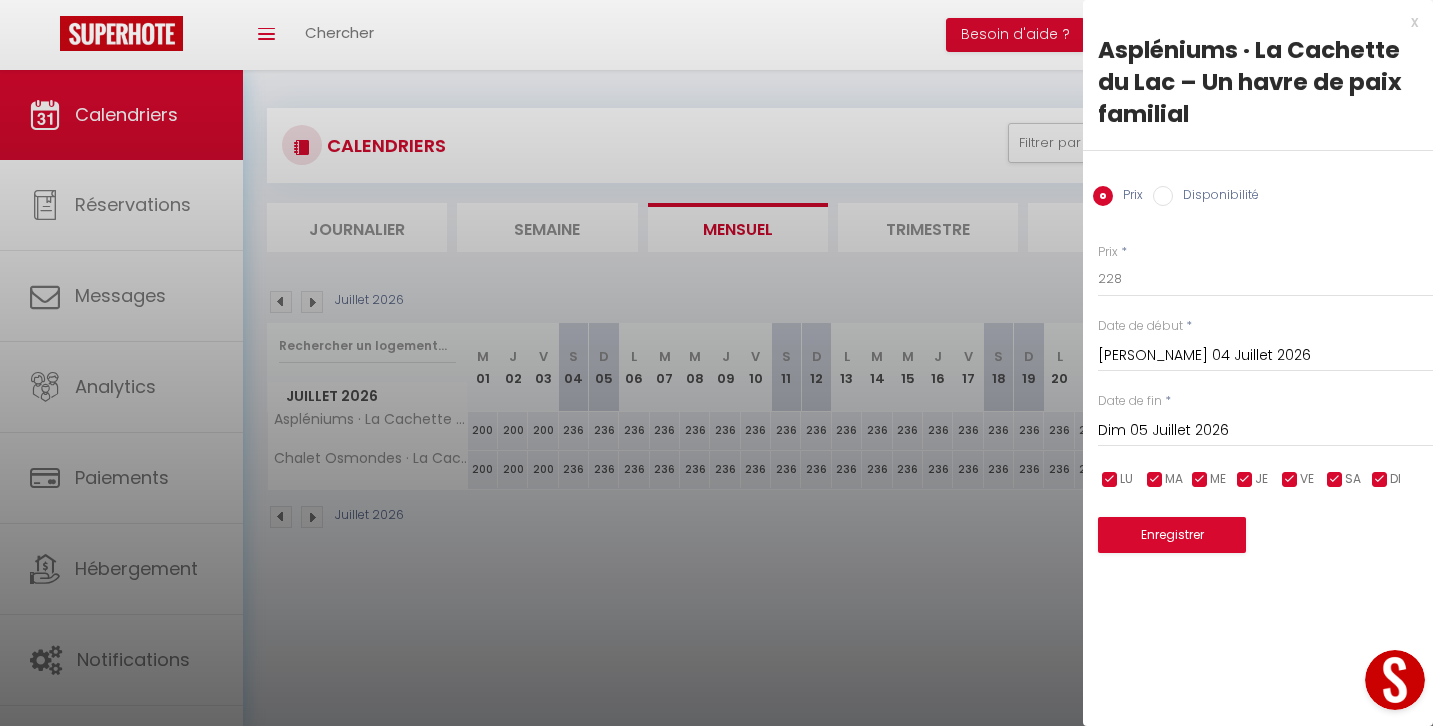 click on "Dim 05 Juillet 2026" at bounding box center [1265, 431] 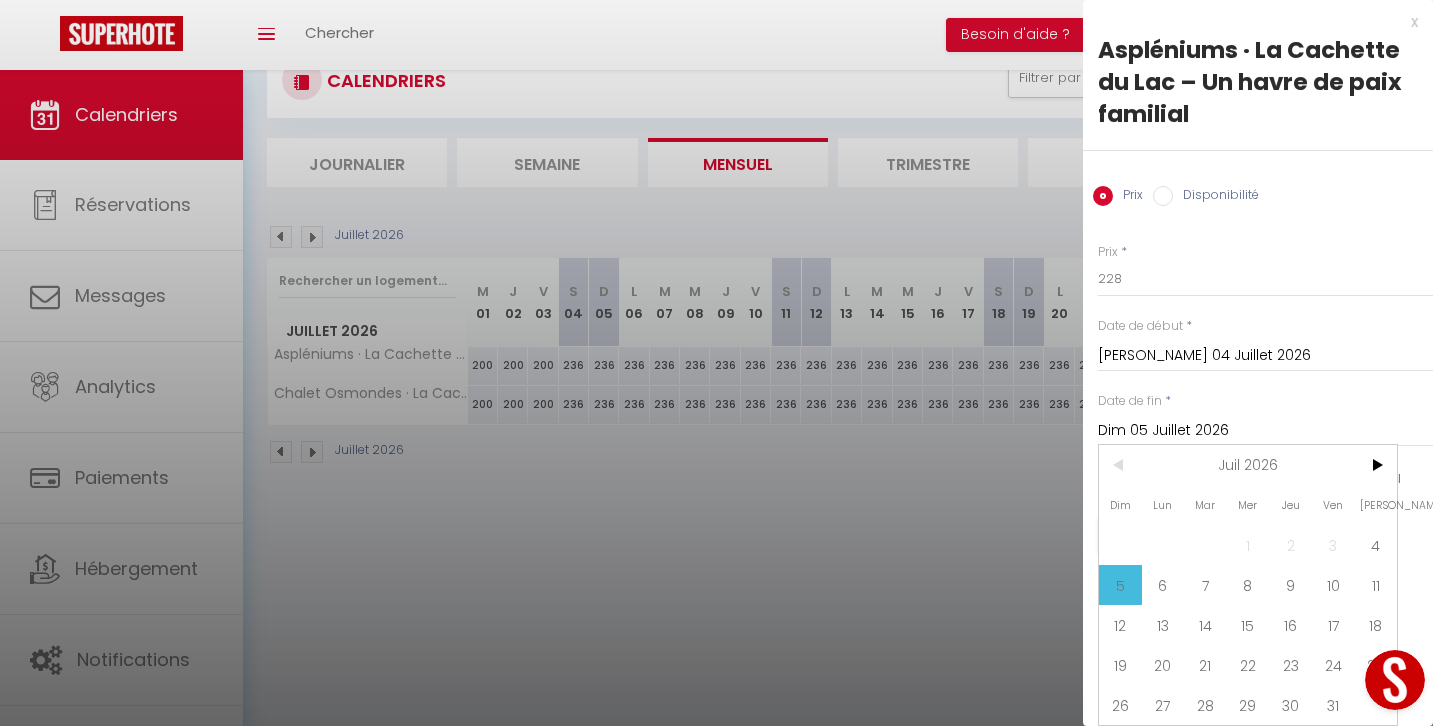 scroll, scrollTop: 70, scrollLeft: 0, axis: vertical 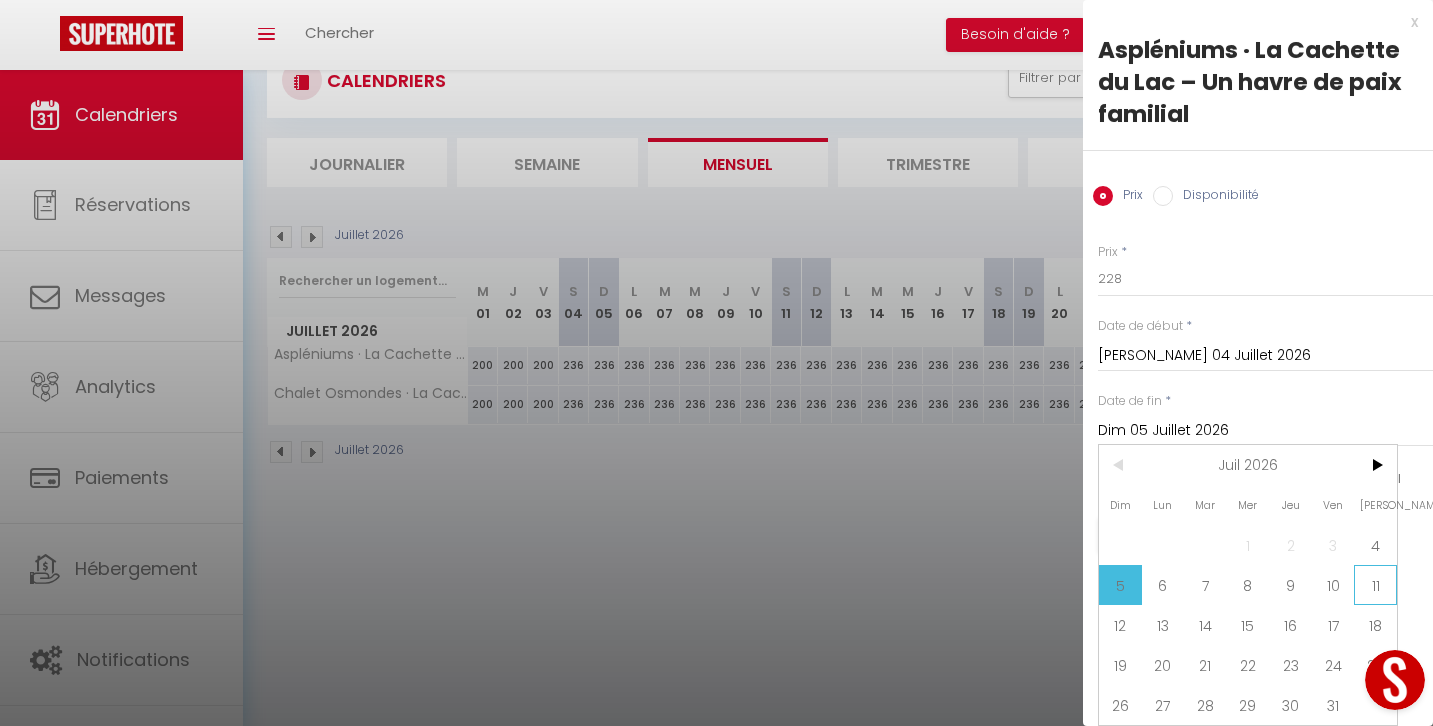 click on "11" at bounding box center [1375, 585] 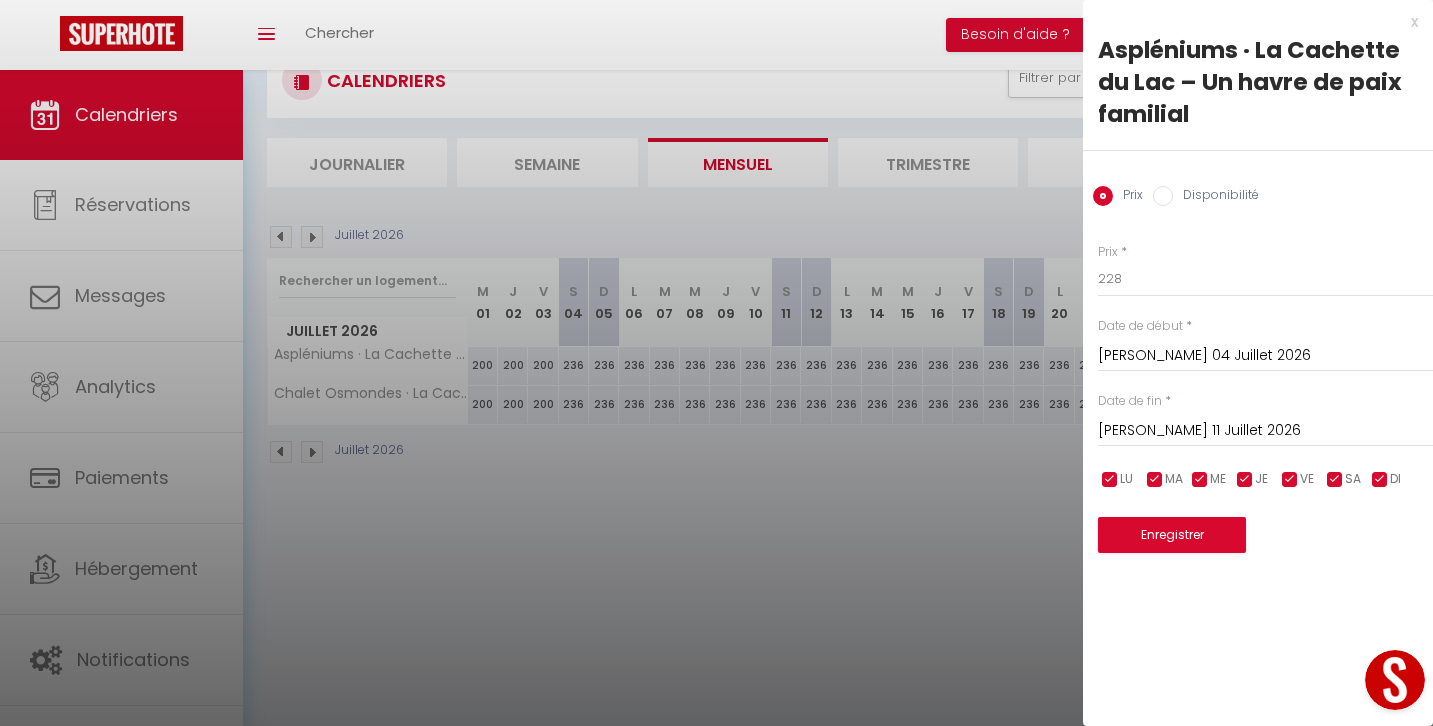 click on "Enregistrer" at bounding box center [1172, 535] 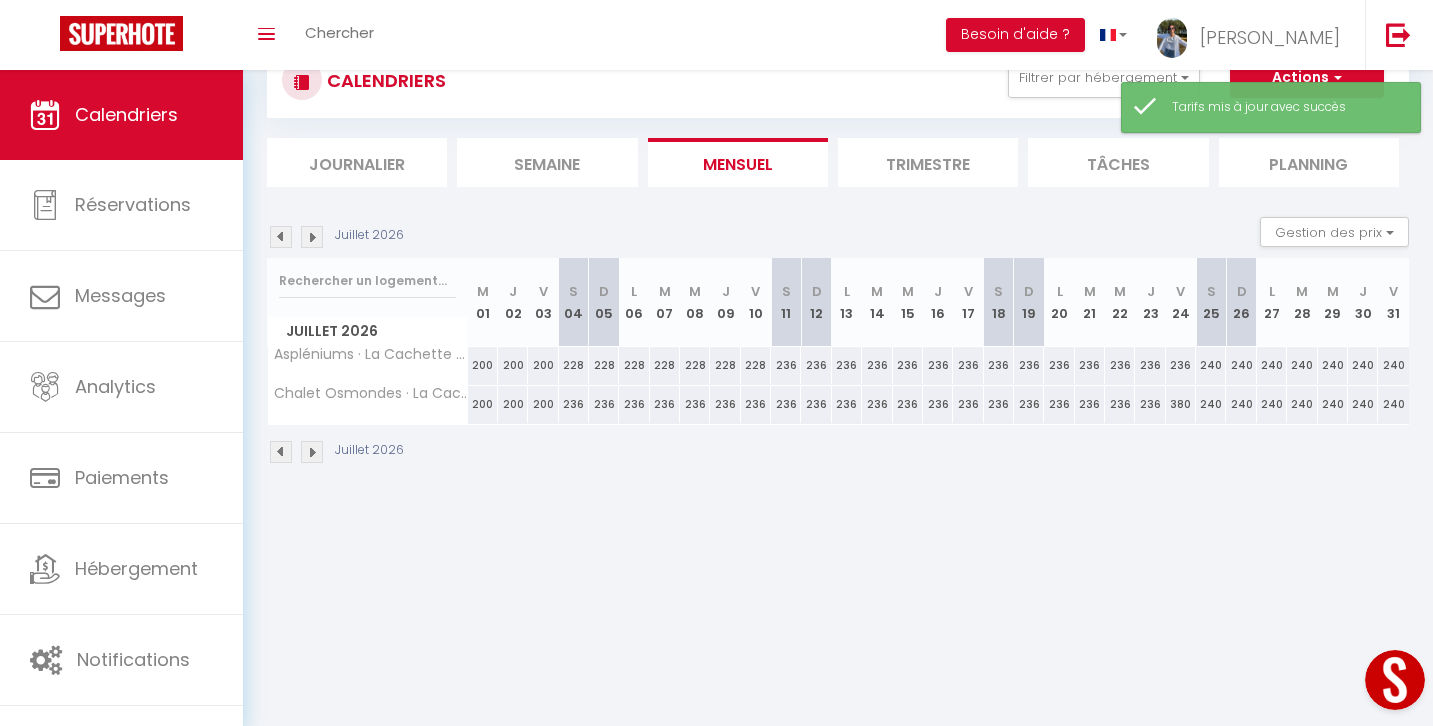 click on "236" at bounding box center [574, 404] 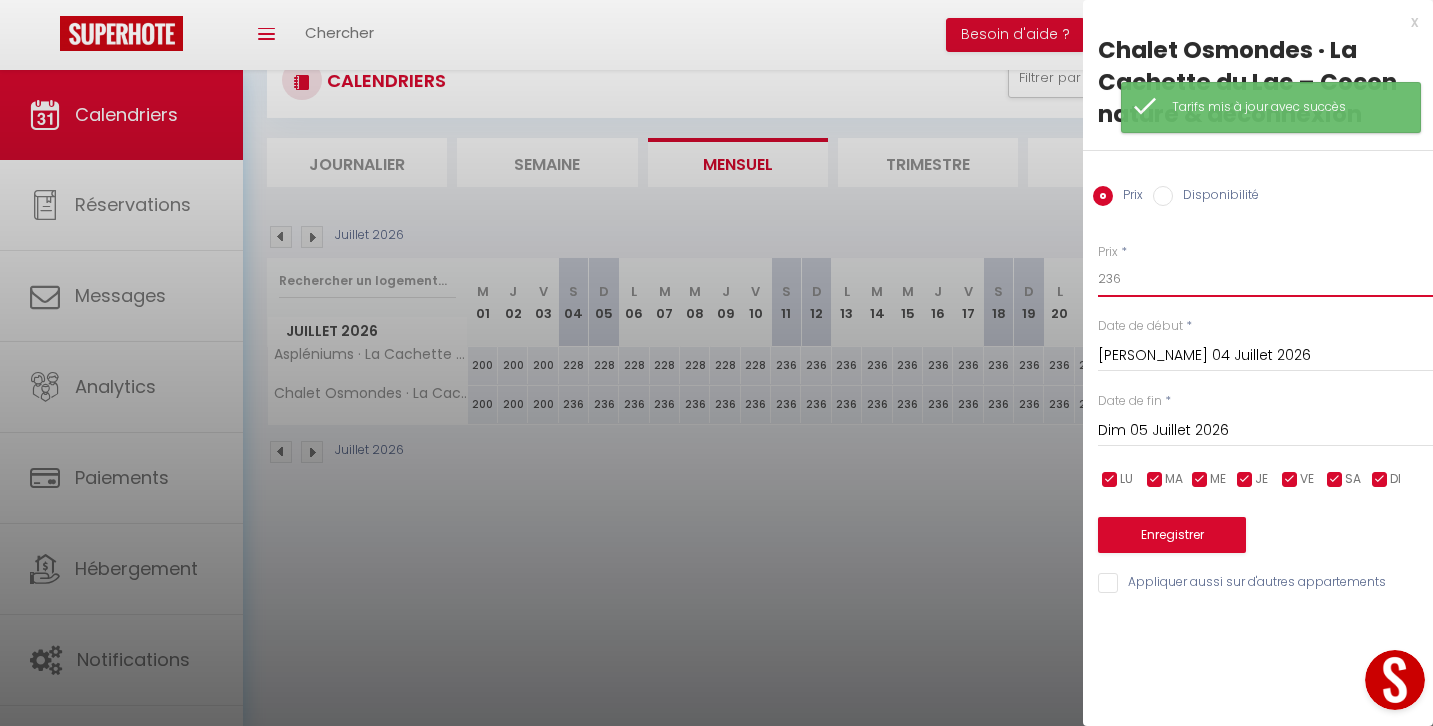 click on "236" at bounding box center [1265, 279] 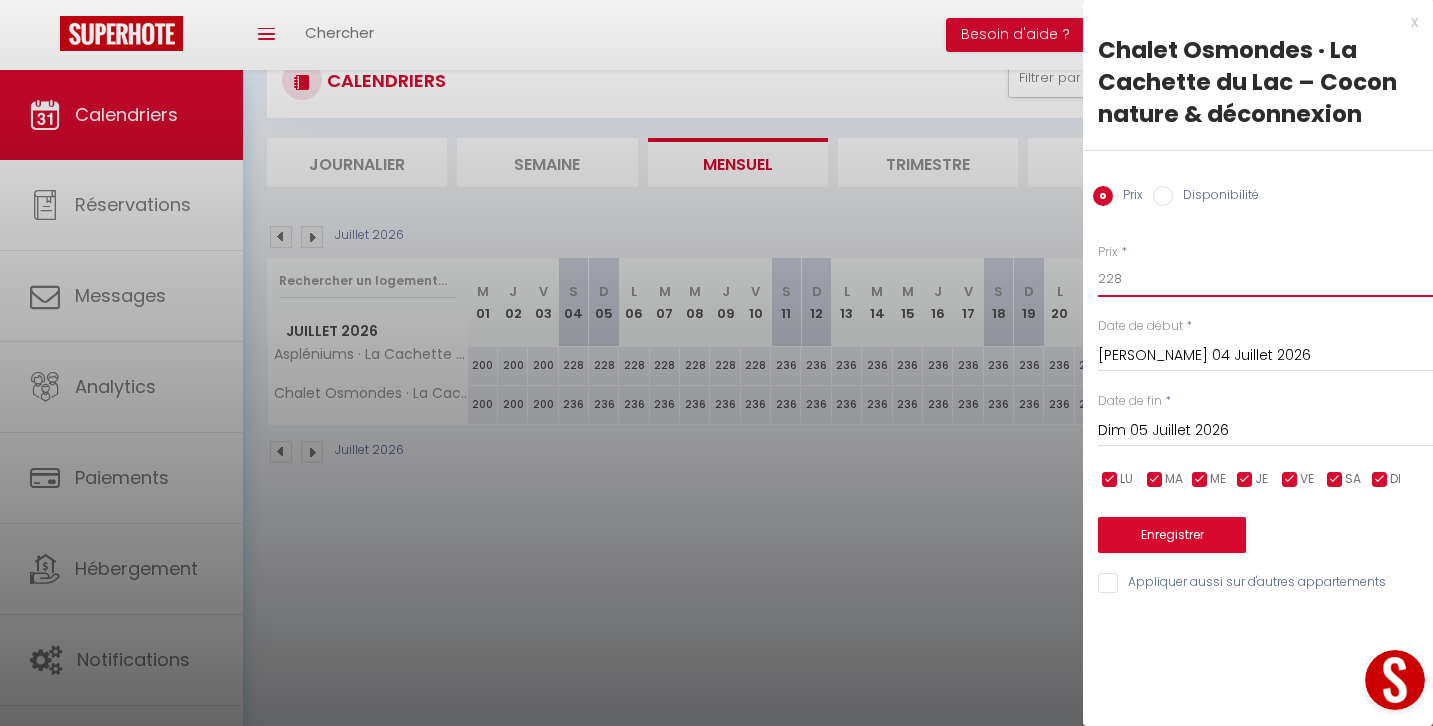 type on "228" 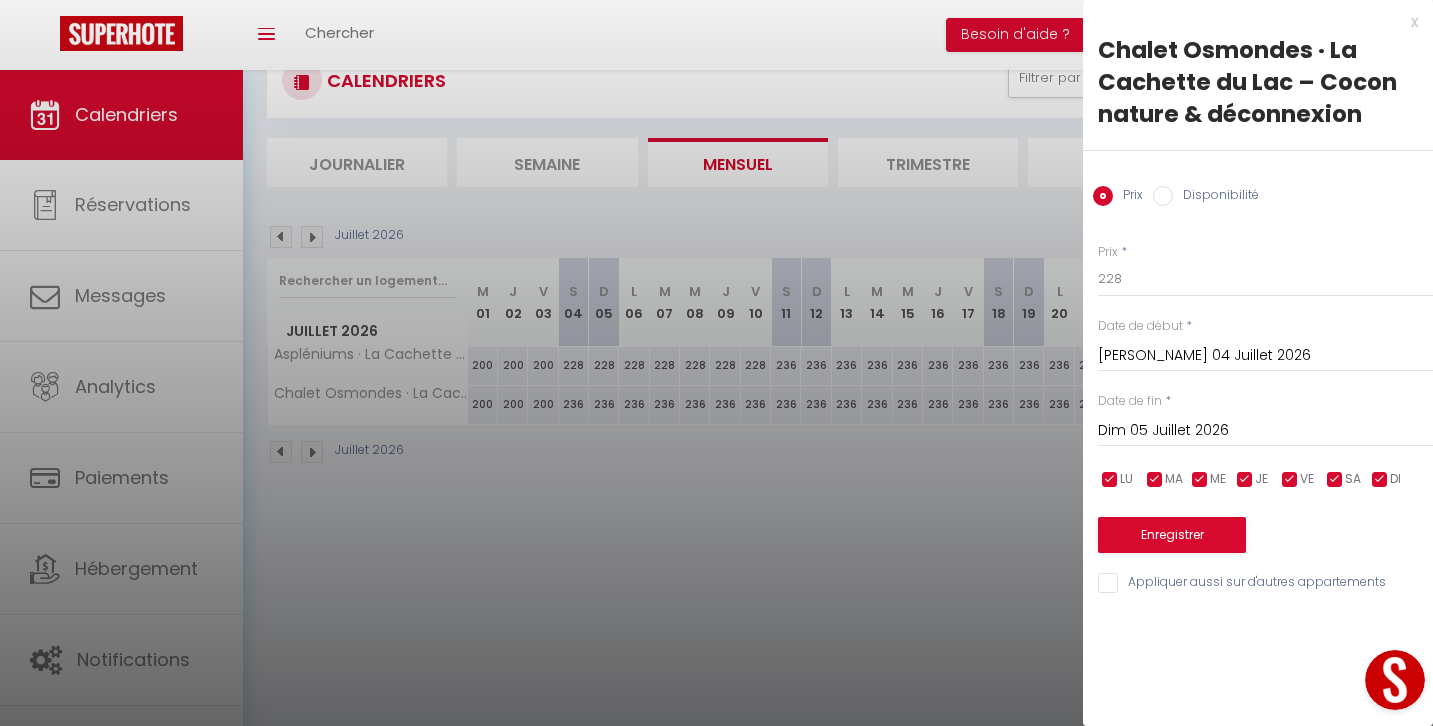click on "Dim 05 Juillet 2026" at bounding box center (1265, 431) 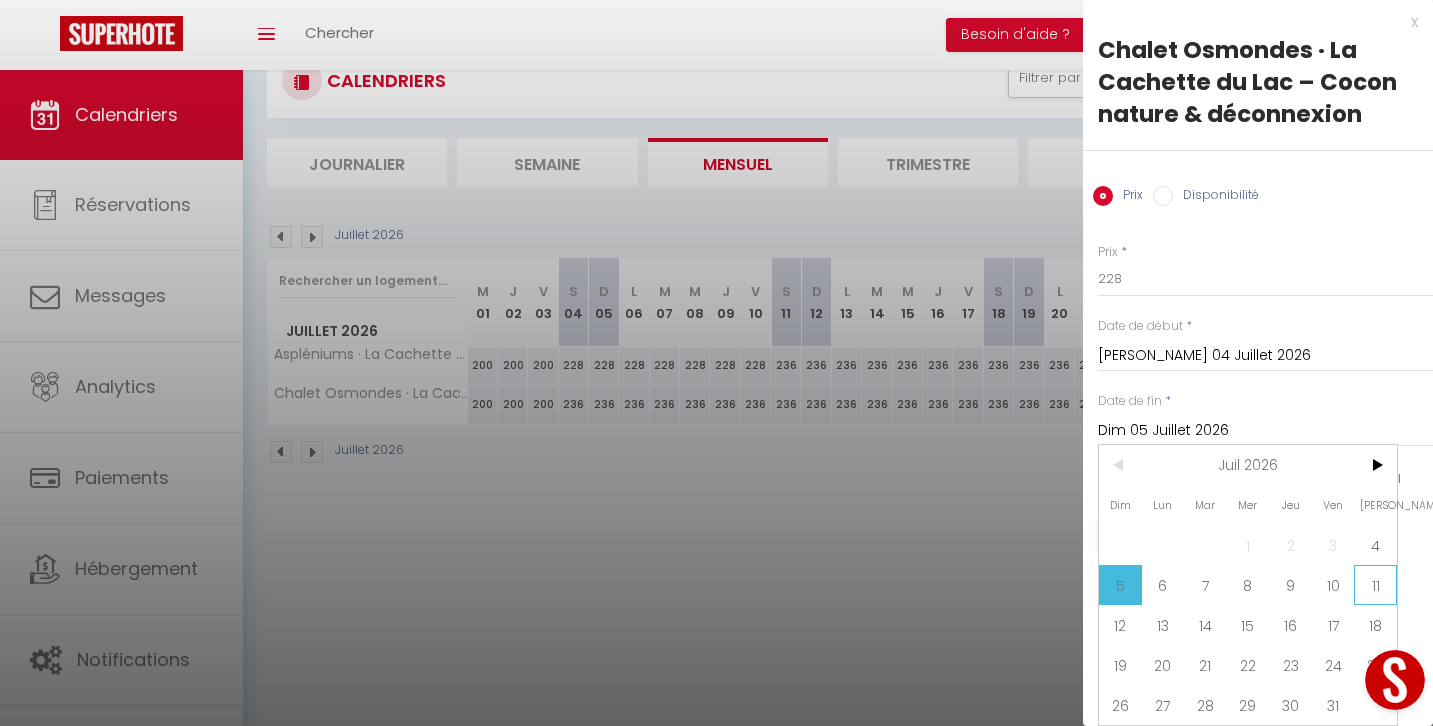 click on "11" at bounding box center [1375, 585] 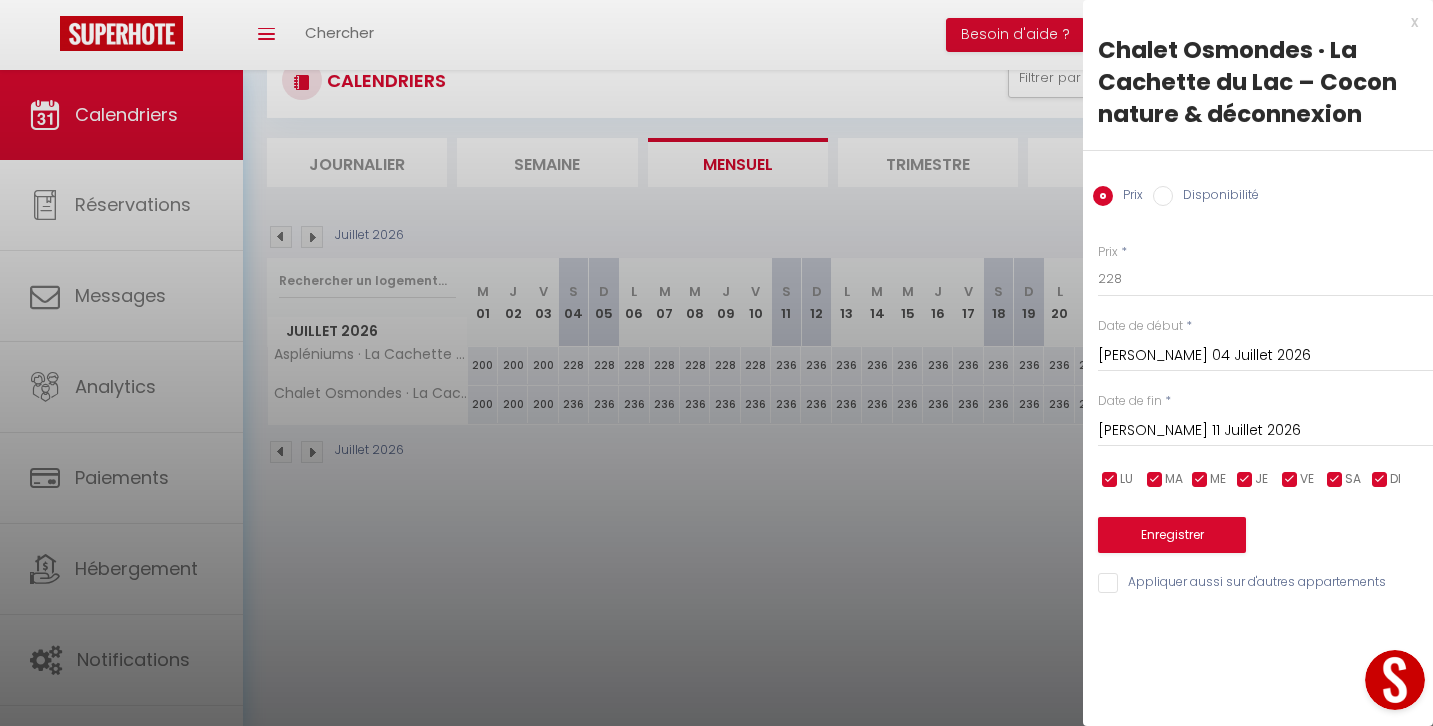 click on "Enregistrer" at bounding box center [1172, 535] 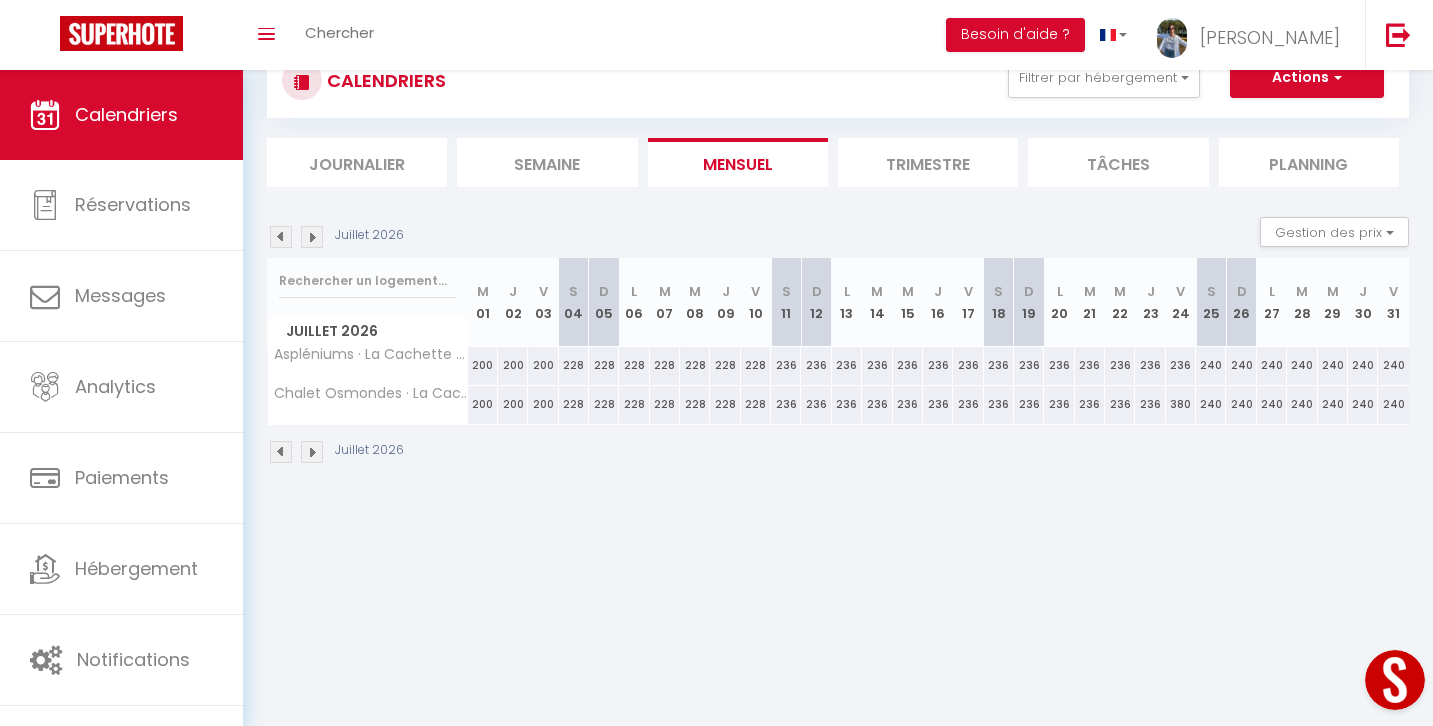scroll, scrollTop: 70, scrollLeft: 0, axis: vertical 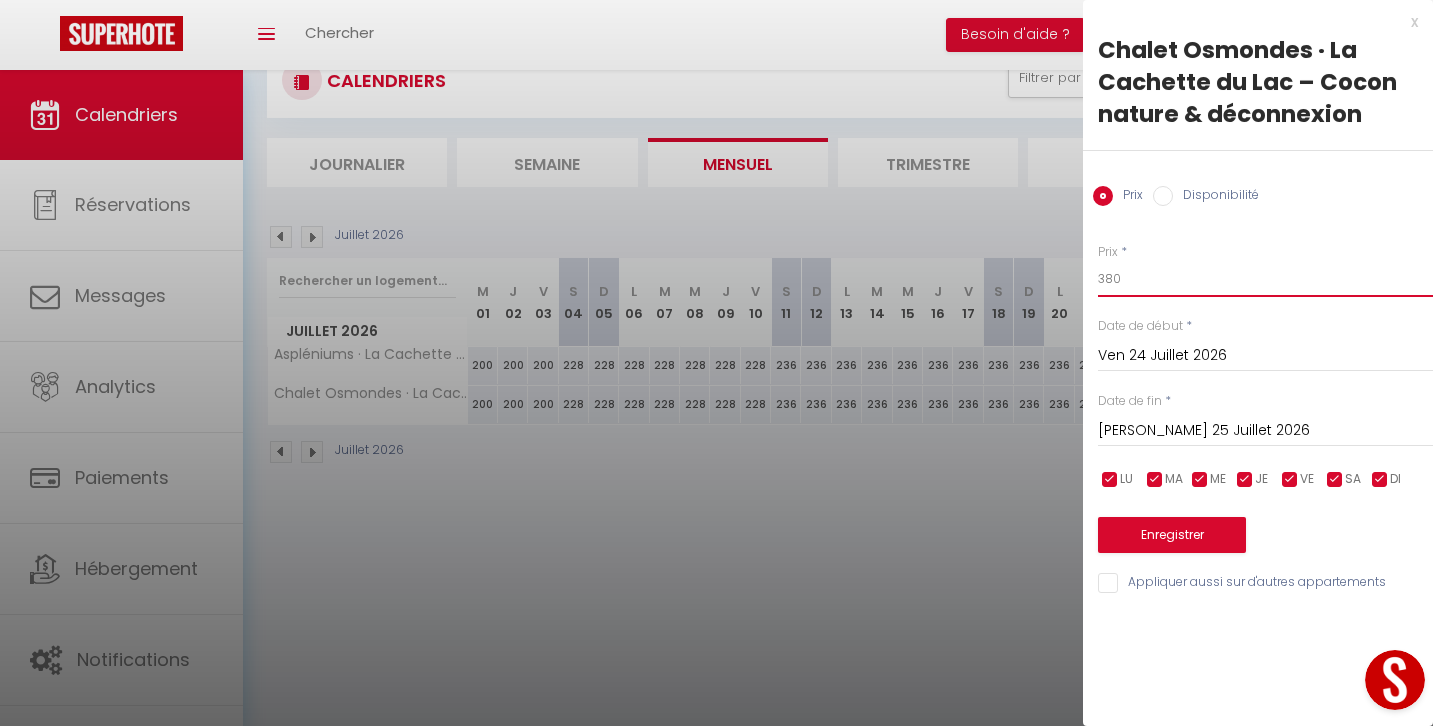 click on "380" at bounding box center [1265, 279] 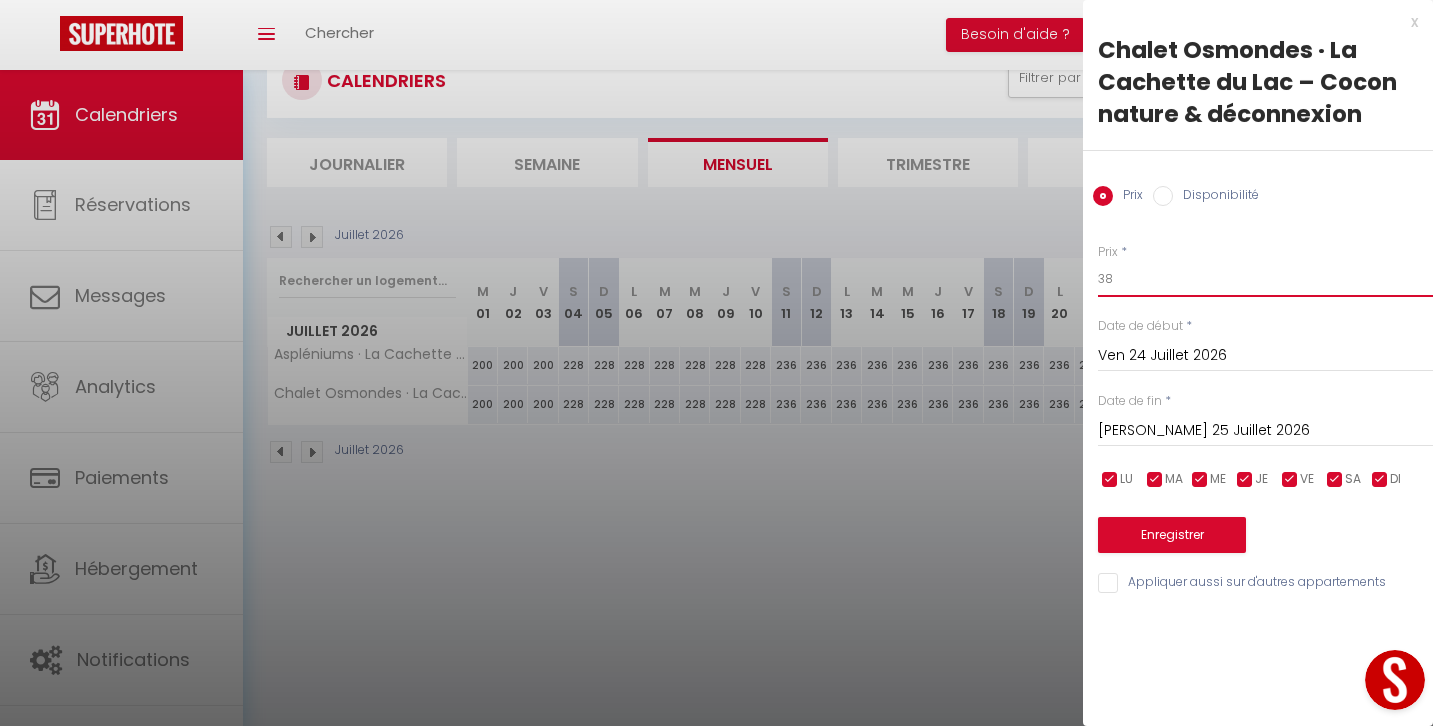type on "3" 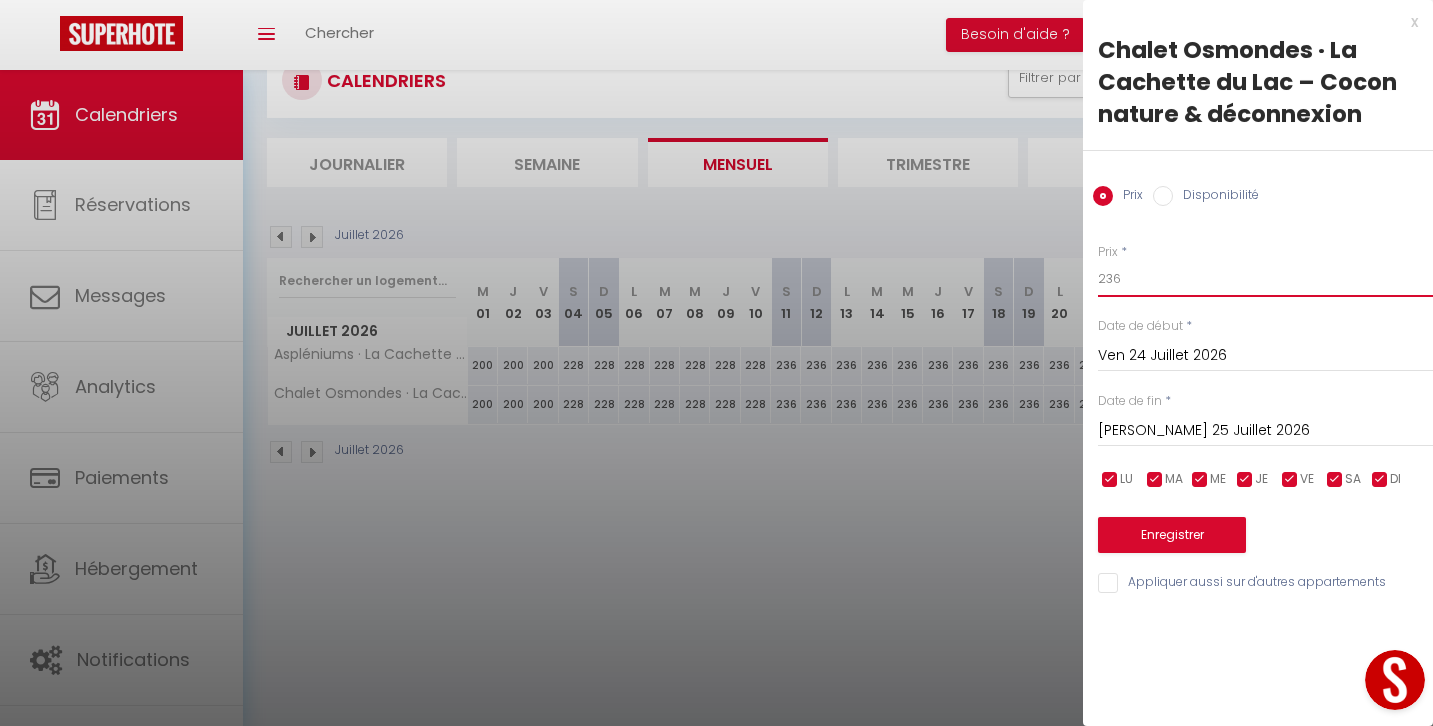 type on "236" 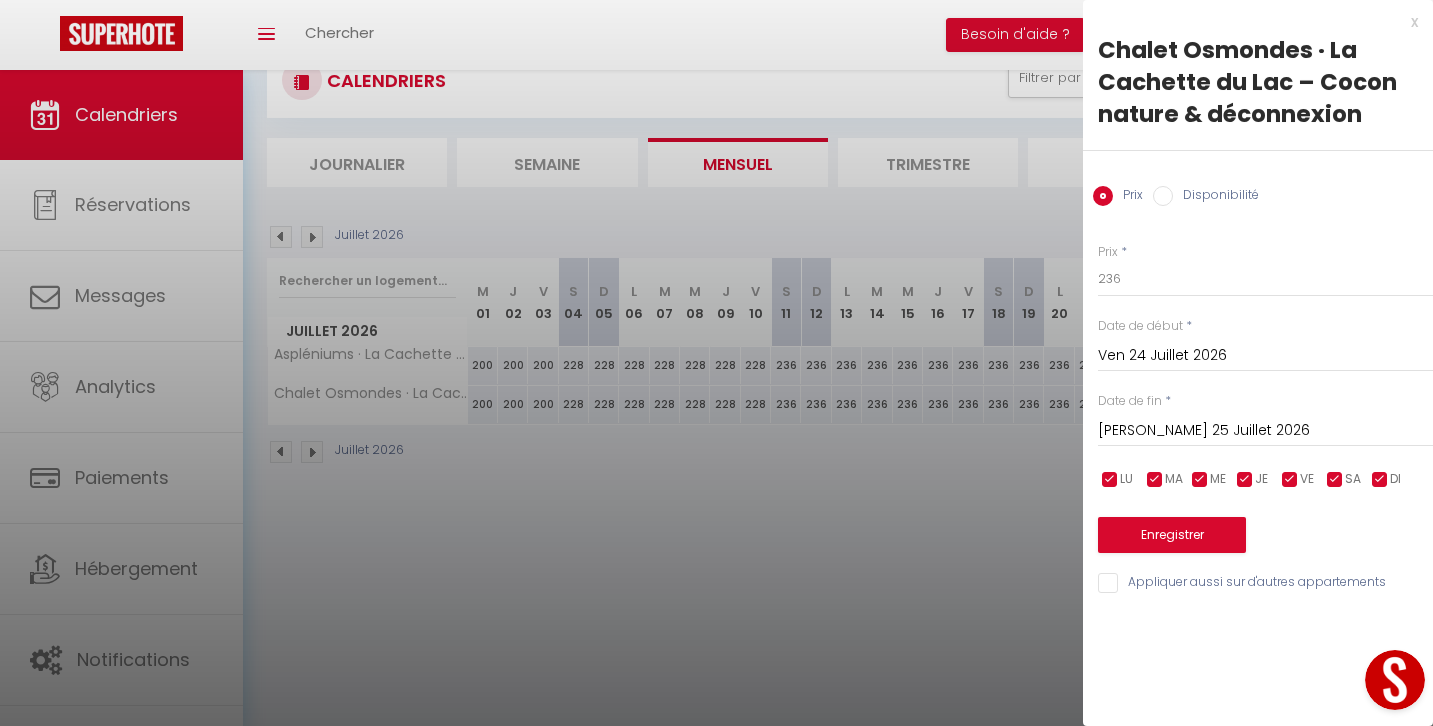 click on "Enregistrer" at bounding box center [1172, 535] 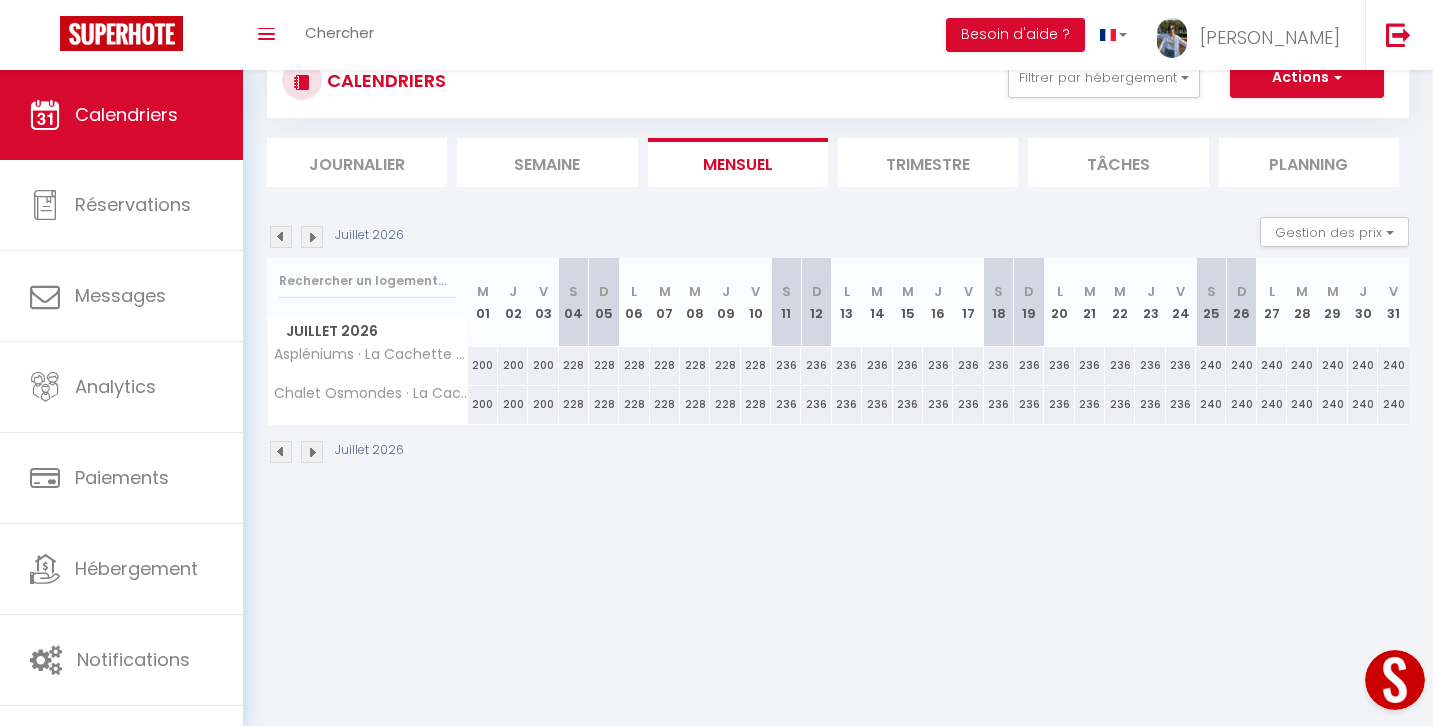 click on "236" at bounding box center (786, 365) 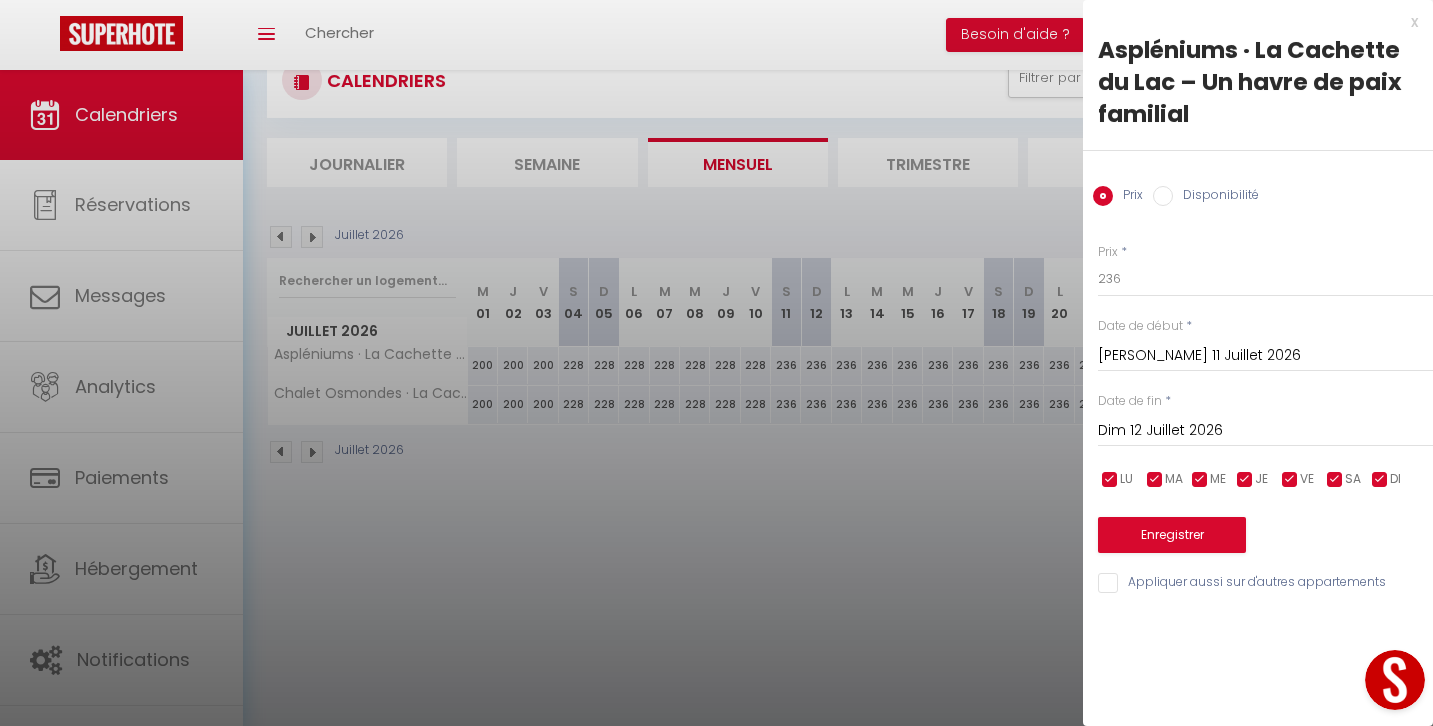 click on "x" at bounding box center (1250, 22) 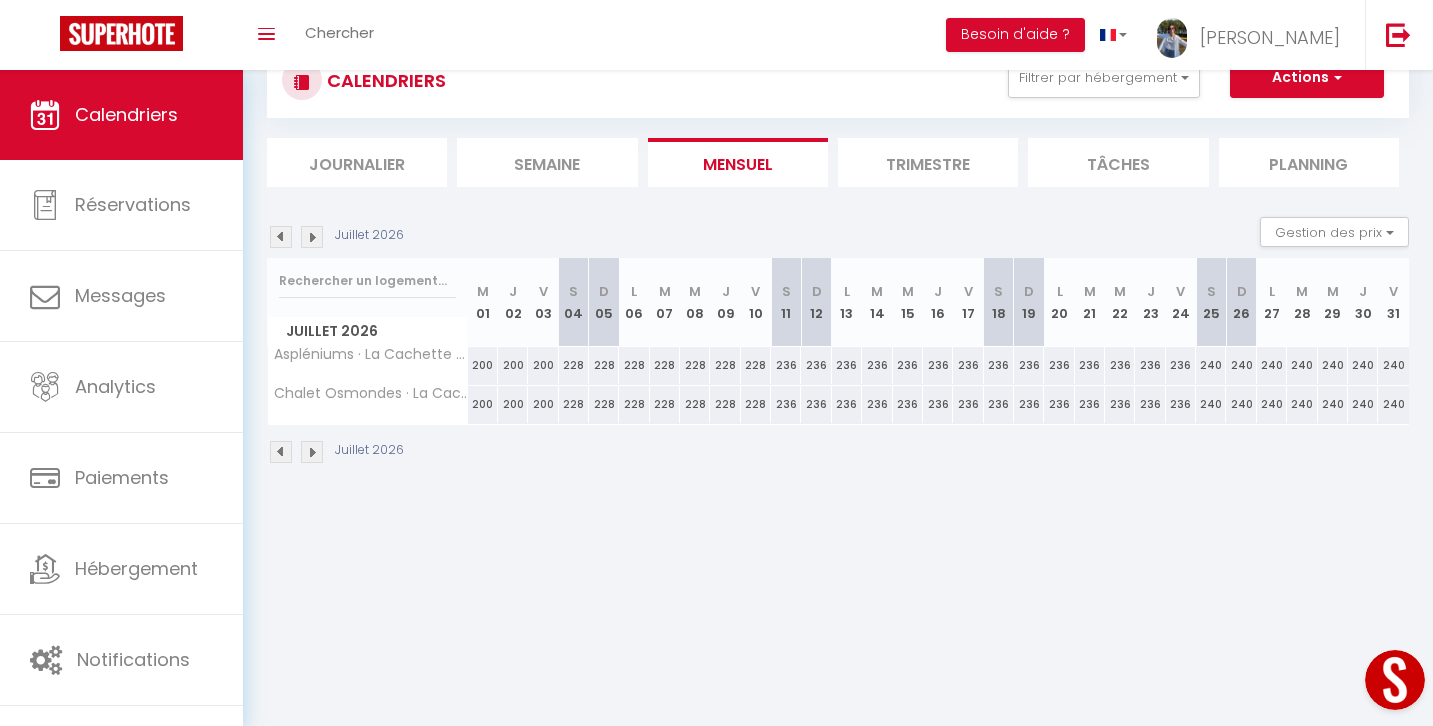 click on "236" at bounding box center [786, 404] 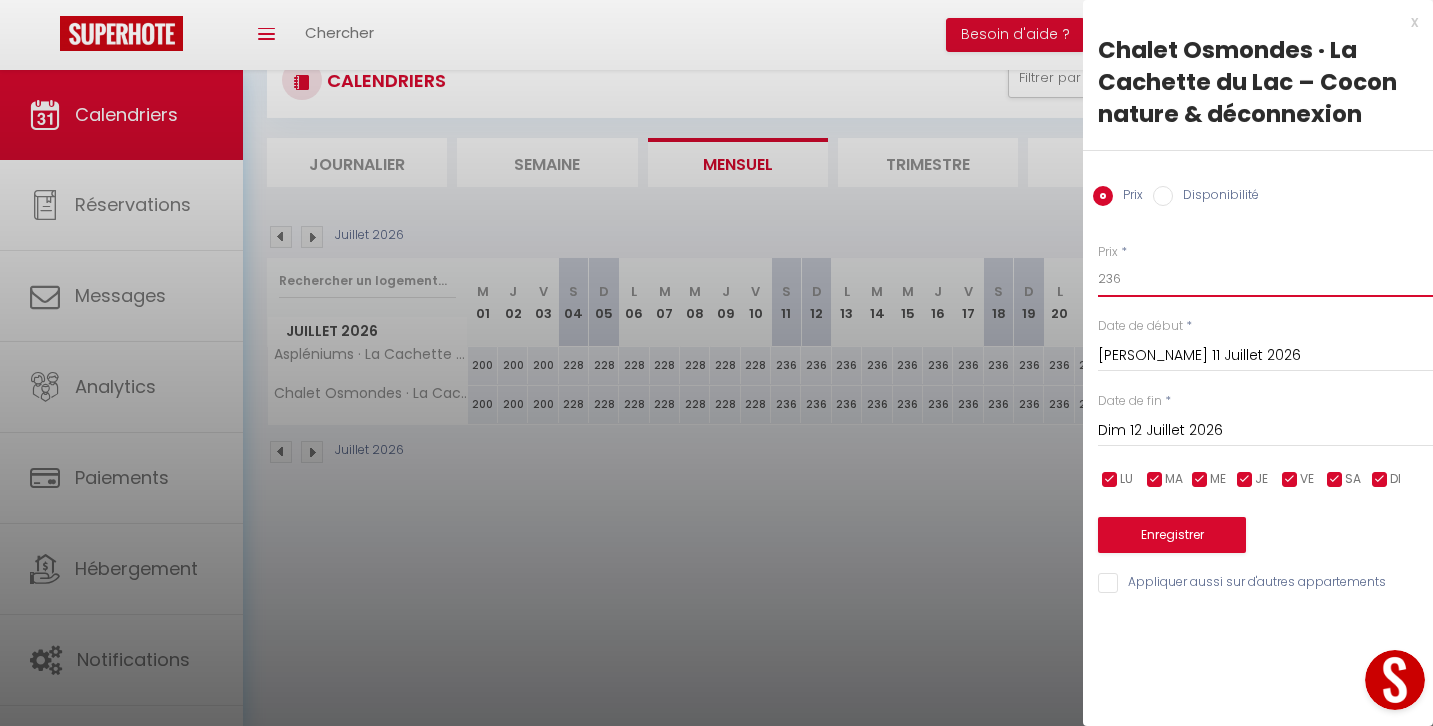 click on "236" at bounding box center [1265, 279] 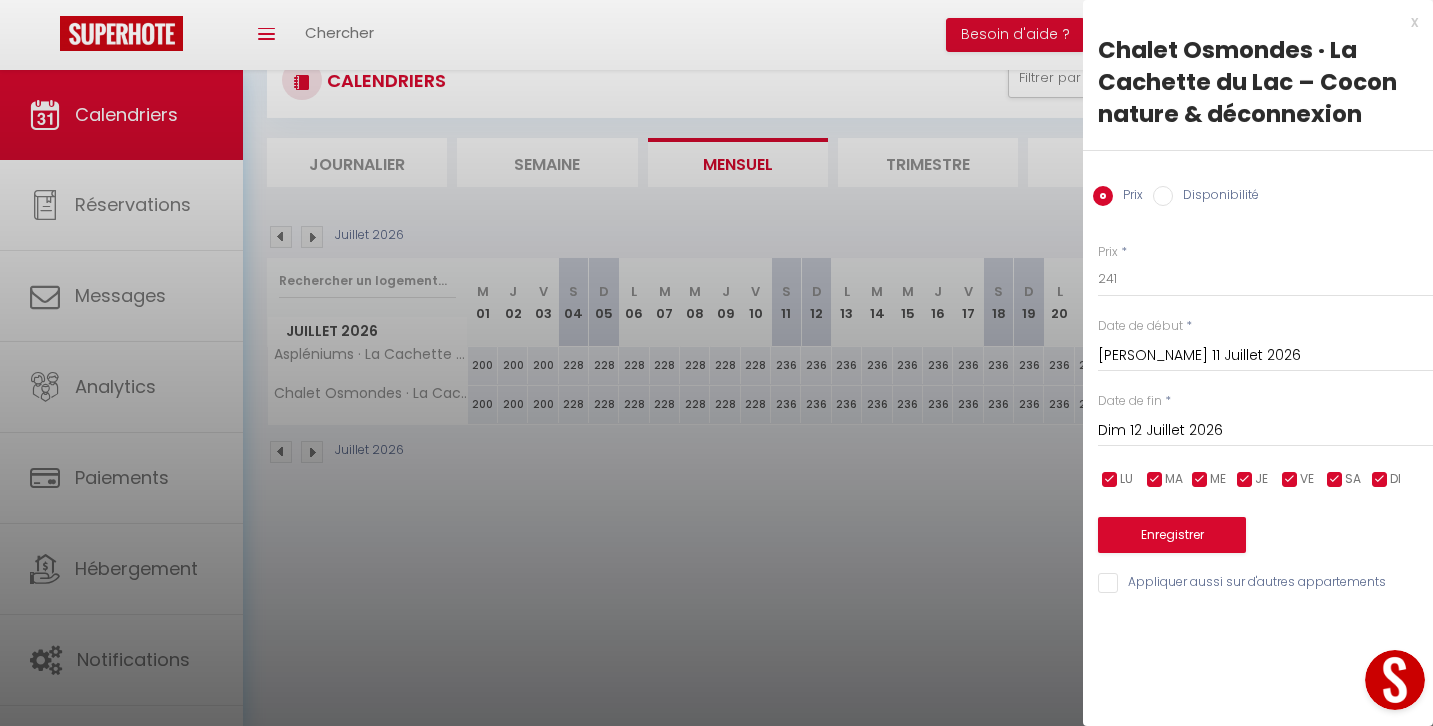 click on "Dim 12 Juillet 2026" at bounding box center (1265, 431) 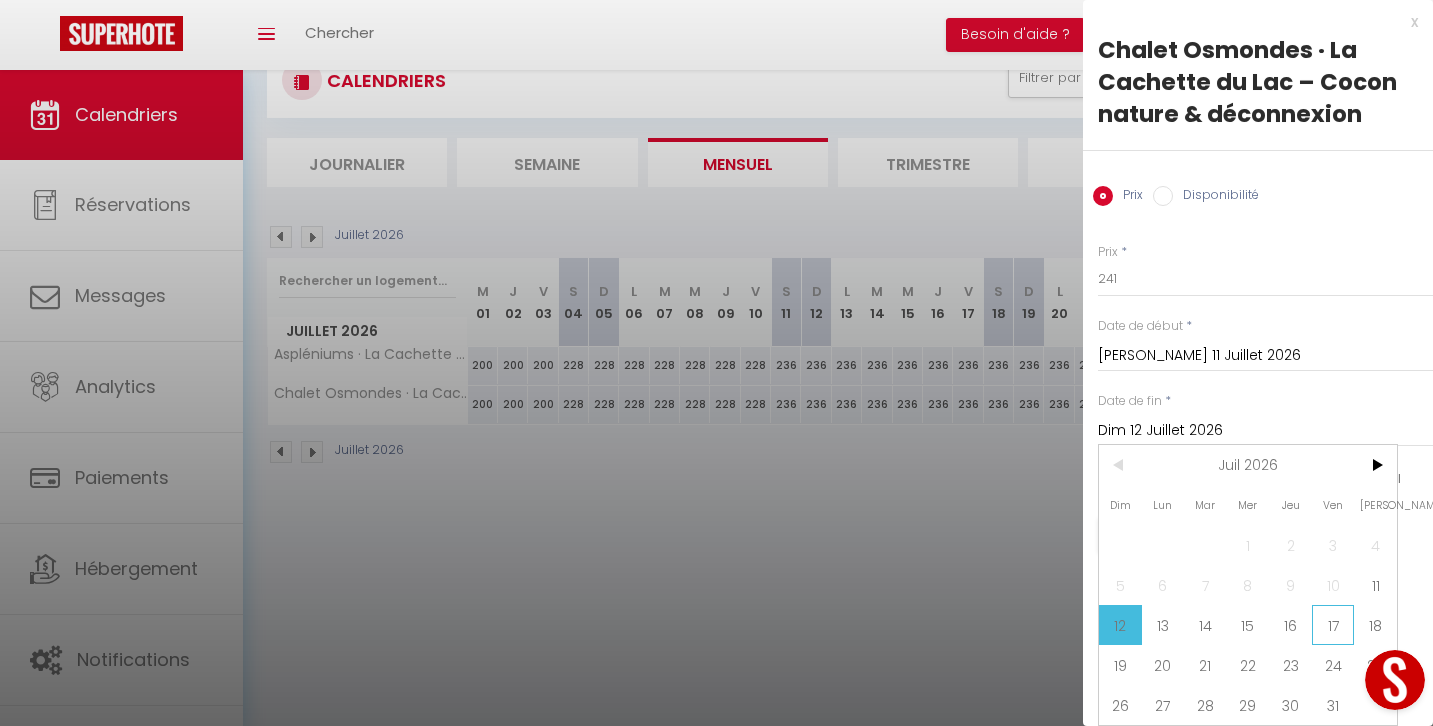 scroll, scrollTop: 70, scrollLeft: 0, axis: vertical 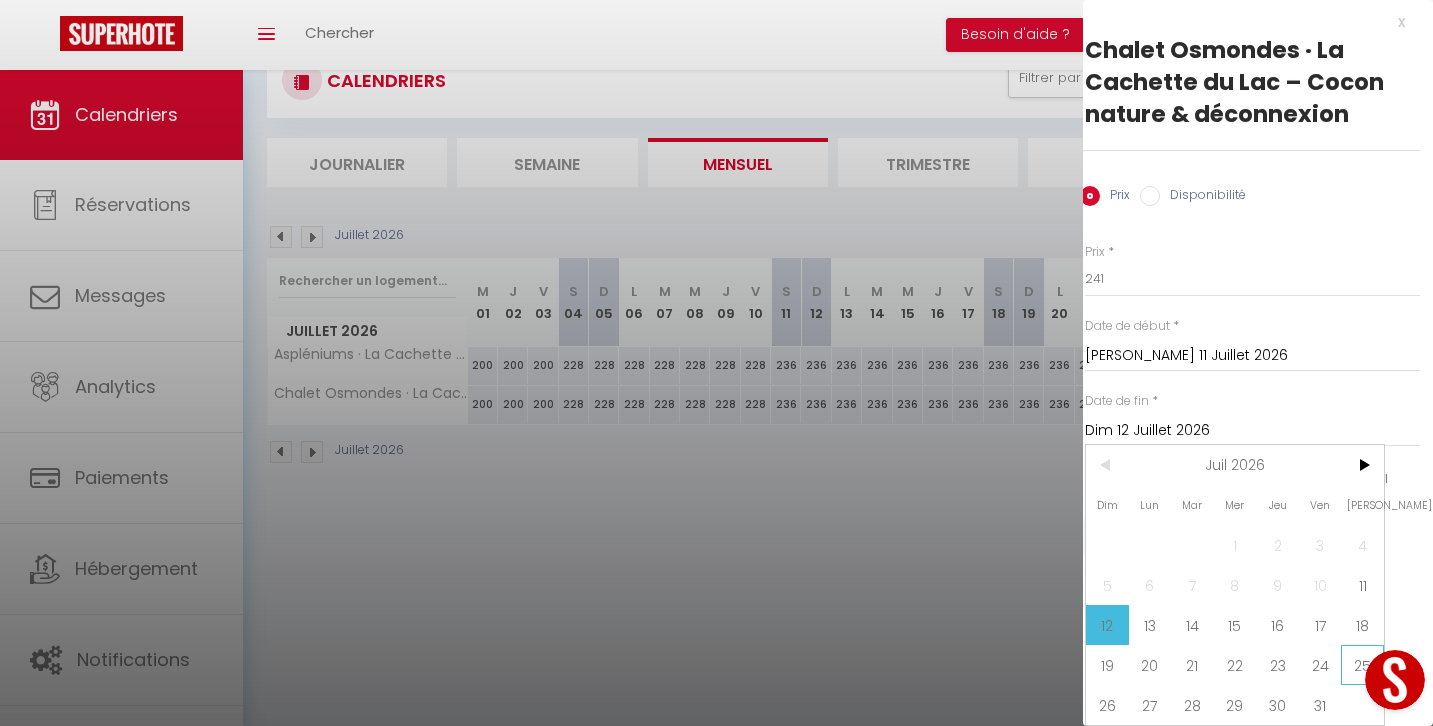 click on "25" at bounding box center [1362, 665] 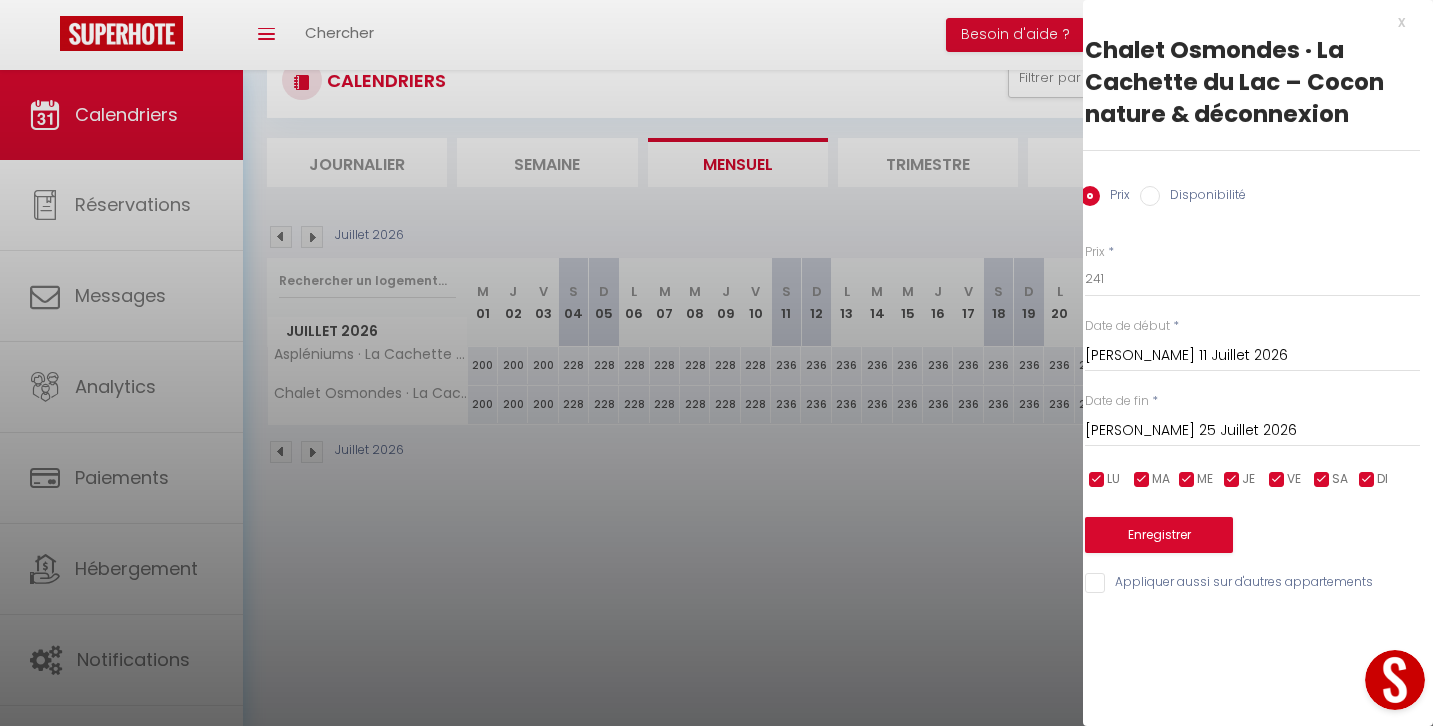 click on "Appliquer aussi sur d'autres appartements" at bounding box center [1252, 583] 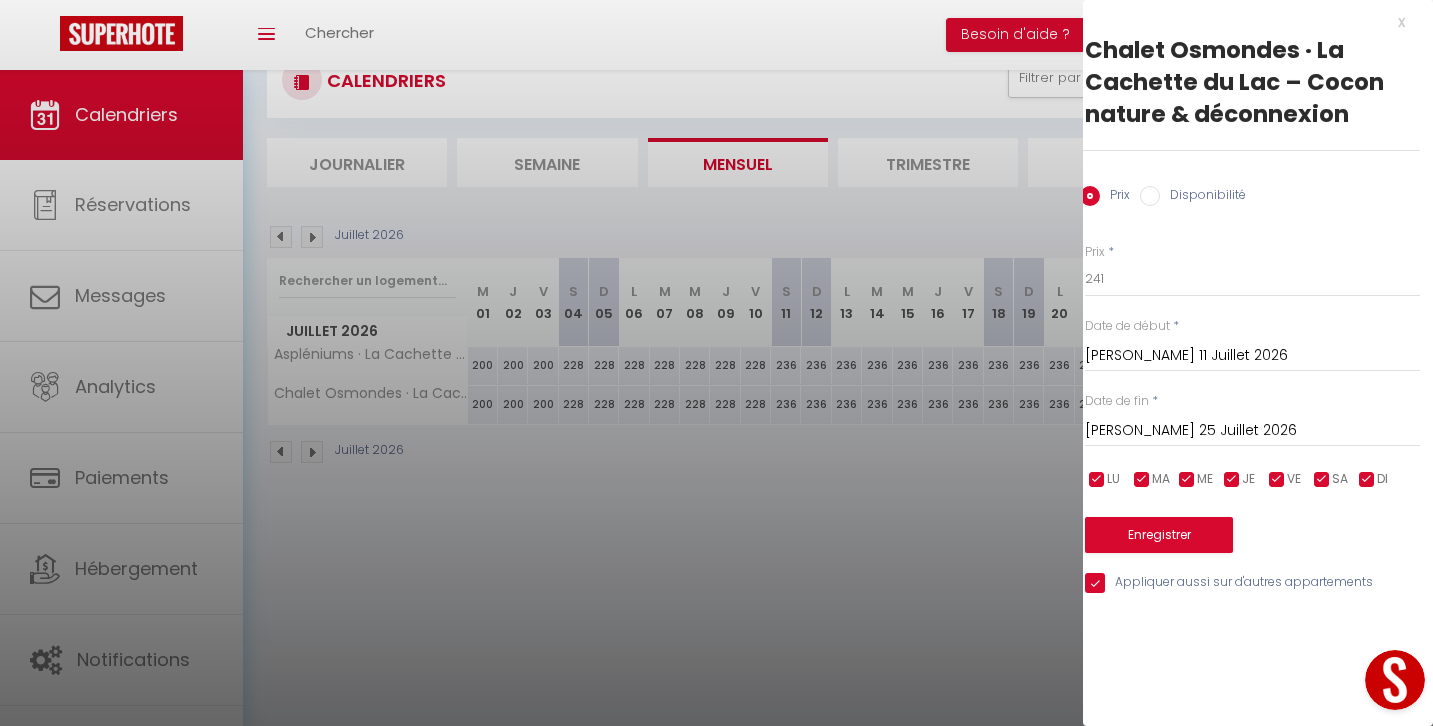 click on "Enregistrer" at bounding box center (1159, 535) 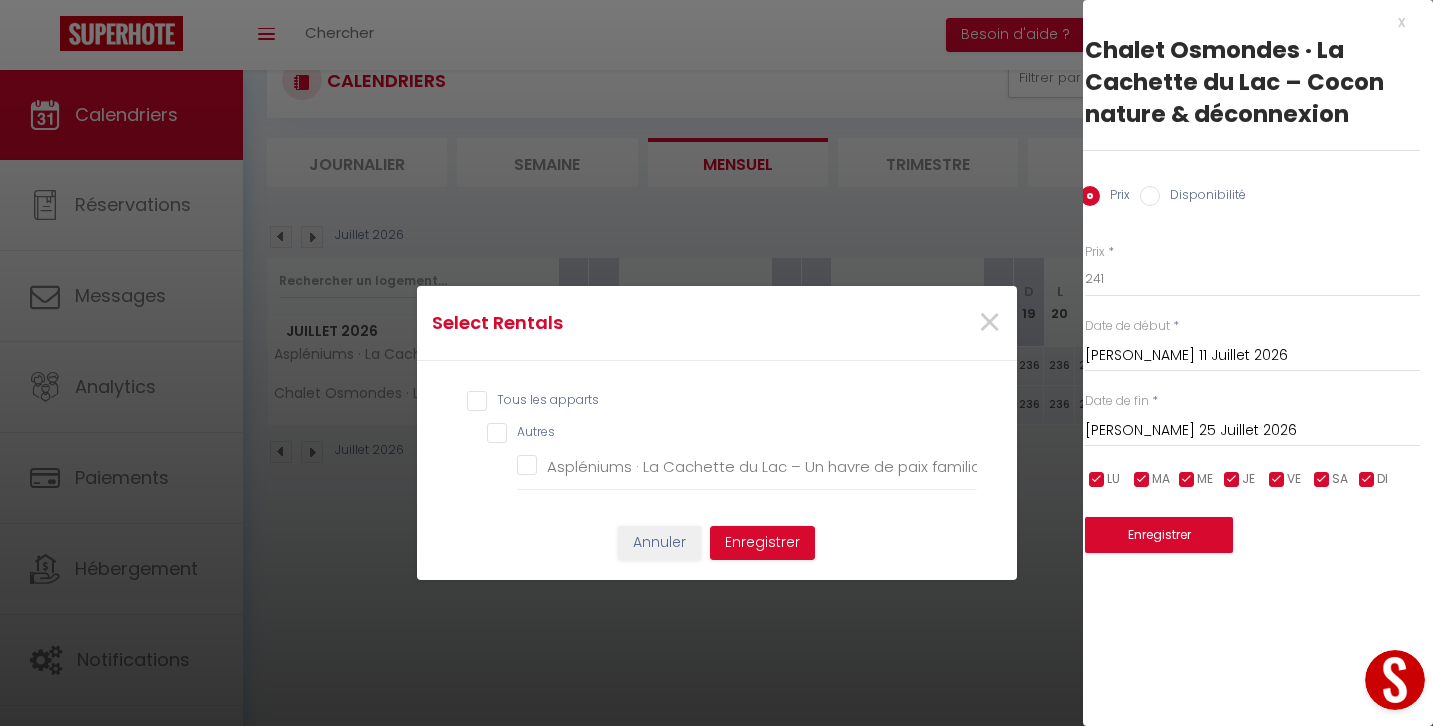 click on "Tous les apparts" at bounding box center [722, 401] 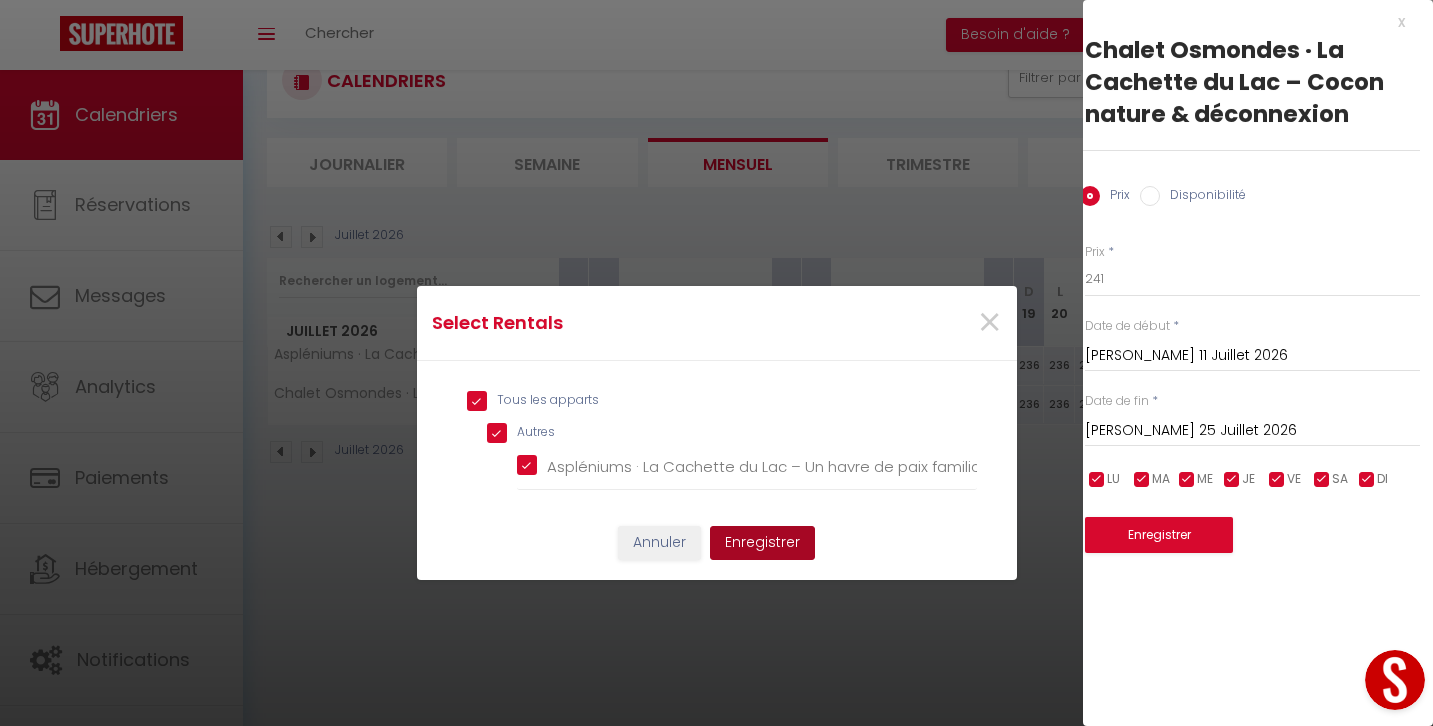 click on "Enregistrer" at bounding box center [762, 543] 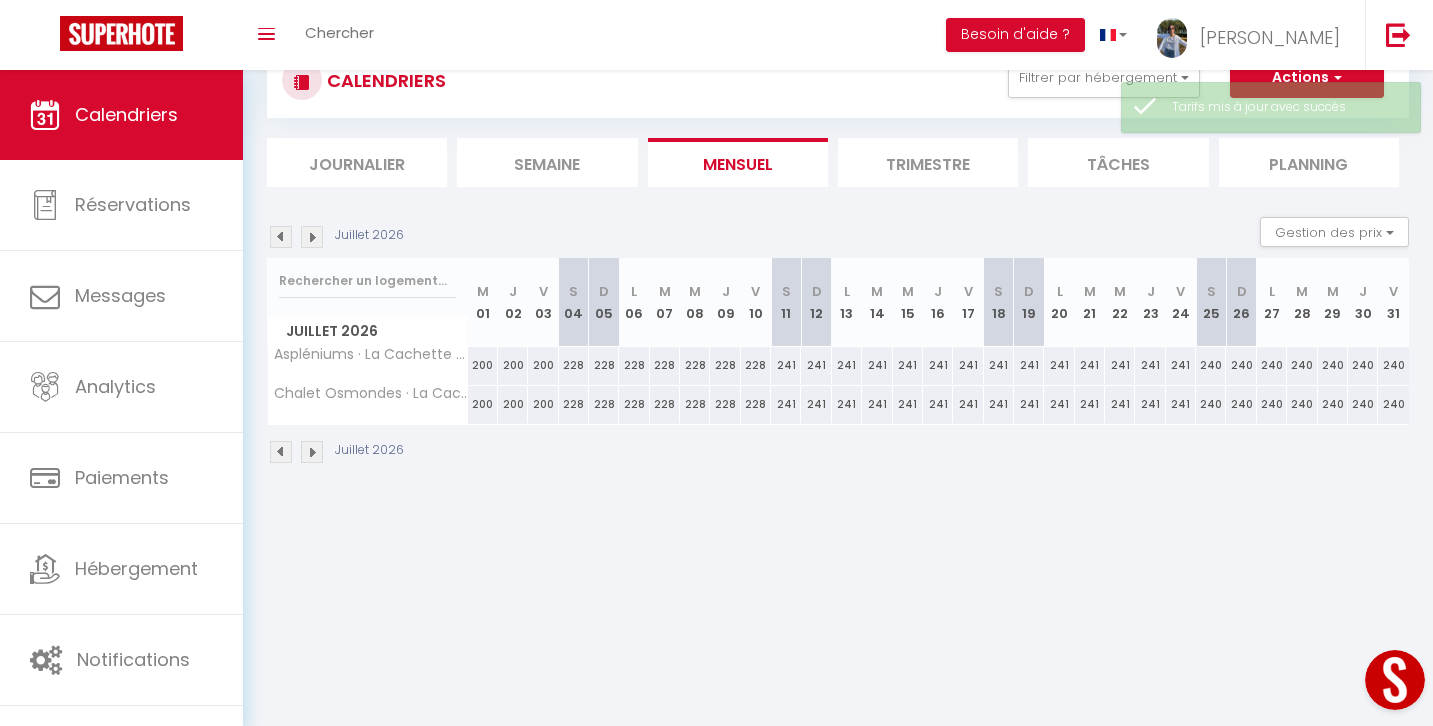 click at bounding box center [312, 237] 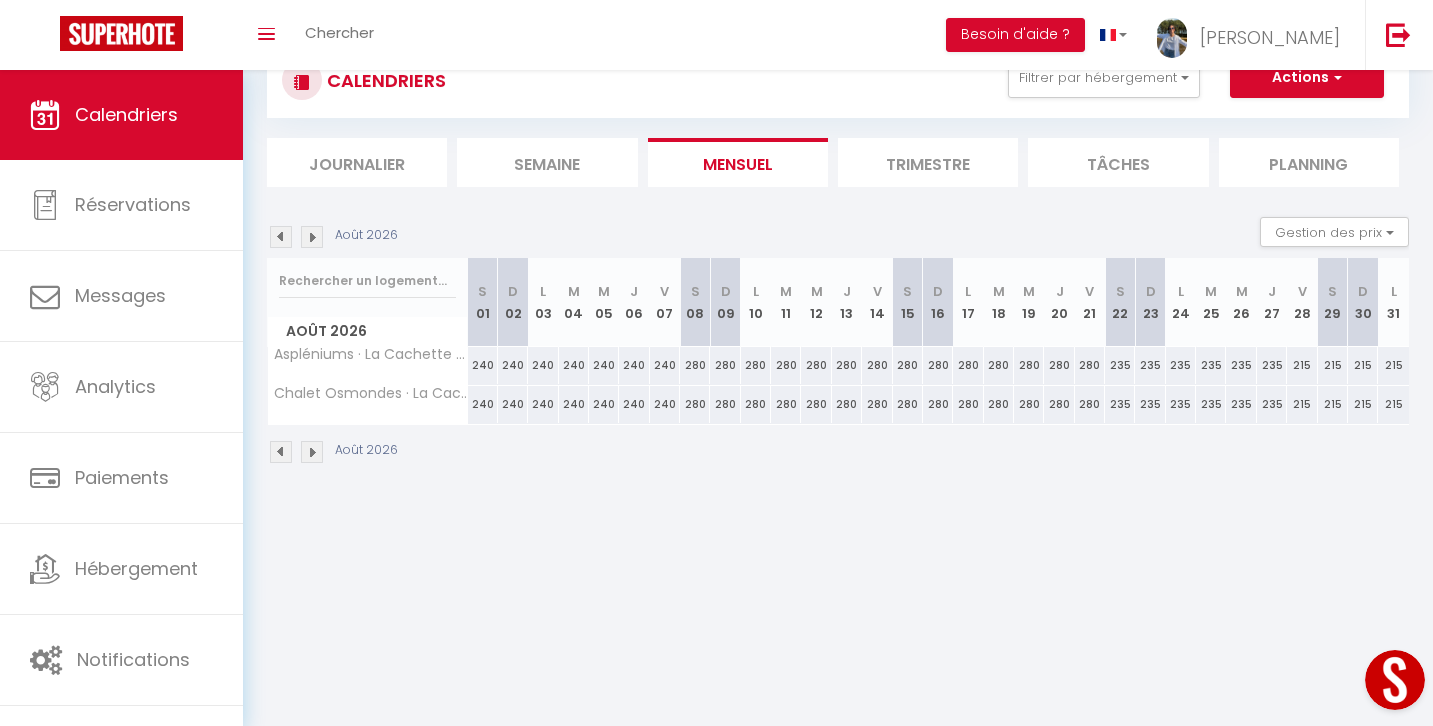click at bounding box center (281, 237) 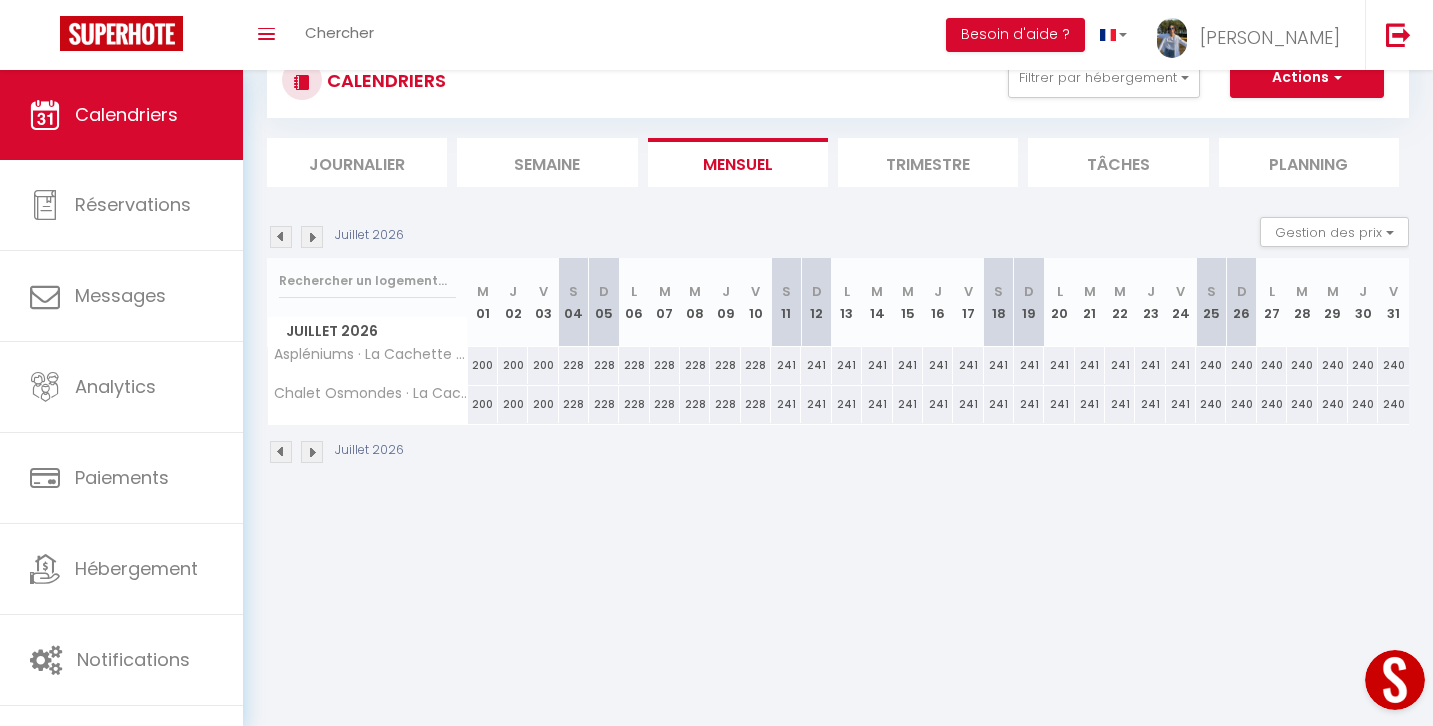 click on "240" at bounding box center [1211, 404] 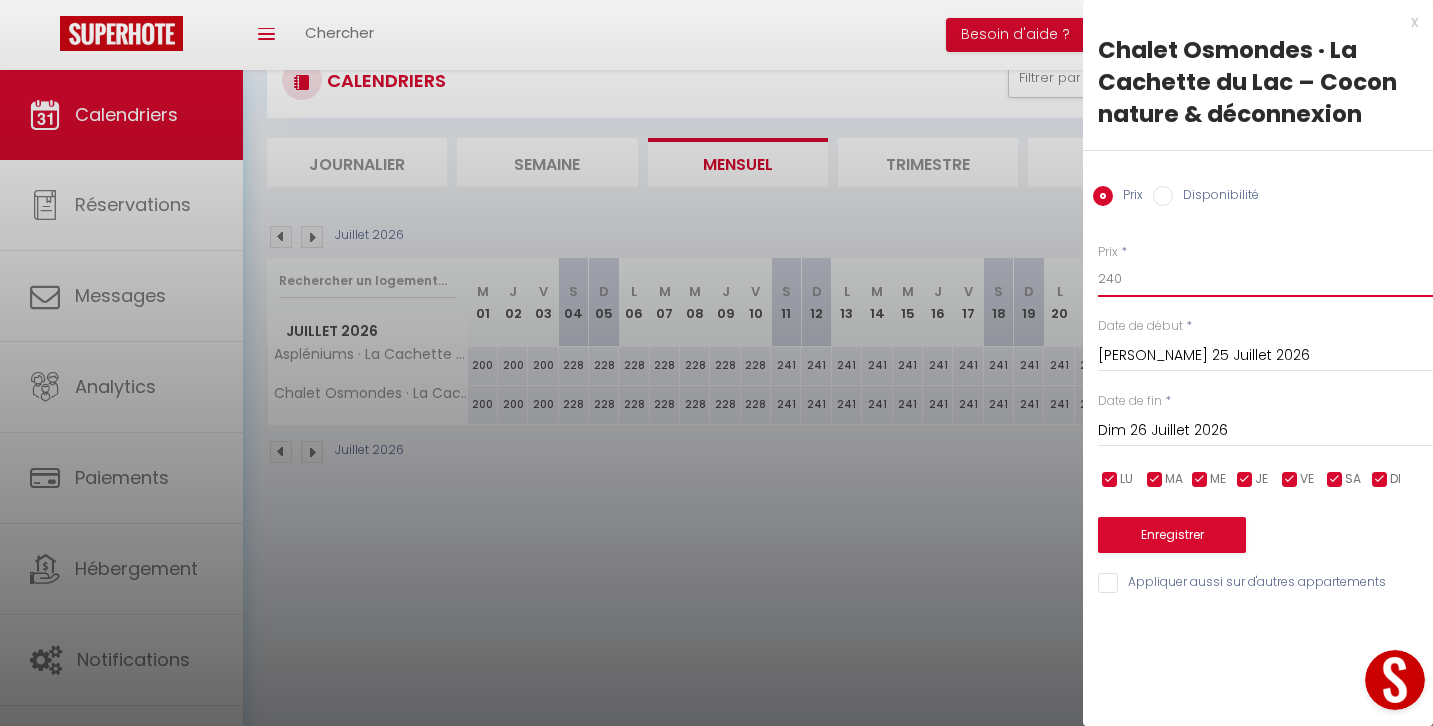 click on "240" at bounding box center (1265, 279) 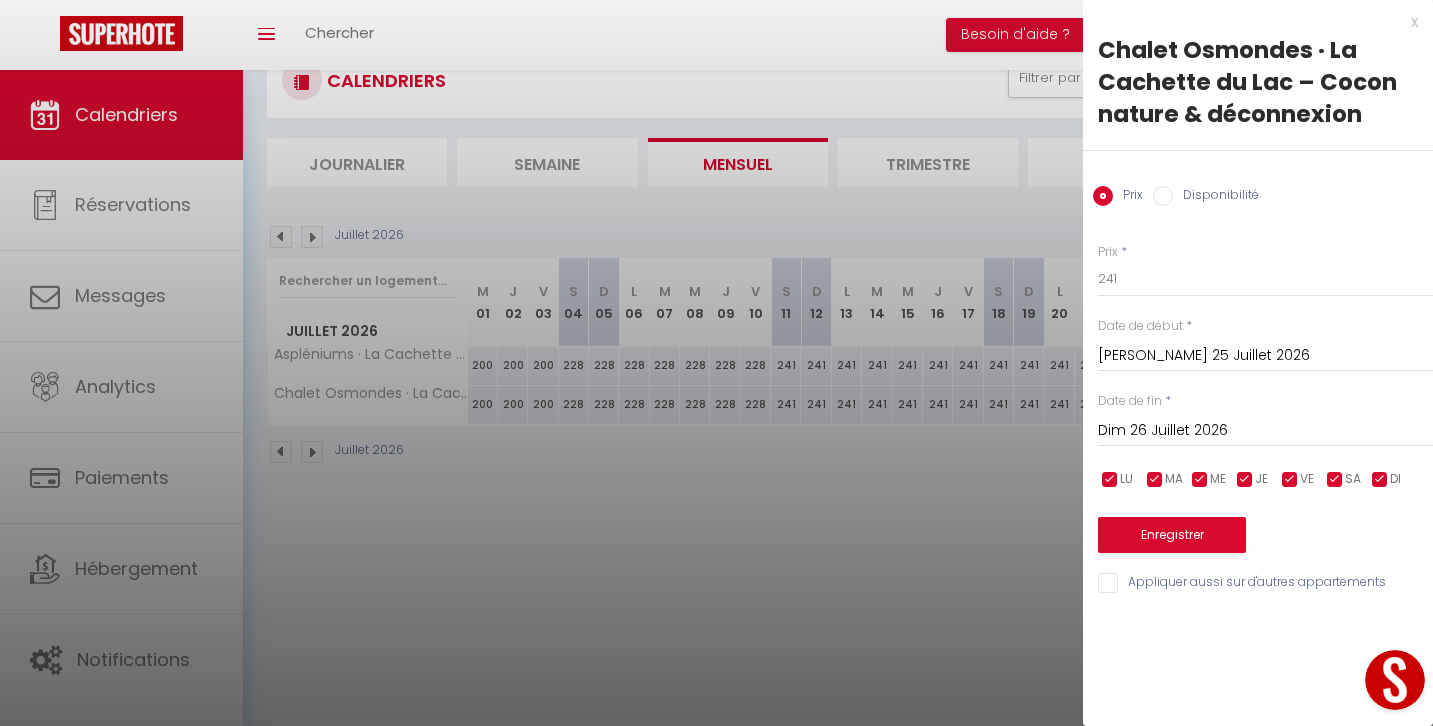 click on "Dim 26 Juillet 2026" at bounding box center [1265, 431] 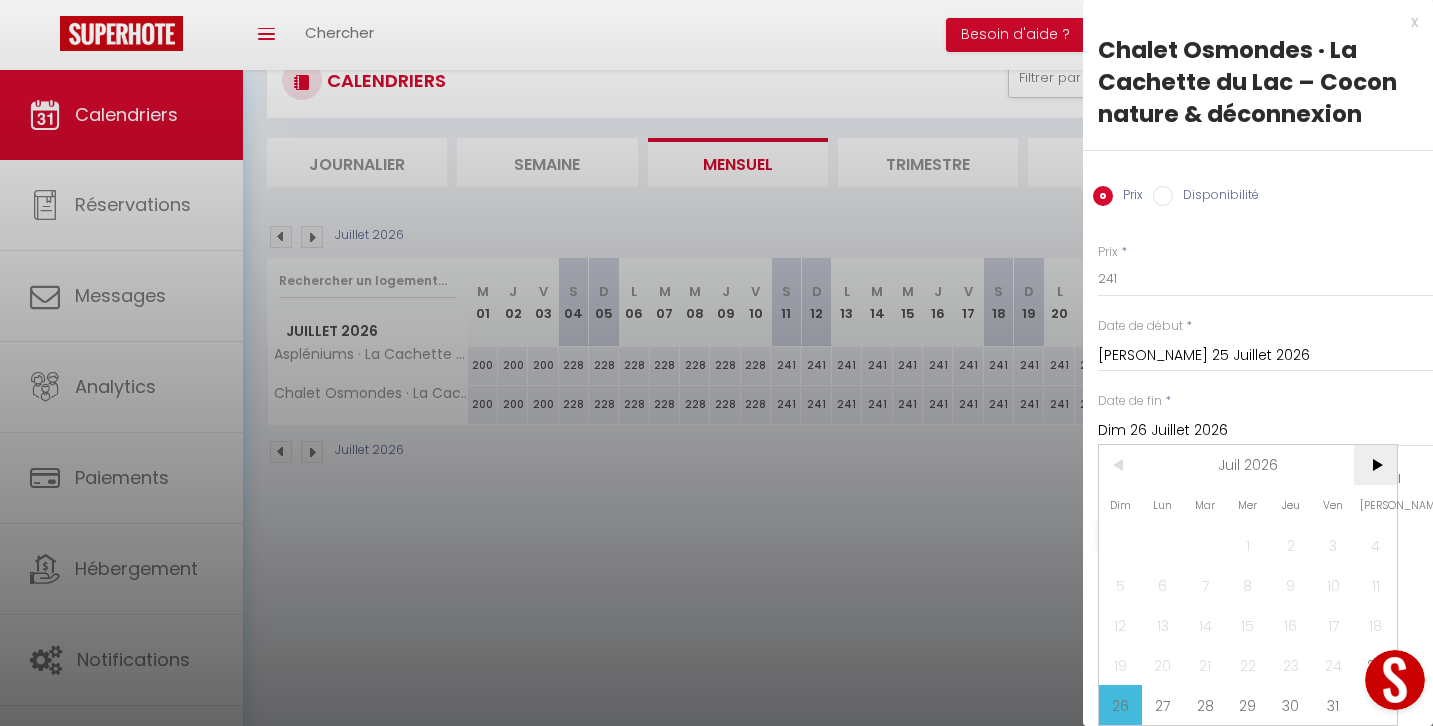 click on ">" at bounding box center [1375, 465] 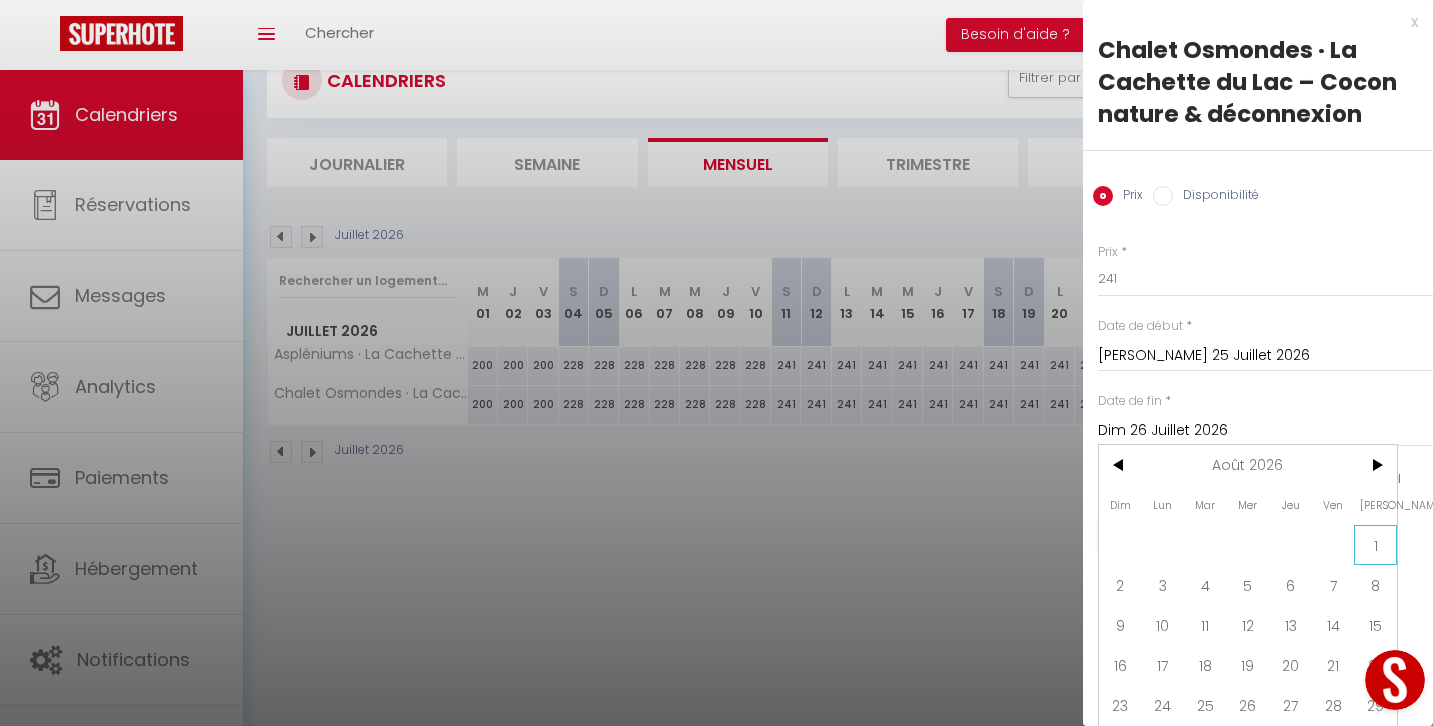 click on "1" at bounding box center [1375, 545] 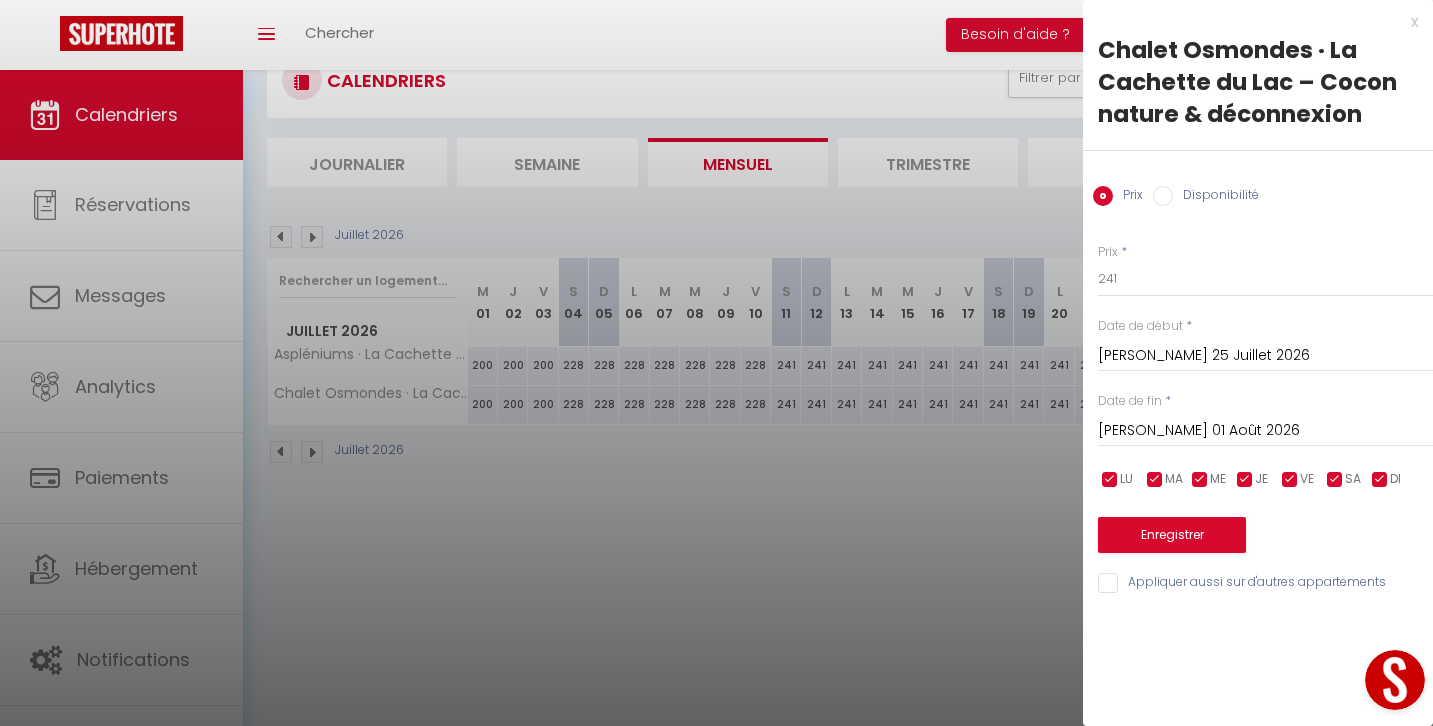 click on "Appliquer aussi sur d'autres appartements" at bounding box center (1265, 583) 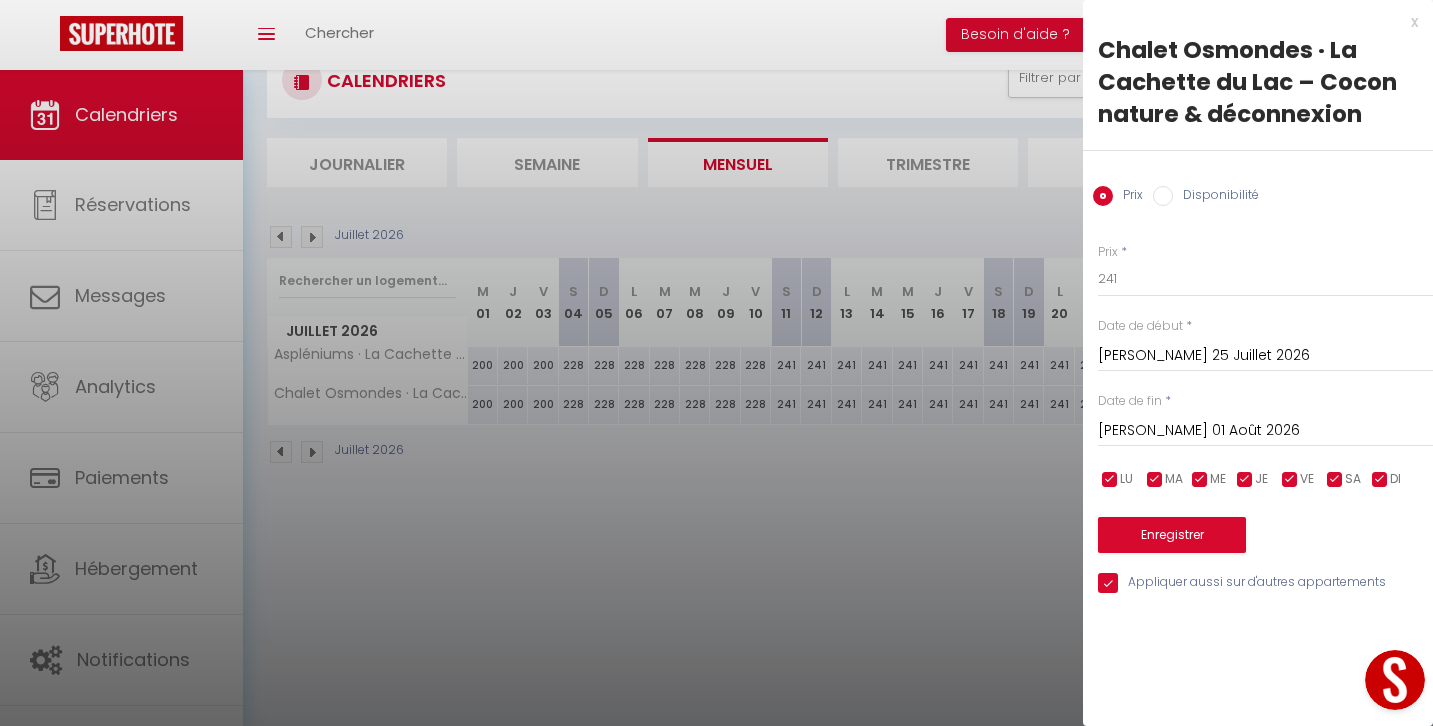 click on "Enregistrer" at bounding box center [1172, 535] 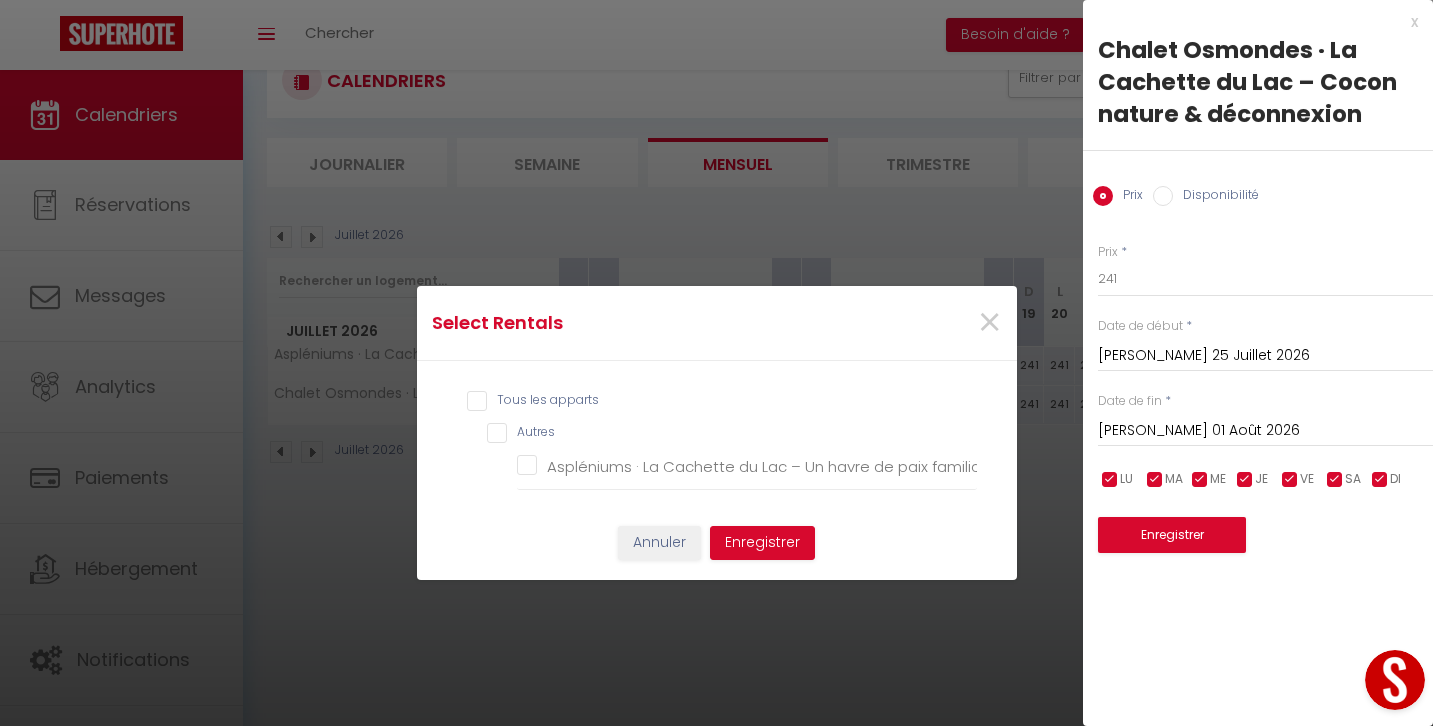 click on "Tous les apparts" at bounding box center [722, 401] 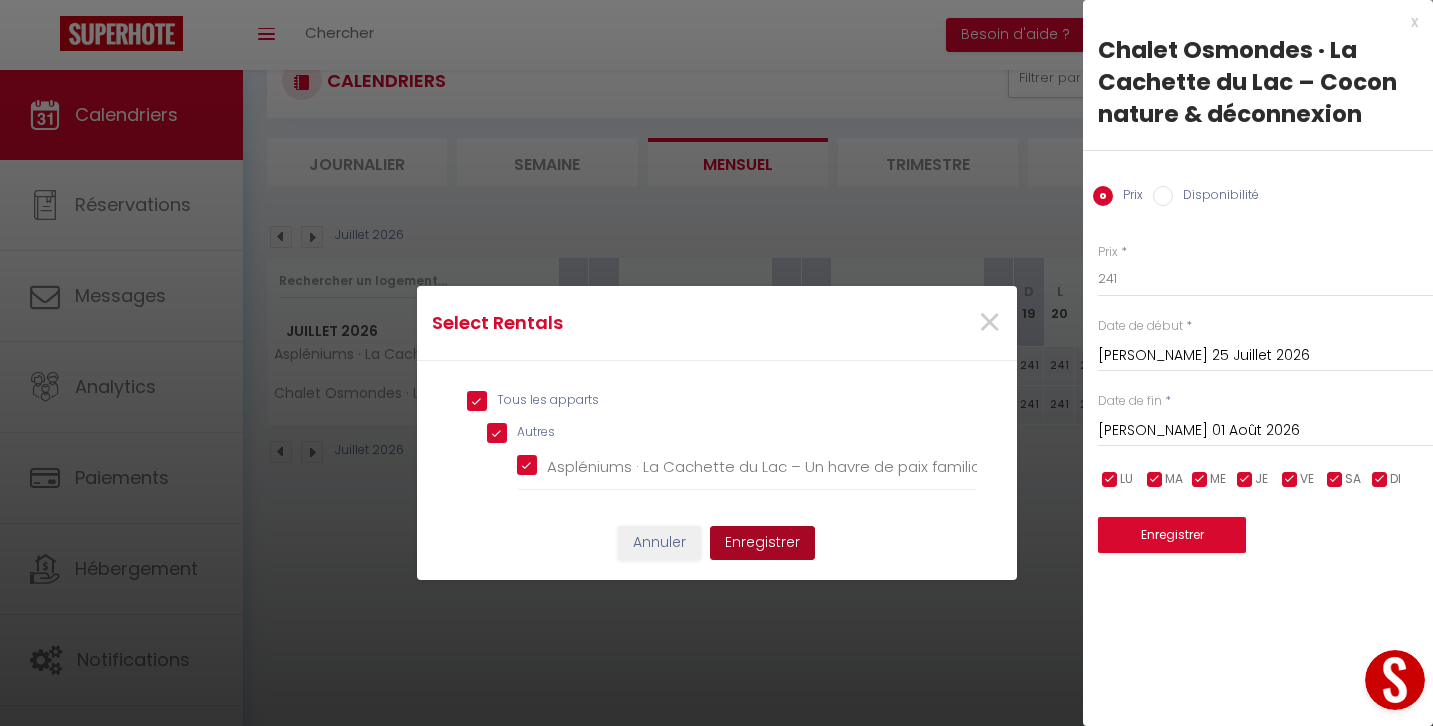 click on "Enregistrer" at bounding box center [762, 543] 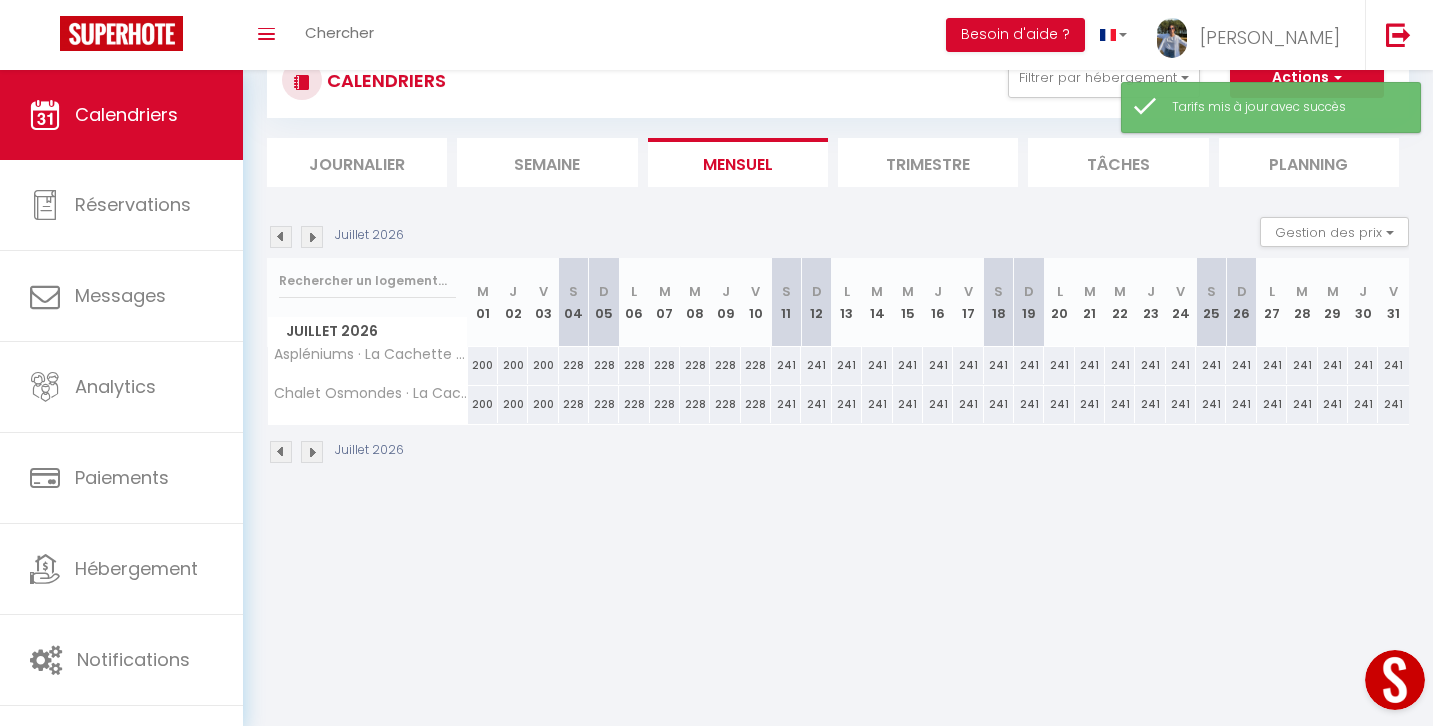 scroll, scrollTop: 70, scrollLeft: 0, axis: vertical 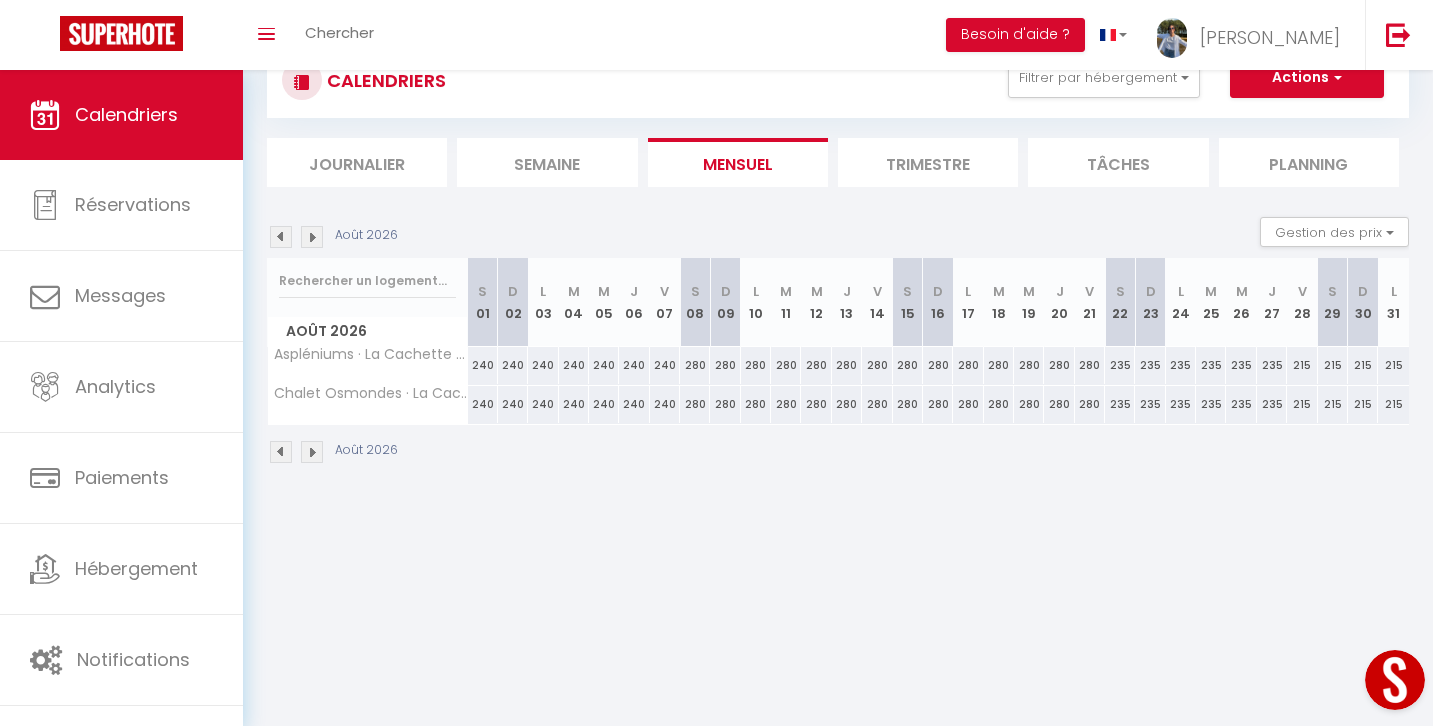 click on "240" at bounding box center (483, 365) 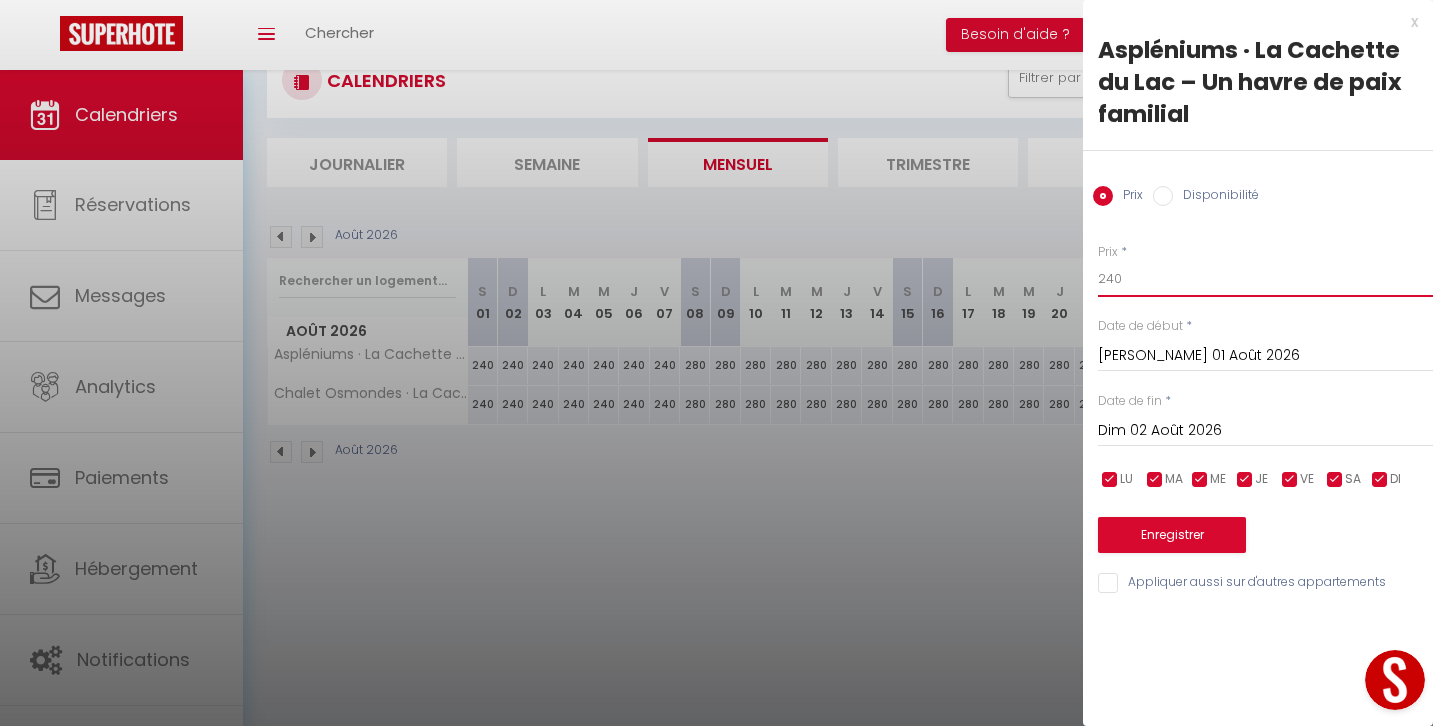 click on "240" at bounding box center [1265, 279] 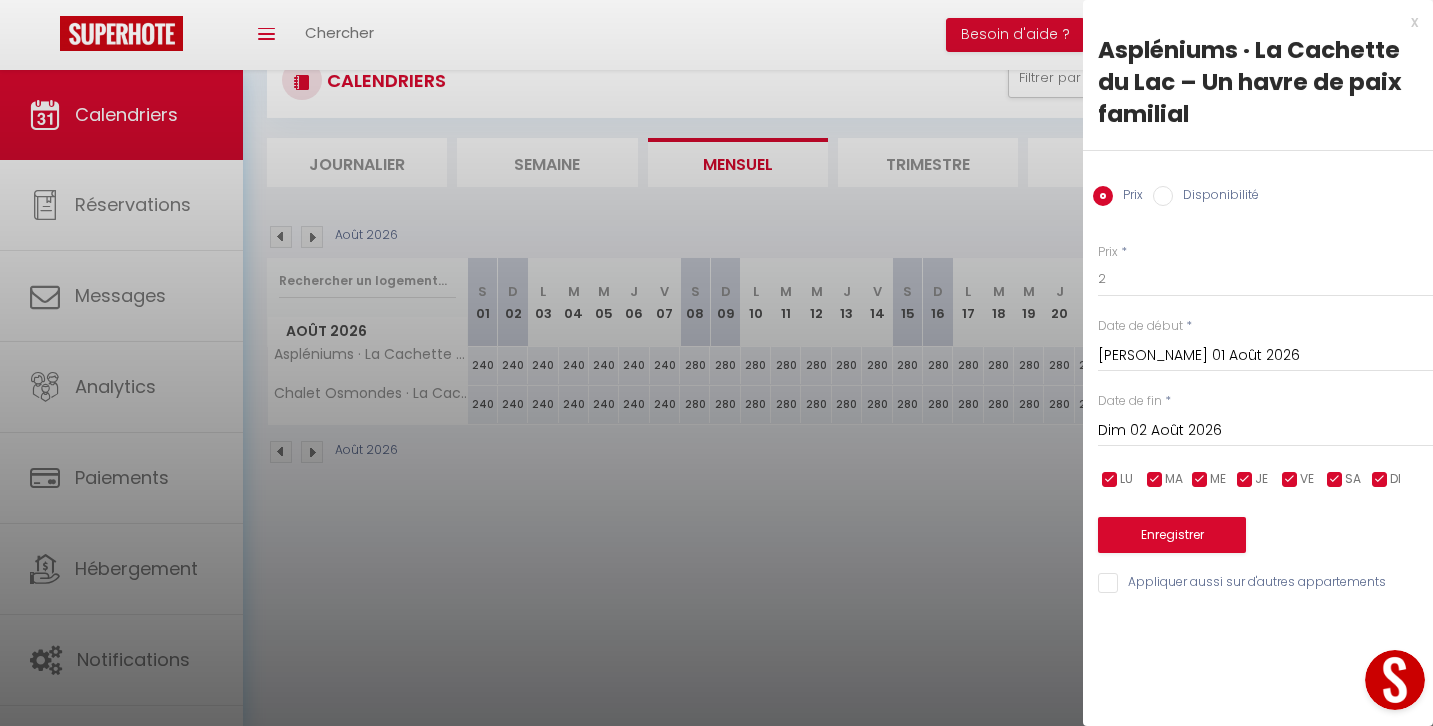 click on "x" at bounding box center (1250, 22) 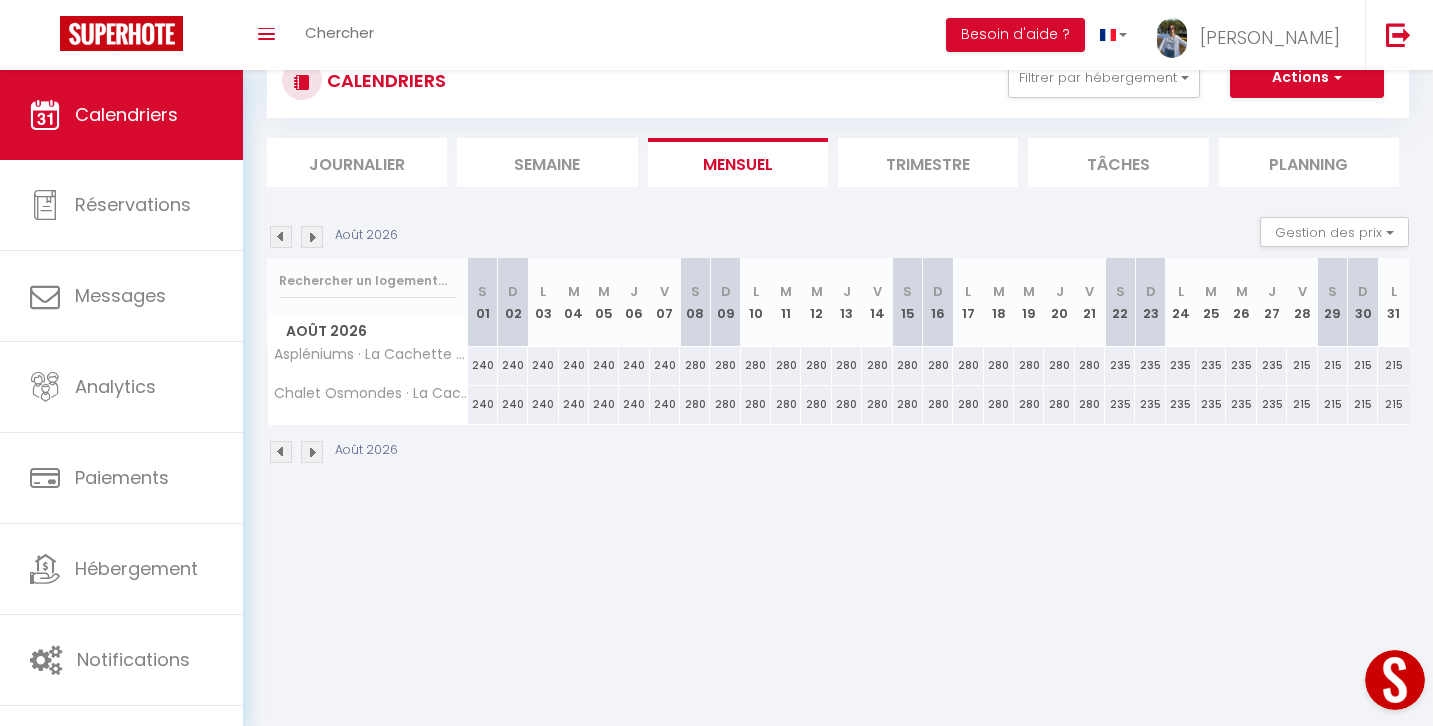 click on "240" at bounding box center [483, 404] 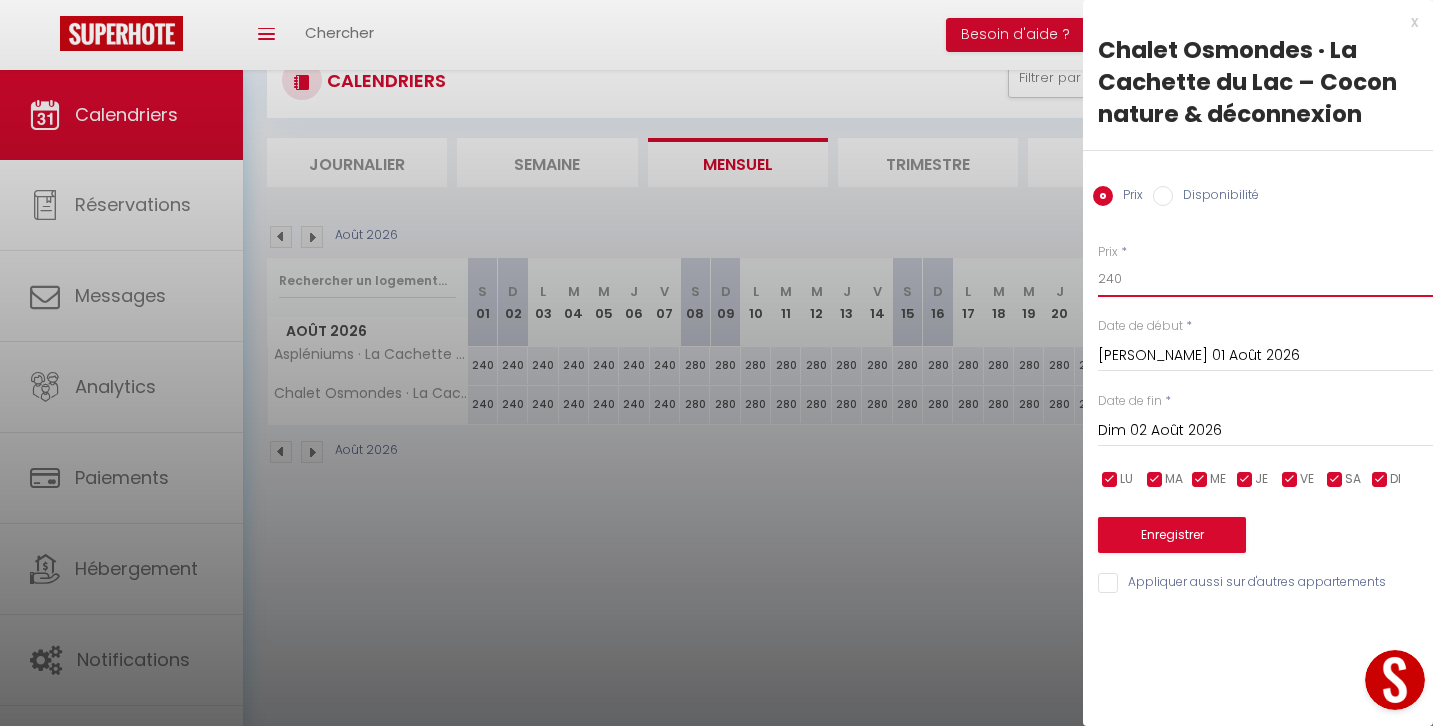 click on "240" at bounding box center [1265, 279] 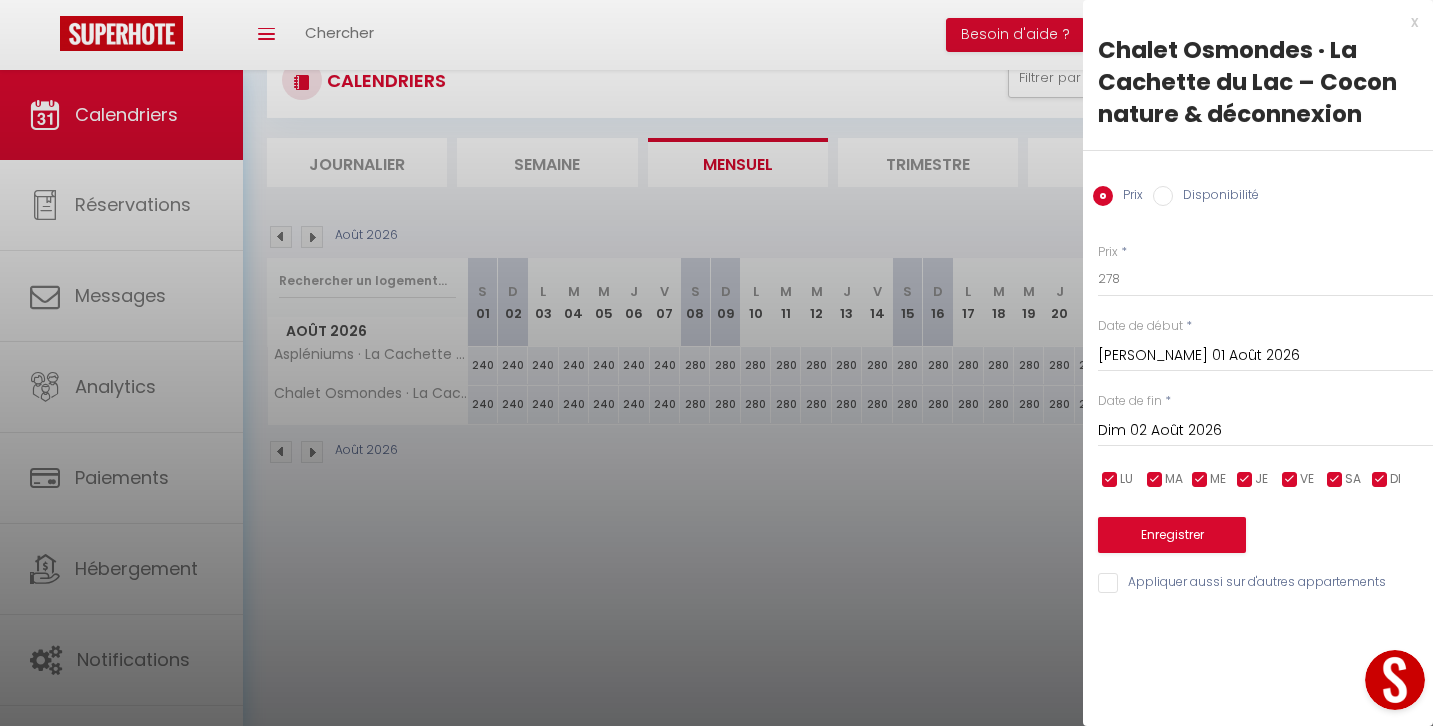 click on "Dim 02 Août 2026         <   Août 2026   >   Dim Lun Mar Mer Jeu Ven Sam   1 2 3 4 5 6 7 8 9 10 11 12 13 14 15 16 17 18 19 20 21 22 23 24 25 26 27 28 29 30 31     <   2026   >   [PERSON_NAME] Mars [PERSON_NAME] Juin Juillet Août Septembre Octobre Novembre Décembre     <   [DATE] - [DATE]   >   2020 2021 2022 2023 2024 2025 2026 2027 2028 2029" at bounding box center [1265, 429] 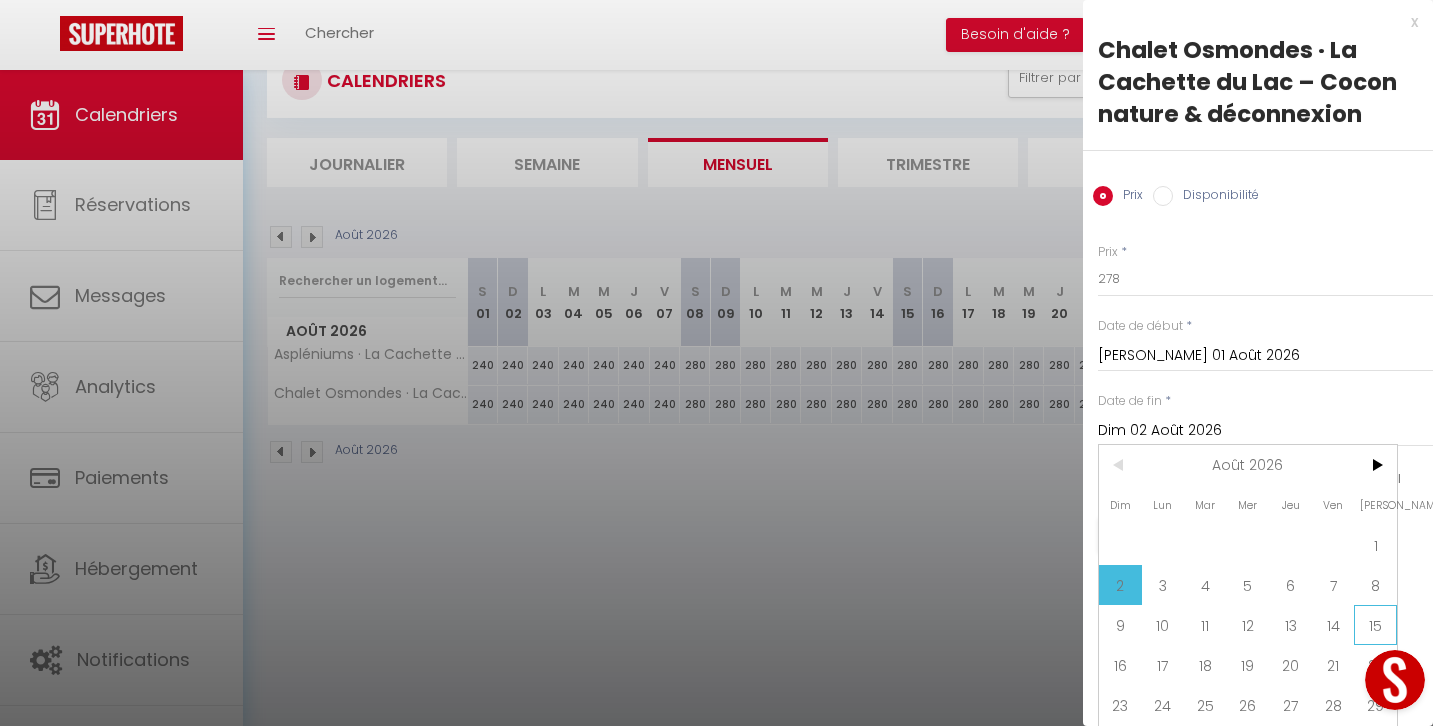 click on "15" at bounding box center (1375, 625) 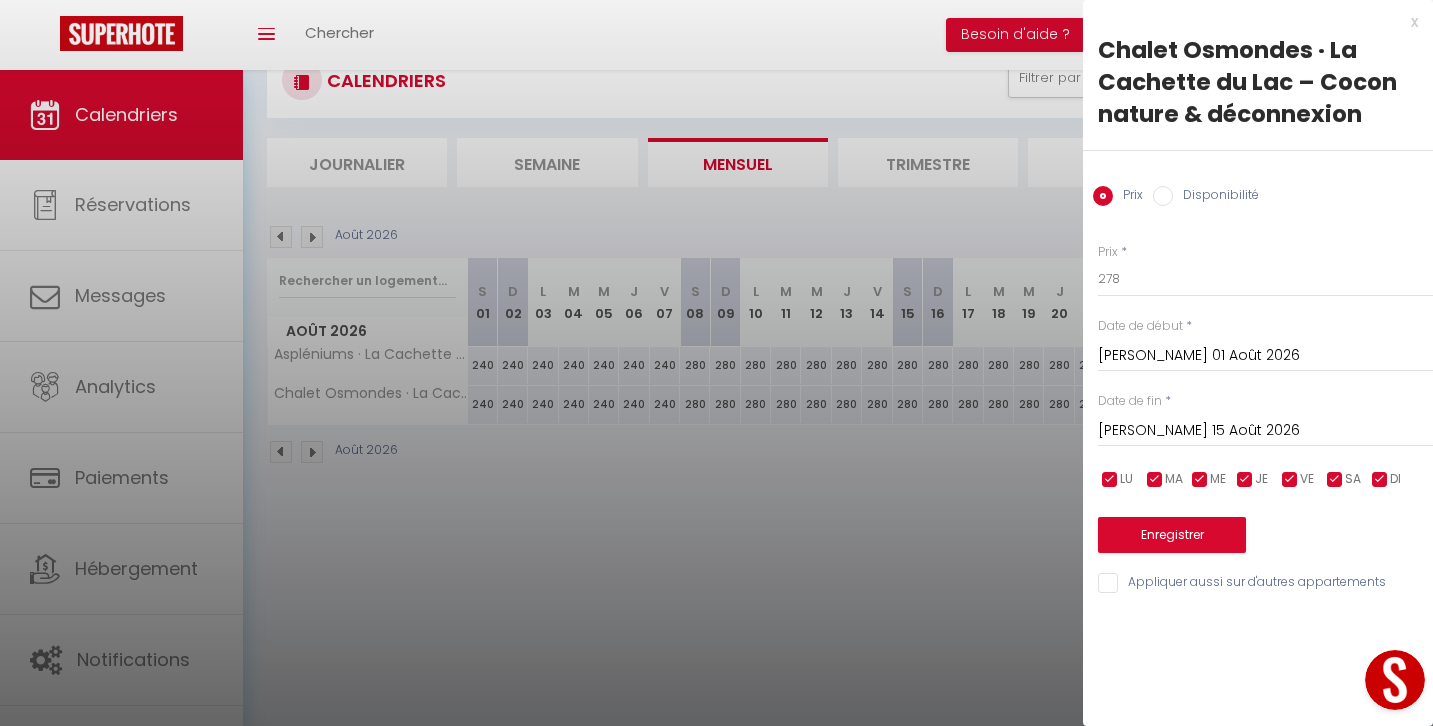 click on "Appliquer aussi sur d'autres appartements" at bounding box center [1265, 583] 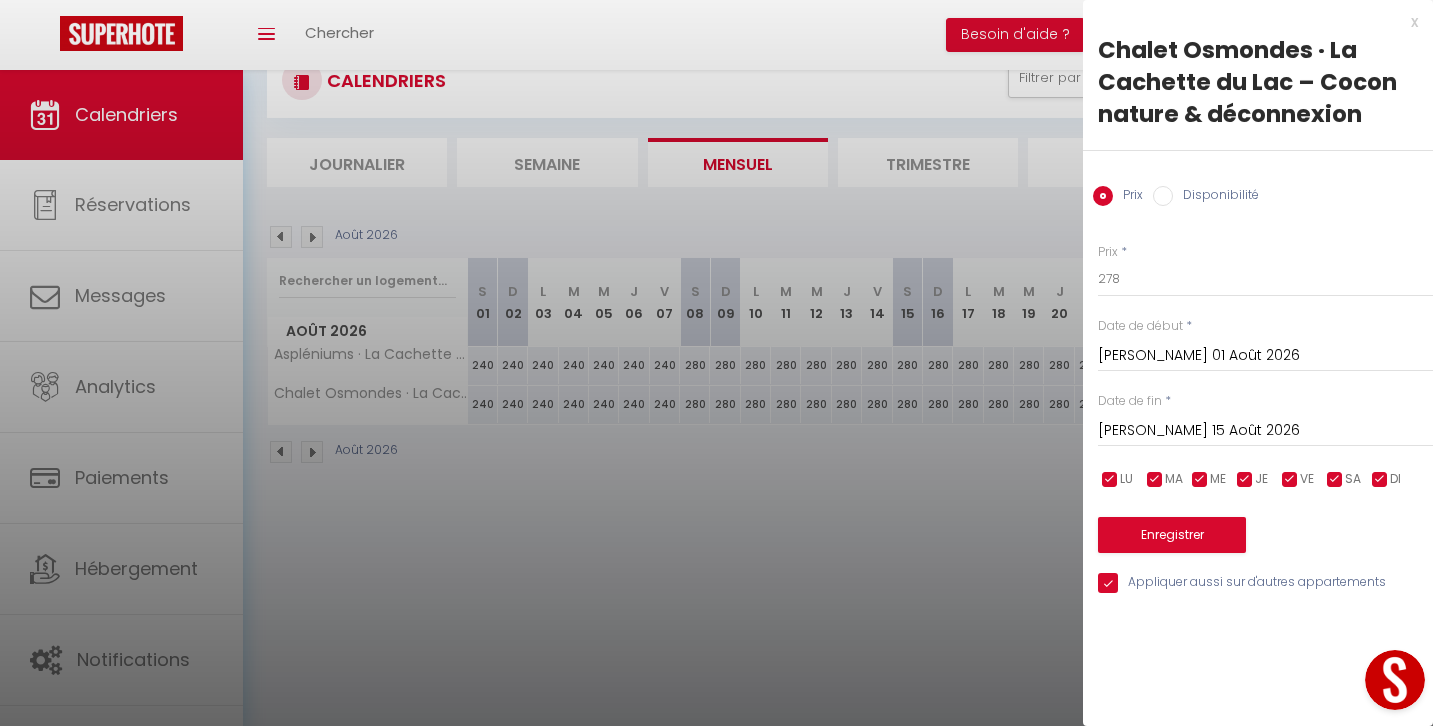 click on "Enregistrer" at bounding box center [1172, 535] 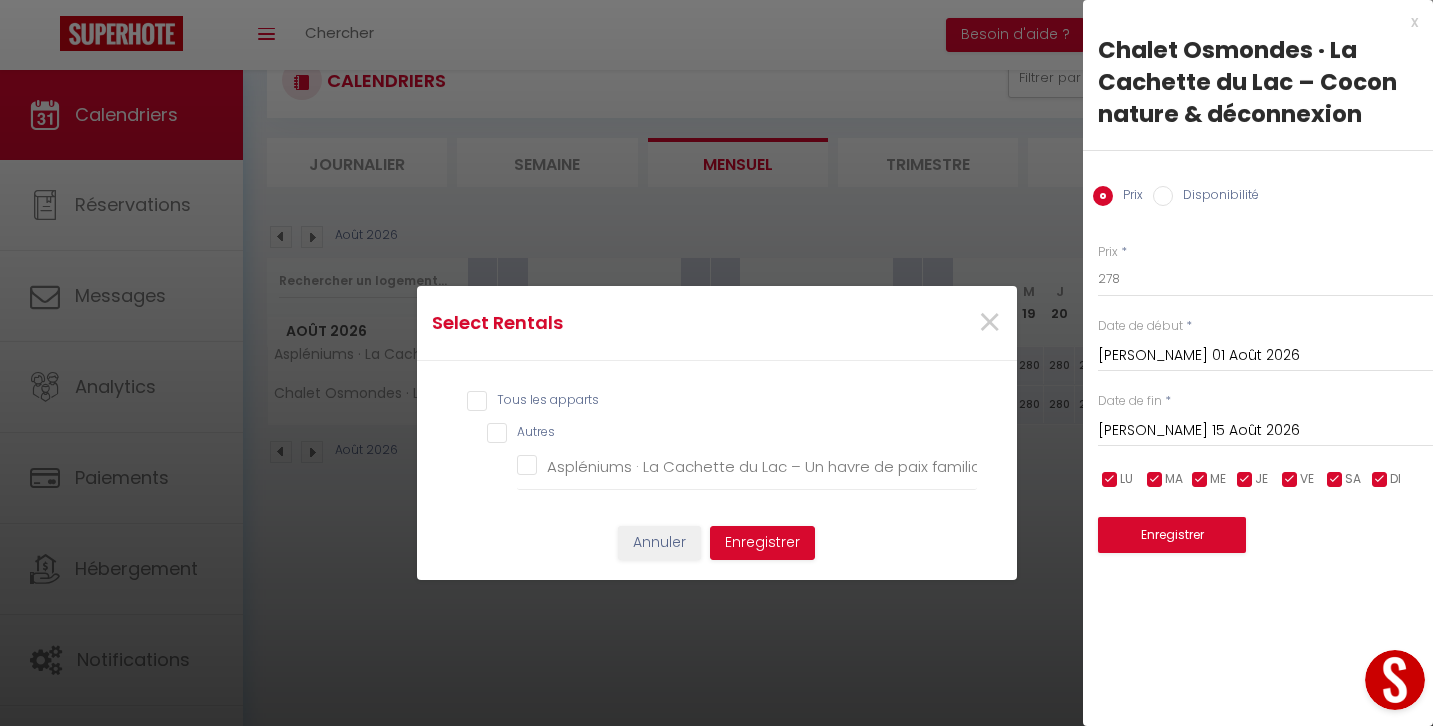click on "Tous les apparts" at bounding box center [722, 401] 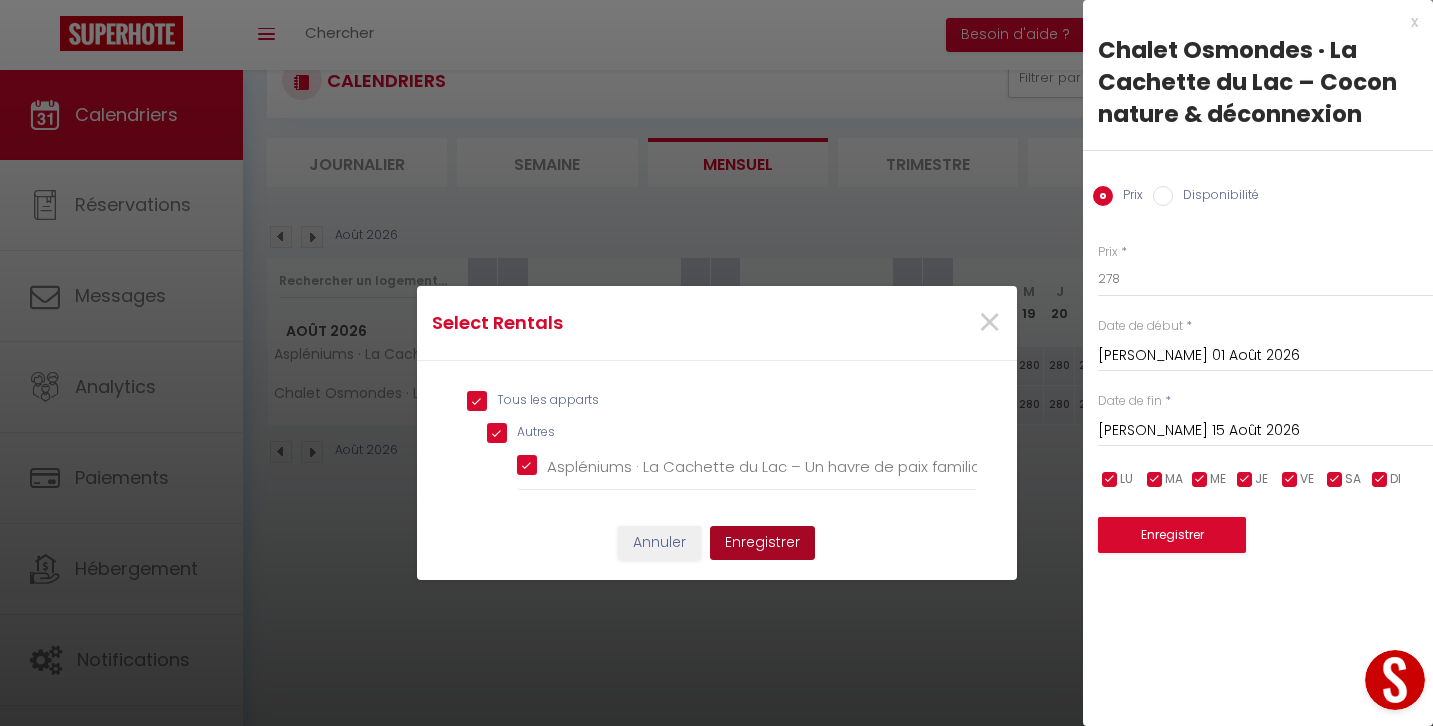 click on "Enregistrer" at bounding box center [762, 543] 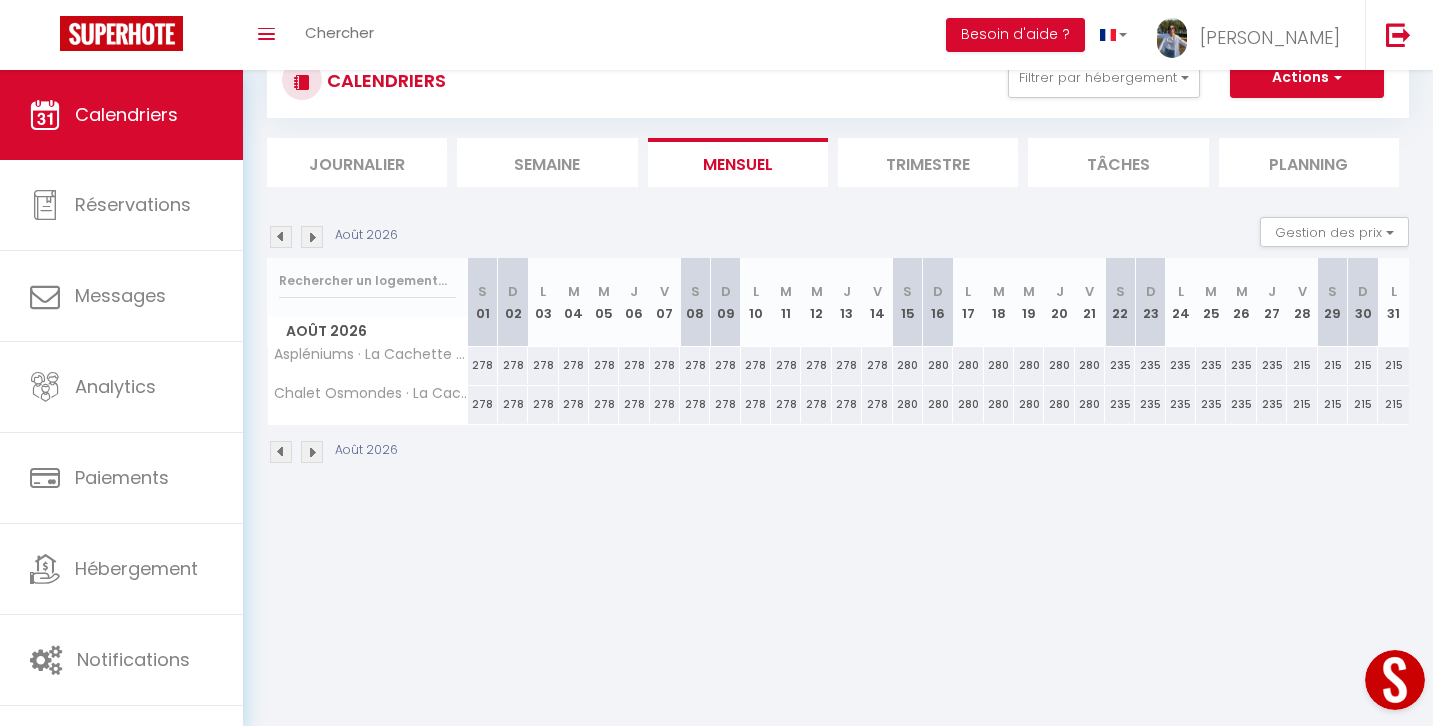 click on "280" at bounding box center [908, 365] 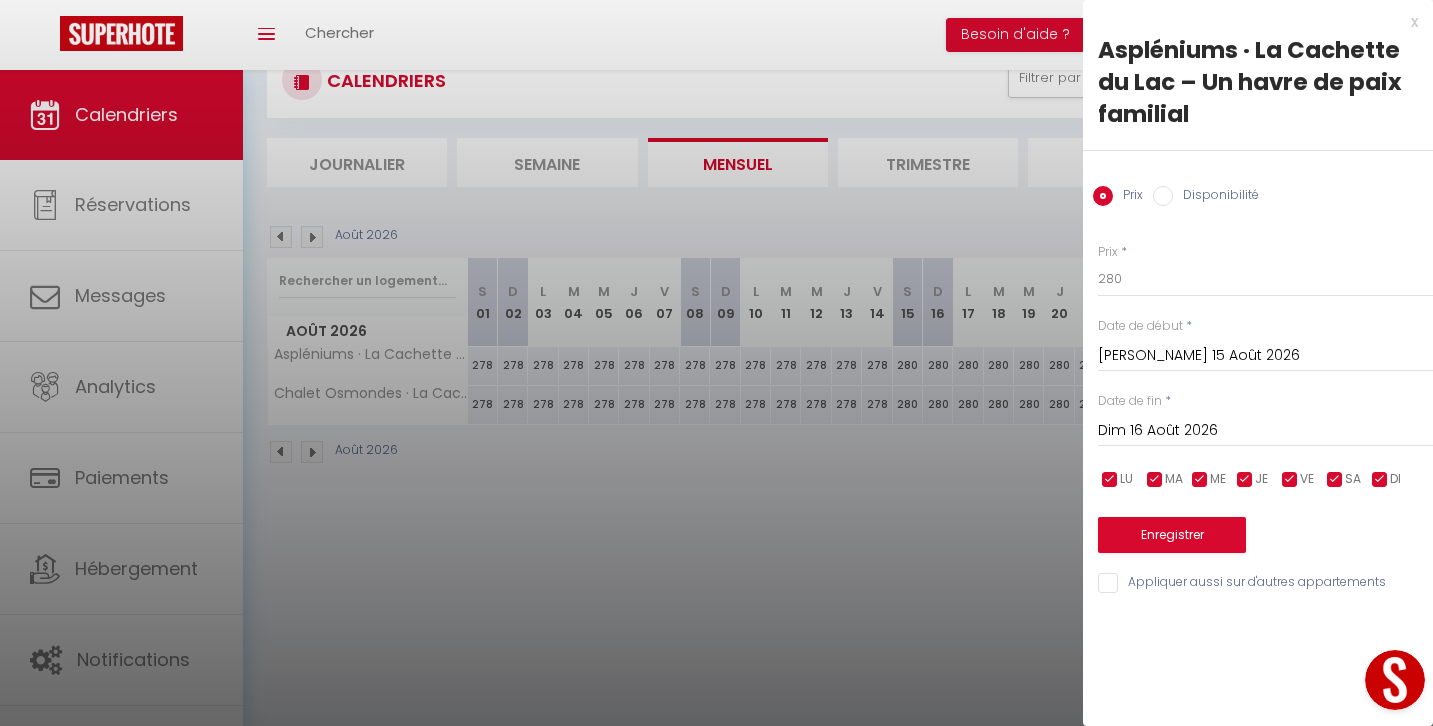 click on "Dim 16 Août 2026" at bounding box center (1265, 431) 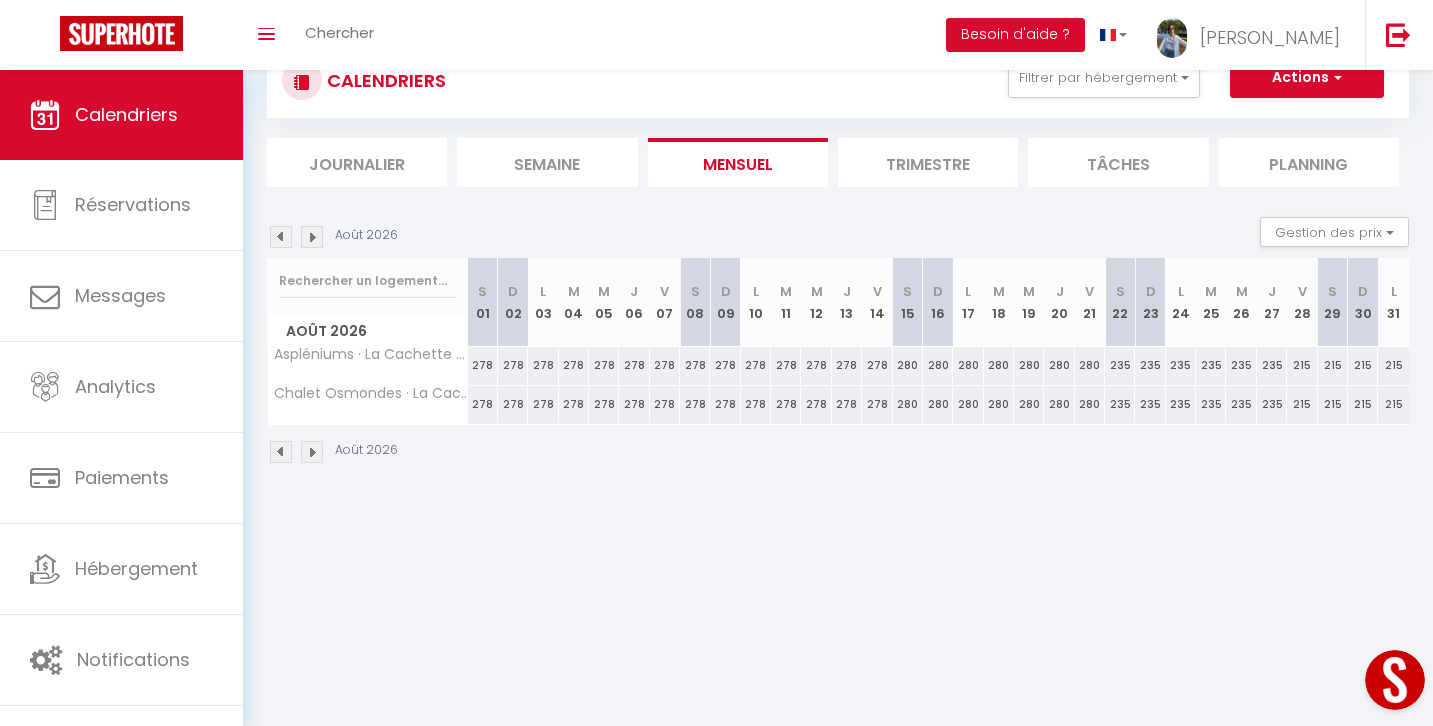 click on "280" at bounding box center [968, 404] 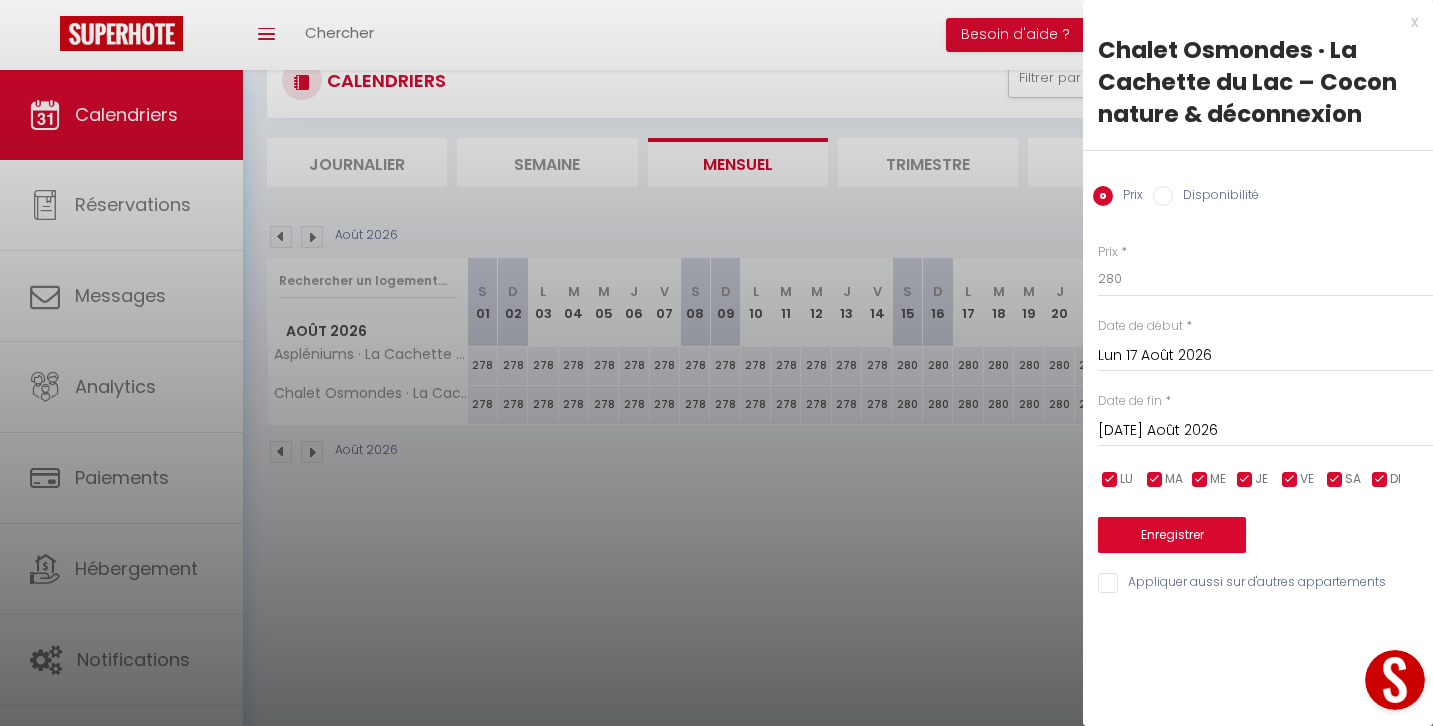 click at bounding box center (716, 363) 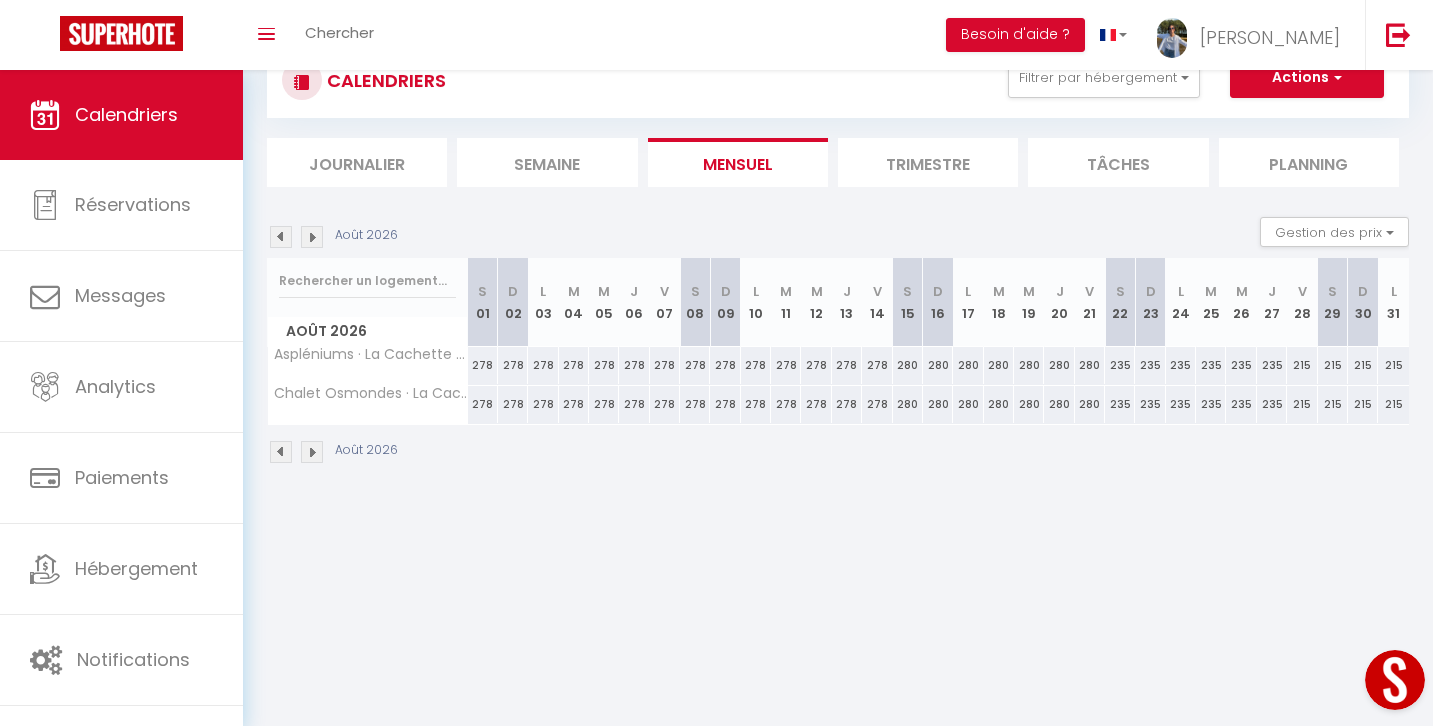click on "280" at bounding box center [908, 404] 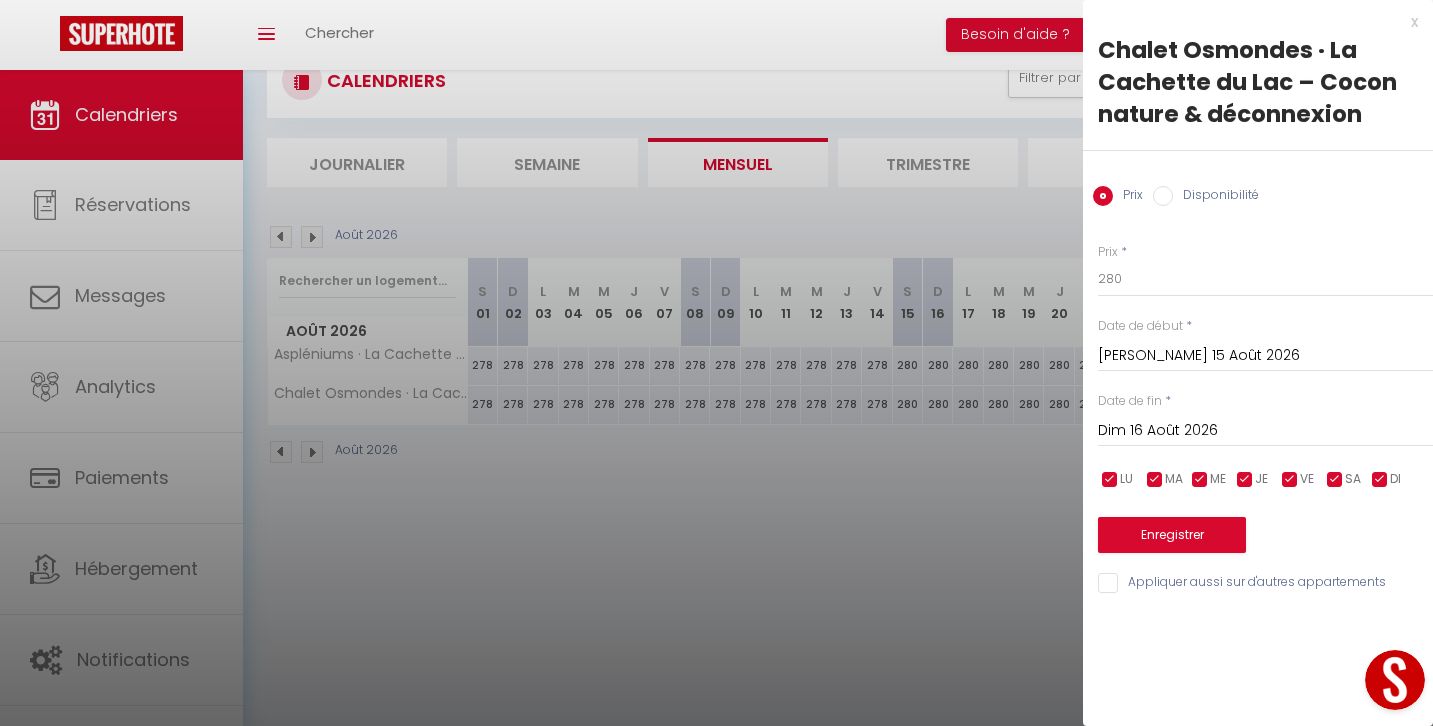 click on "Dim 16 Août 2026" at bounding box center [1265, 431] 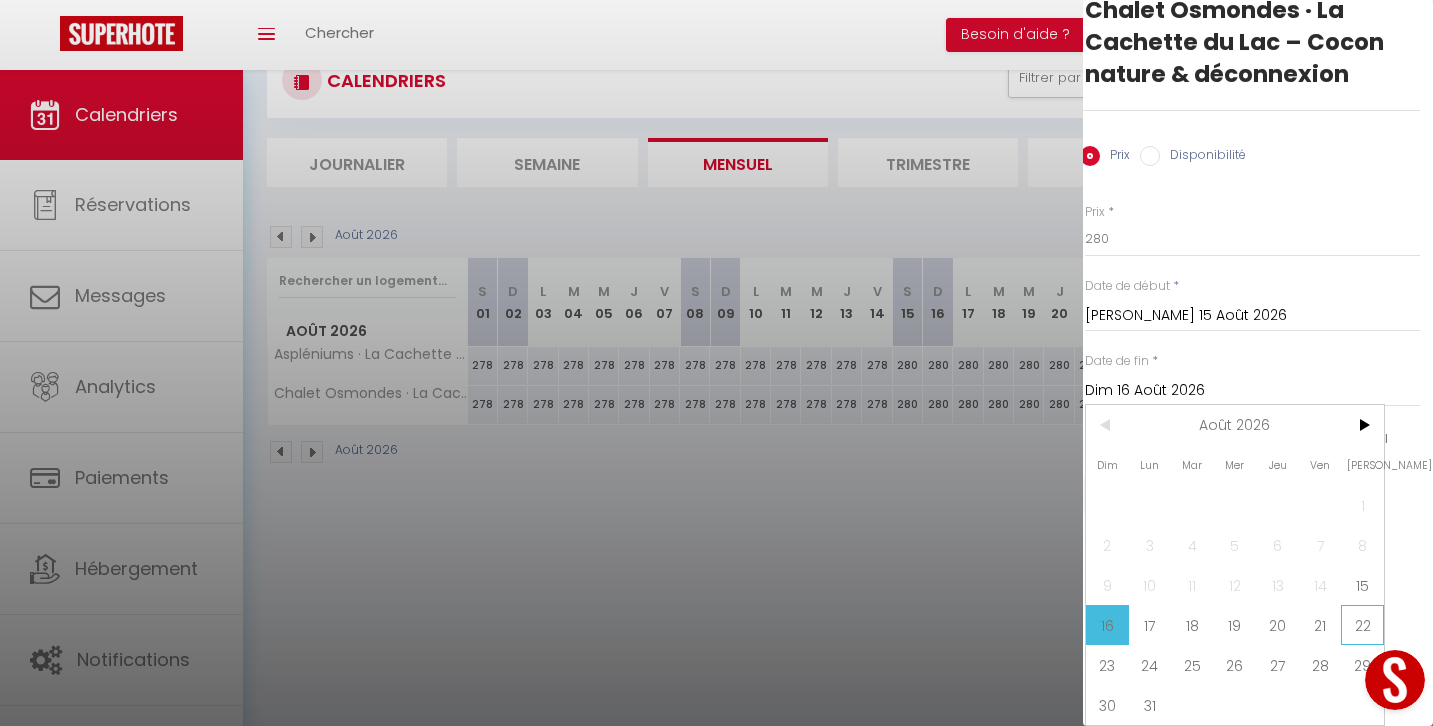 scroll, scrollTop: 40, scrollLeft: 13, axis: both 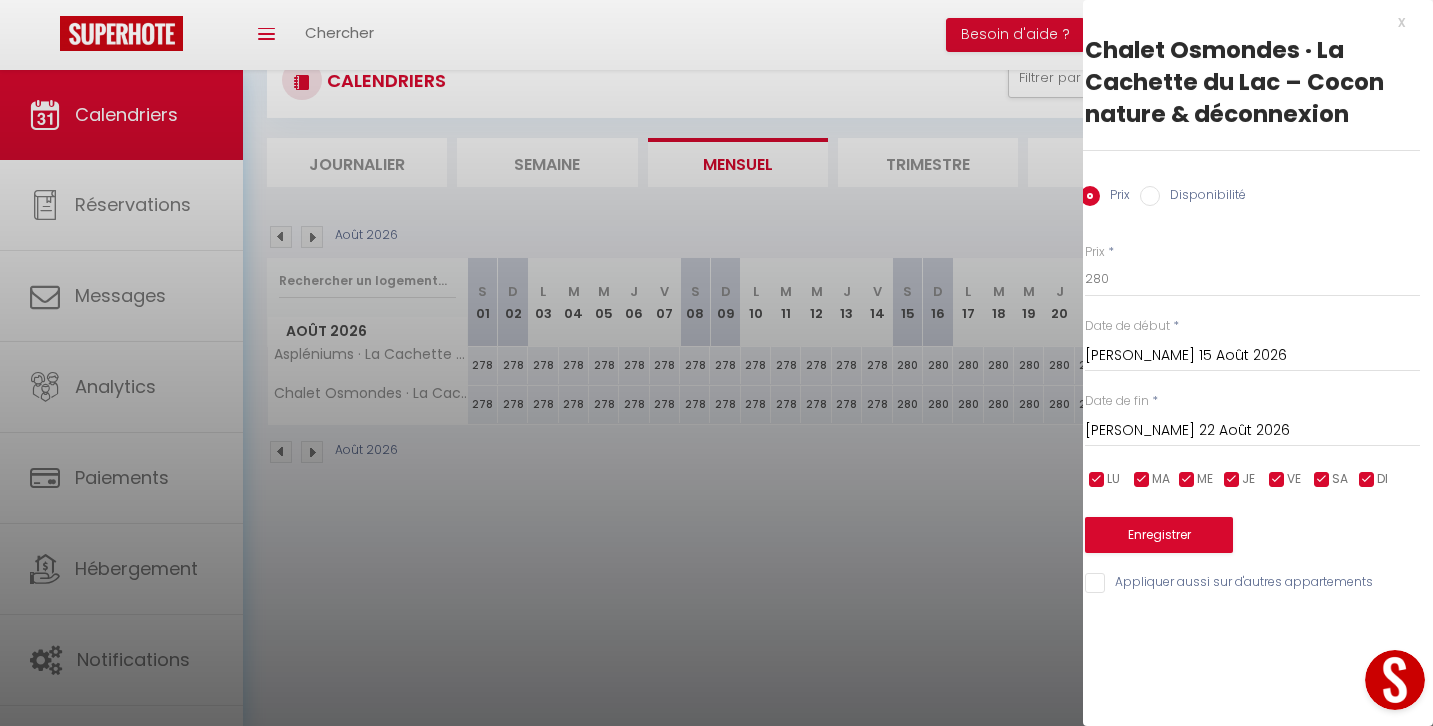 click on "Appliquer aussi sur d'autres appartements" at bounding box center [1252, 583] 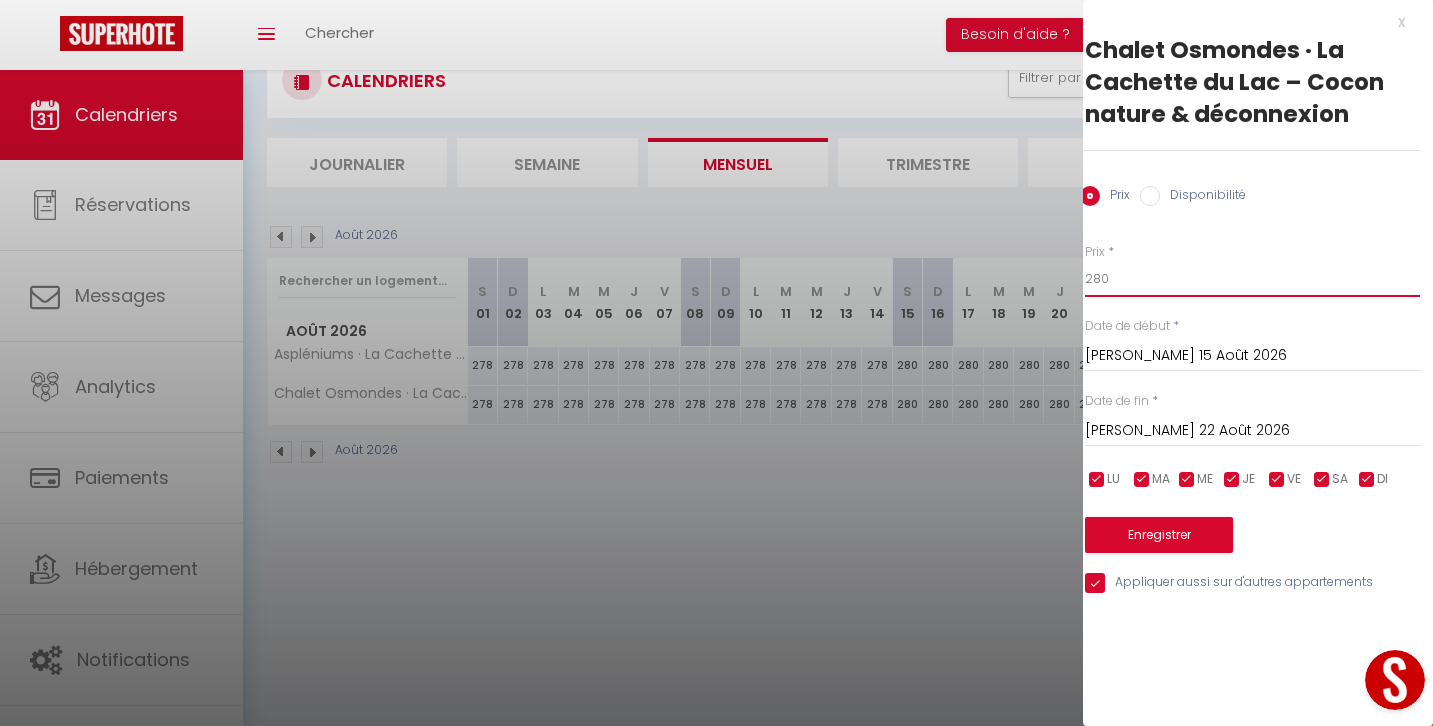 click on "280" at bounding box center [1252, 279] 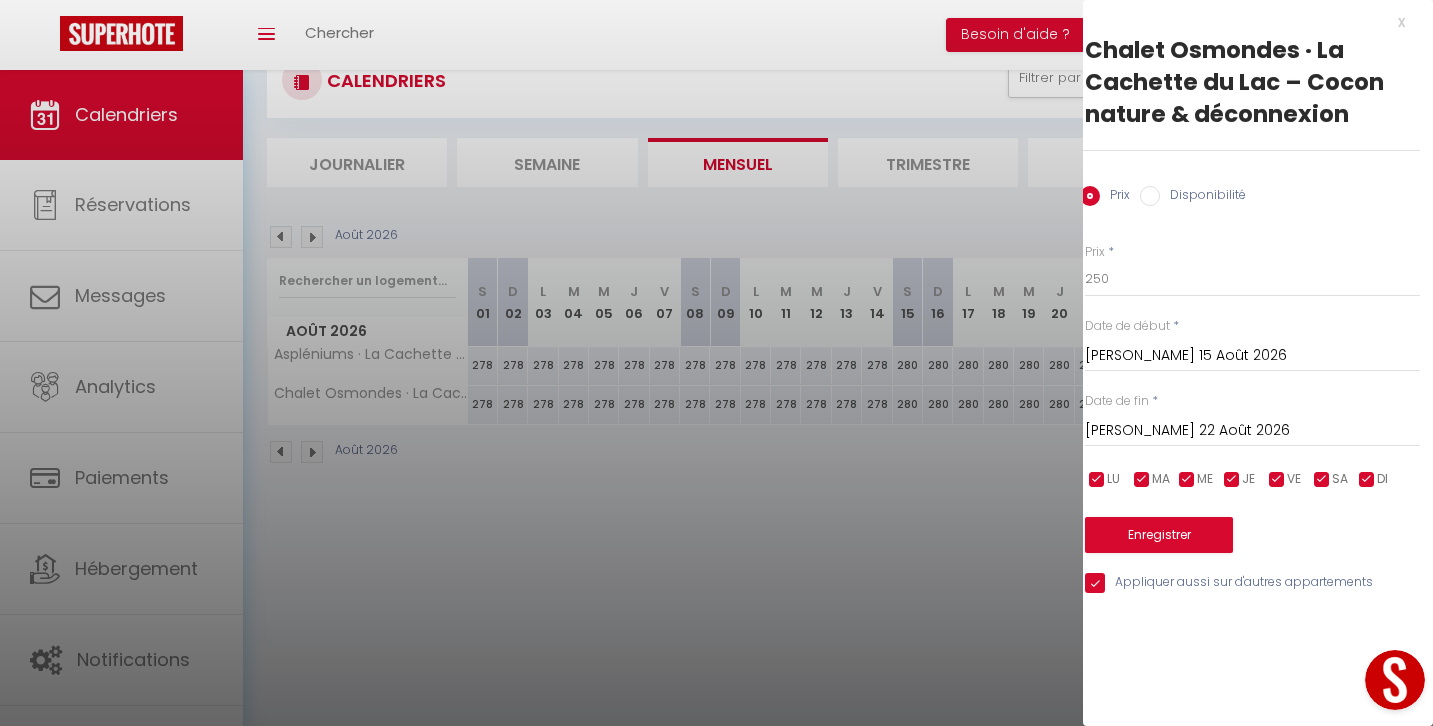click on "Enregistrer" at bounding box center (1159, 535) 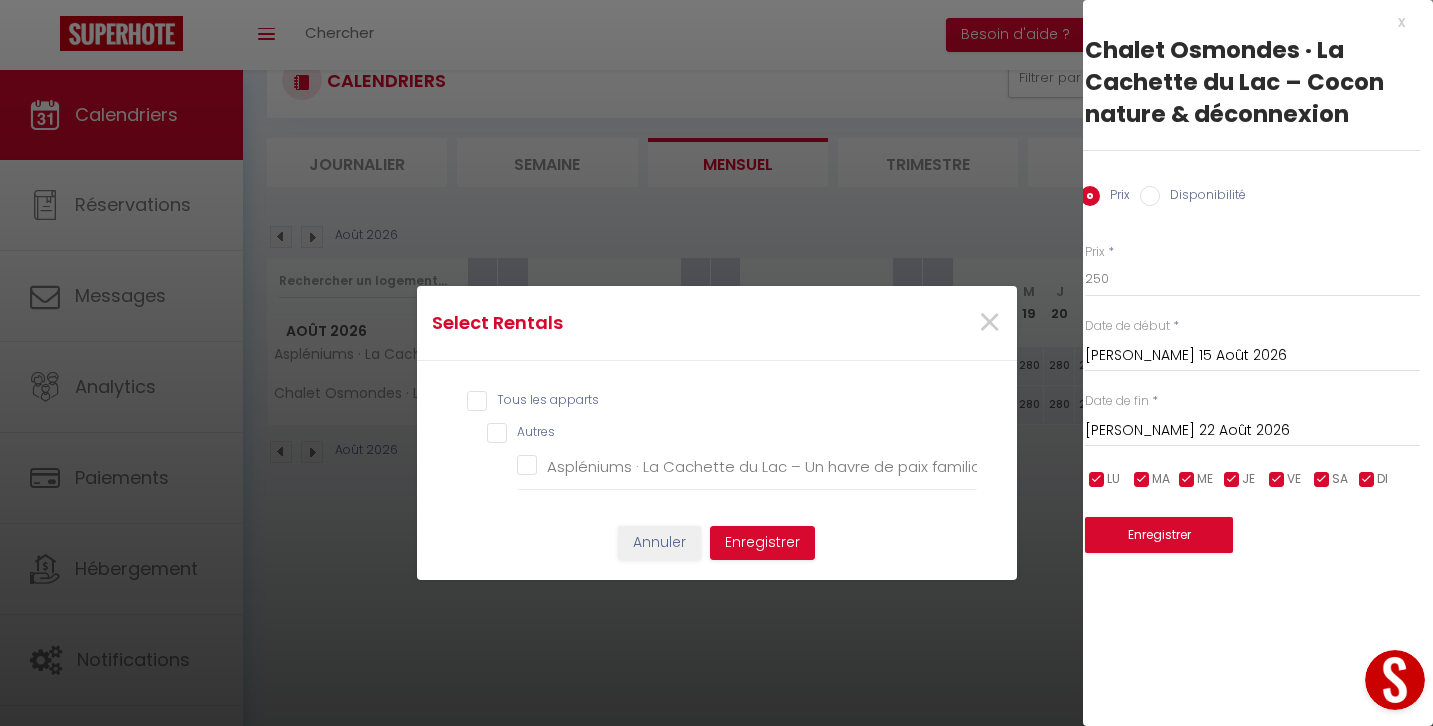 click on "Tous les apparts
Autres     Aspléniums · La Cachette du Lac – Un havre de paix familial" at bounding box center [717, 440] 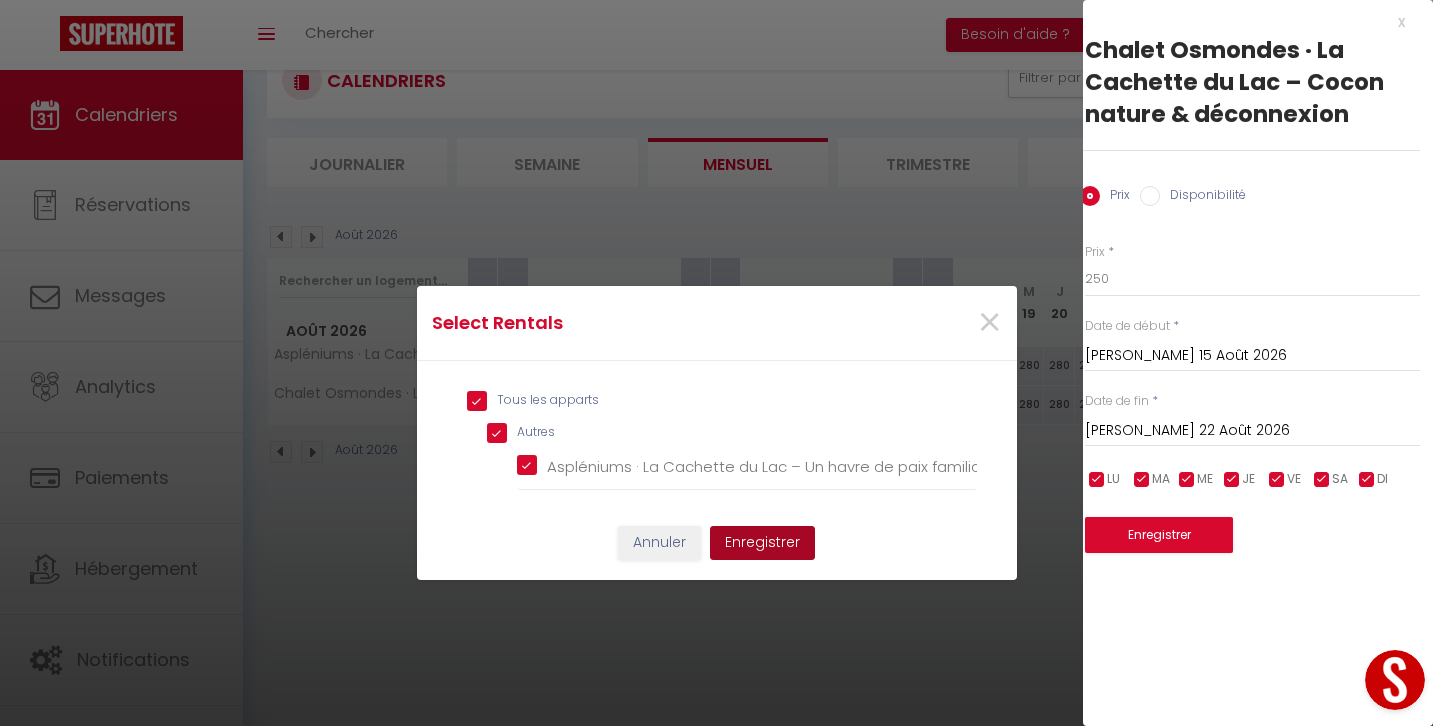 click on "Enregistrer" at bounding box center [762, 543] 